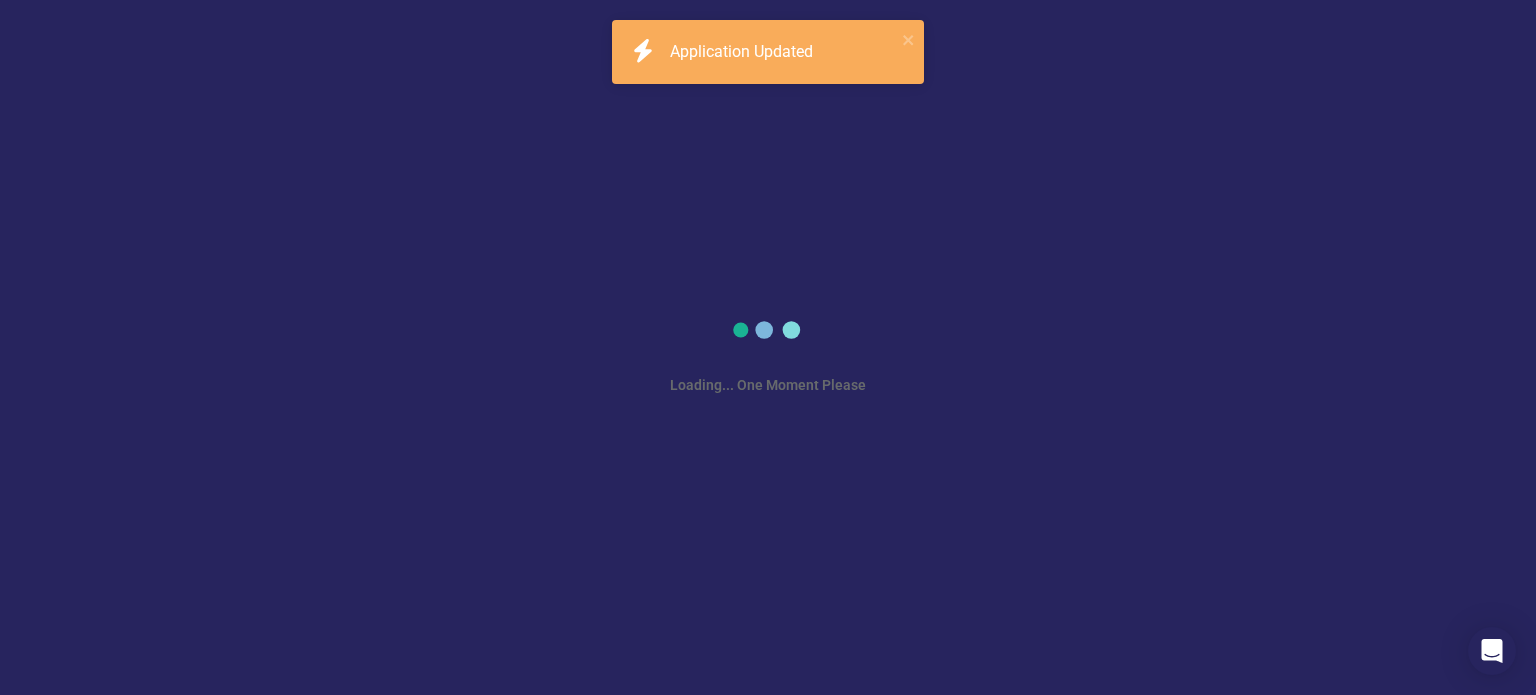 scroll, scrollTop: 0, scrollLeft: 0, axis: both 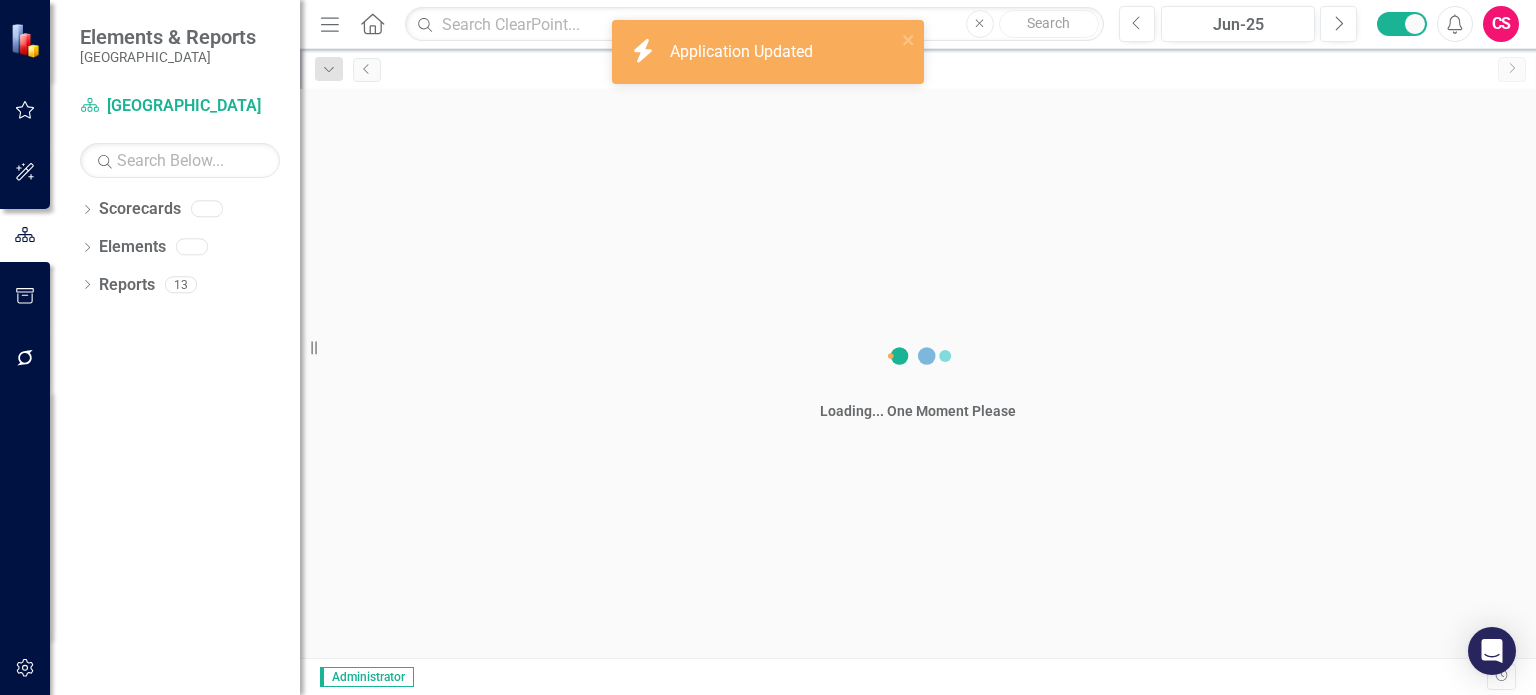 click 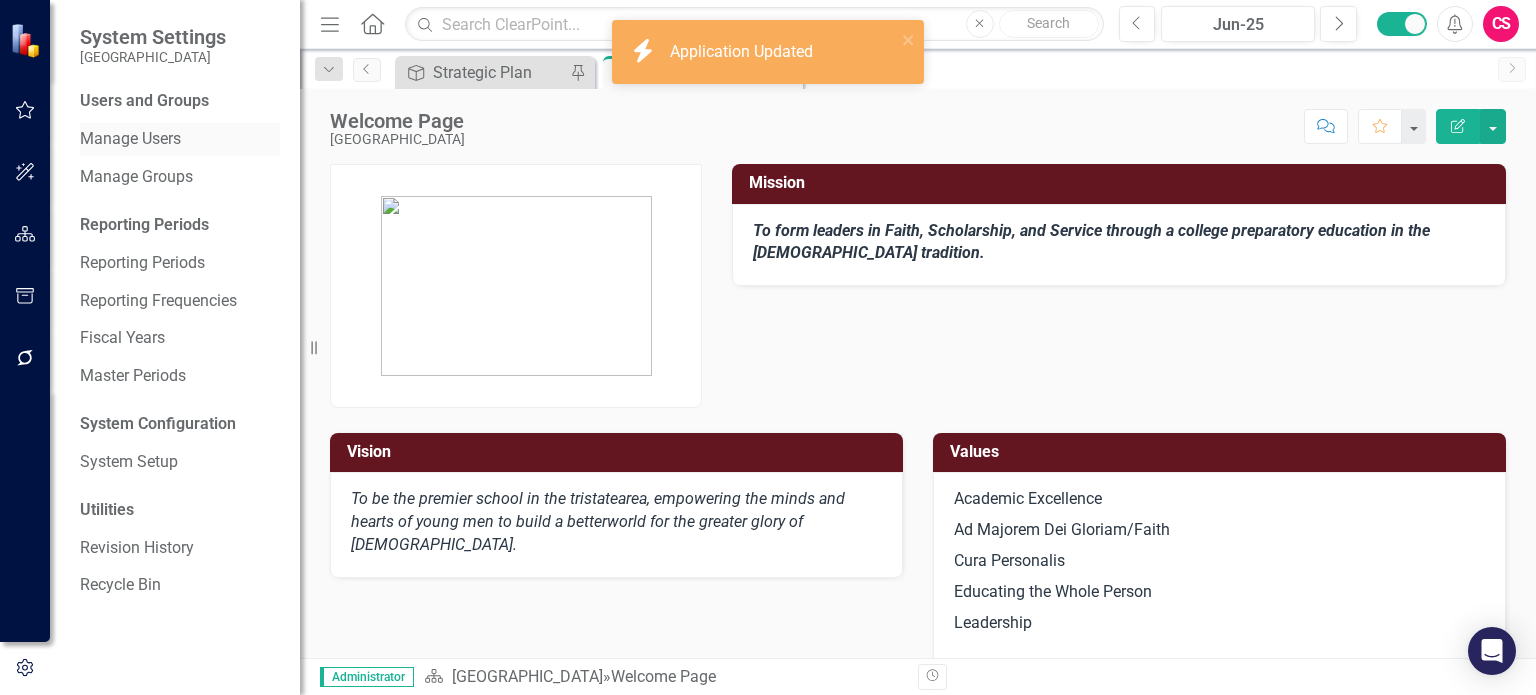 click on "Manage Users" at bounding box center (180, 139) 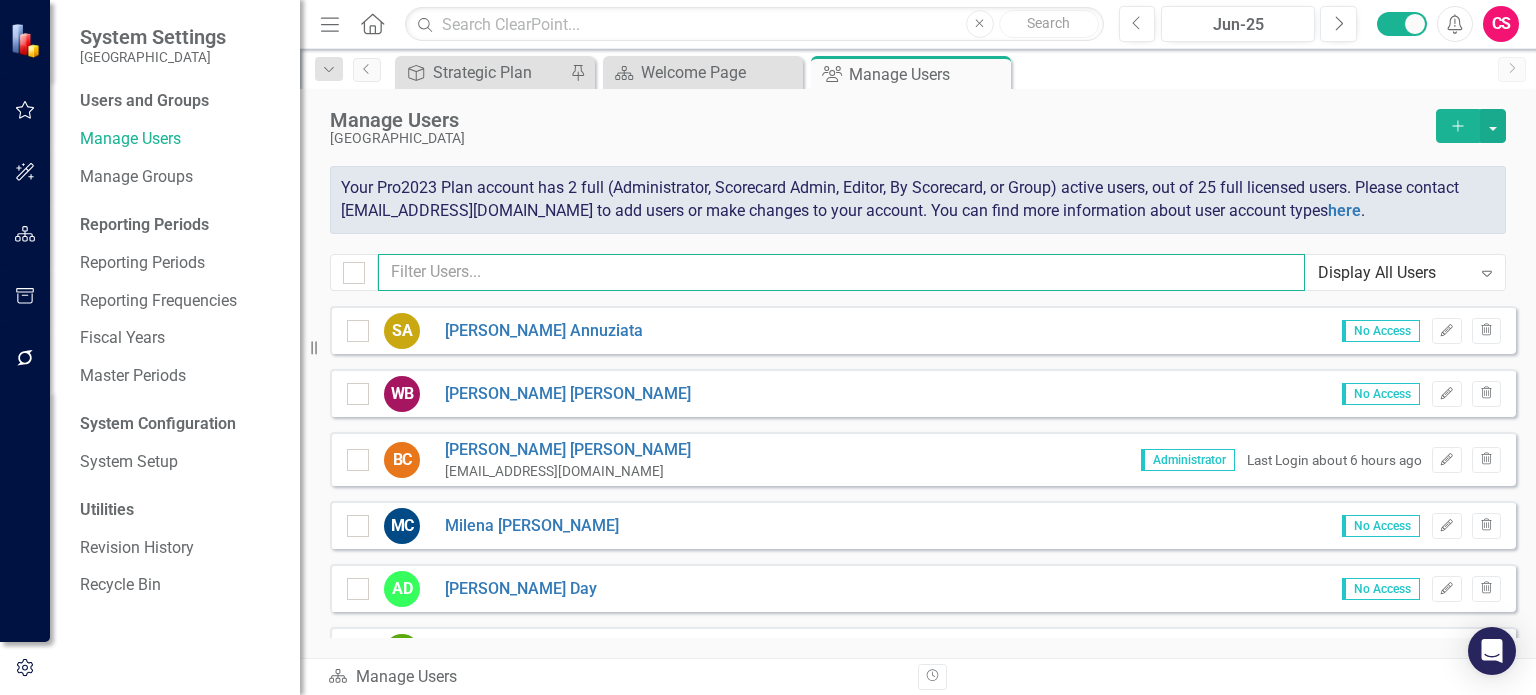 click at bounding box center (841, 272) 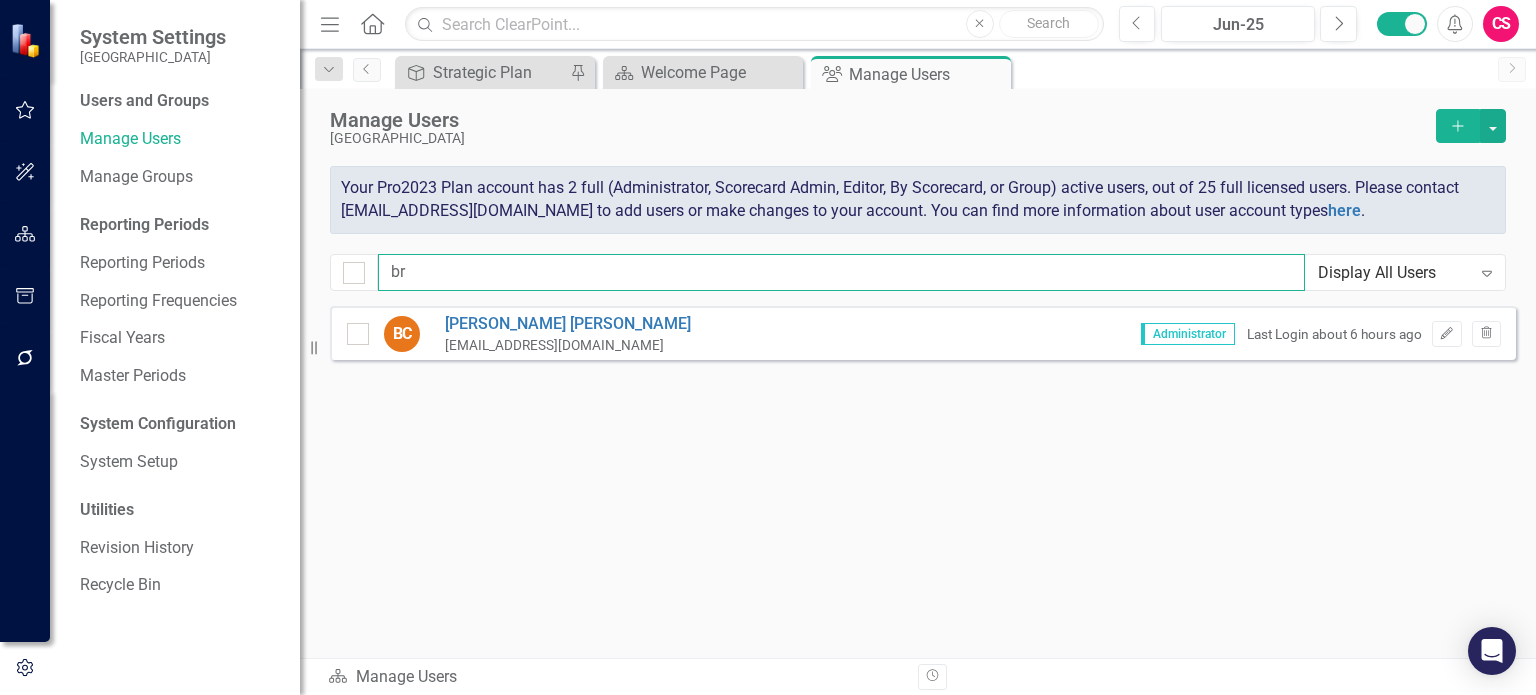 type on "b" 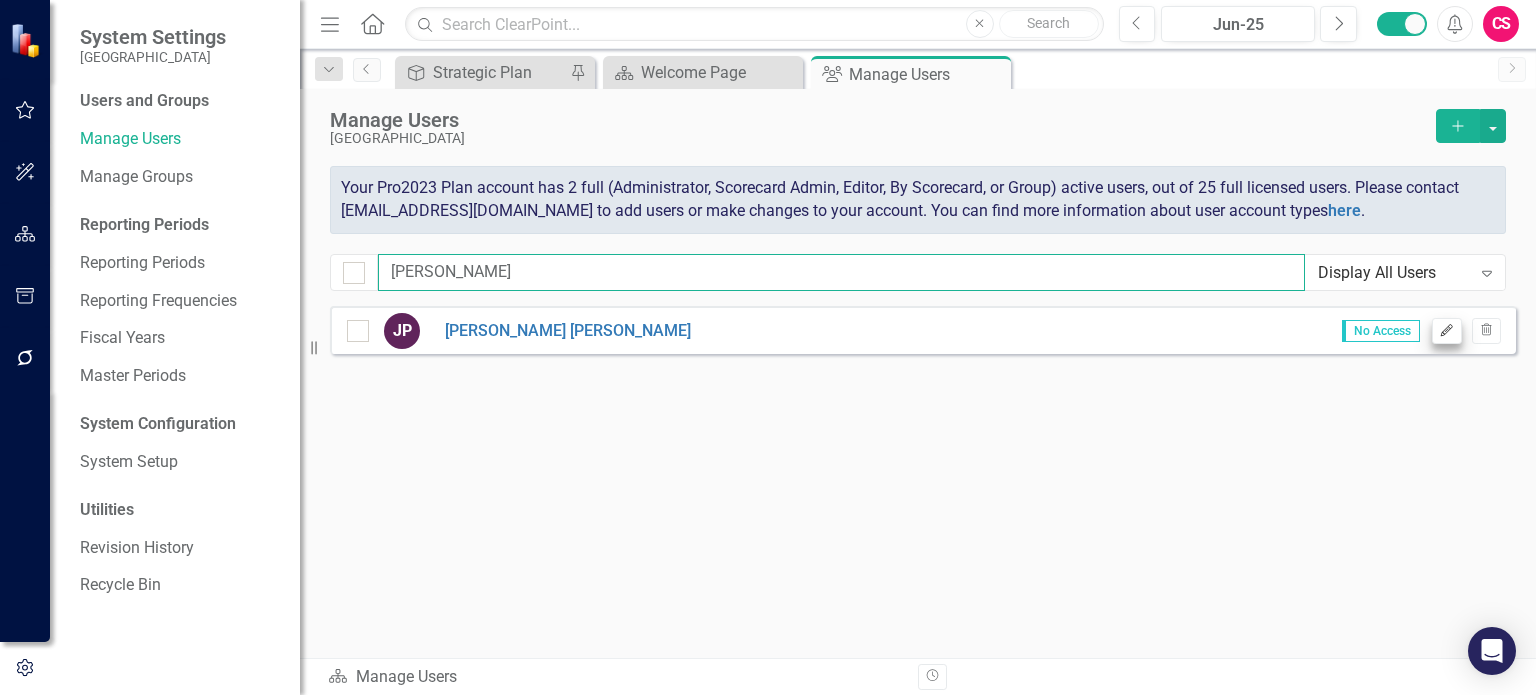 type on "[PERSON_NAME]" 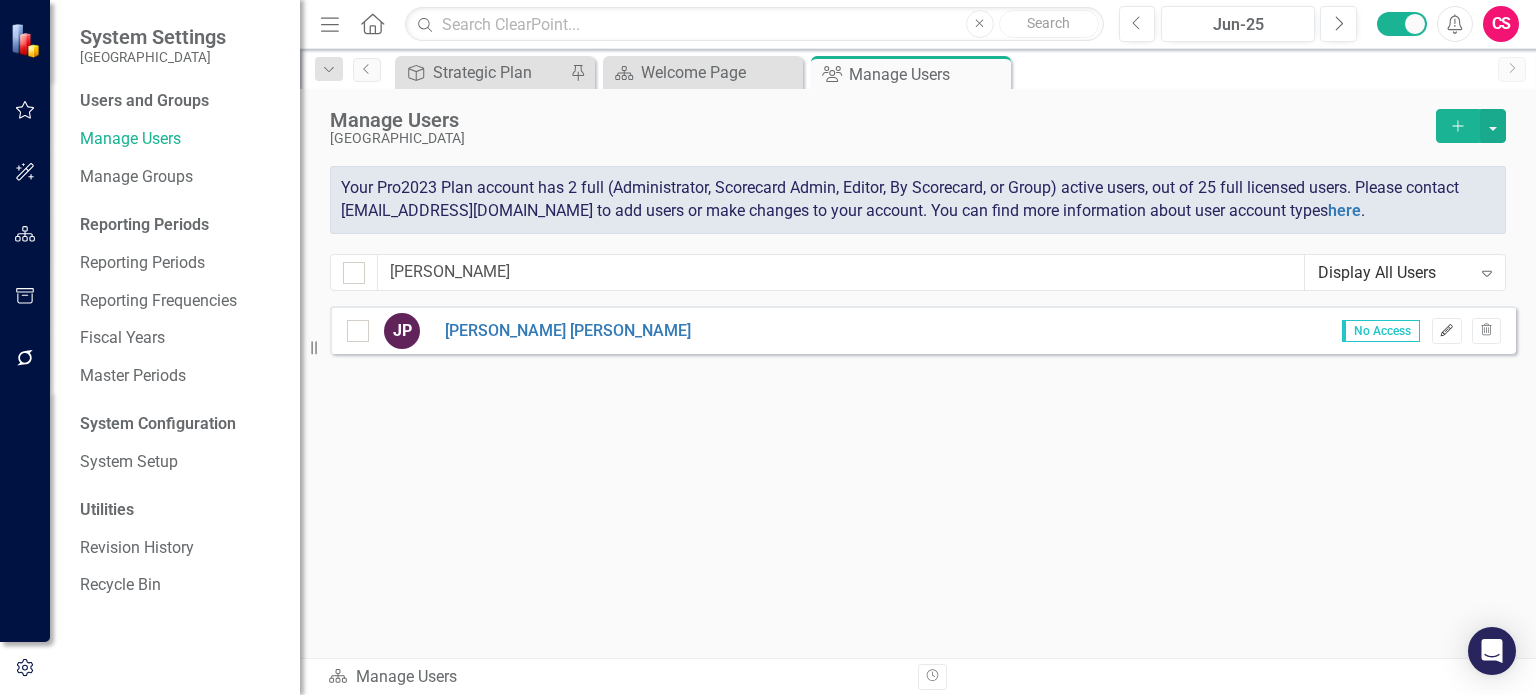 click on "Edit" 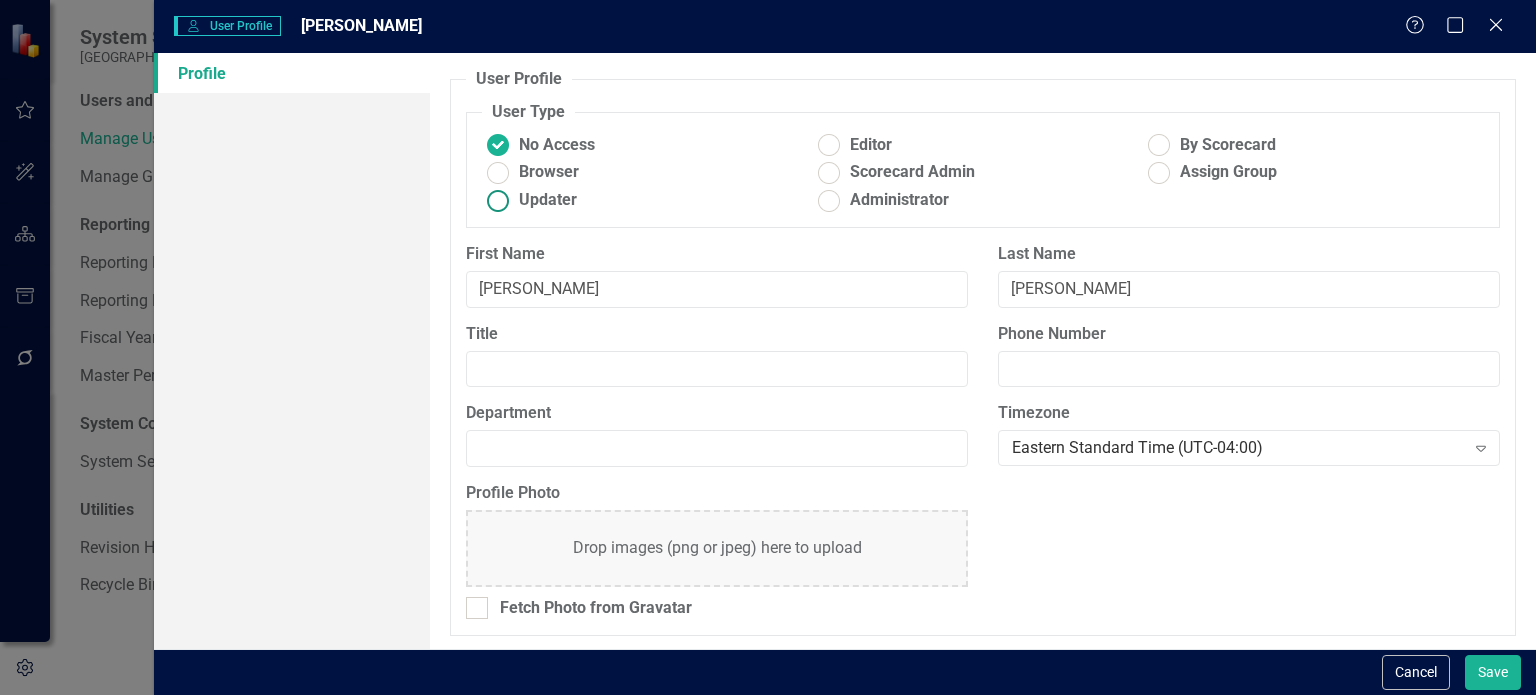 drag, startPoint x: 506, startPoint y: 201, endPoint x: 507, endPoint y: 285, distance: 84.00595 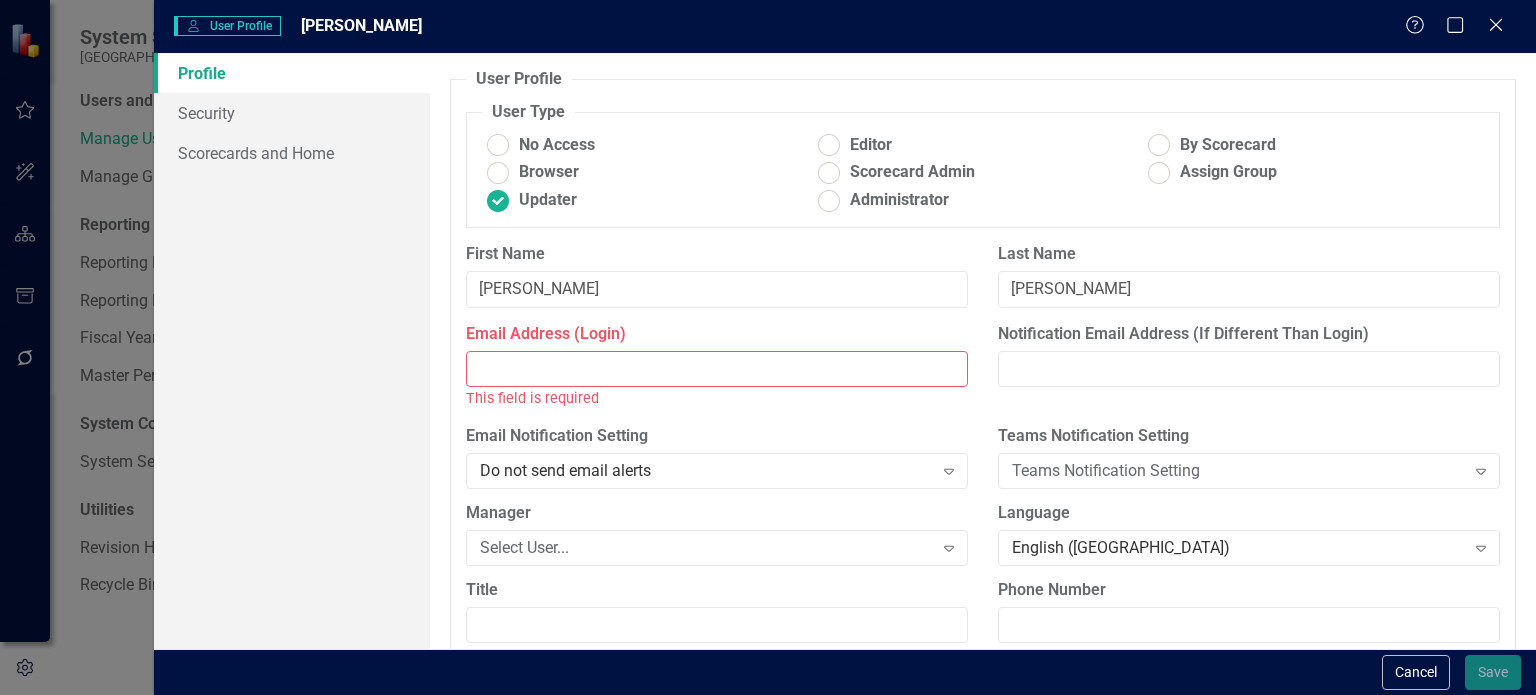 click on "Email Address (Login)" at bounding box center [717, 369] 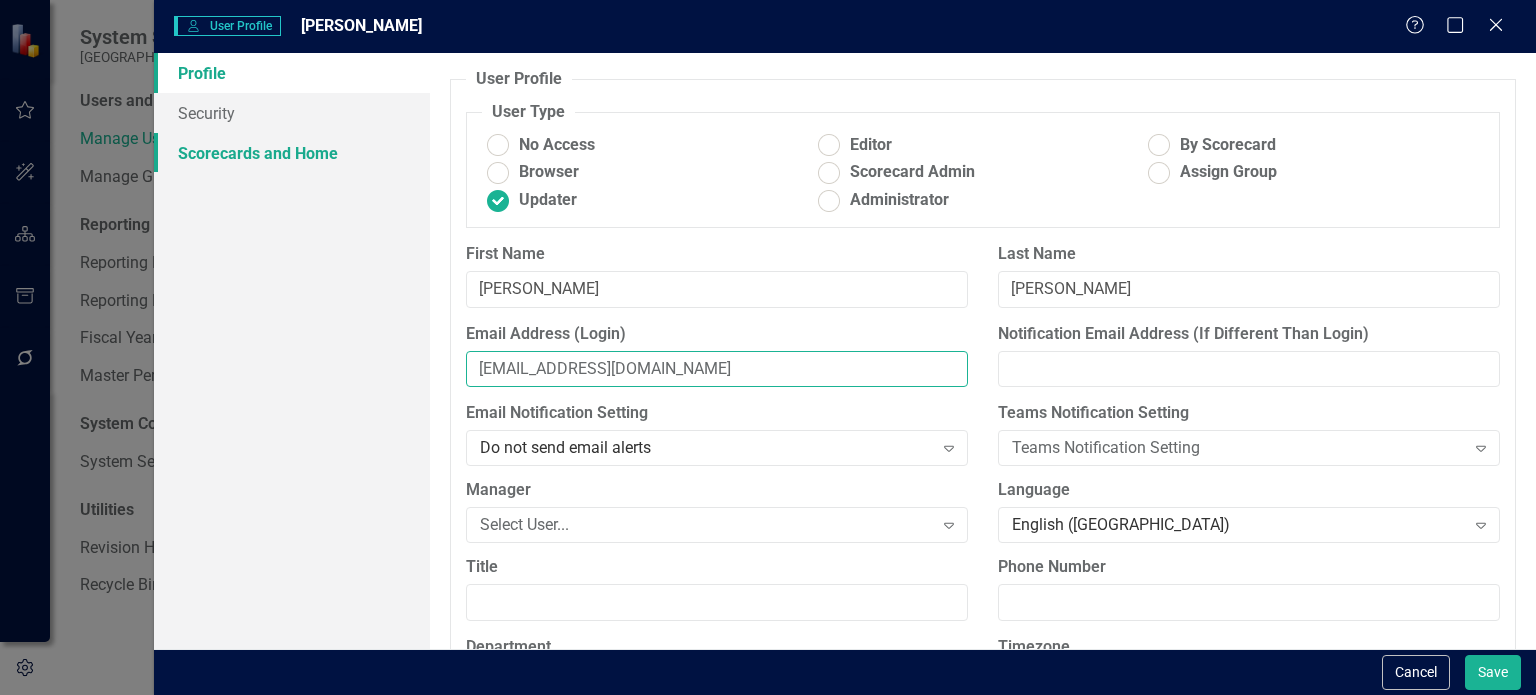 type on "[EMAIL_ADDRESS][DOMAIN_NAME]" 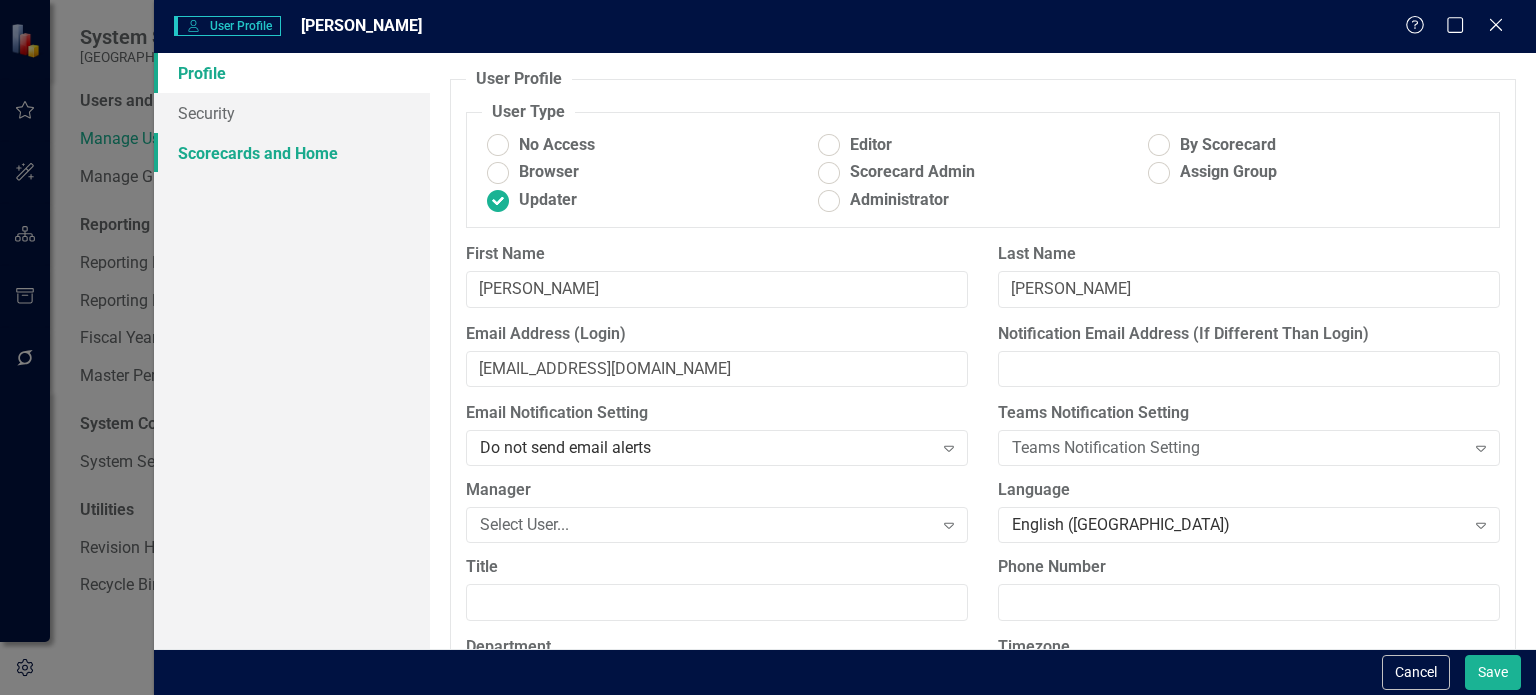 click on "Scorecards and Home" at bounding box center [292, 153] 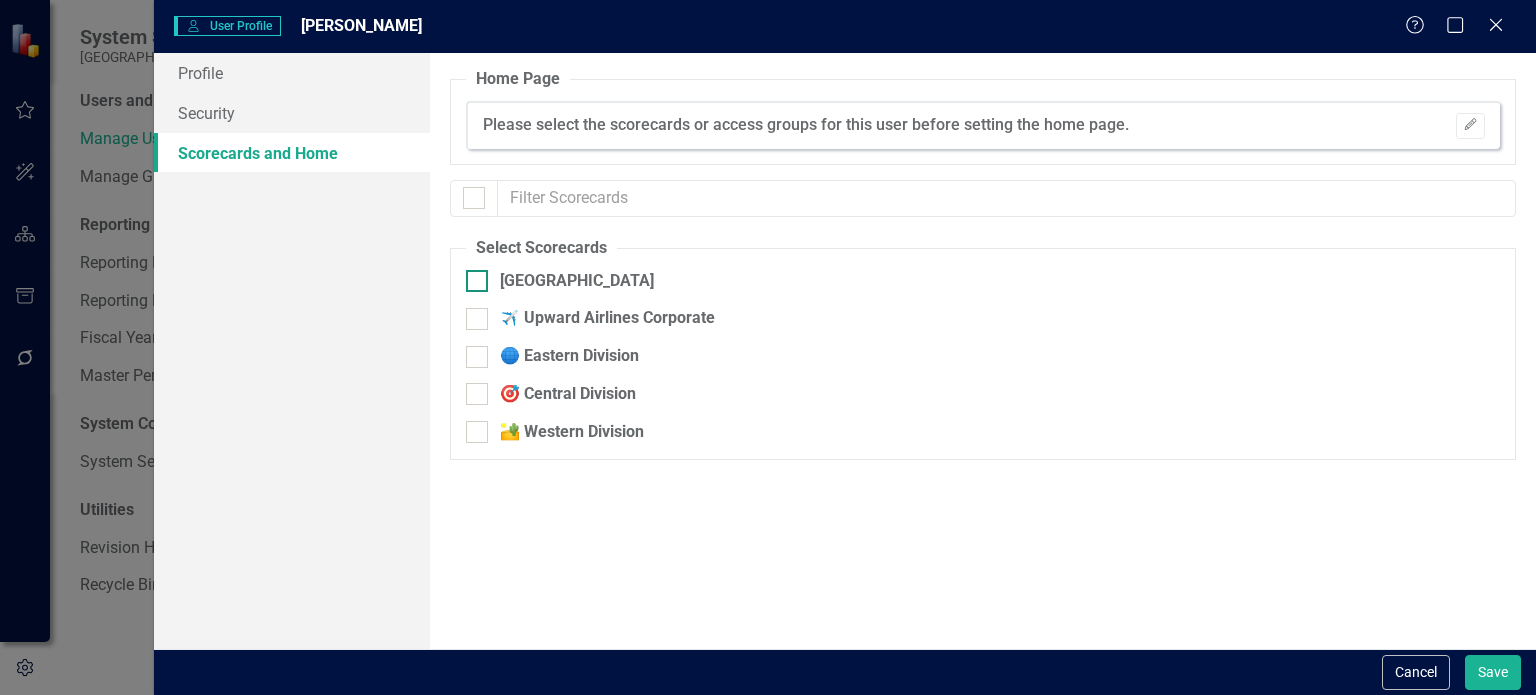click at bounding box center (477, 281) 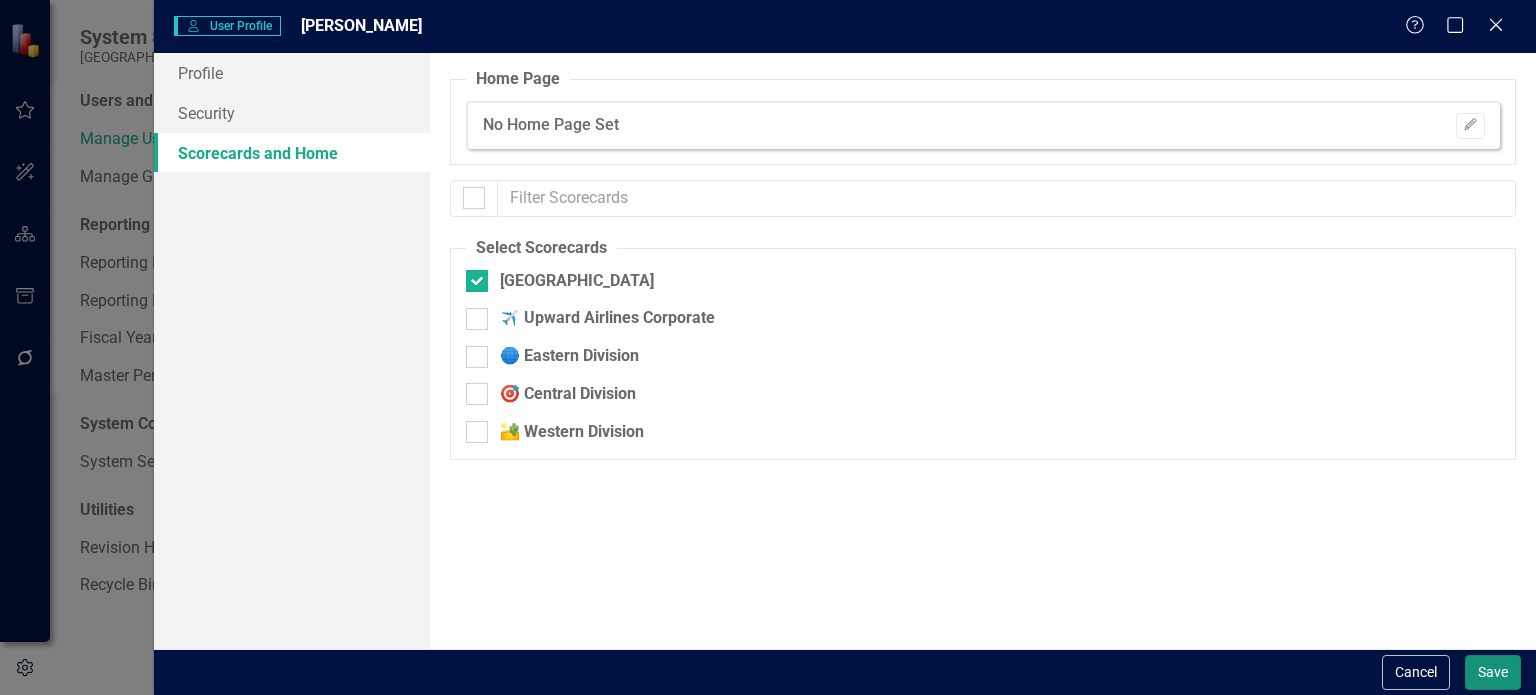 click on "Save" at bounding box center (1493, 672) 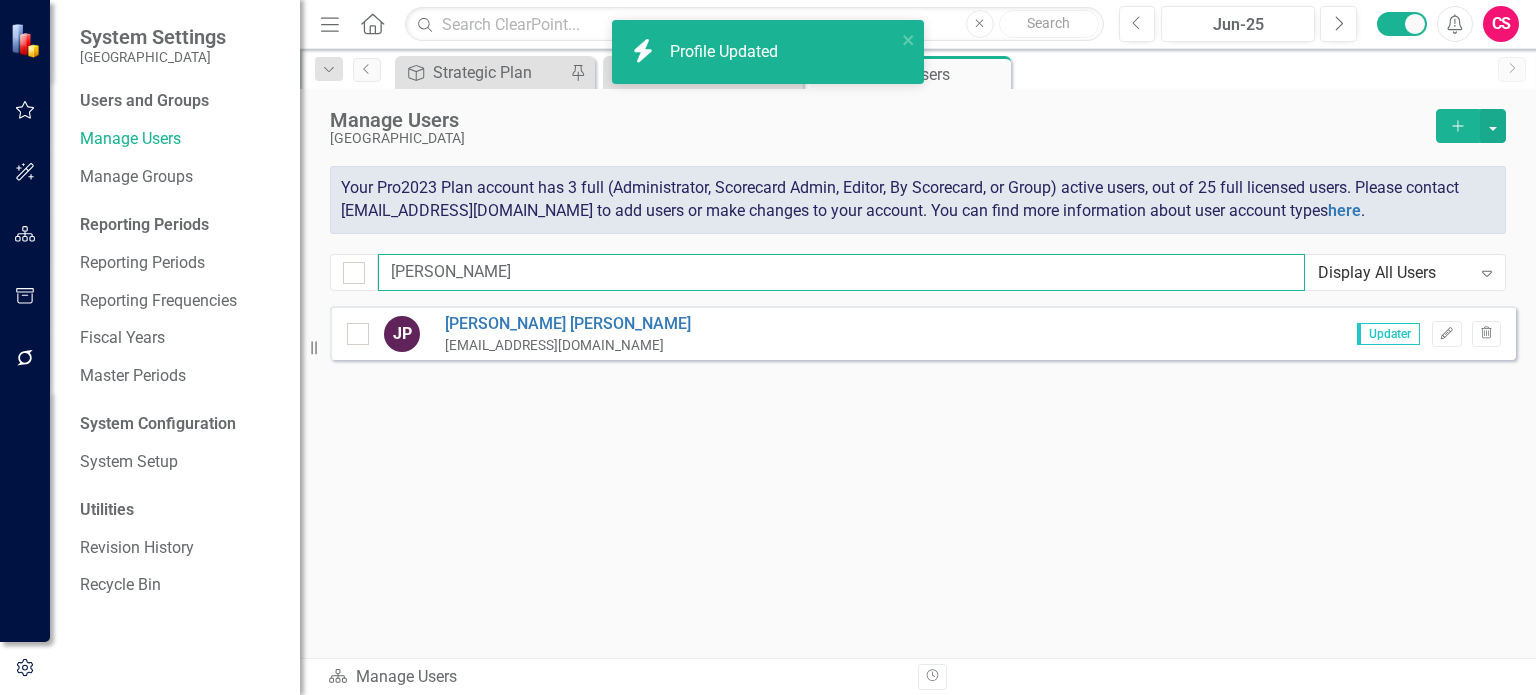 click on "[PERSON_NAME]" at bounding box center [841, 272] 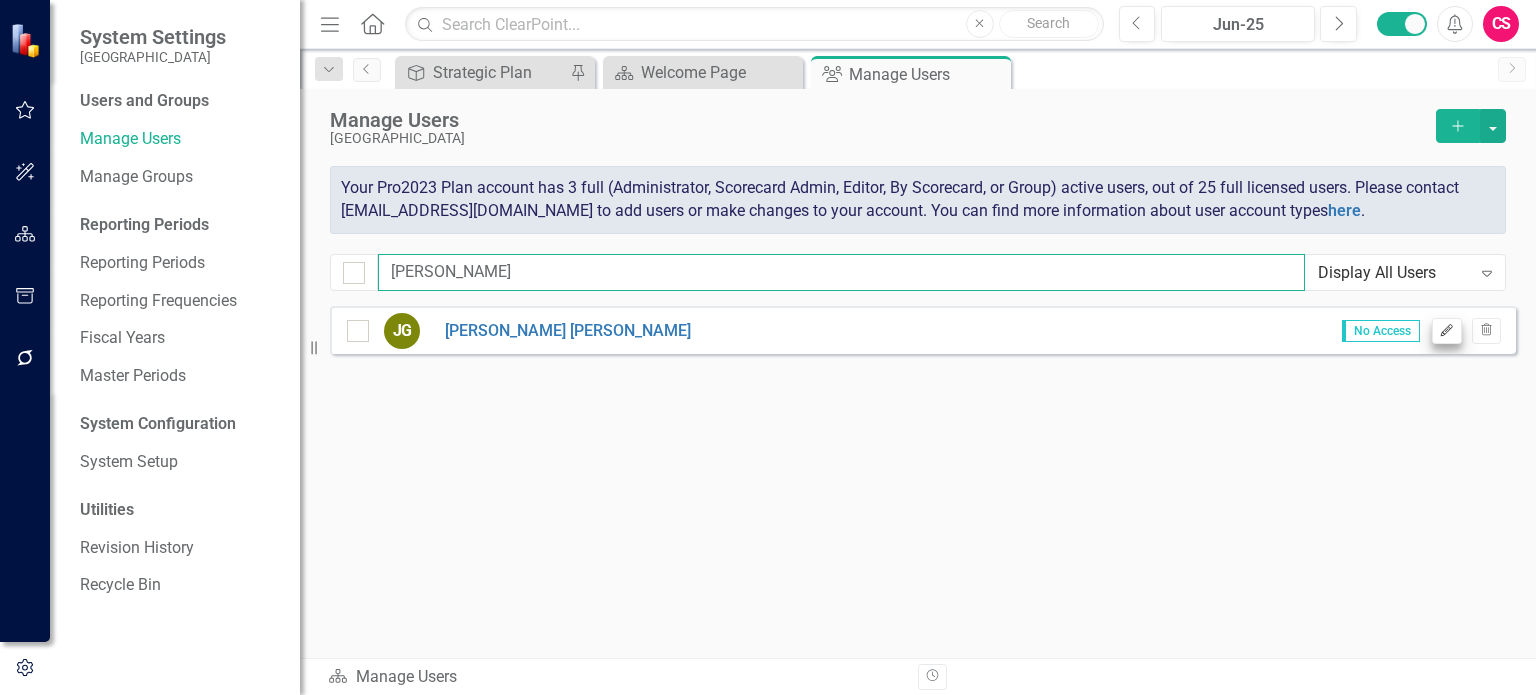 type on "[PERSON_NAME]" 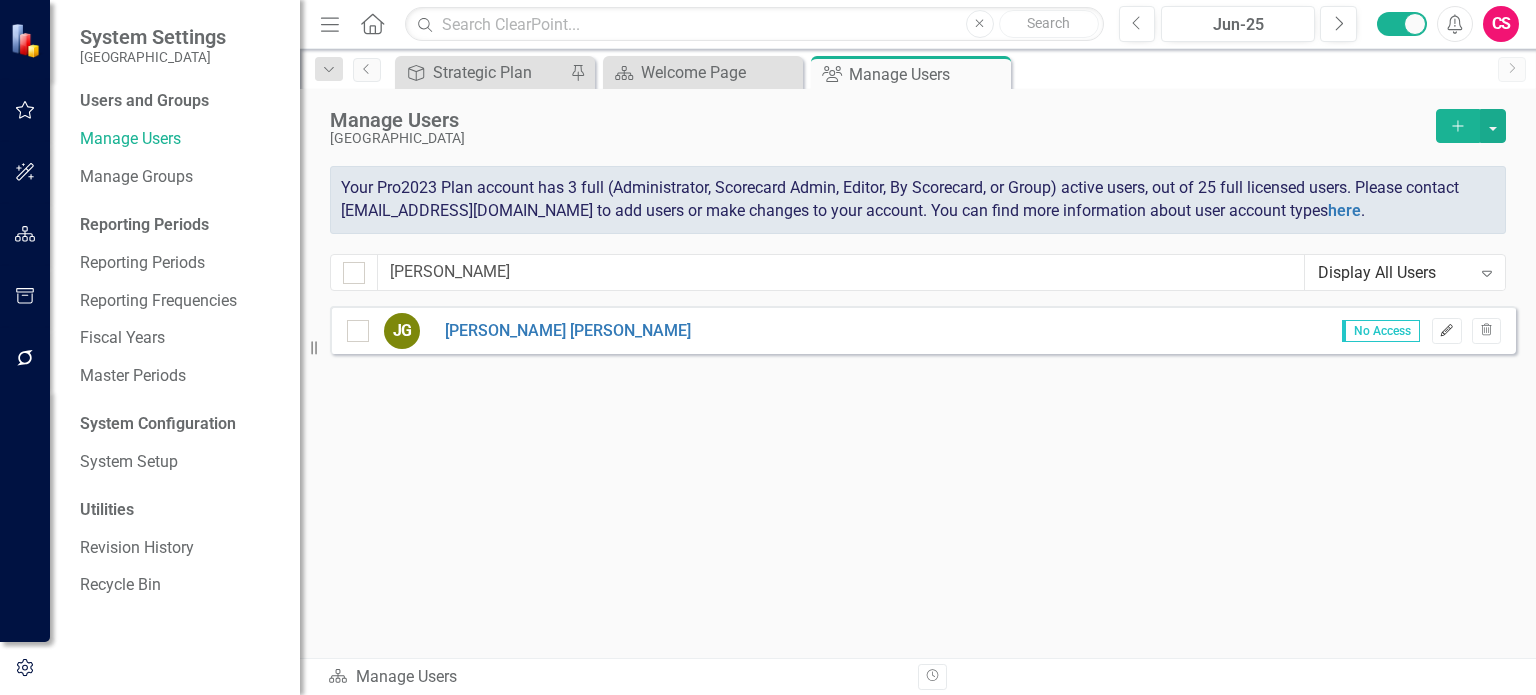 click on "Edit" 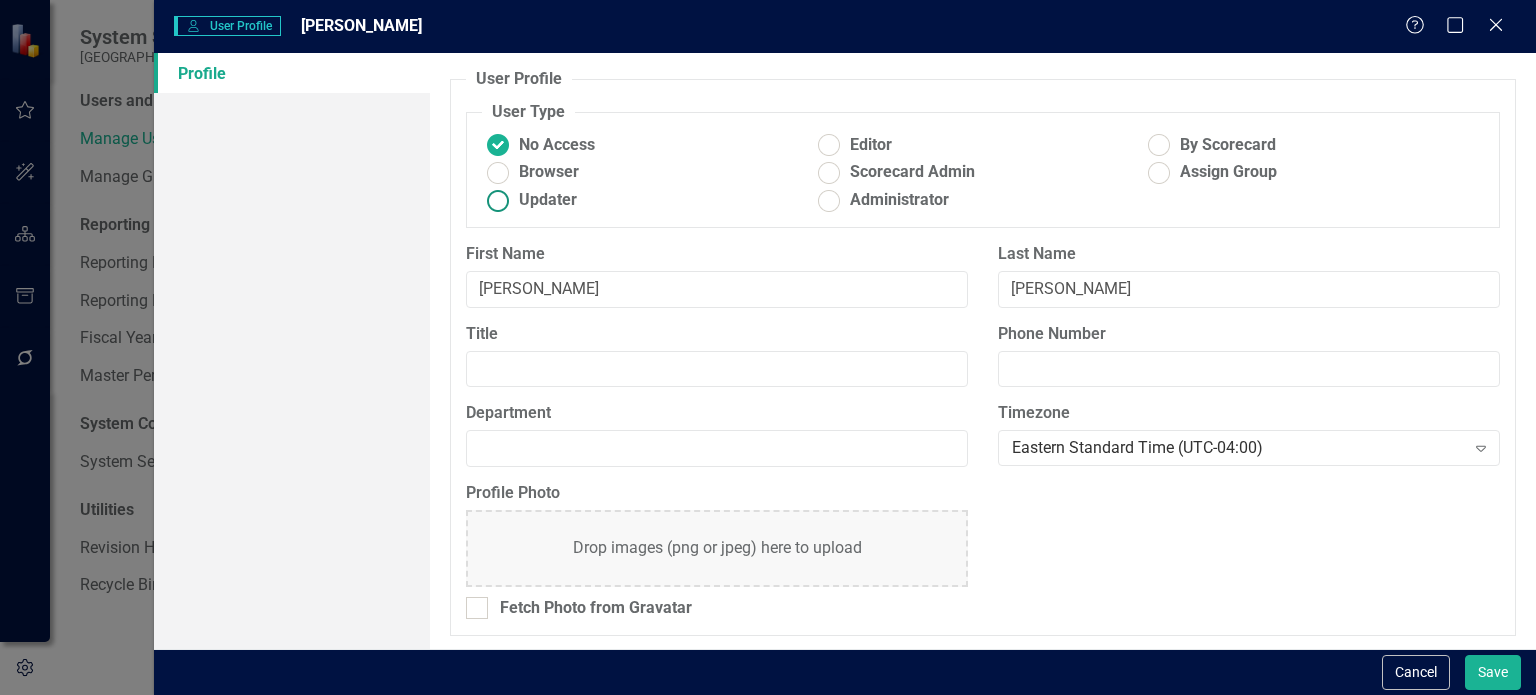 click at bounding box center [498, 200] 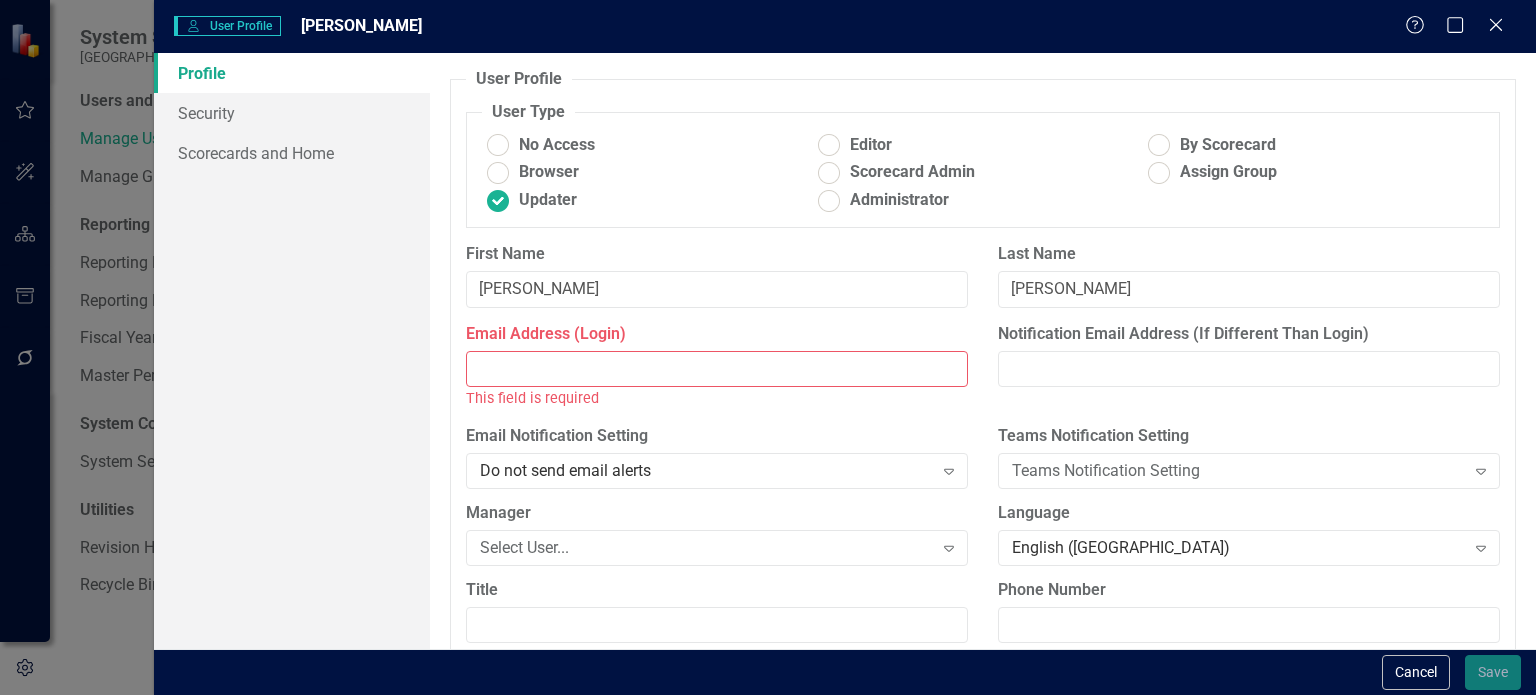 click on "Email Address (Login)" at bounding box center [717, 369] 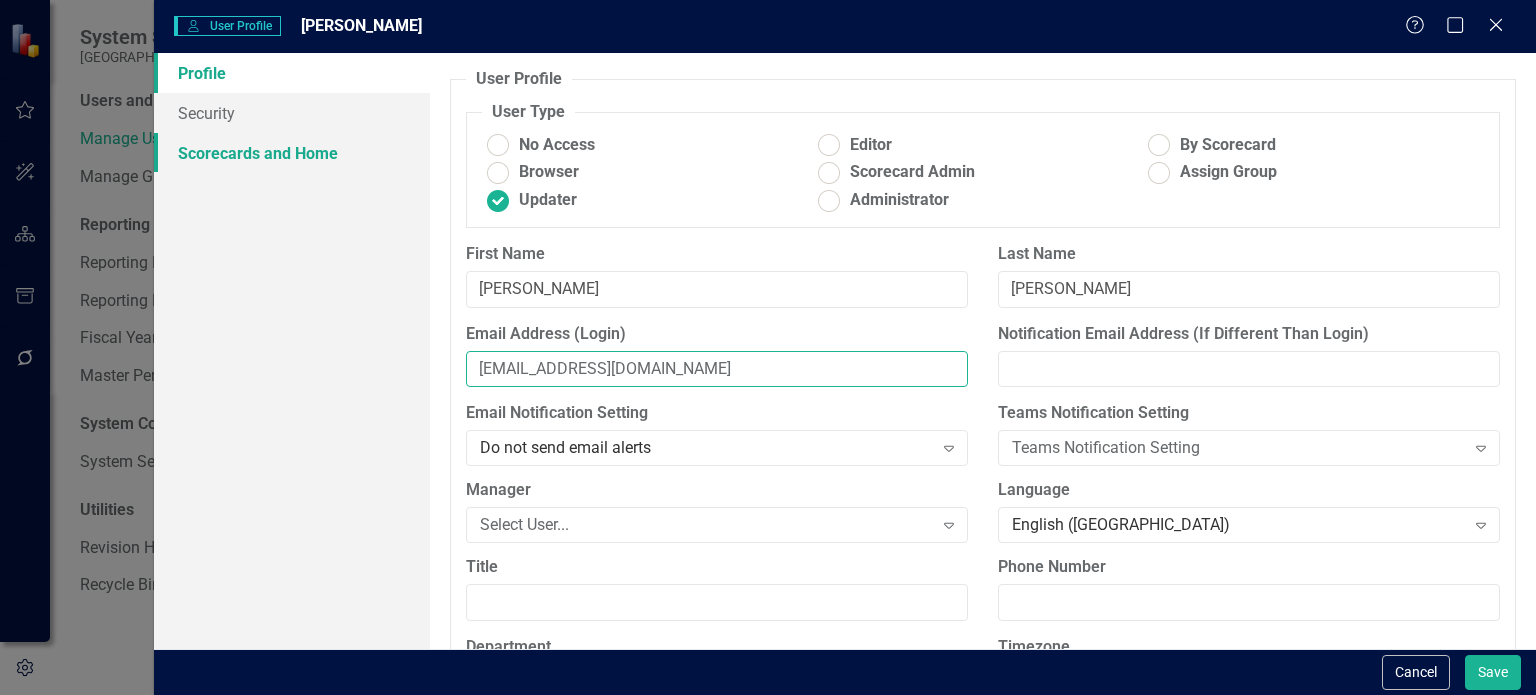 type on "[EMAIL_ADDRESS][DOMAIN_NAME]" 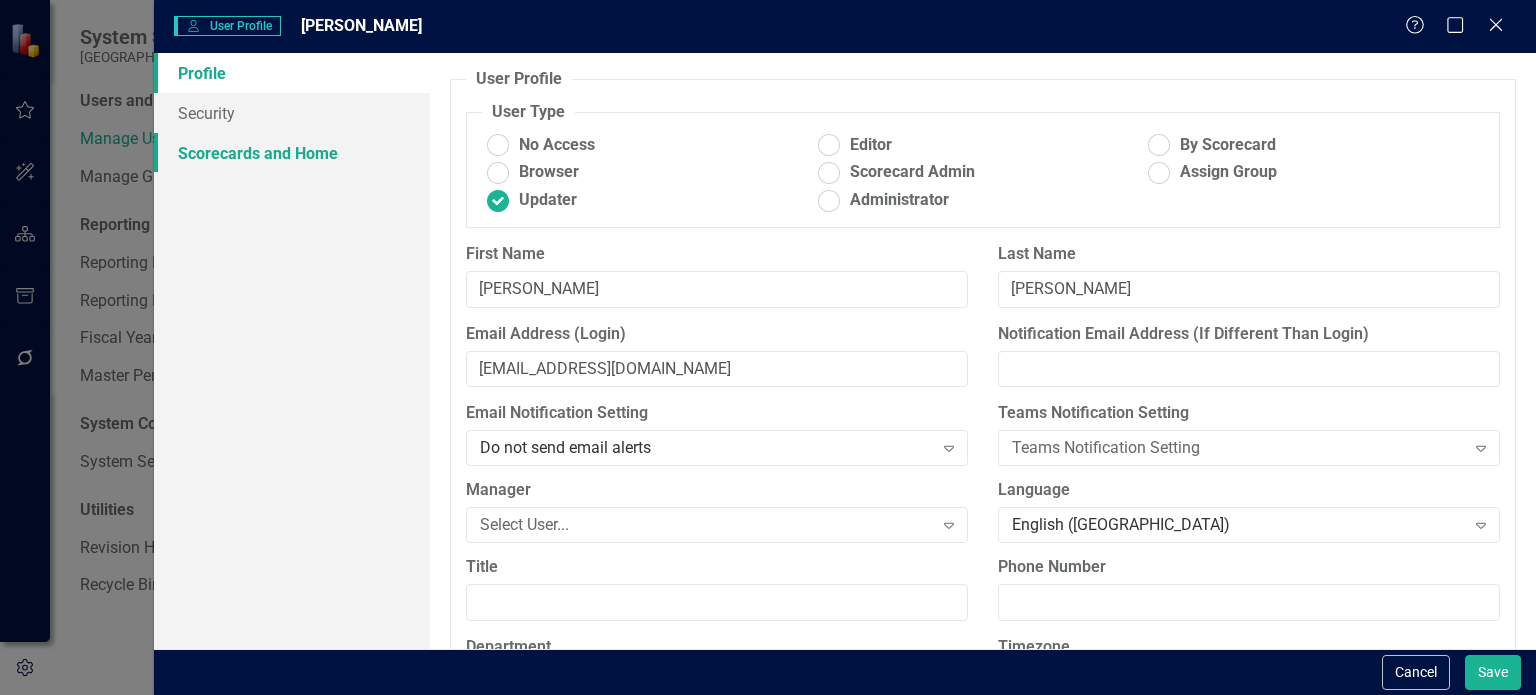 click on "Scorecards and Home" at bounding box center [292, 153] 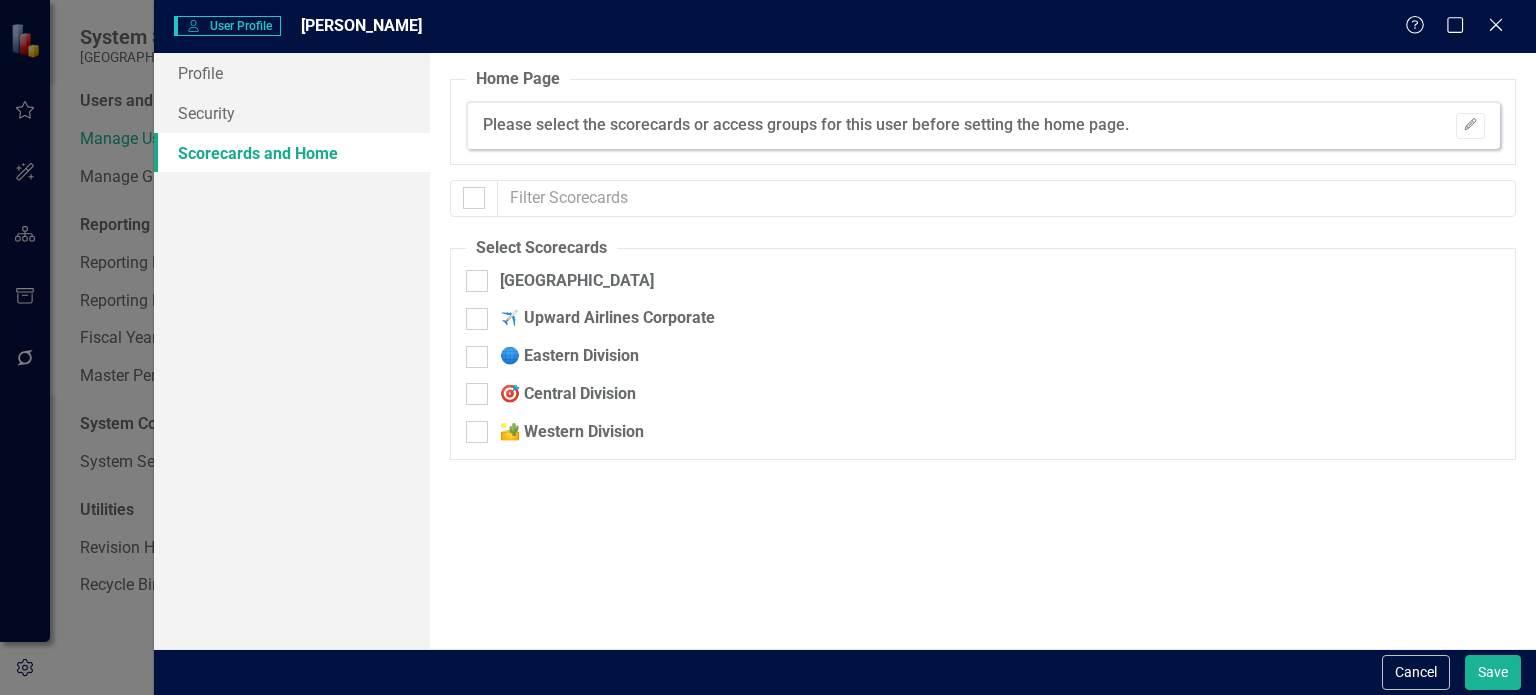 click on "Select Scorecards [GEOGRAPHIC_DATA] ✈️ Upward Airlines Corporate 🌐 Eastern Division 🎯 Central Division 🏜️ Western Division" at bounding box center (983, 348) 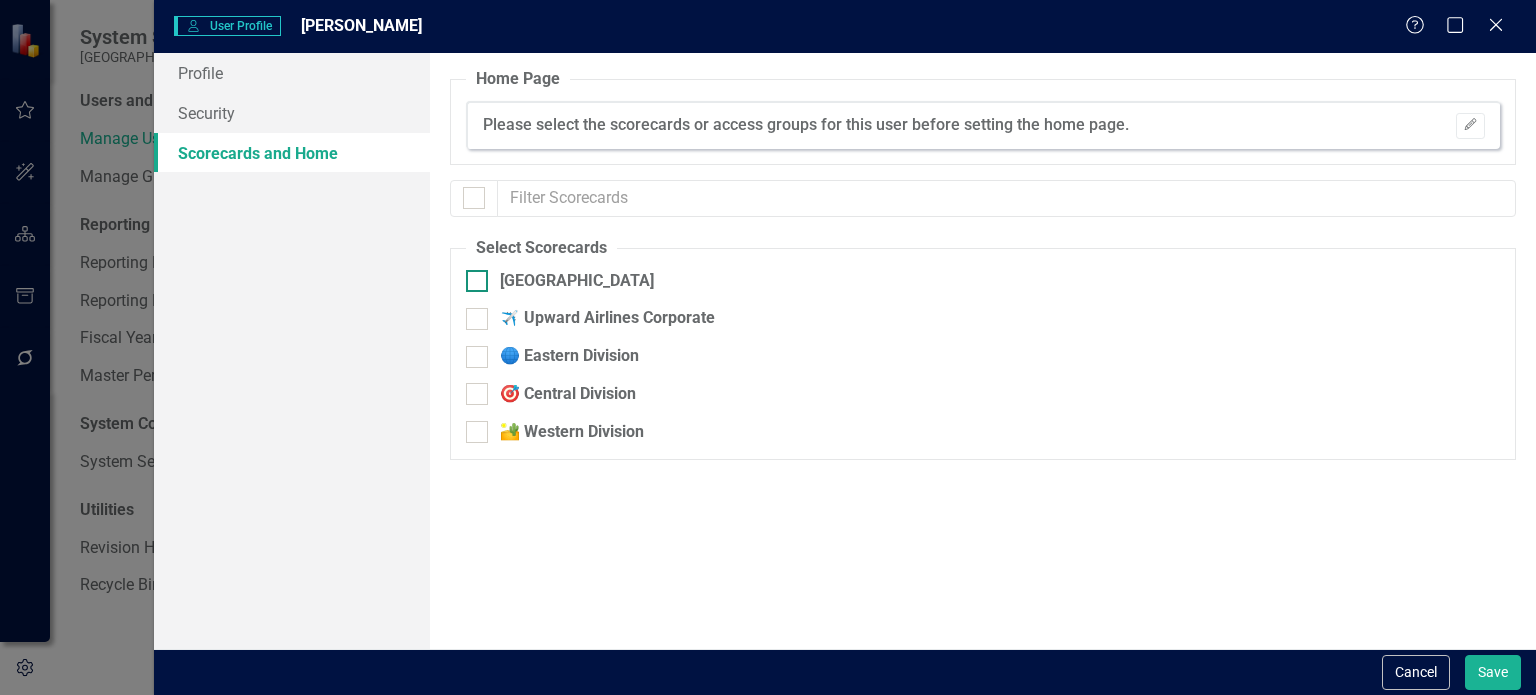 click at bounding box center (477, 281) 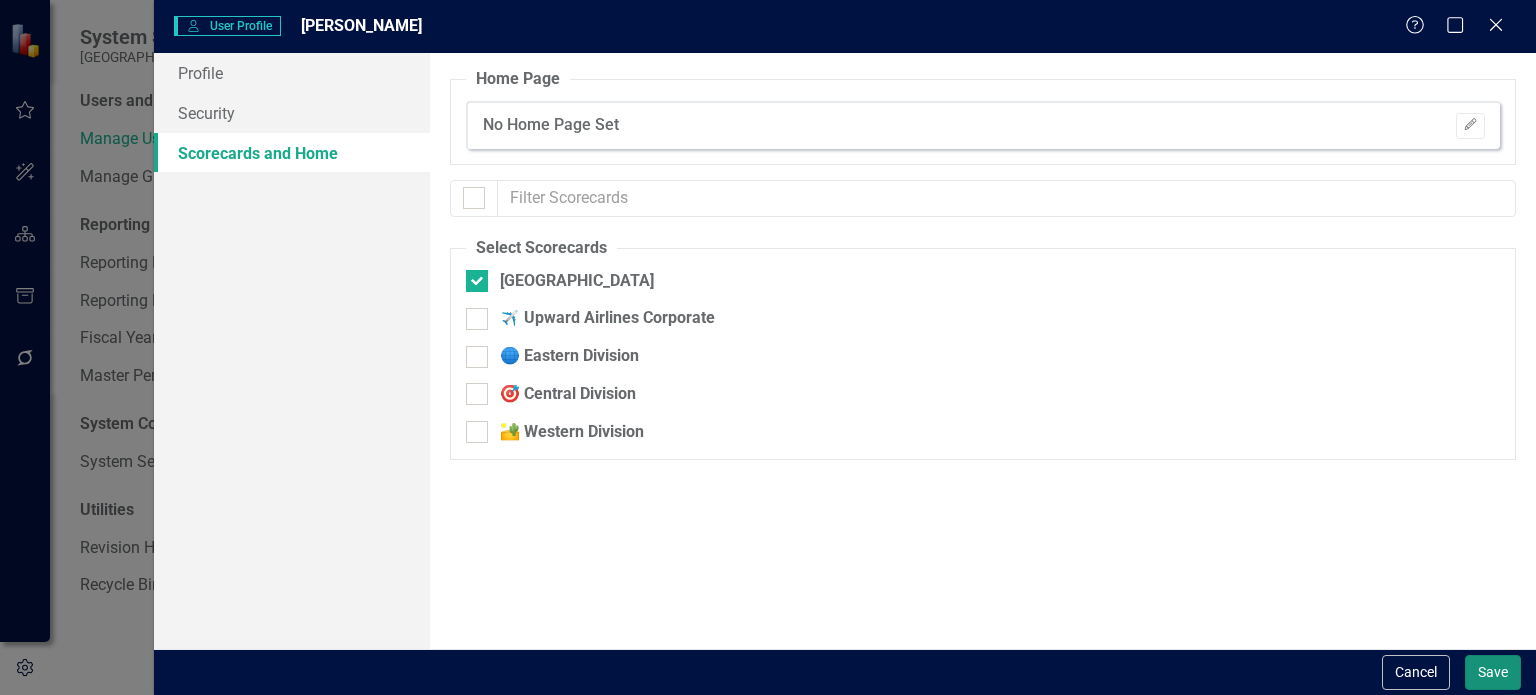 click on "Save" at bounding box center (1493, 672) 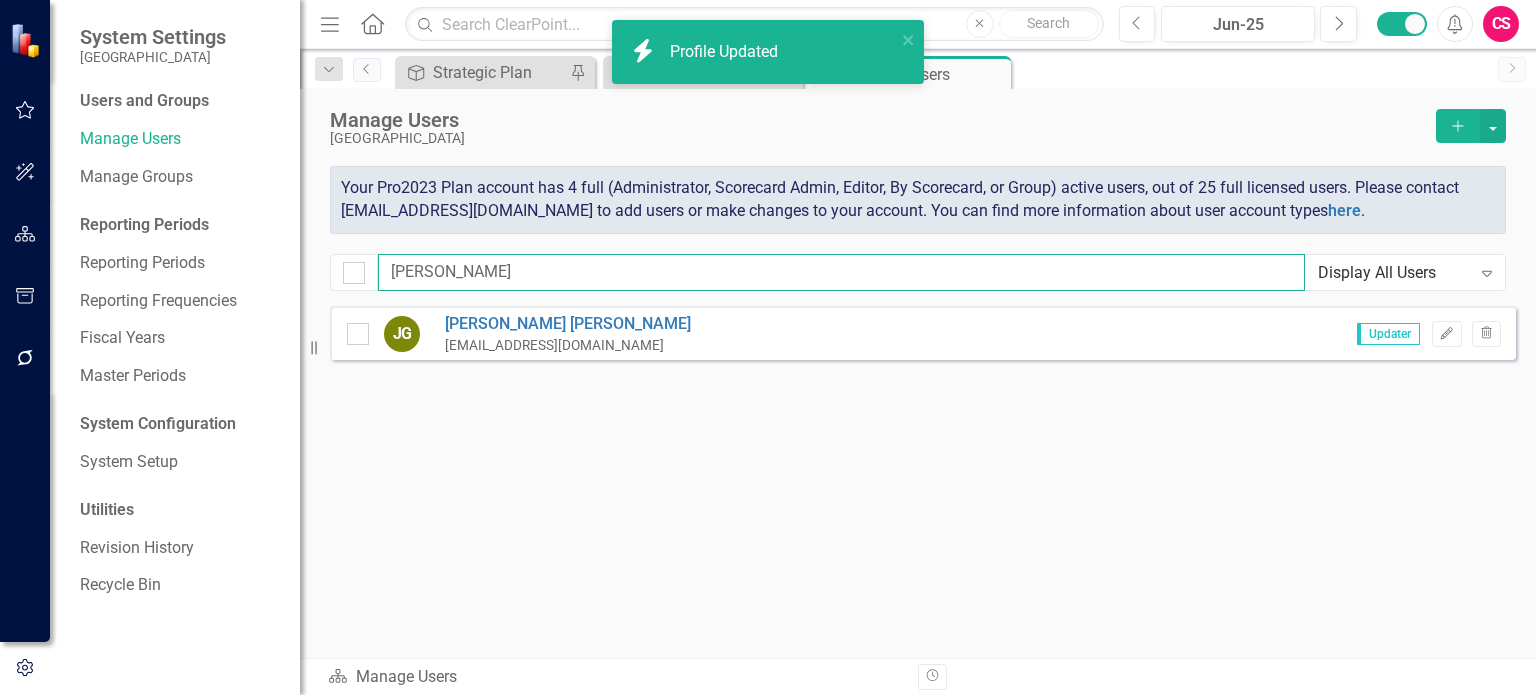 click on "[PERSON_NAME]" at bounding box center (841, 272) 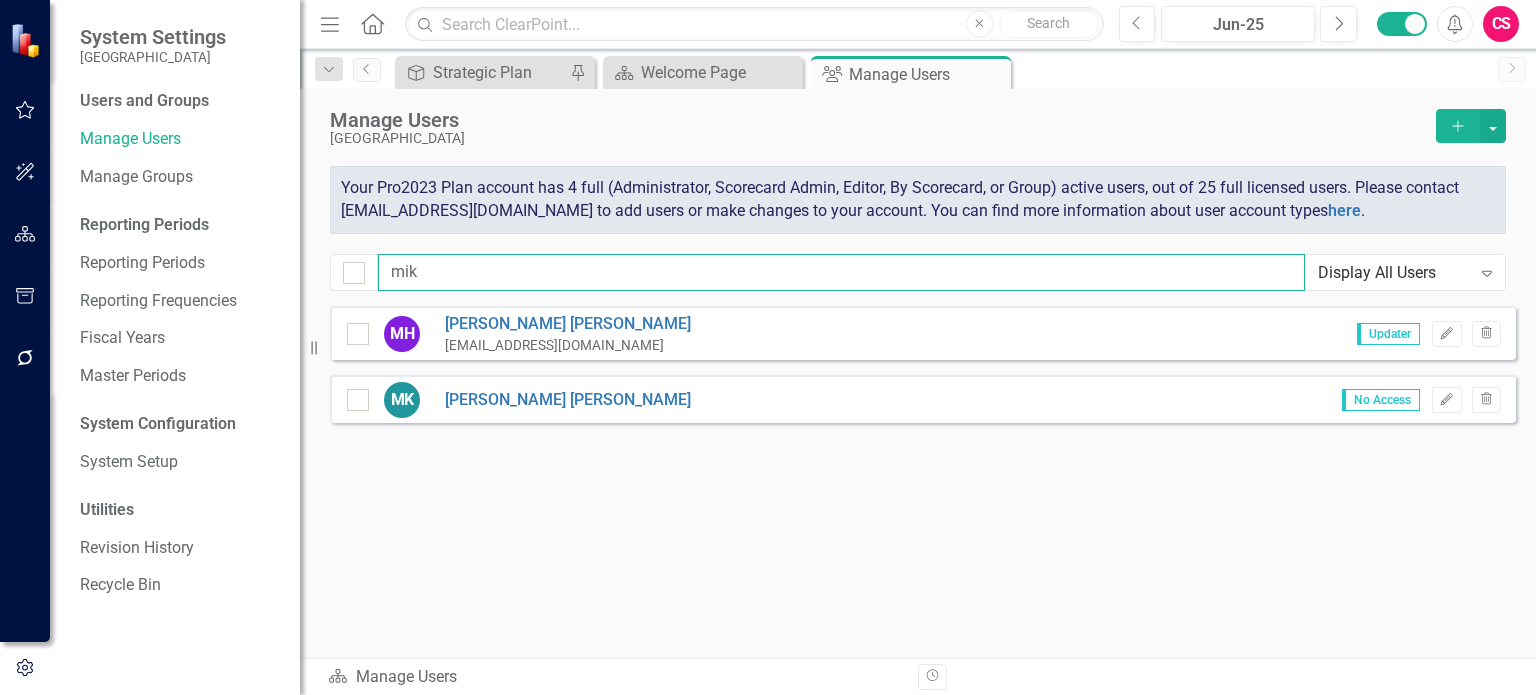 click on "mik" at bounding box center (841, 272) 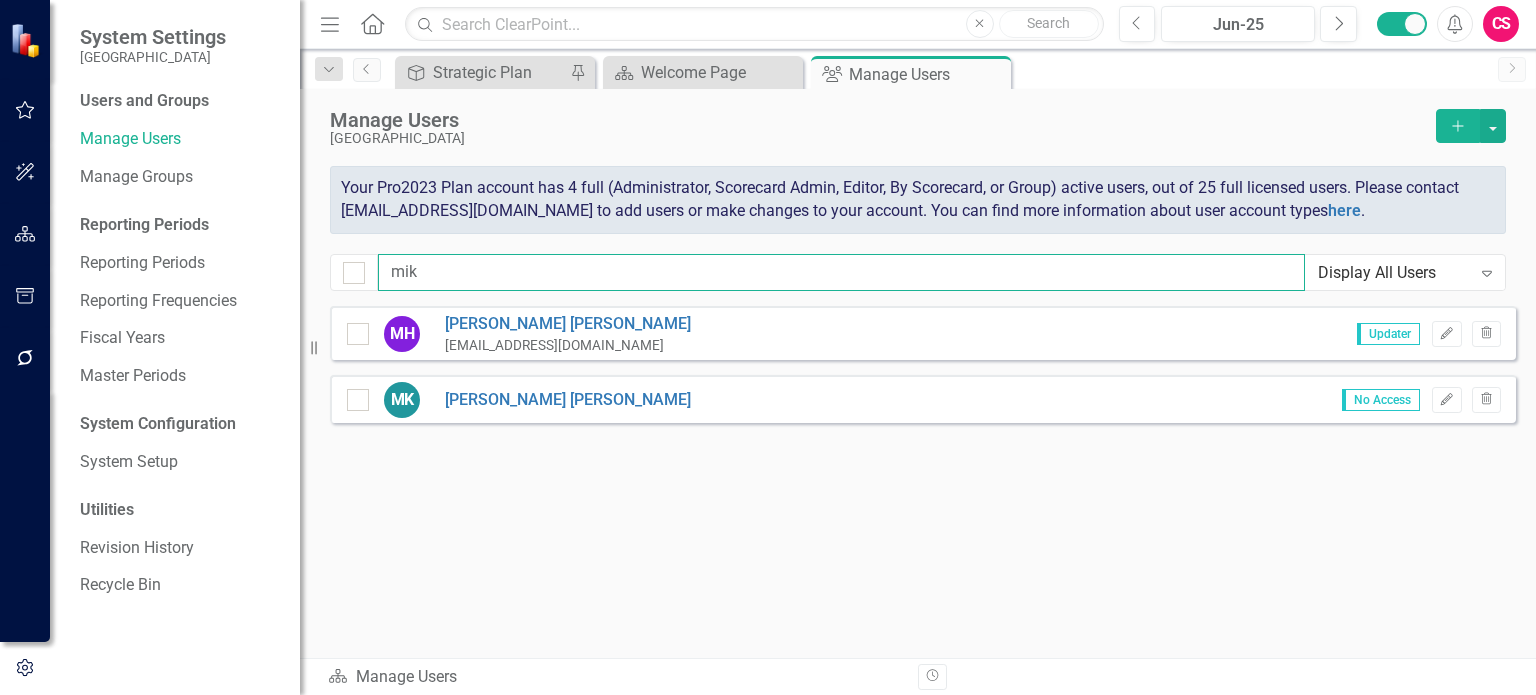 click on "mik" at bounding box center (841, 272) 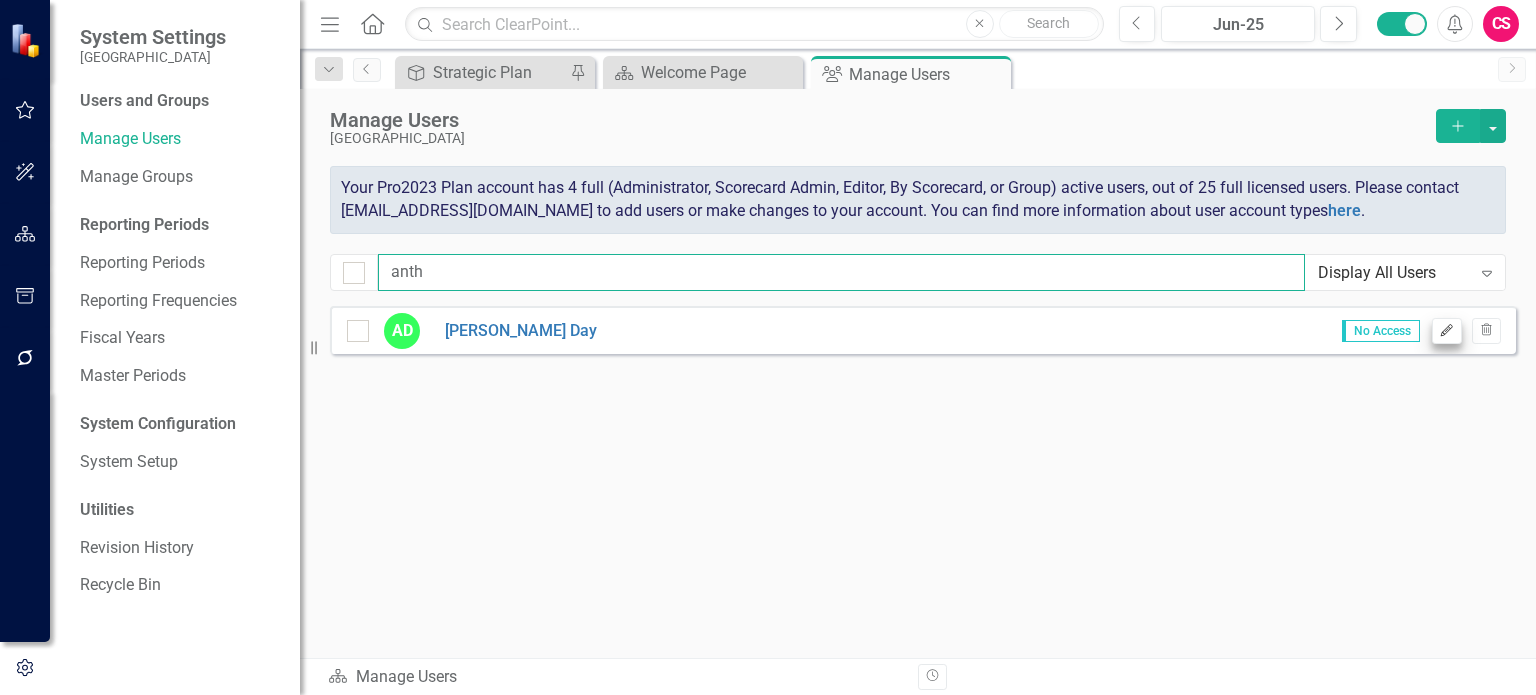 type on "anth" 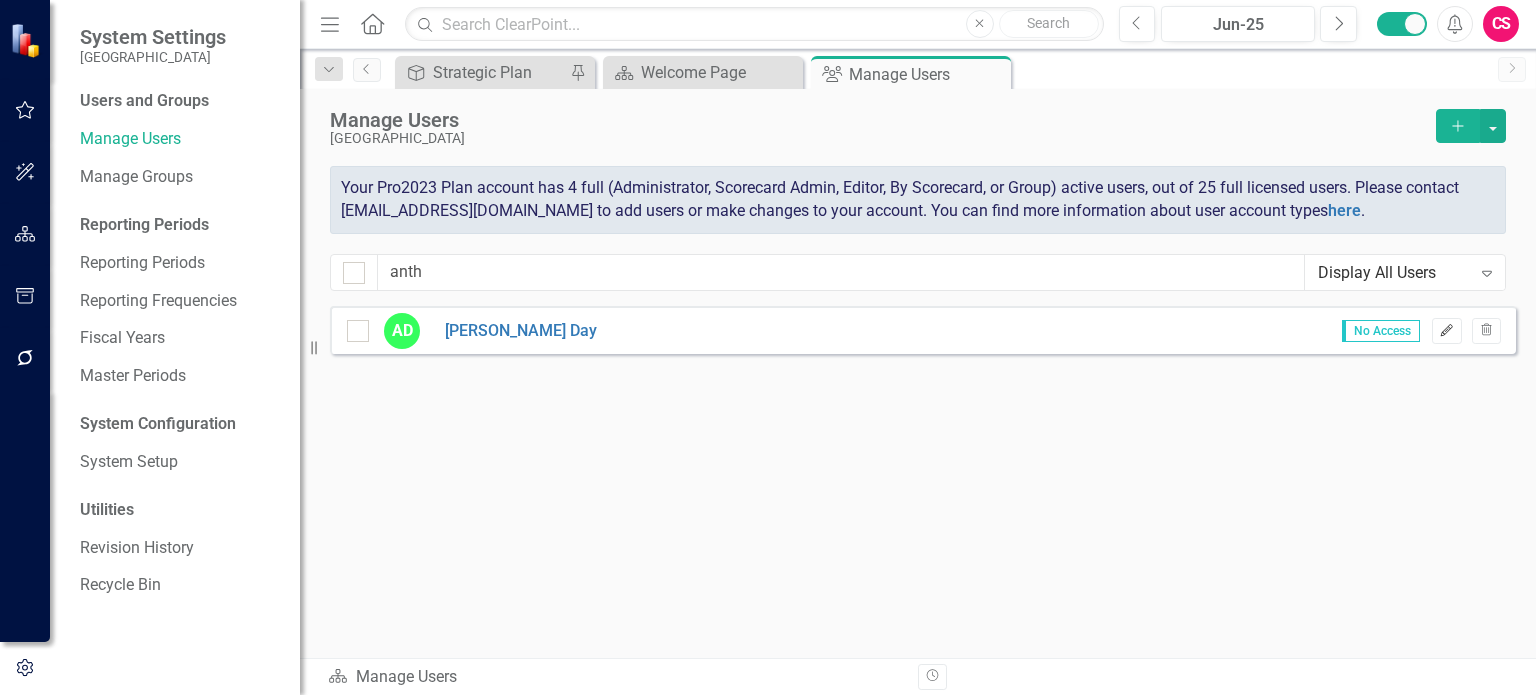 click on "Edit" at bounding box center [1446, 331] 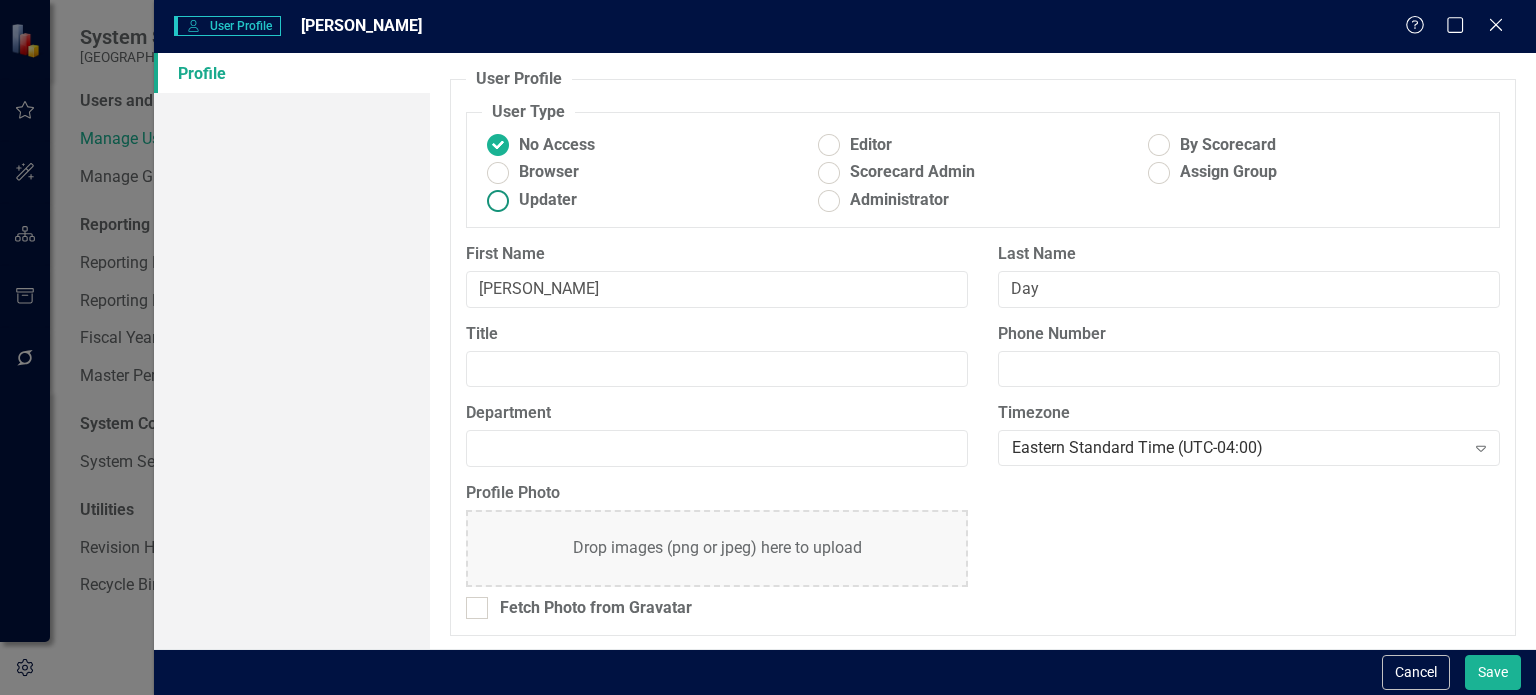 click at bounding box center (498, 200) 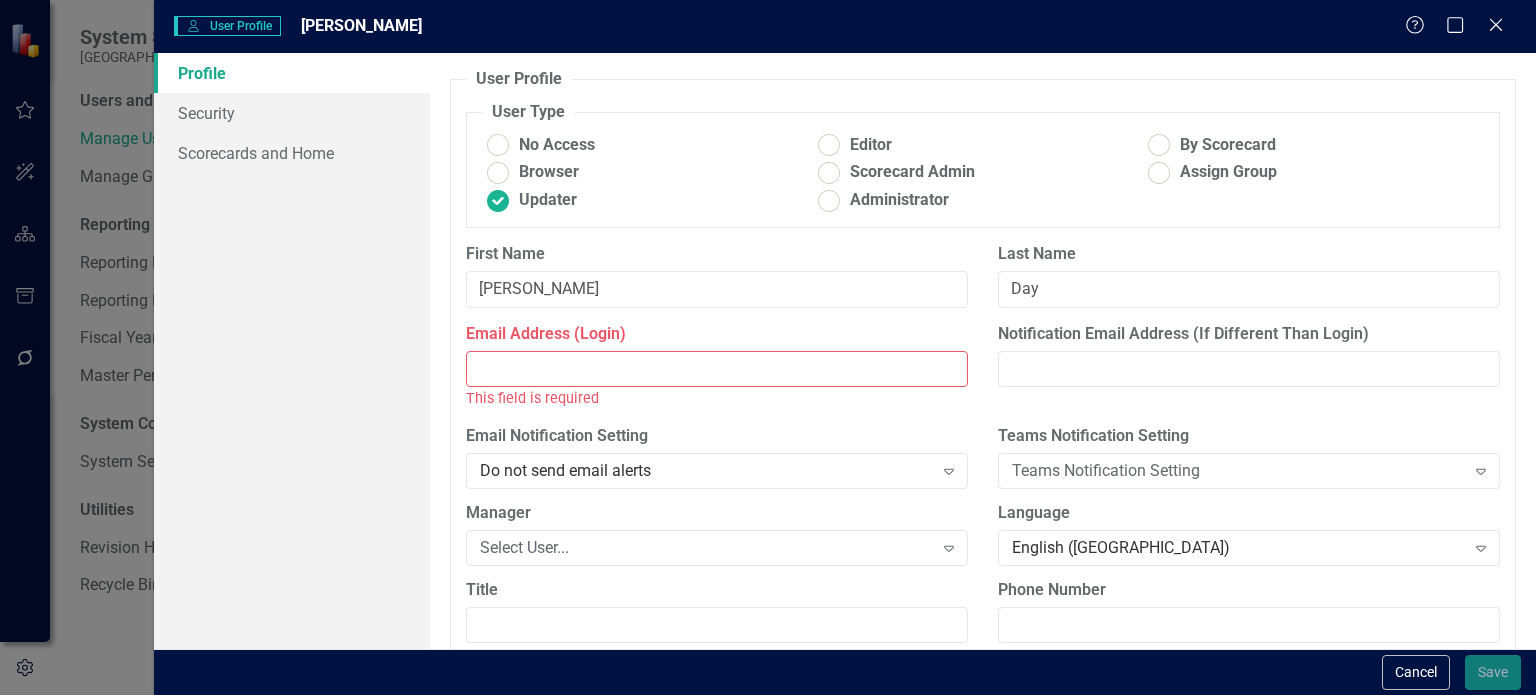 click on "Email Address (Login)" at bounding box center [717, 369] 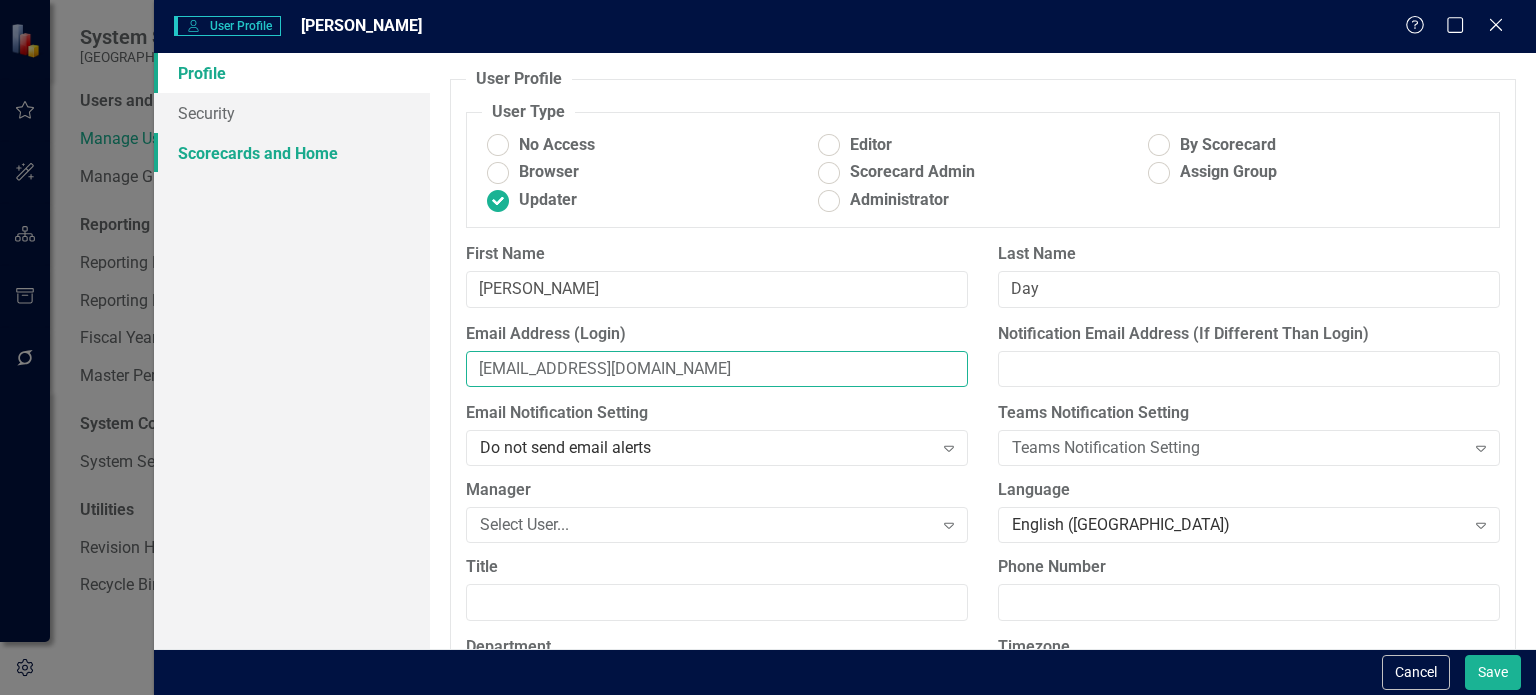 type on "[EMAIL_ADDRESS][DOMAIN_NAME]" 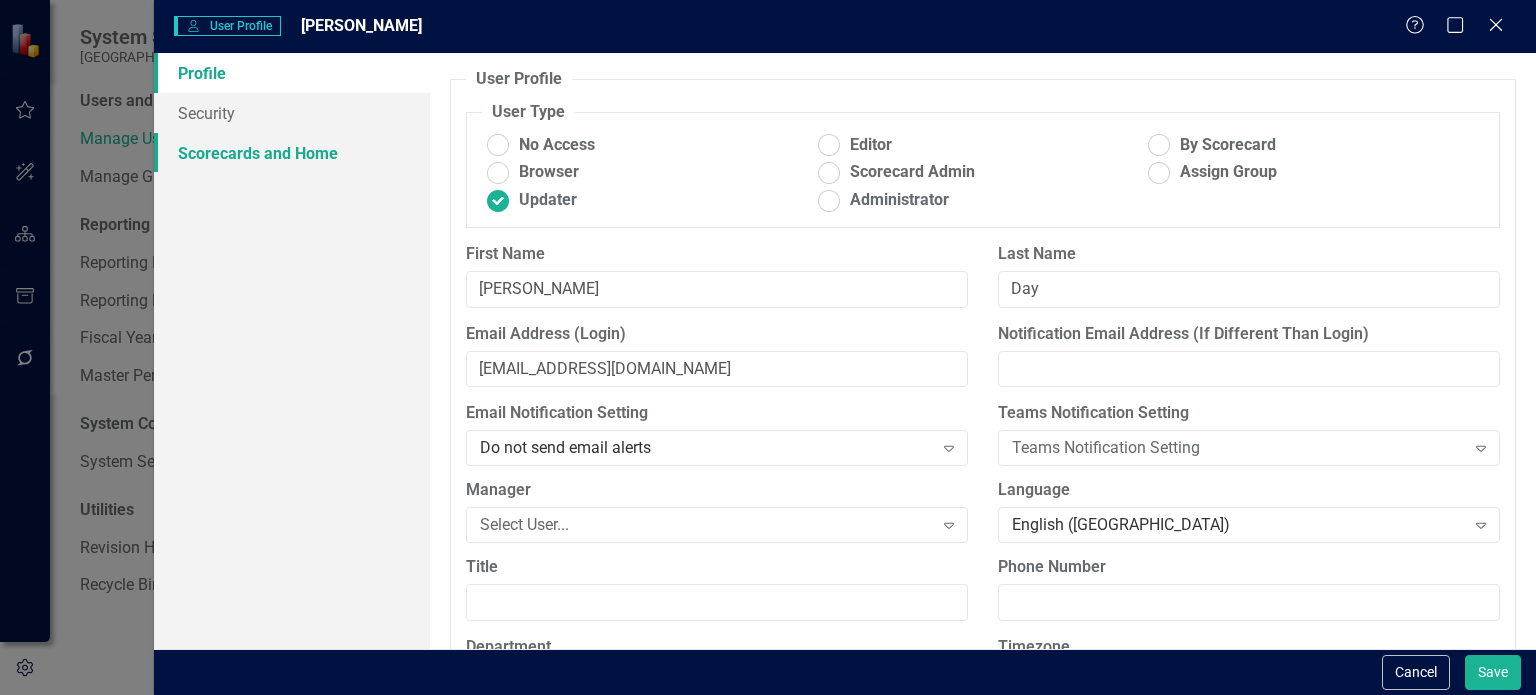 click on "Scorecards and Home" at bounding box center [292, 153] 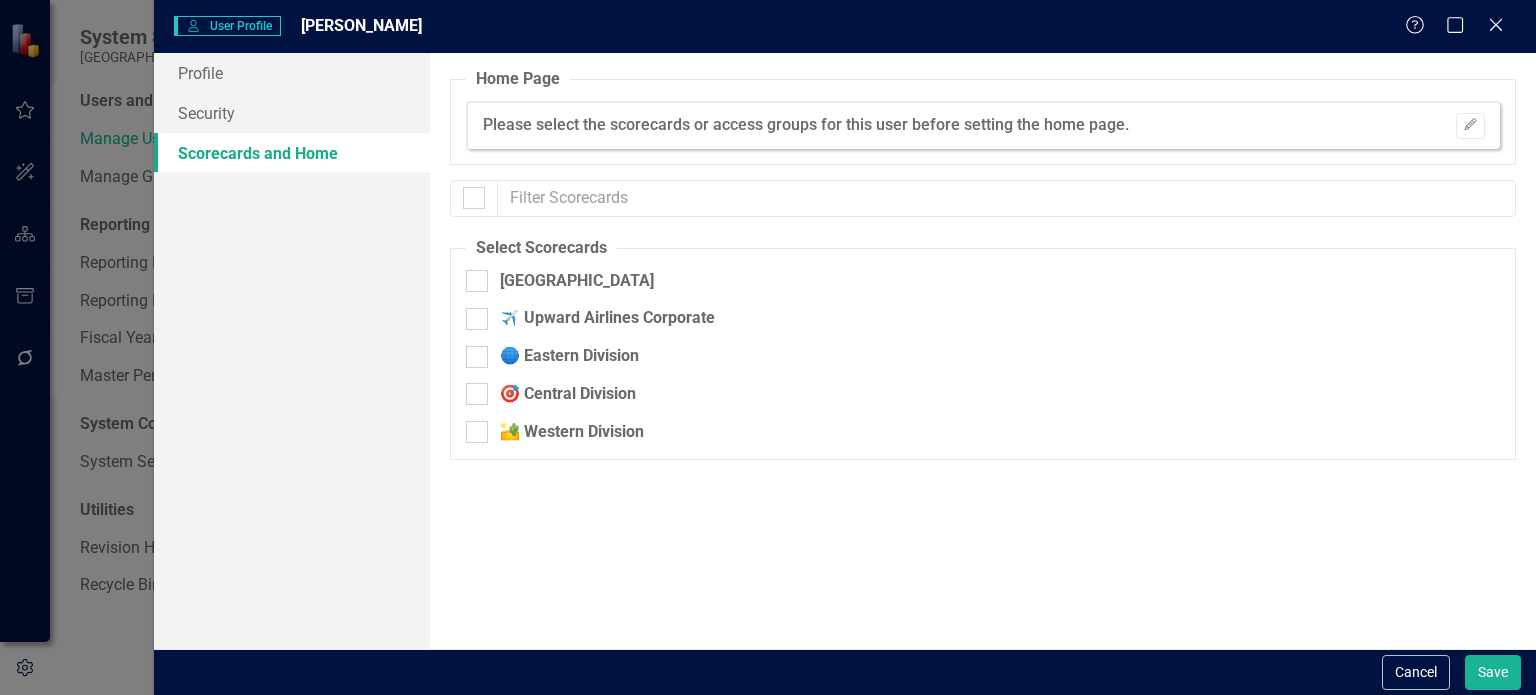 click on "Select Scorecards [GEOGRAPHIC_DATA] ✈️ Upward Airlines Corporate 🌐 Eastern Division 🎯 Central Division 🏜️ Western Division" at bounding box center [983, 348] 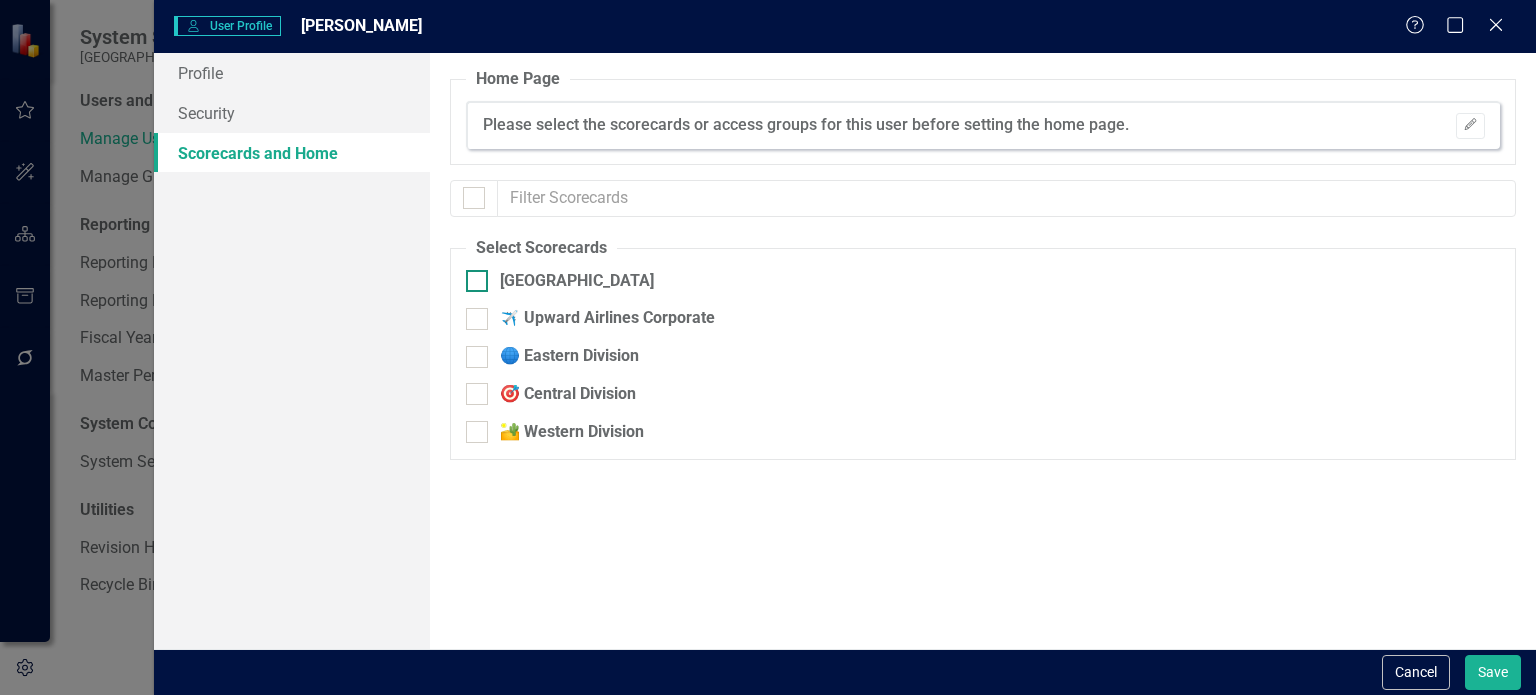 click at bounding box center [477, 281] 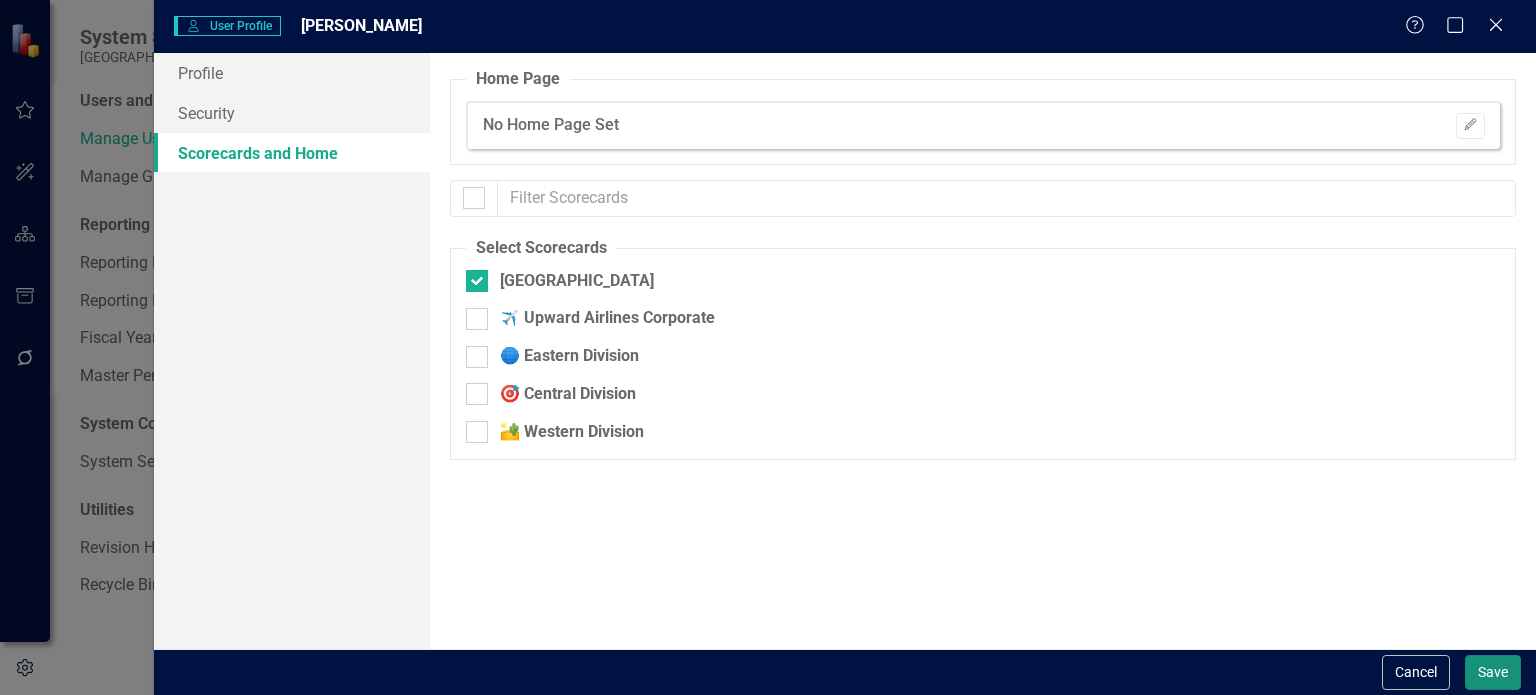 click on "Save" at bounding box center [1493, 672] 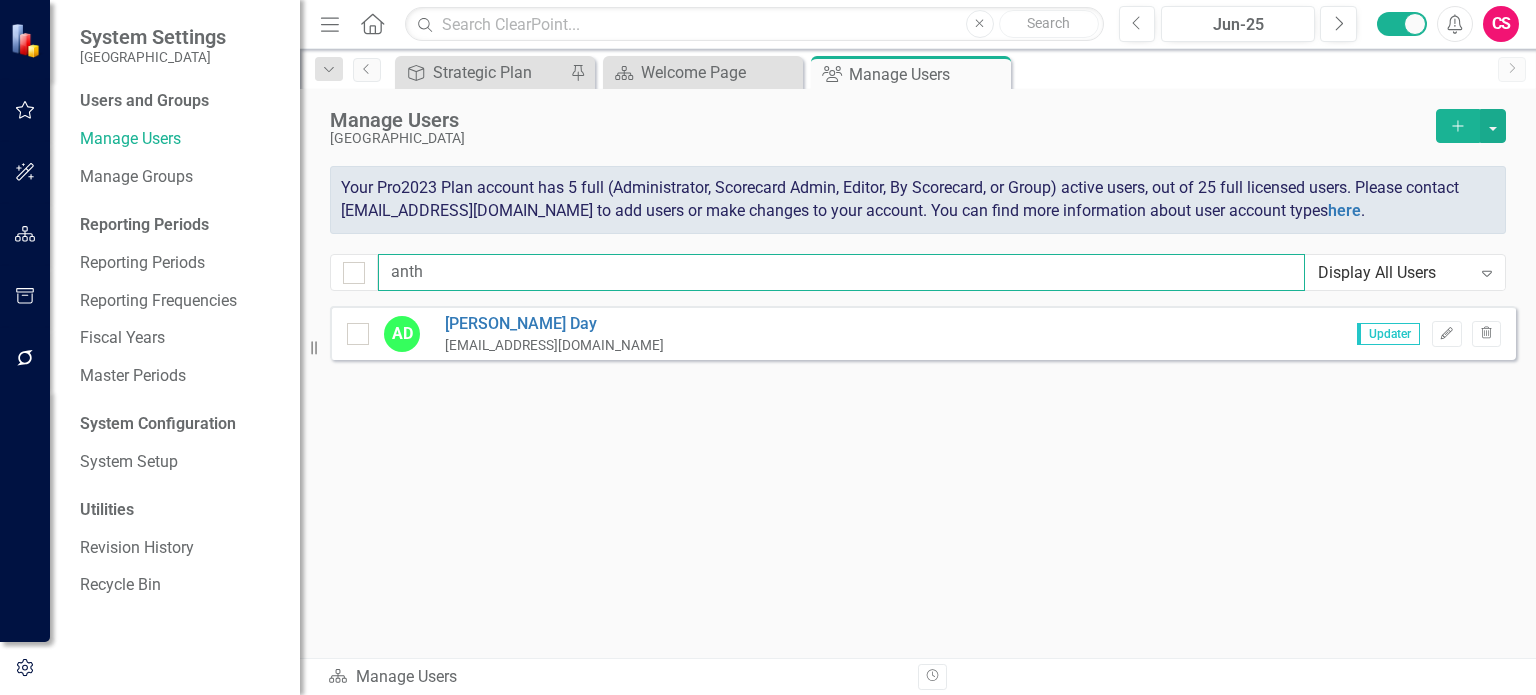 click on "anth" at bounding box center (841, 272) 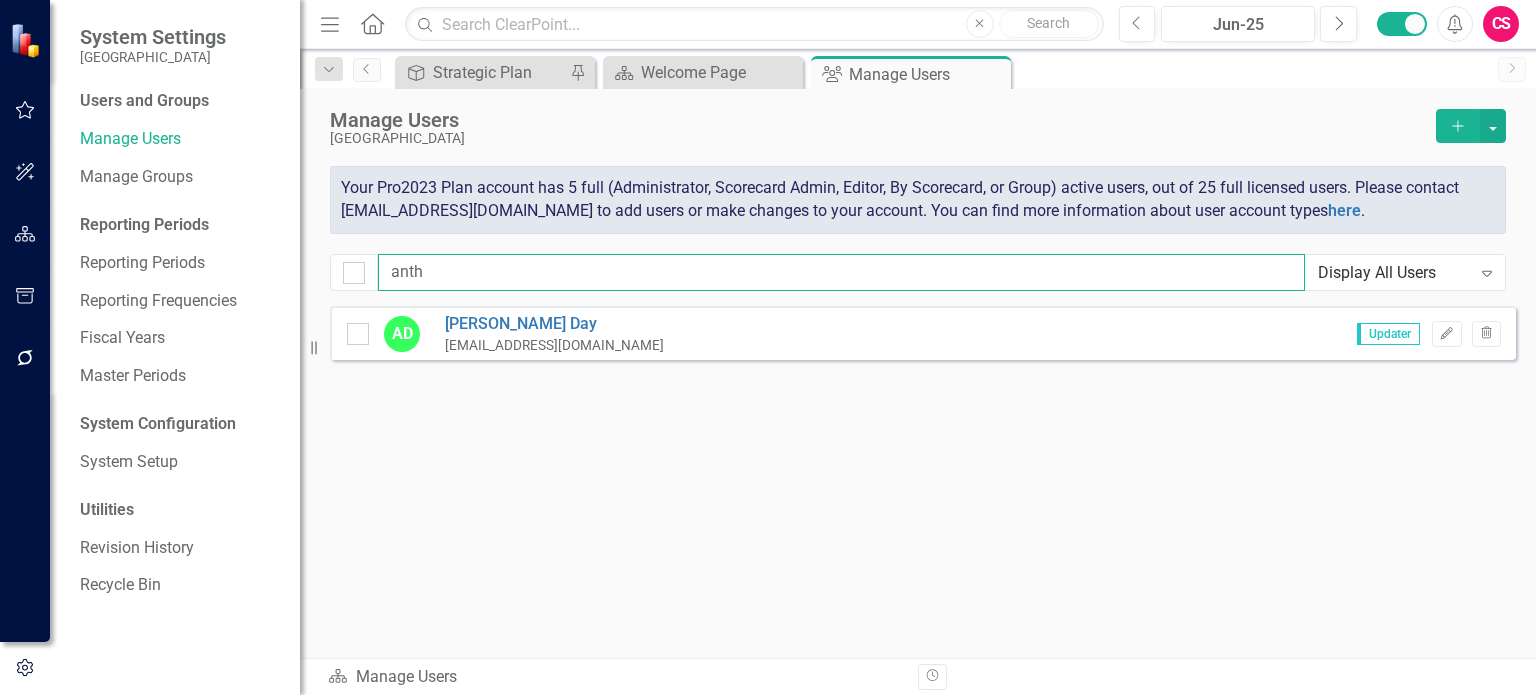click on "anth" at bounding box center [841, 272] 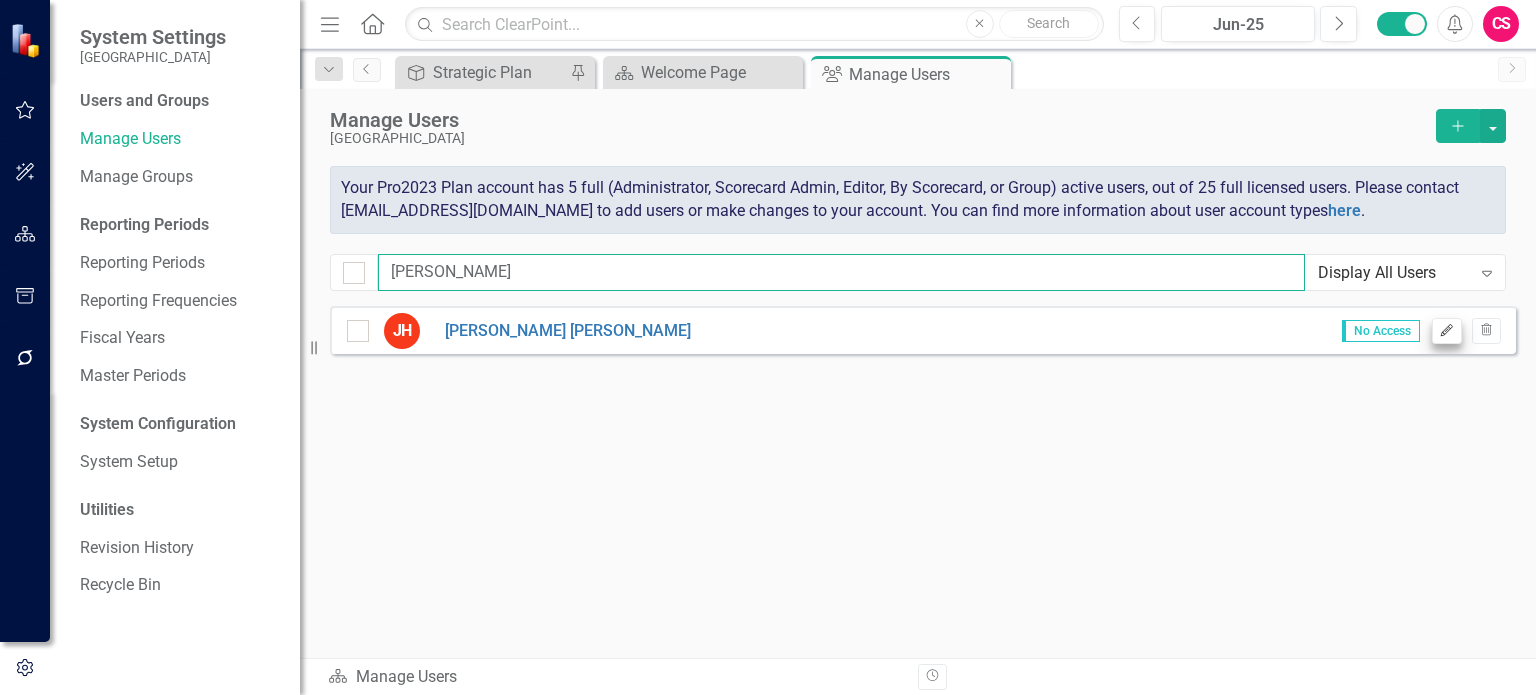 type on "[PERSON_NAME]" 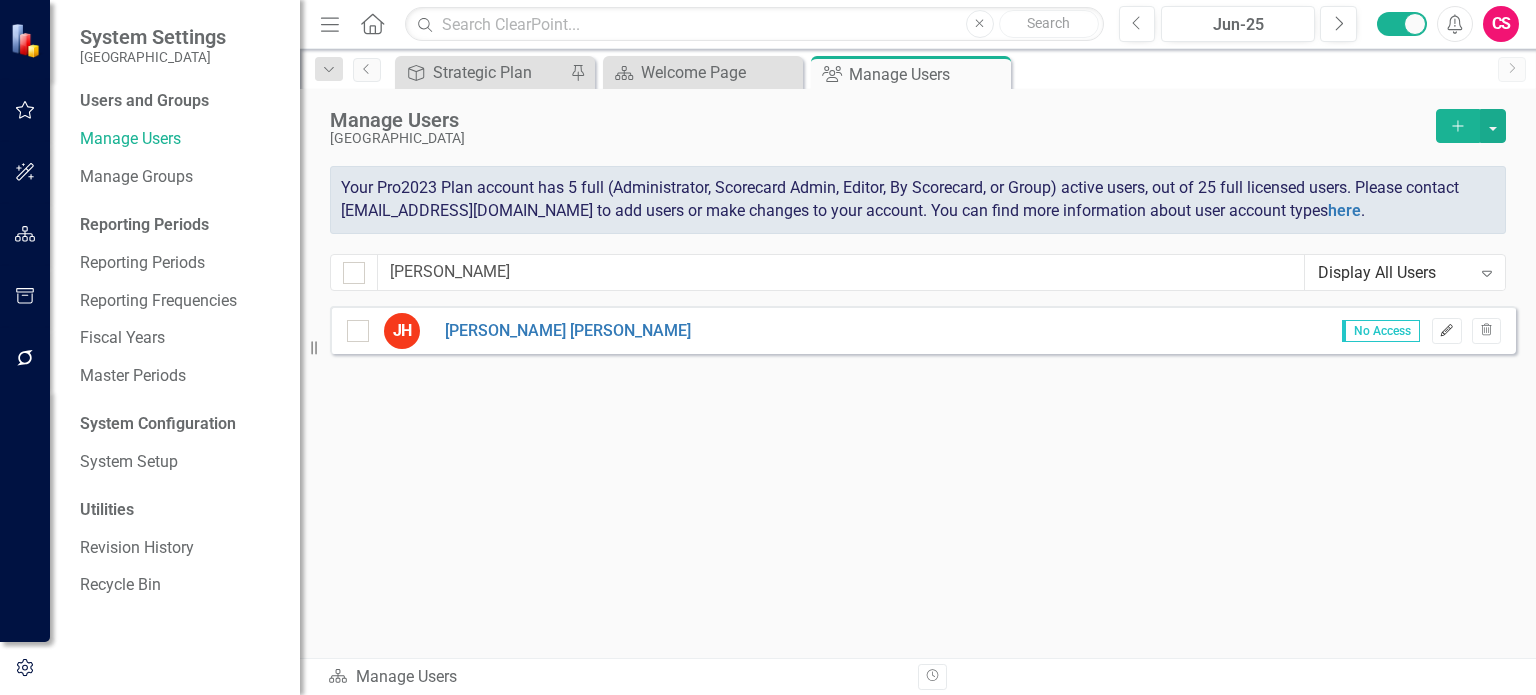 click on "Edit" 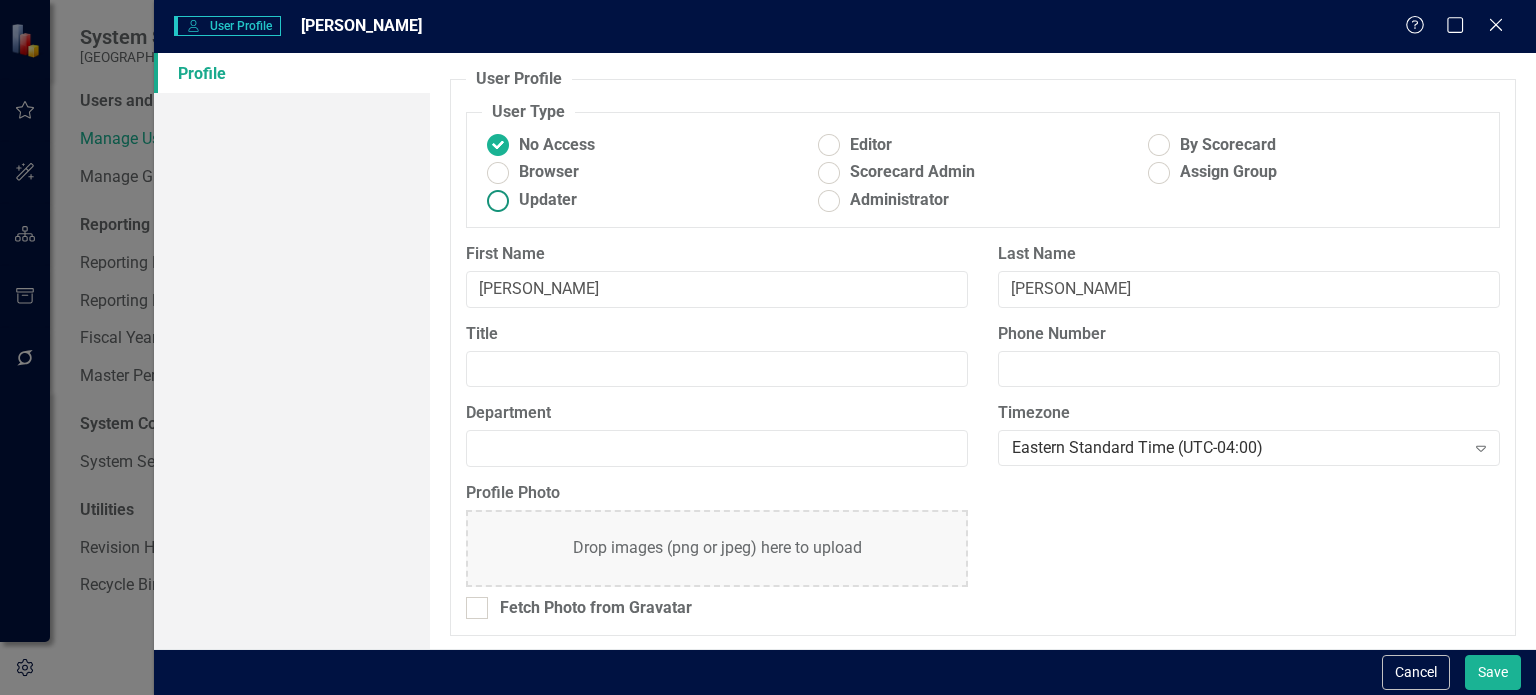 click on "Updater" at bounding box center (647, 200) 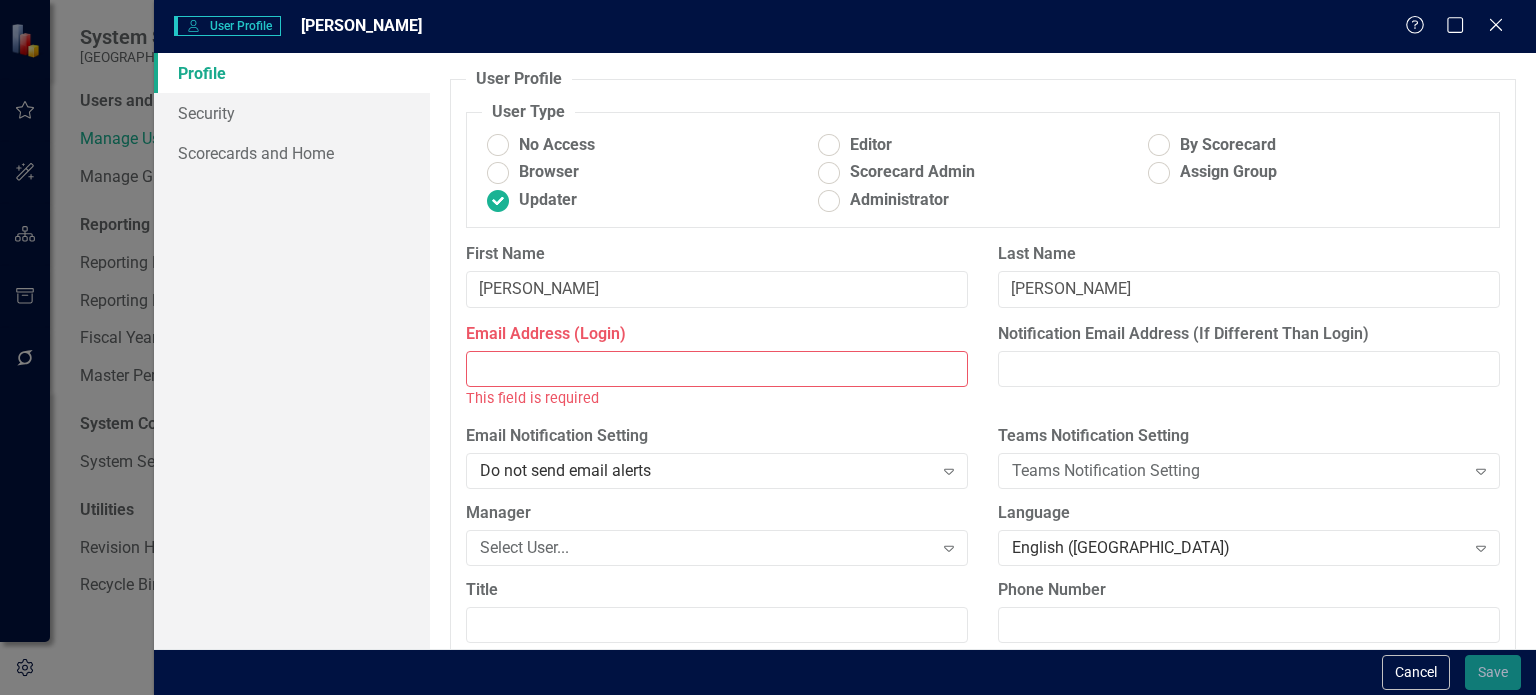 click on "Email Address (Login)" at bounding box center (717, 369) 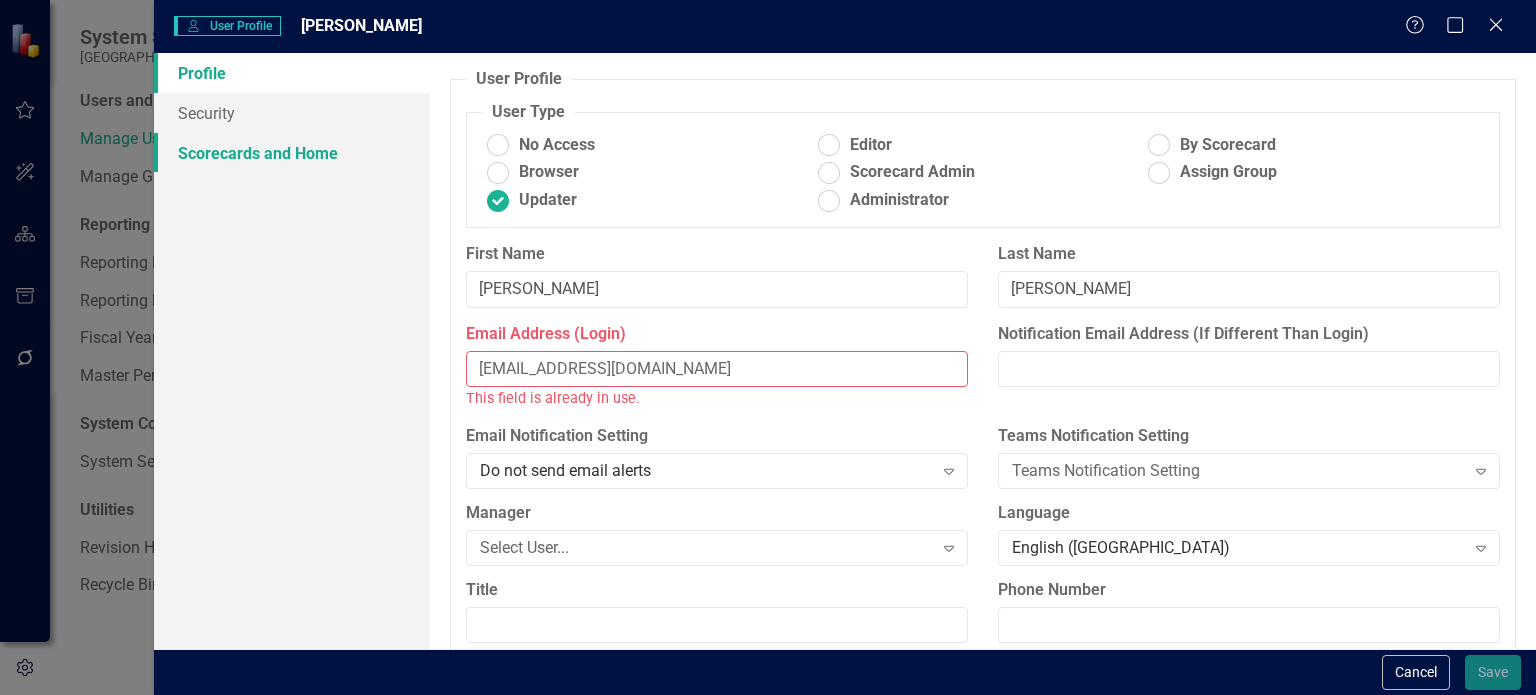 type on "[EMAIL_ADDRESS][DOMAIN_NAME]" 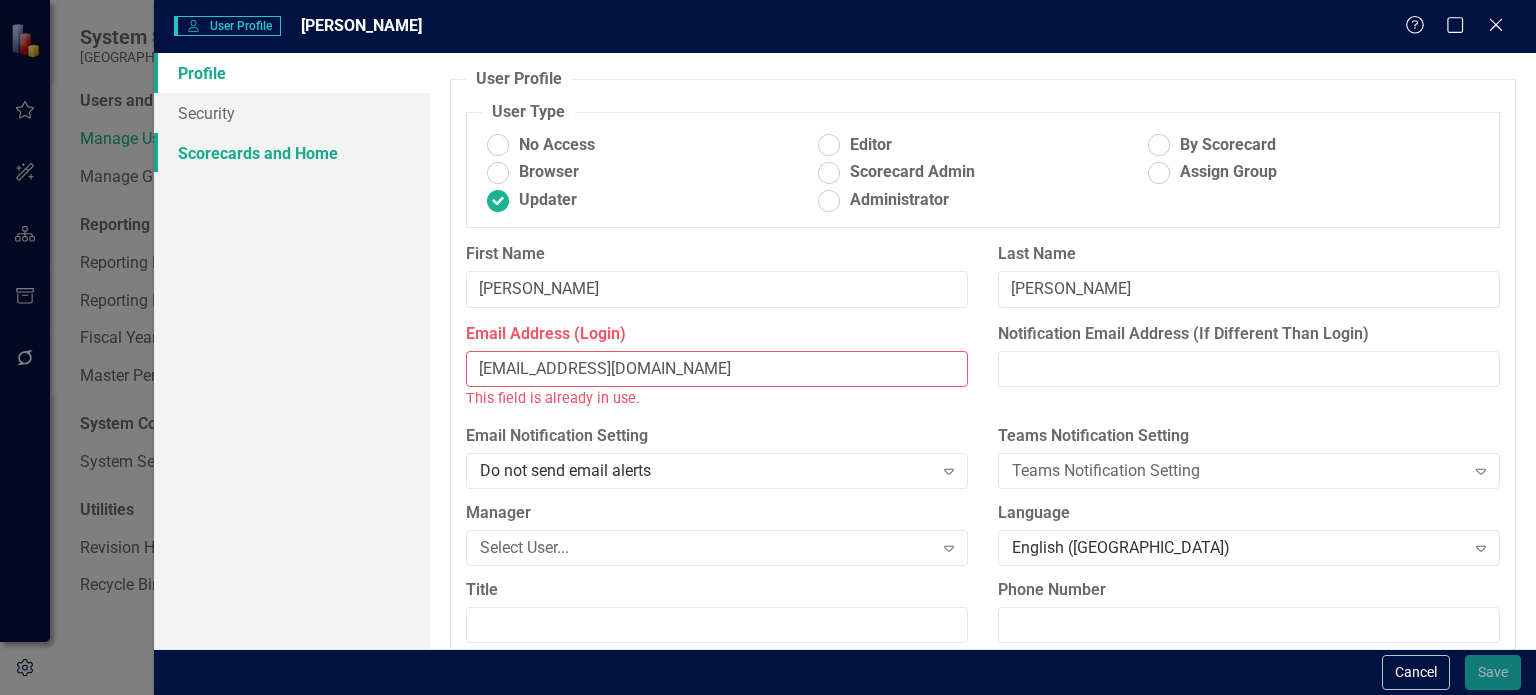 click on "Scorecards and Home" at bounding box center [292, 153] 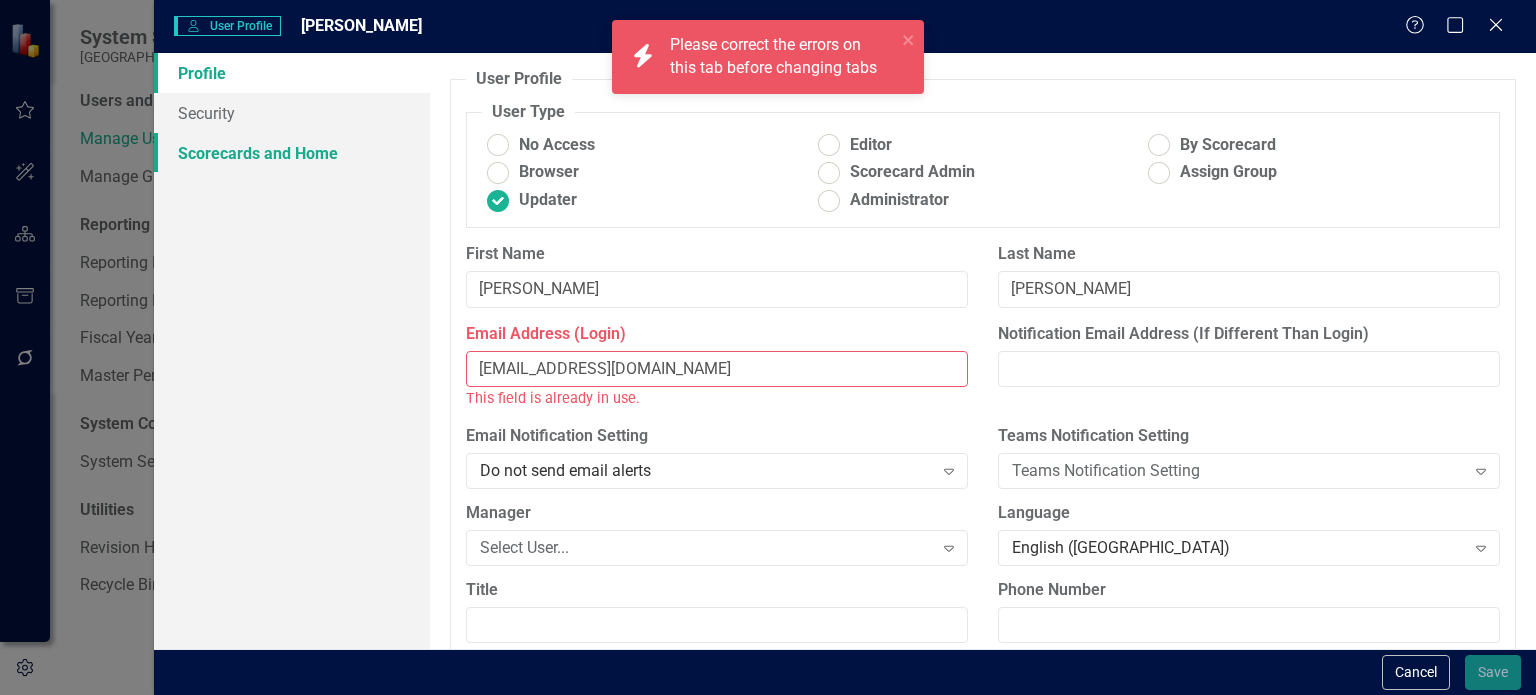 click on "Scorecards and Home" at bounding box center [292, 153] 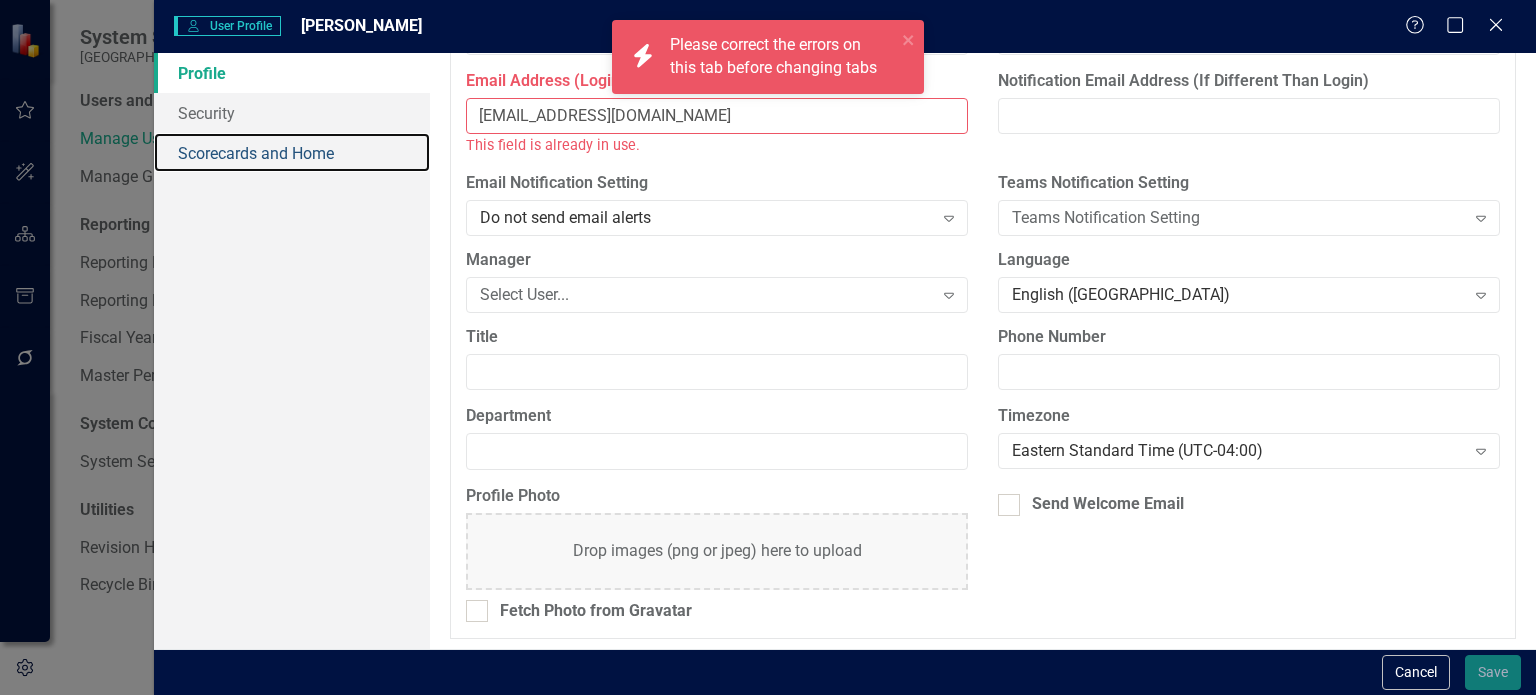 scroll, scrollTop: 0, scrollLeft: 0, axis: both 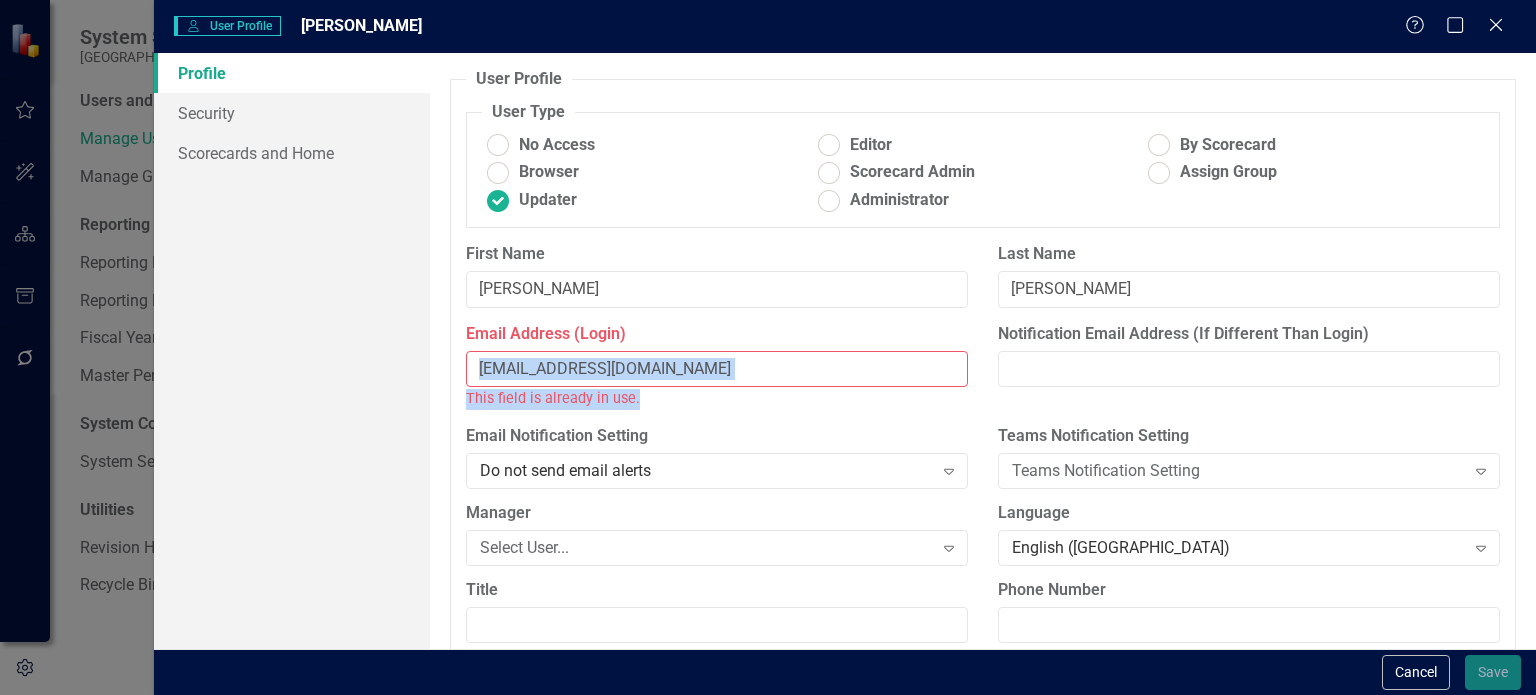 click on "Email Address (Login) [EMAIL_ADDRESS][DOMAIN_NAME] This field is already in use." at bounding box center (717, 366) 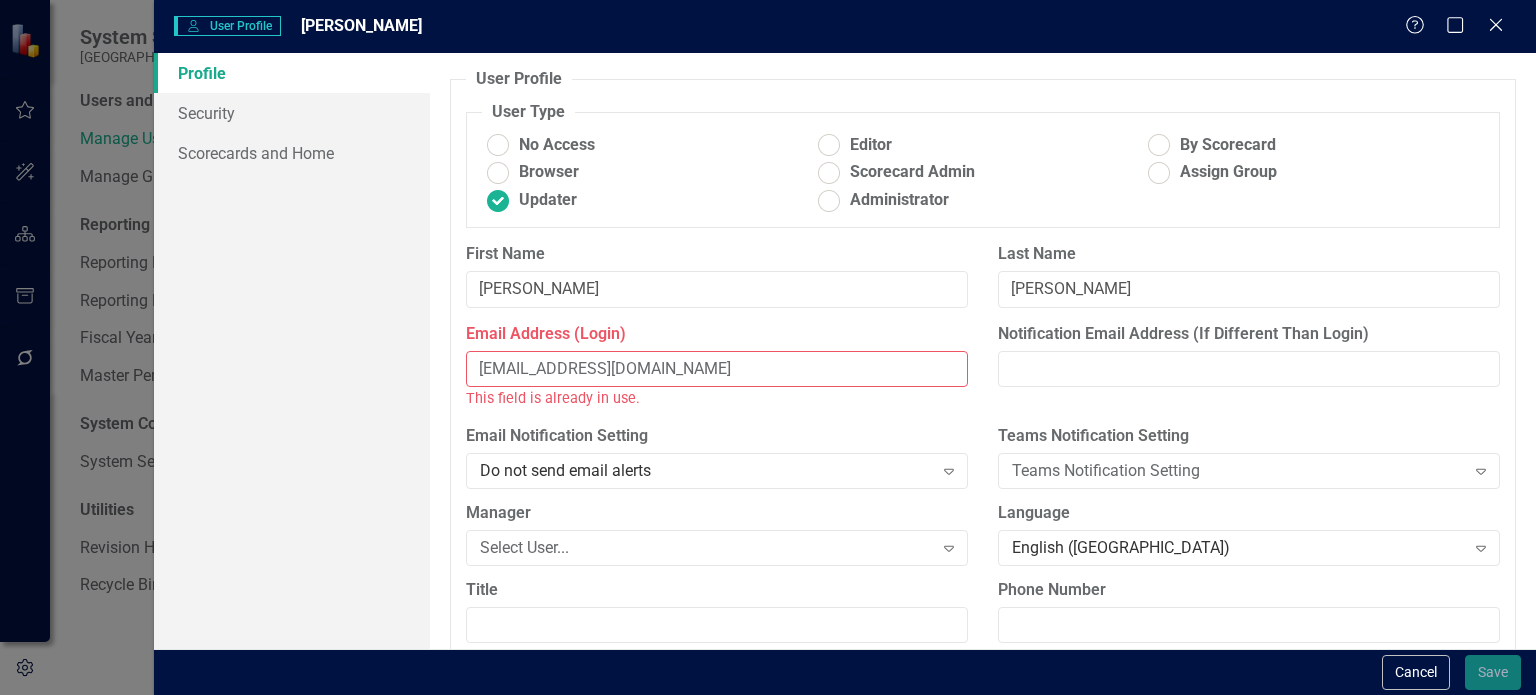 click on "[EMAIL_ADDRESS][DOMAIN_NAME]" at bounding box center (717, 369) 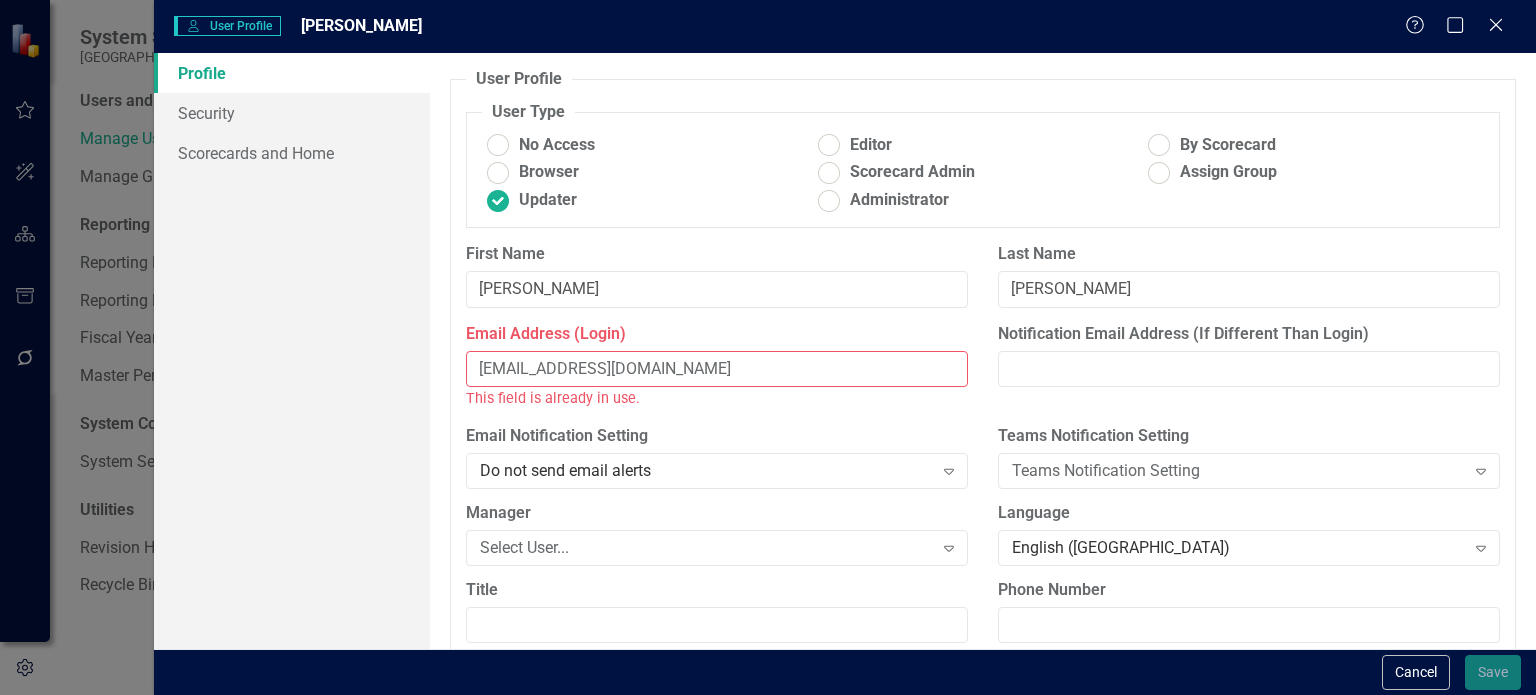 drag, startPoint x: 349, startPoint y: 329, endPoint x: 244, endPoint y: 324, distance: 105.11898 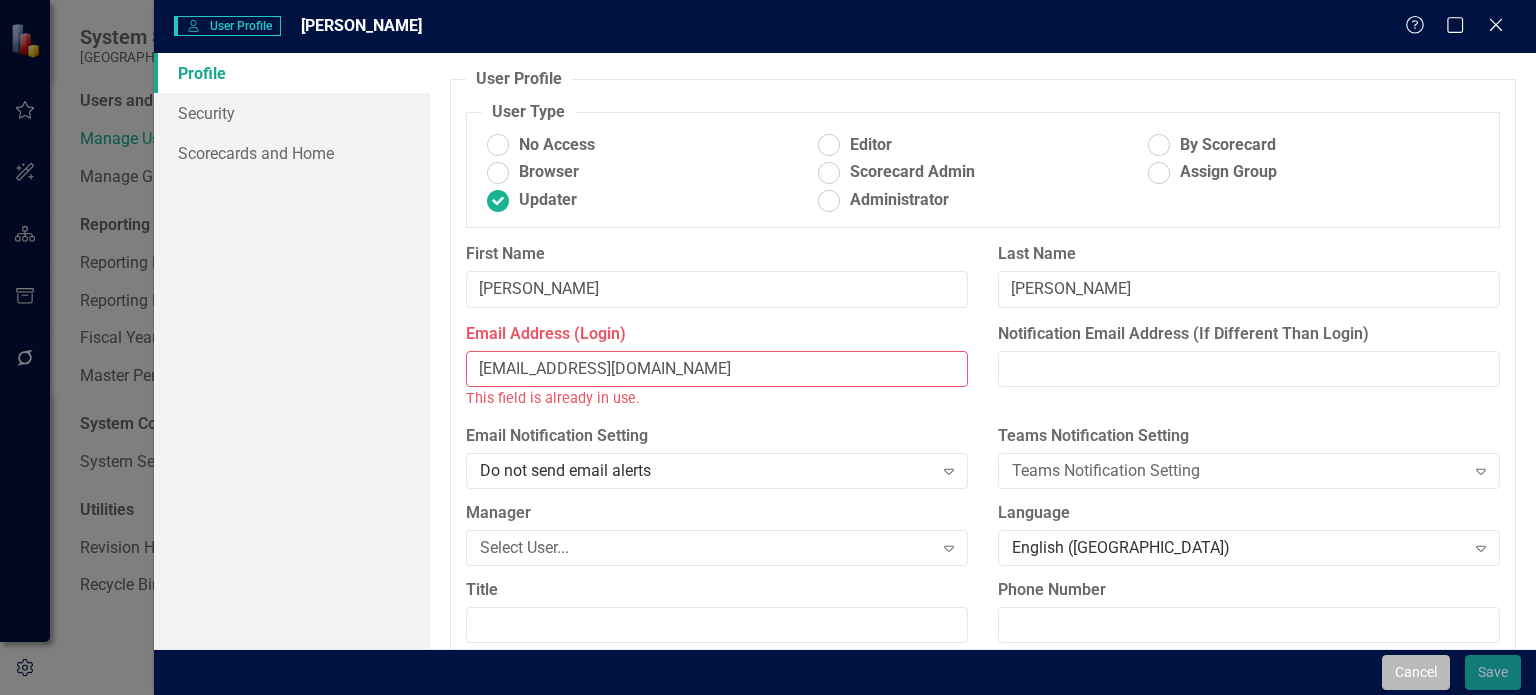 click on "Cancel" at bounding box center [1416, 672] 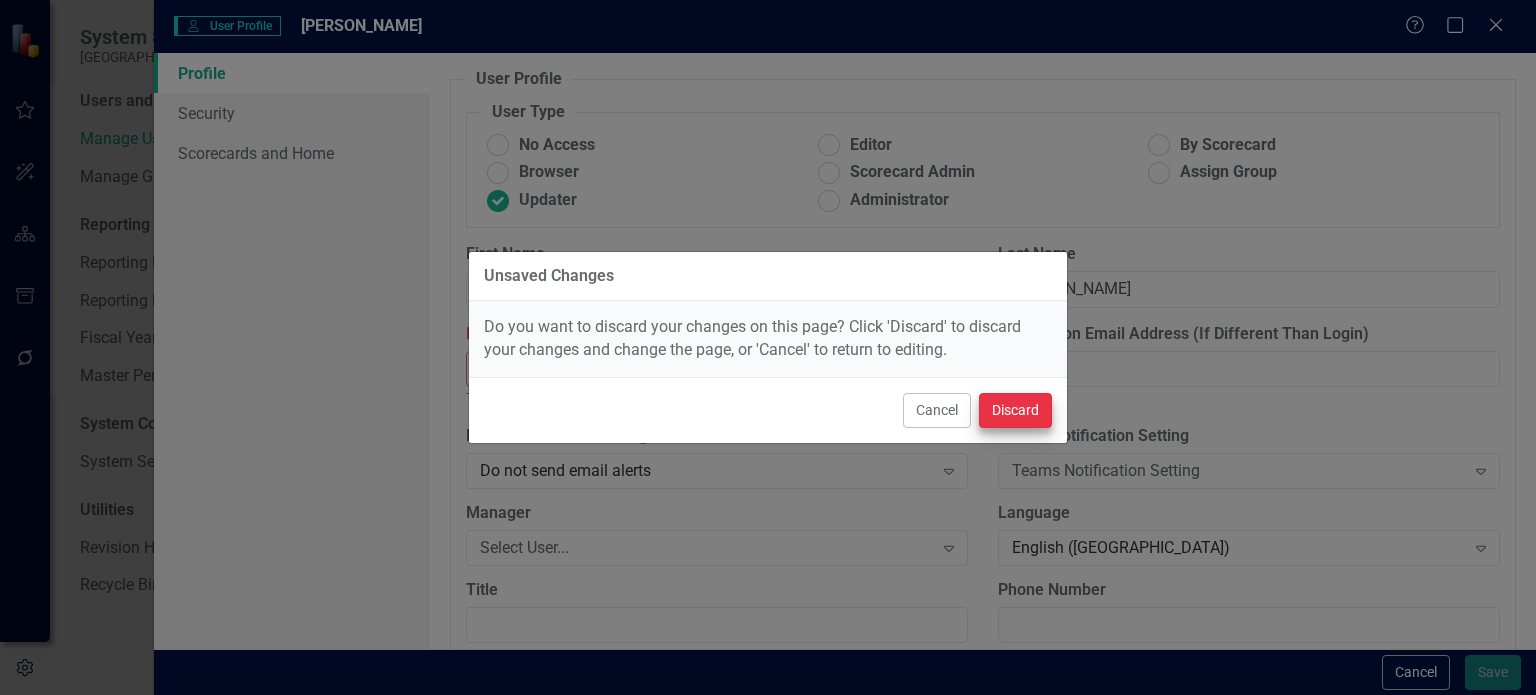 drag, startPoint x: 1071, startPoint y: 416, endPoint x: 1041, endPoint y: 416, distance: 30 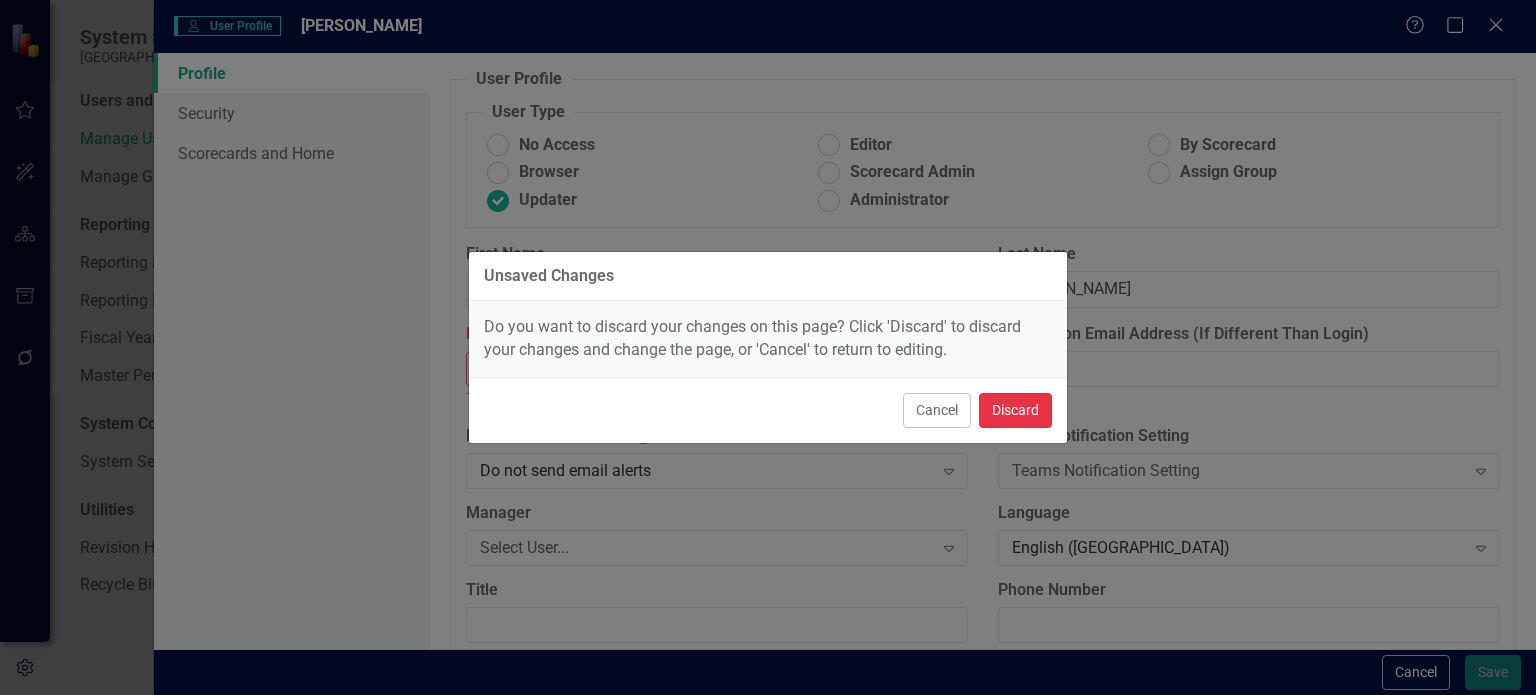 click on "Discard" at bounding box center [1015, 410] 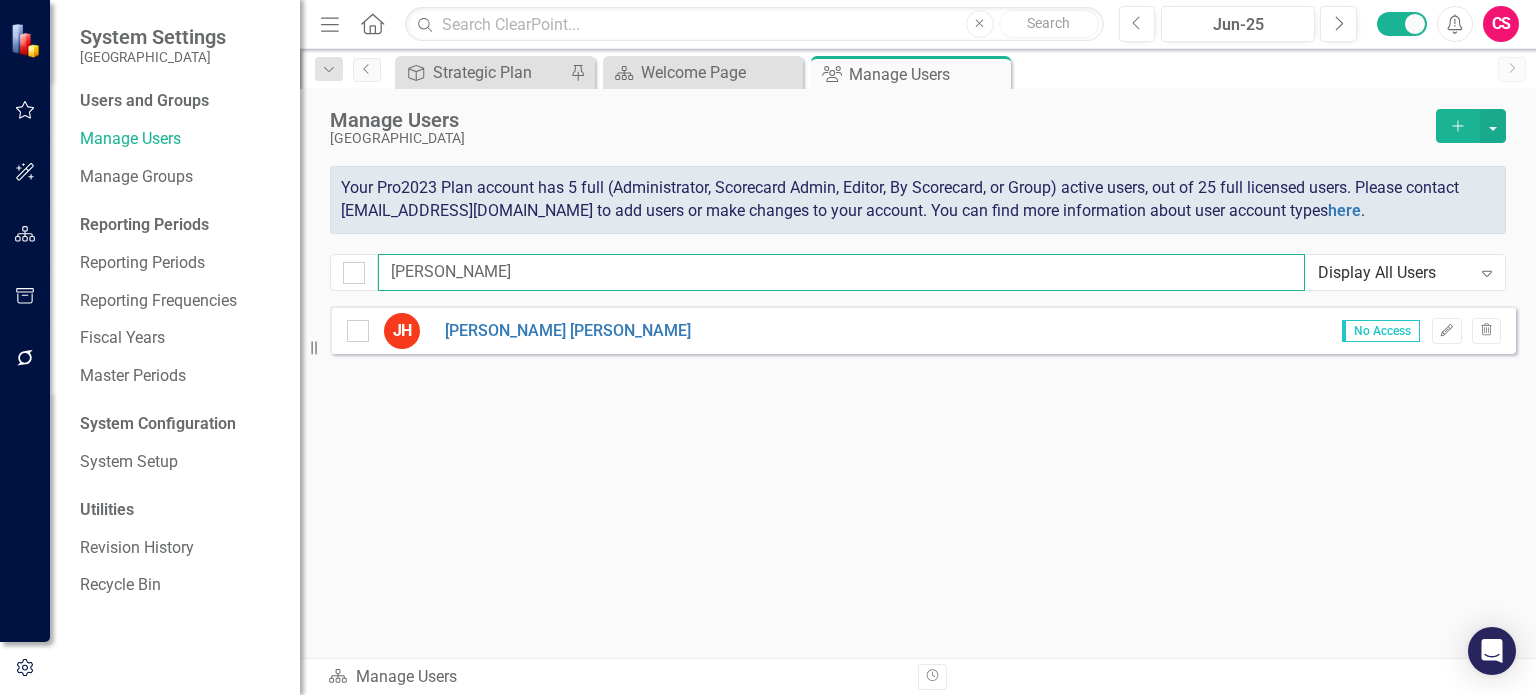 click on "[PERSON_NAME]" at bounding box center [841, 272] 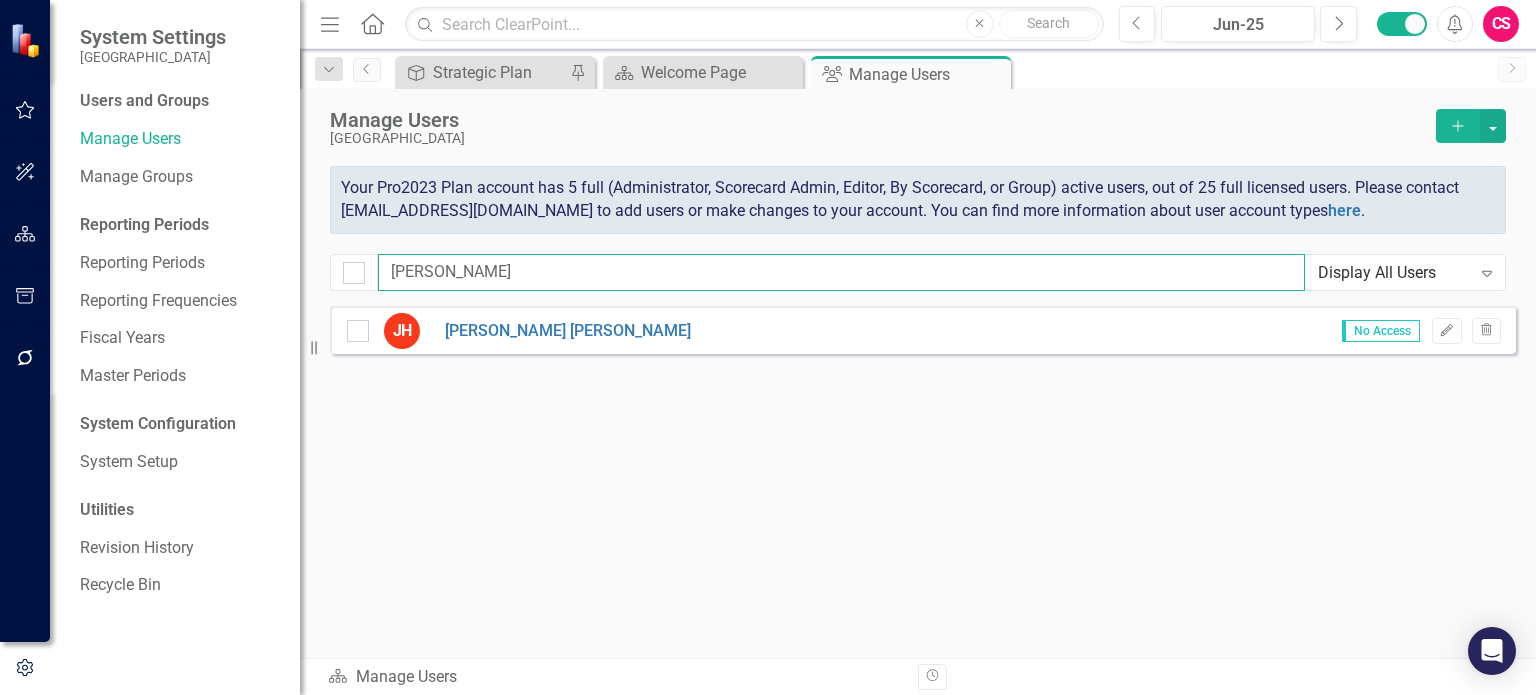 click on "[PERSON_NAME]" at bounding box center [841, 272] 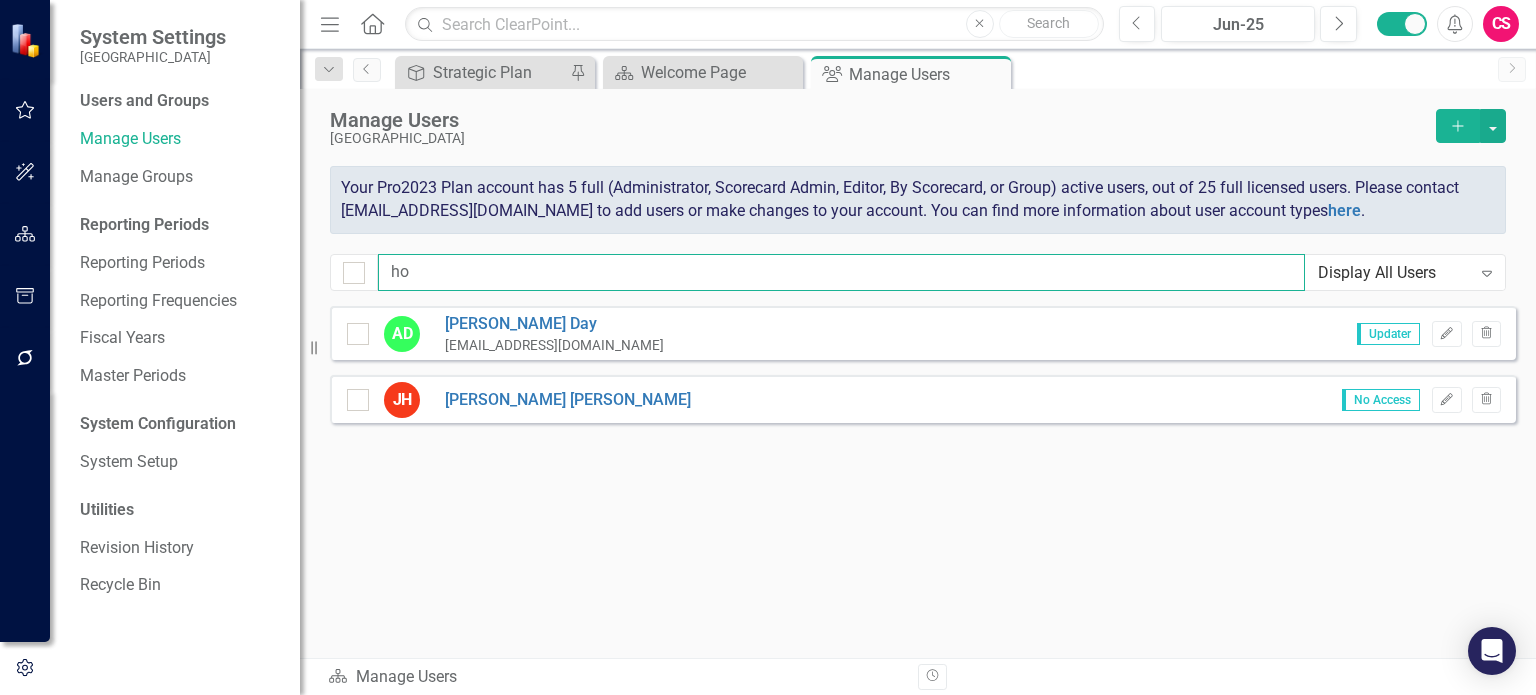 type on "h" 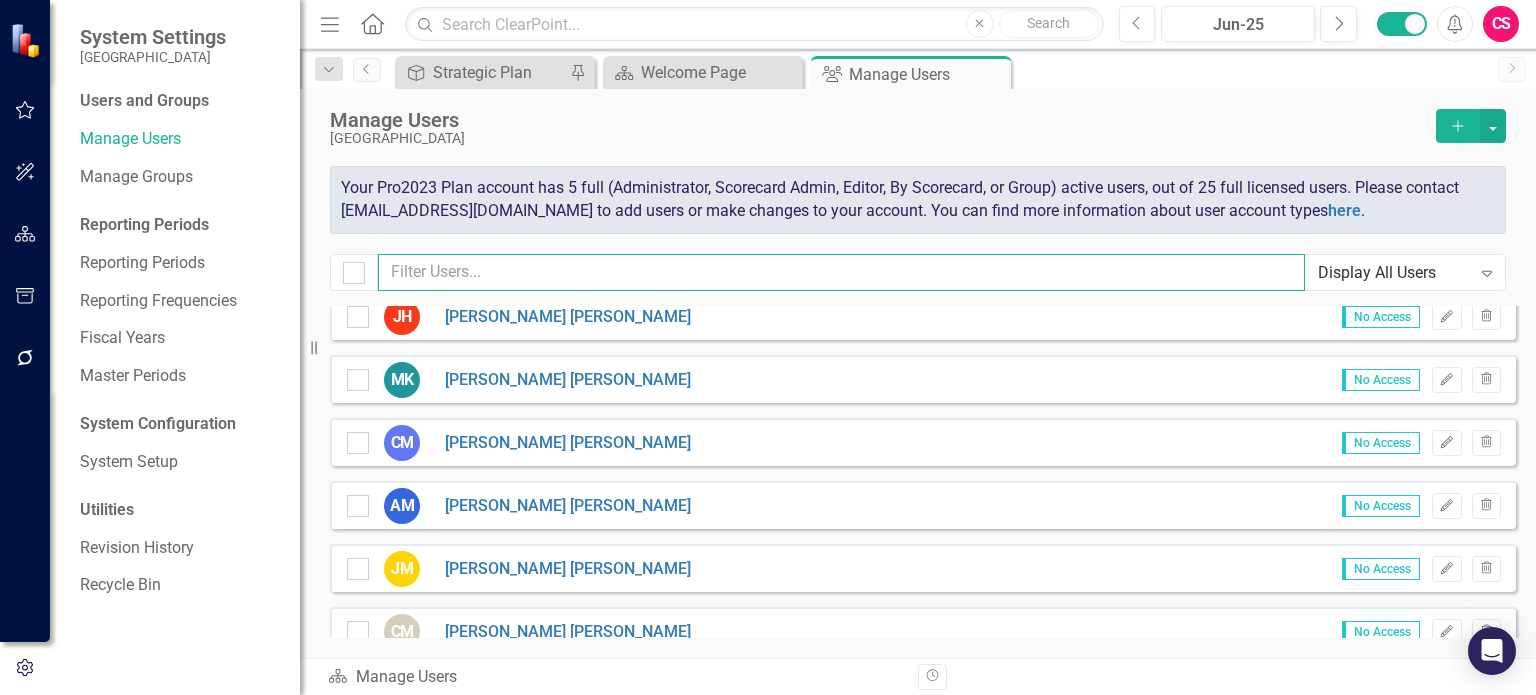 scroll, scrollTop: 564, scrollLeft: 0, axis: vertical 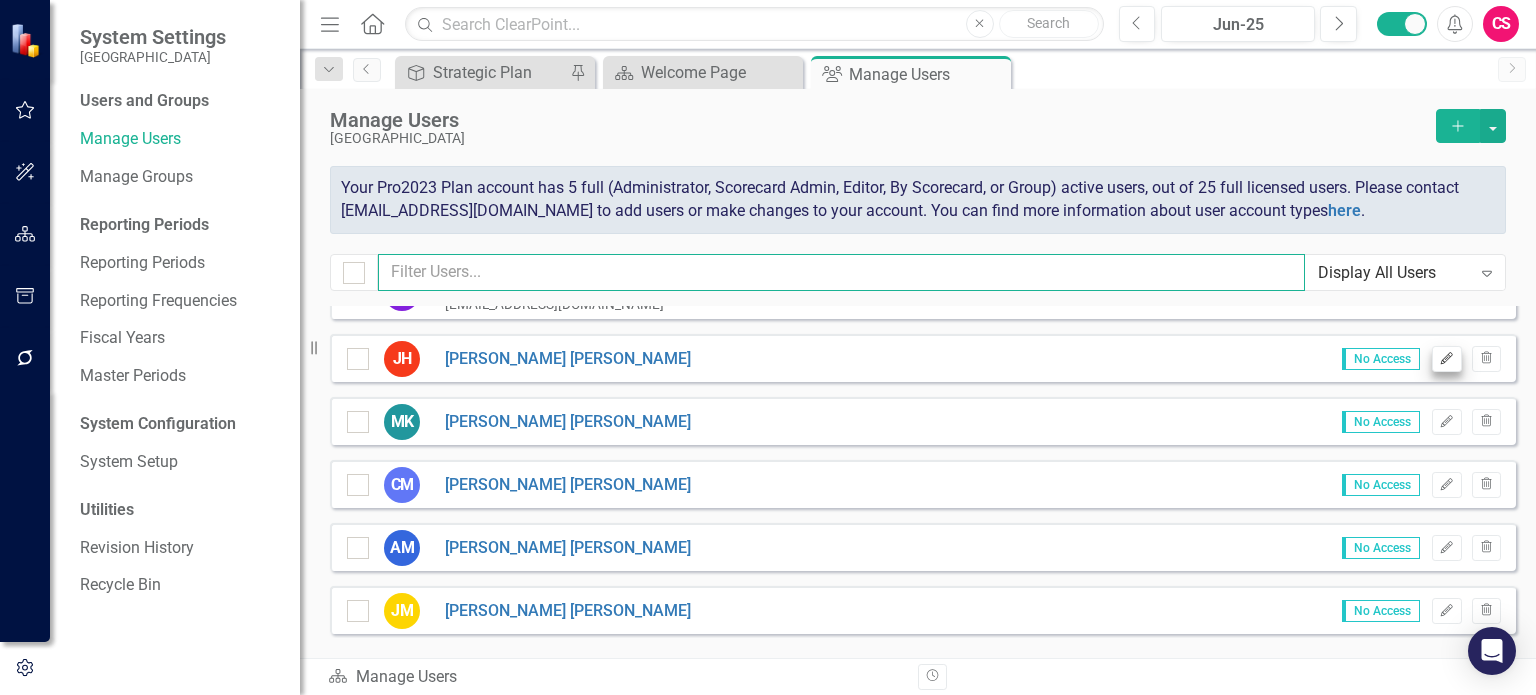 type 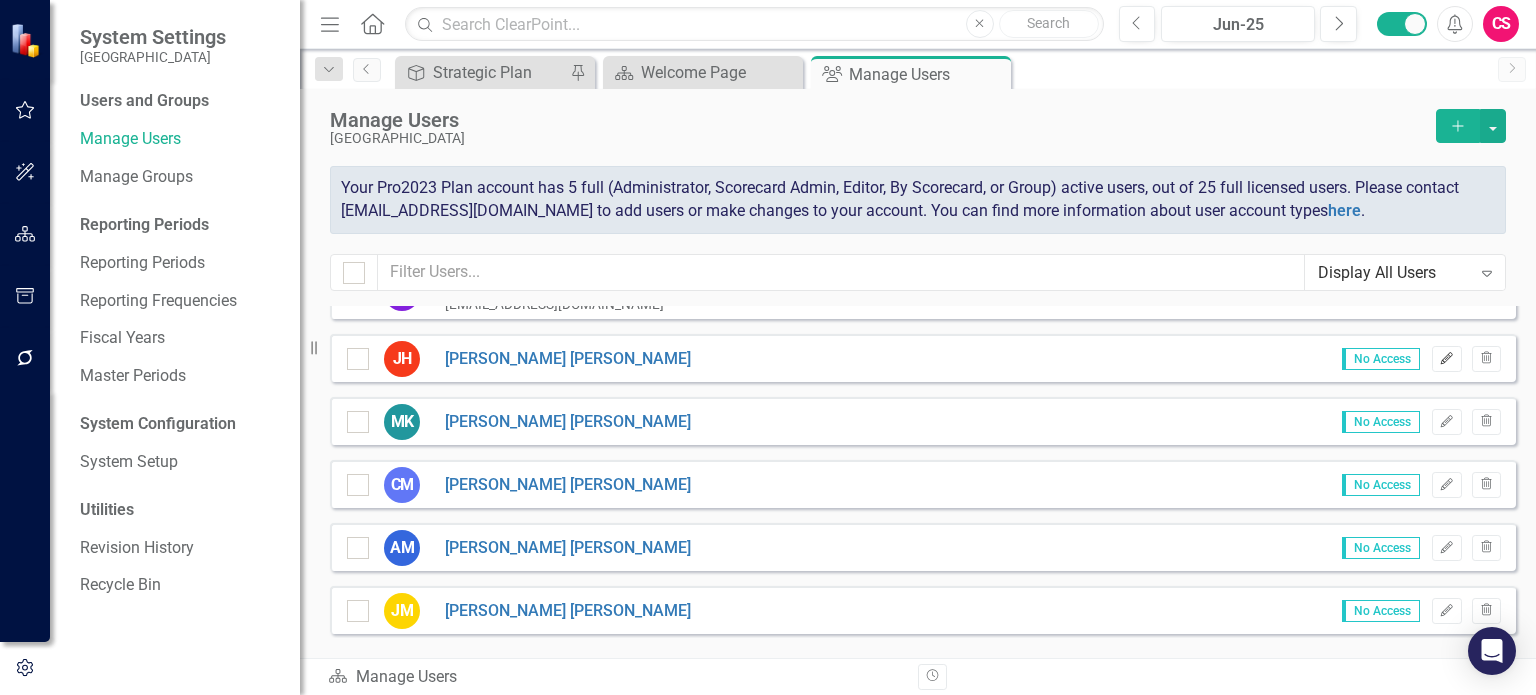 click 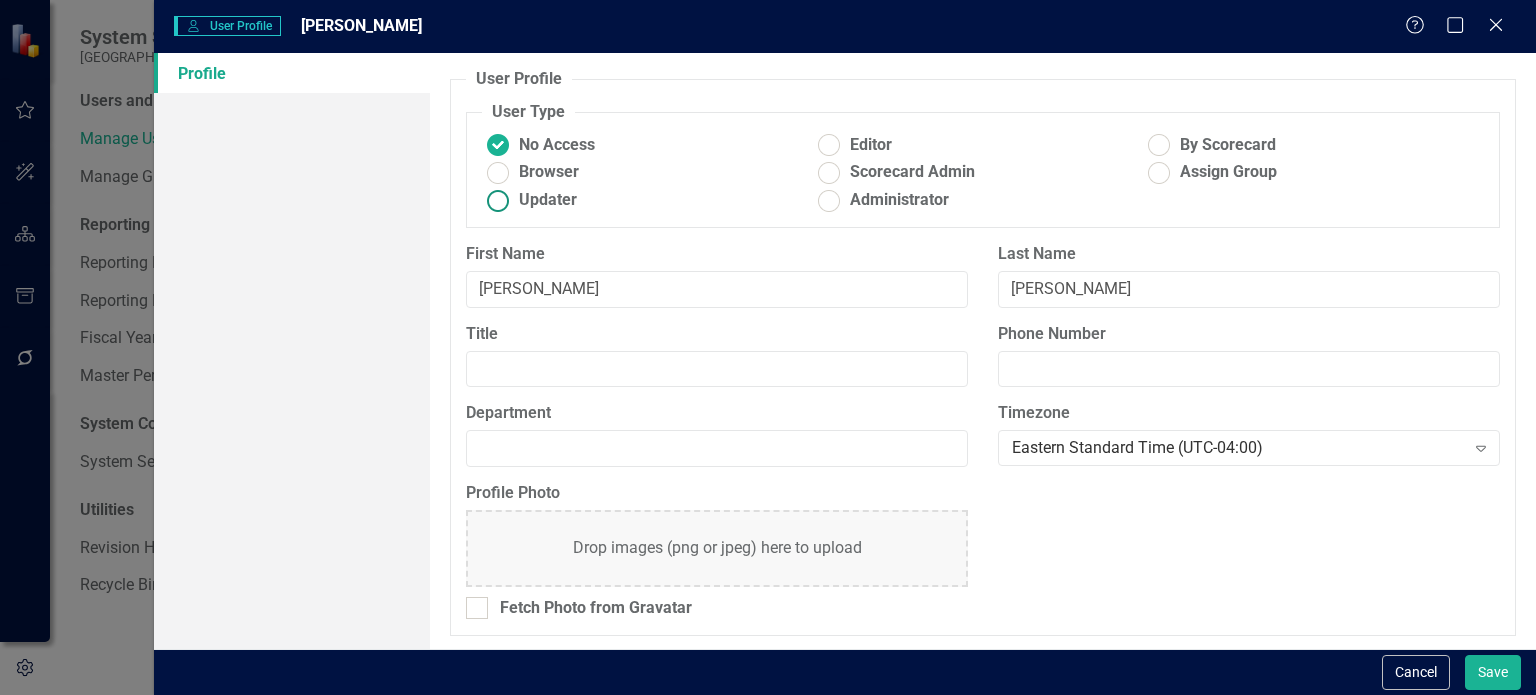 click on "Updater" at bounding box center (548, 200) 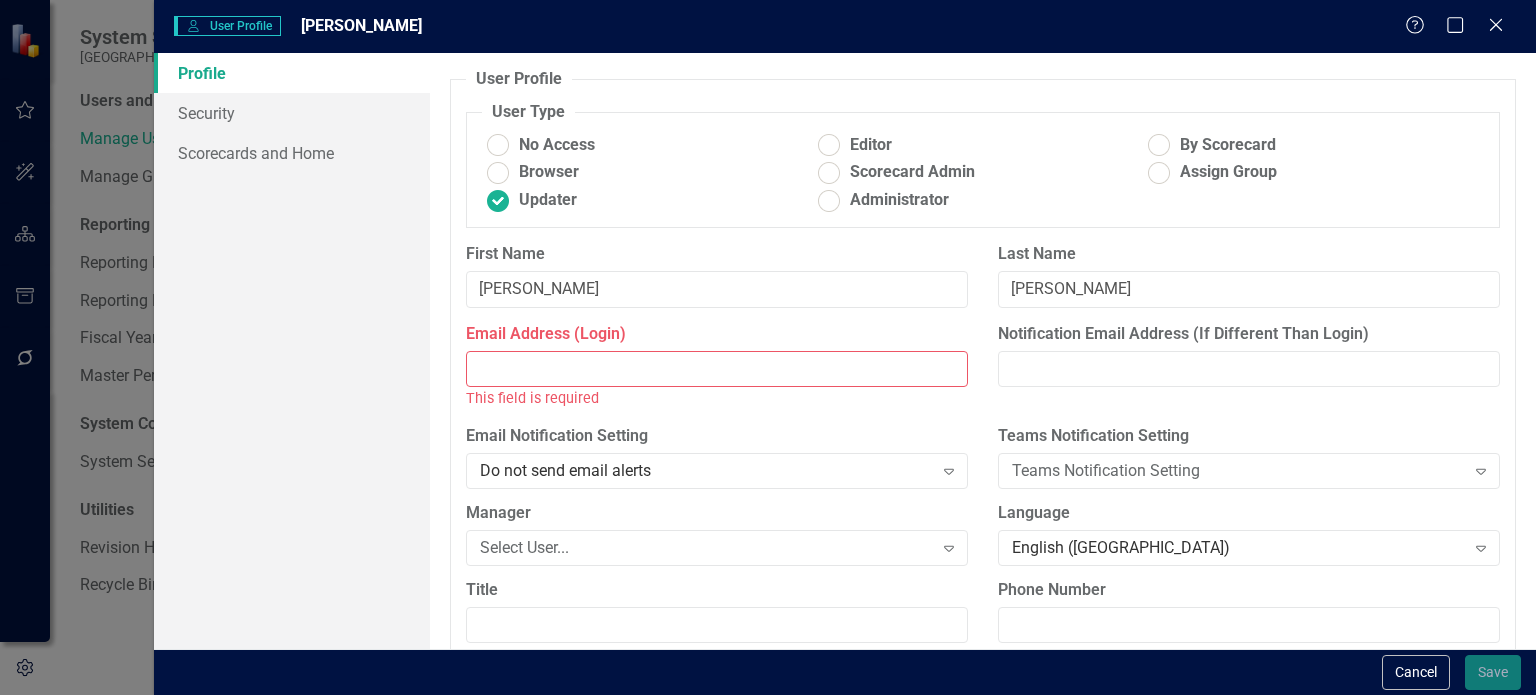 click on "Email Address (Login)" at bounding box center [717, 369] 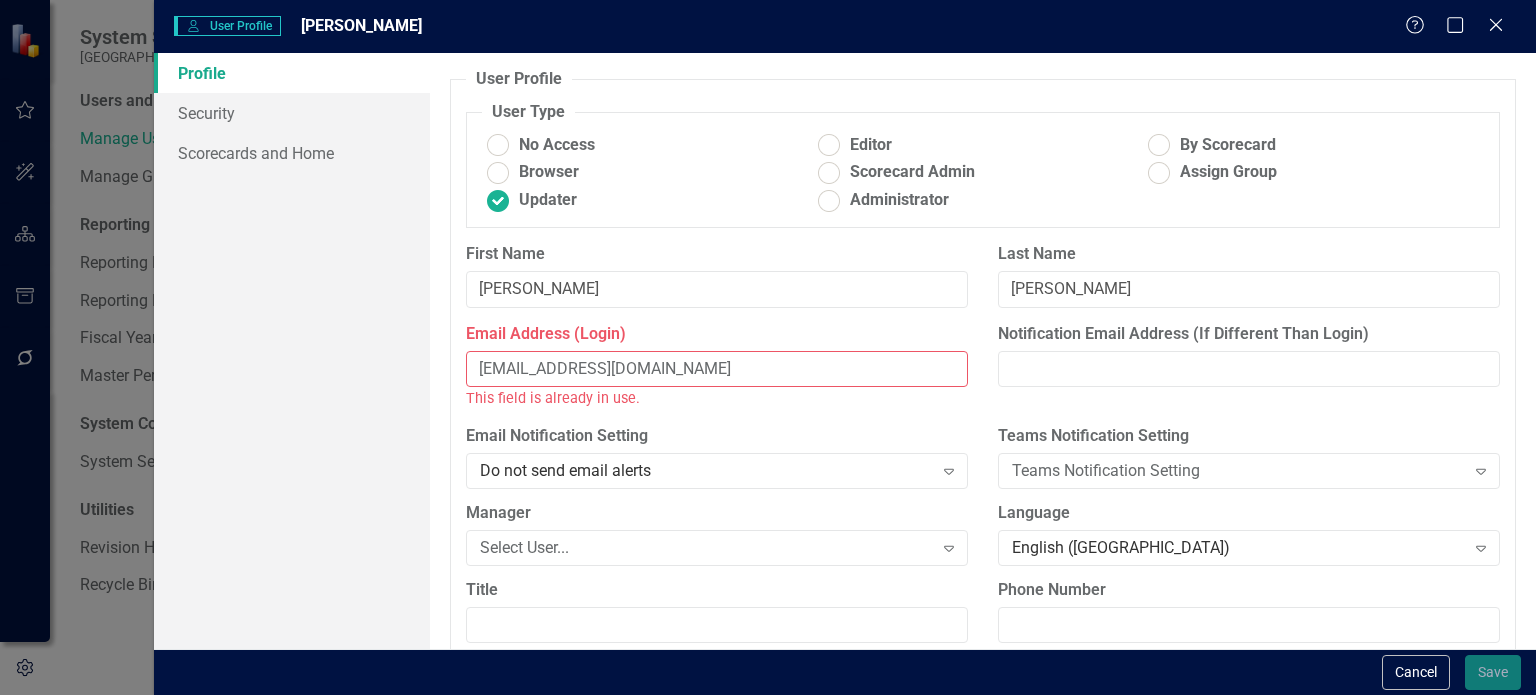 click on "[EMAIL_ADDRESS][DOMAIN_NAME]" at bounding box center [717, 369] 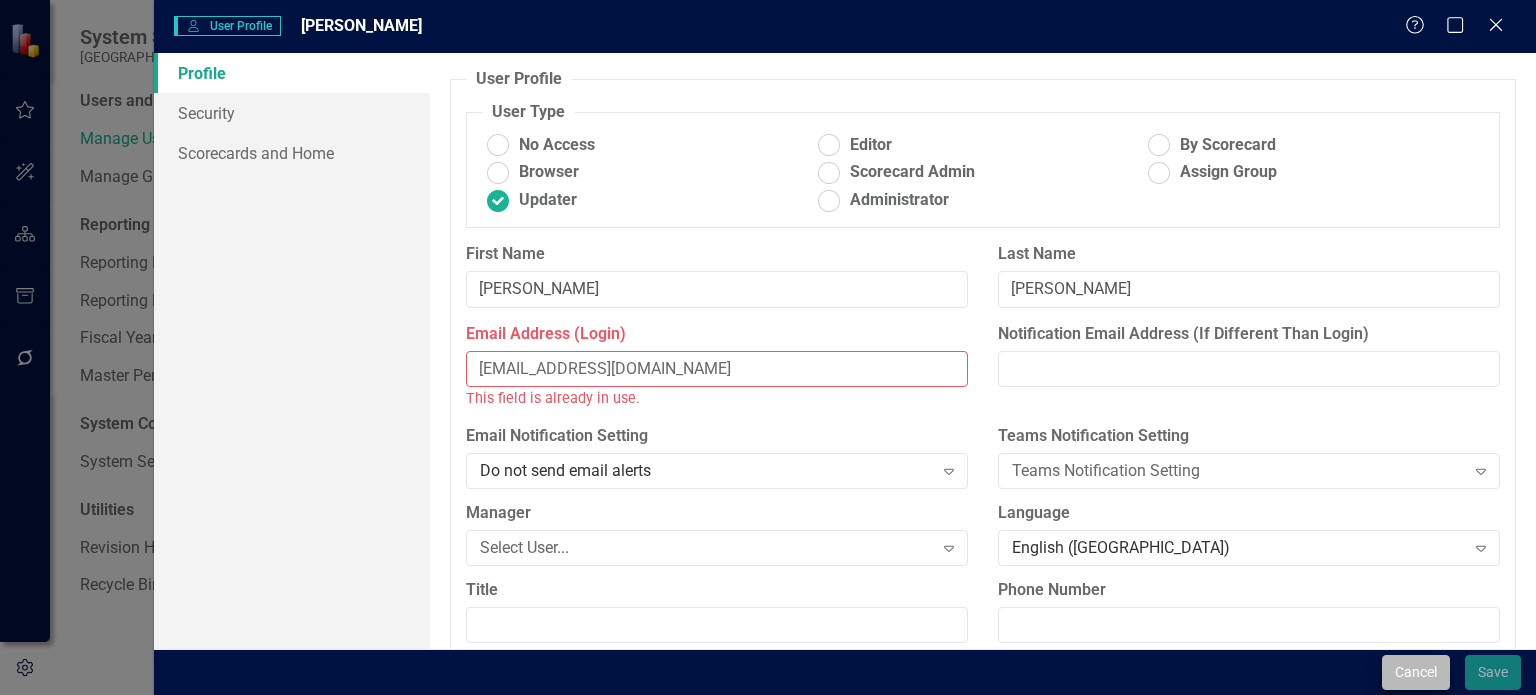 type on "[EMAIL_ADDRESS][DOMAIN_NAME]" 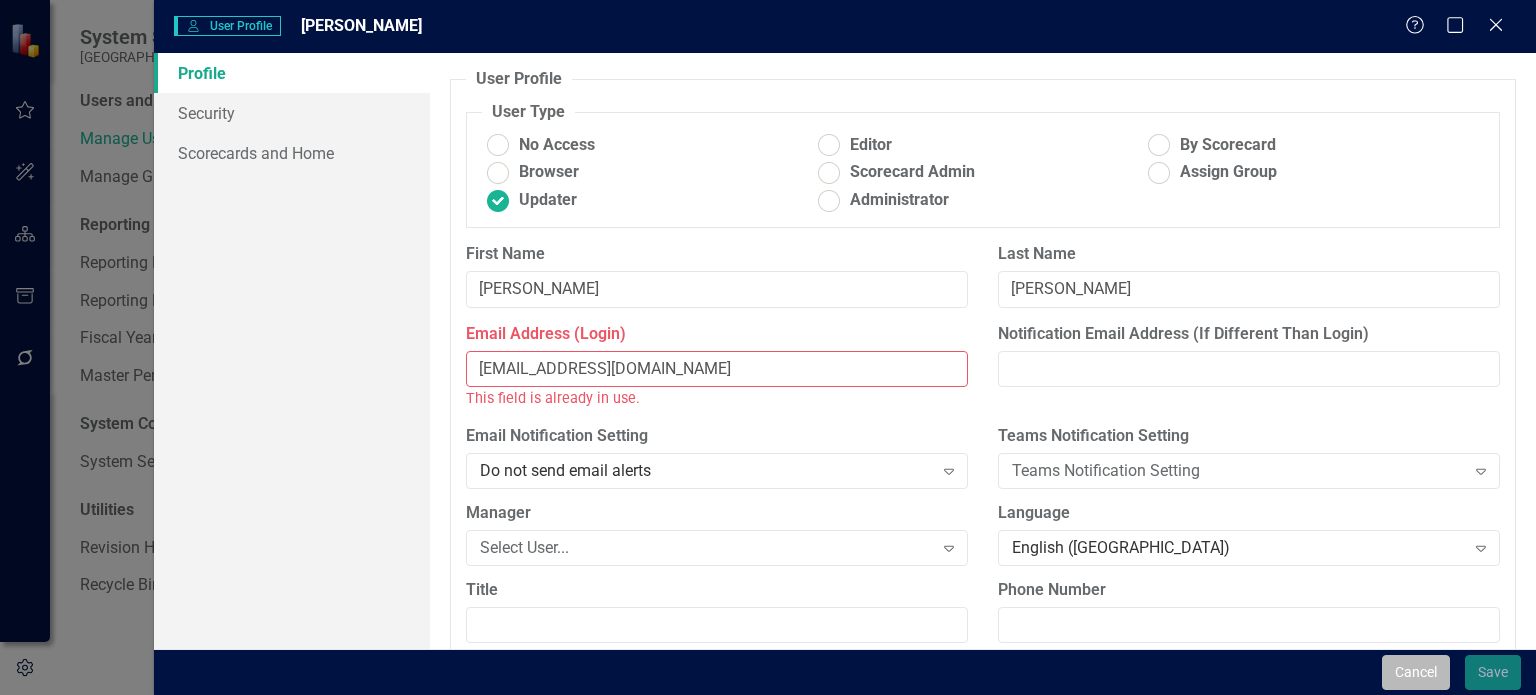 click on "Cancel" at bounding box center (1416, 672) 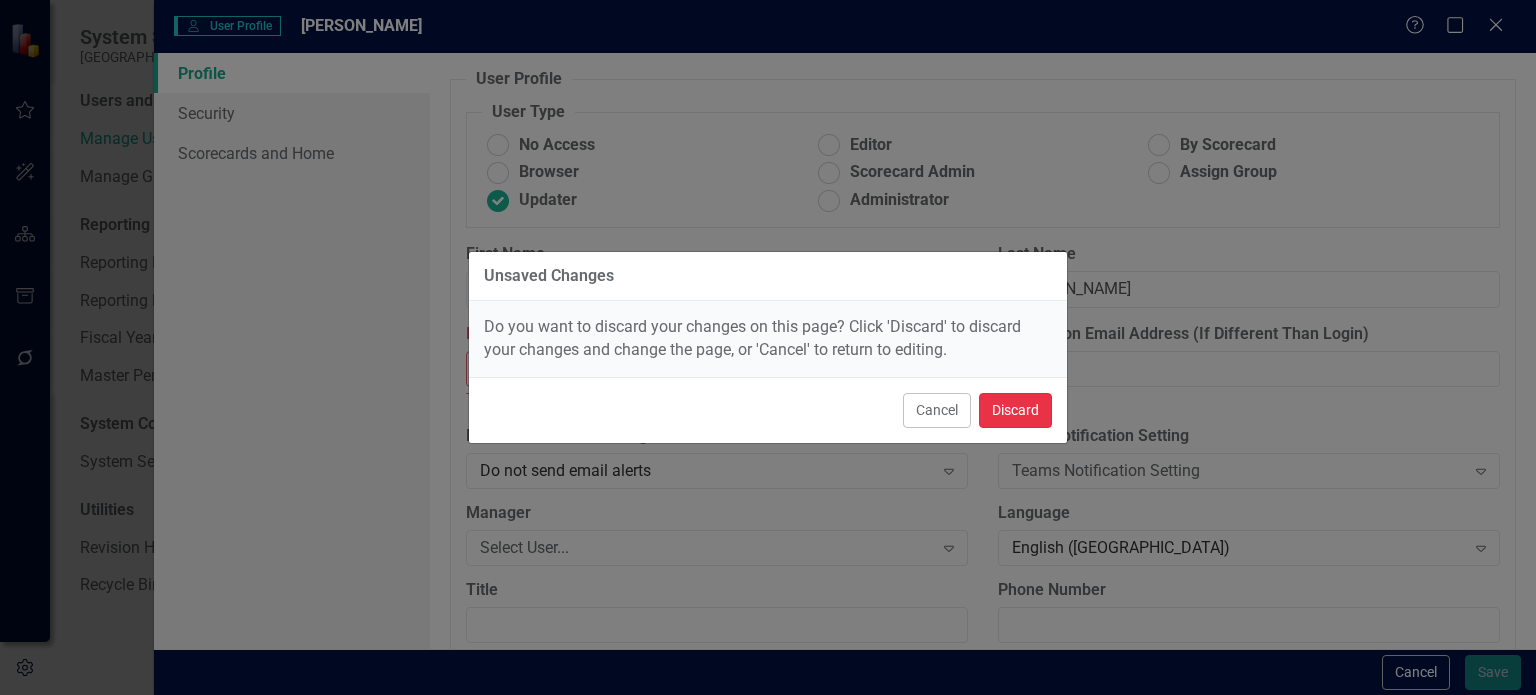 click on "Discard" at bounding box center (1015, 410) 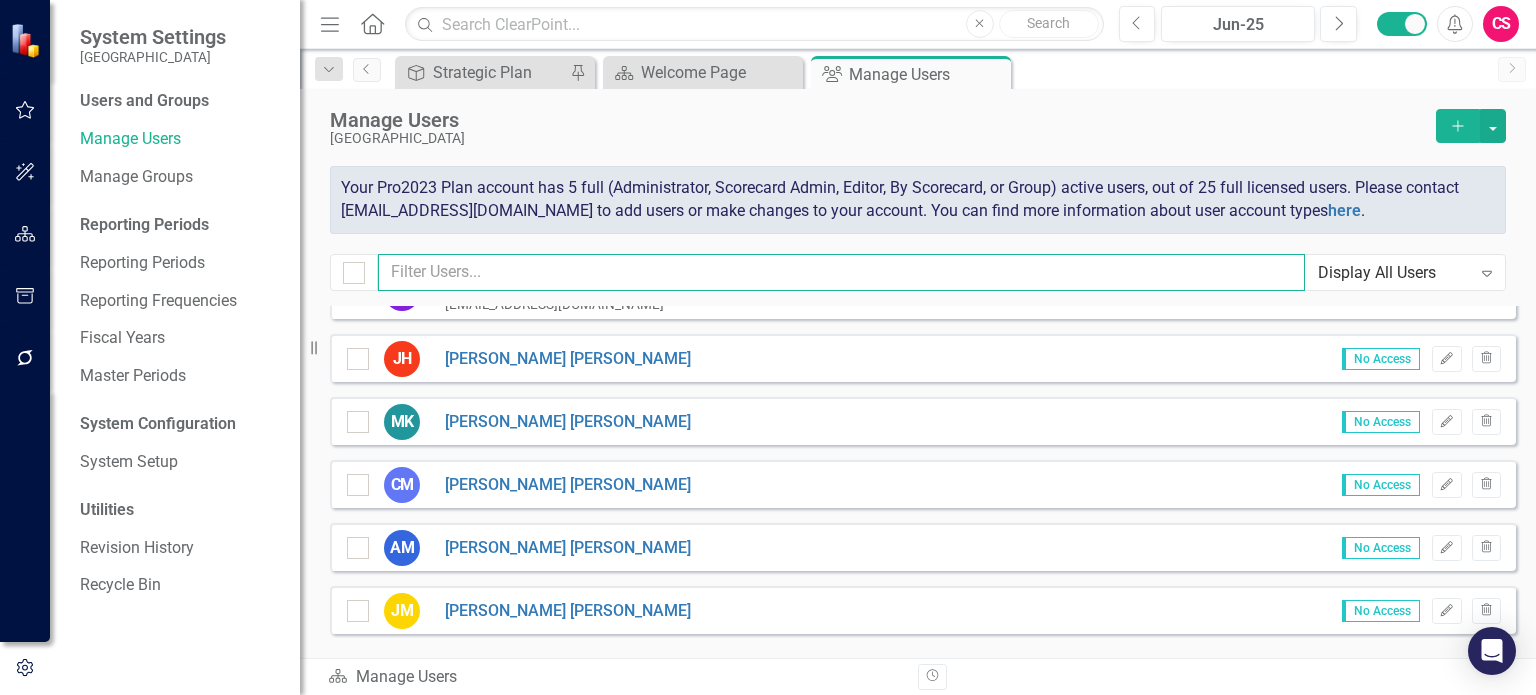 click at bounding box center [841, 272] 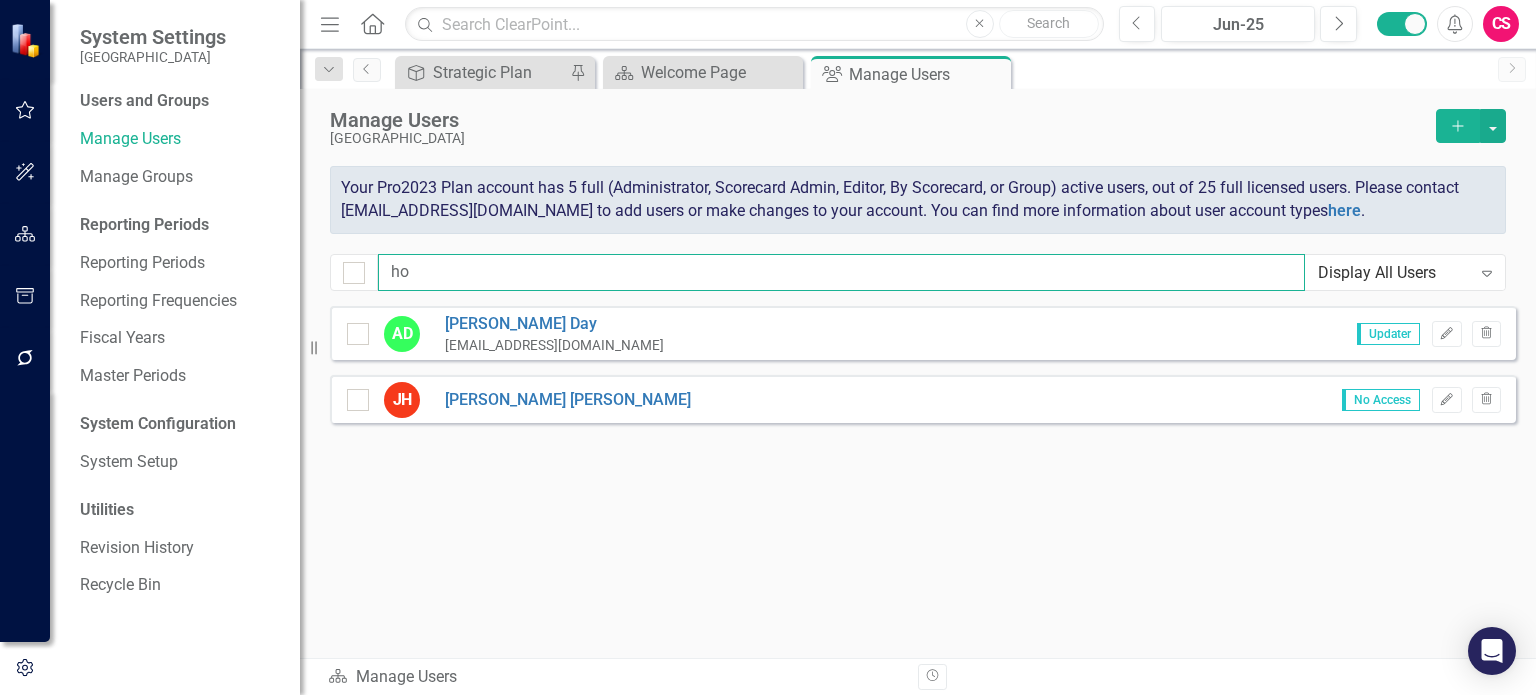 scroll, scrollTop: 0, scrollLeft: 0, axis: both 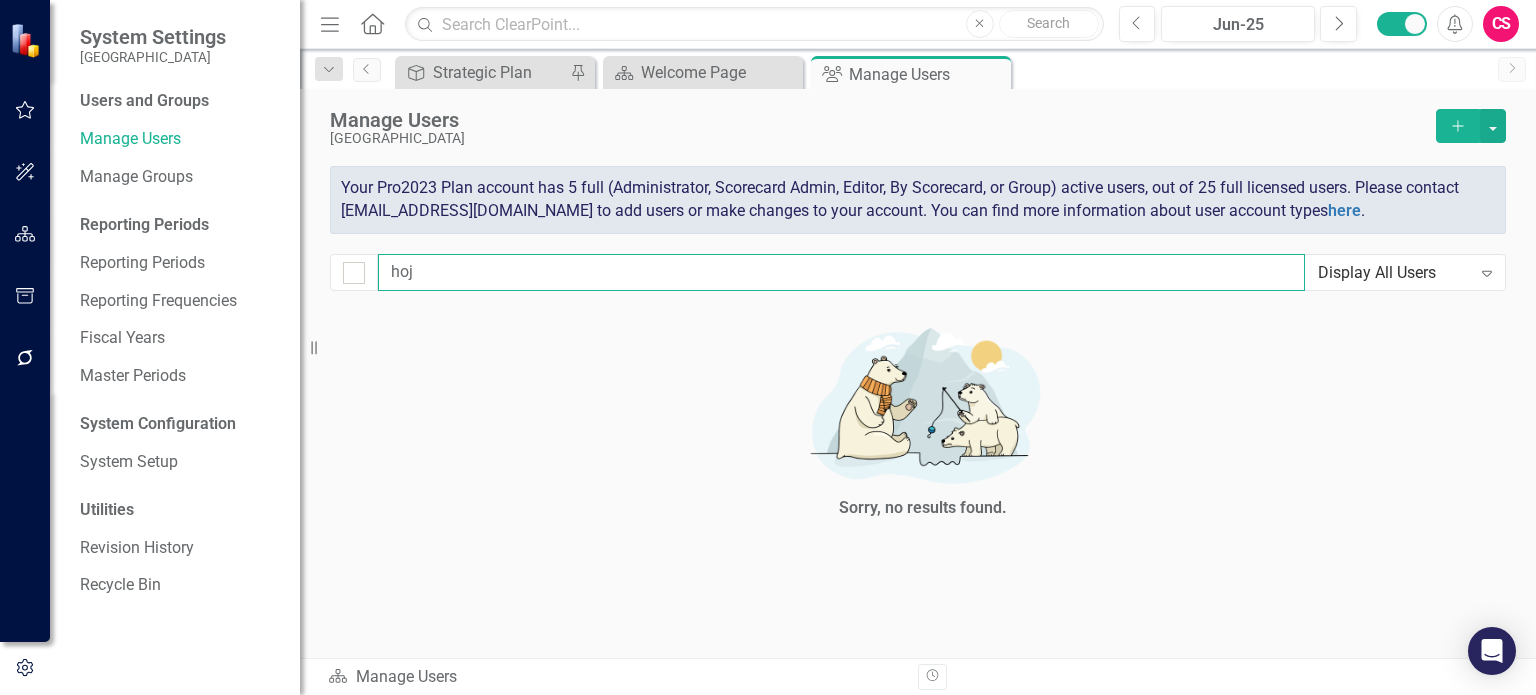 type on "ho" 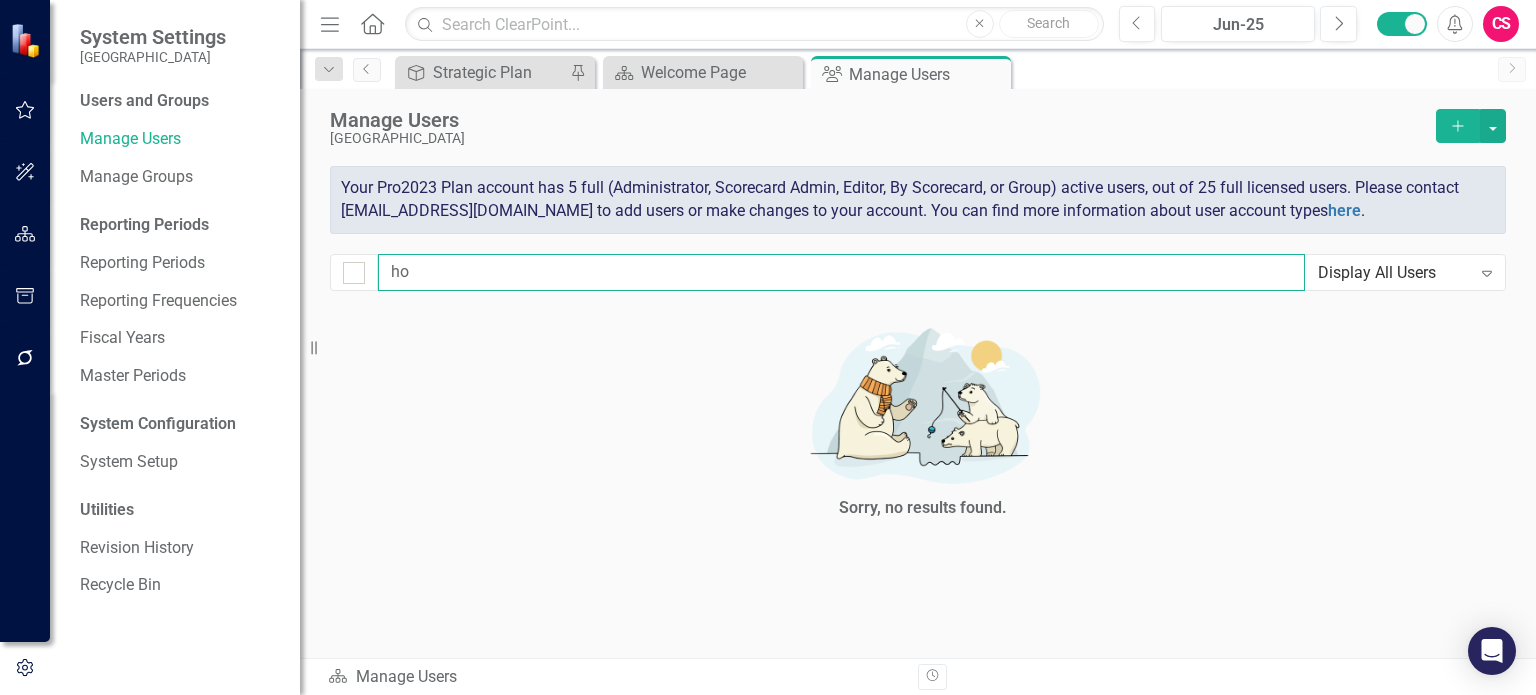 checkbox on "false" 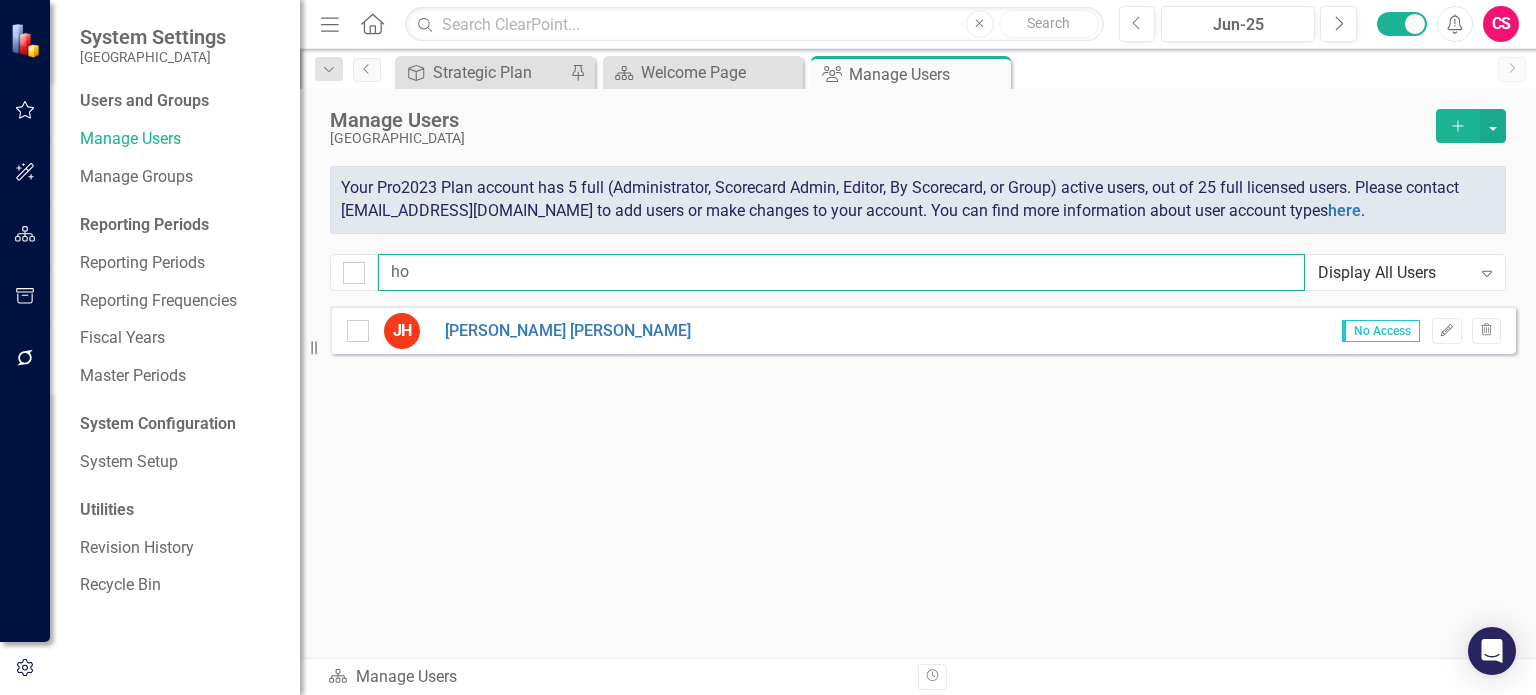 type on "h" 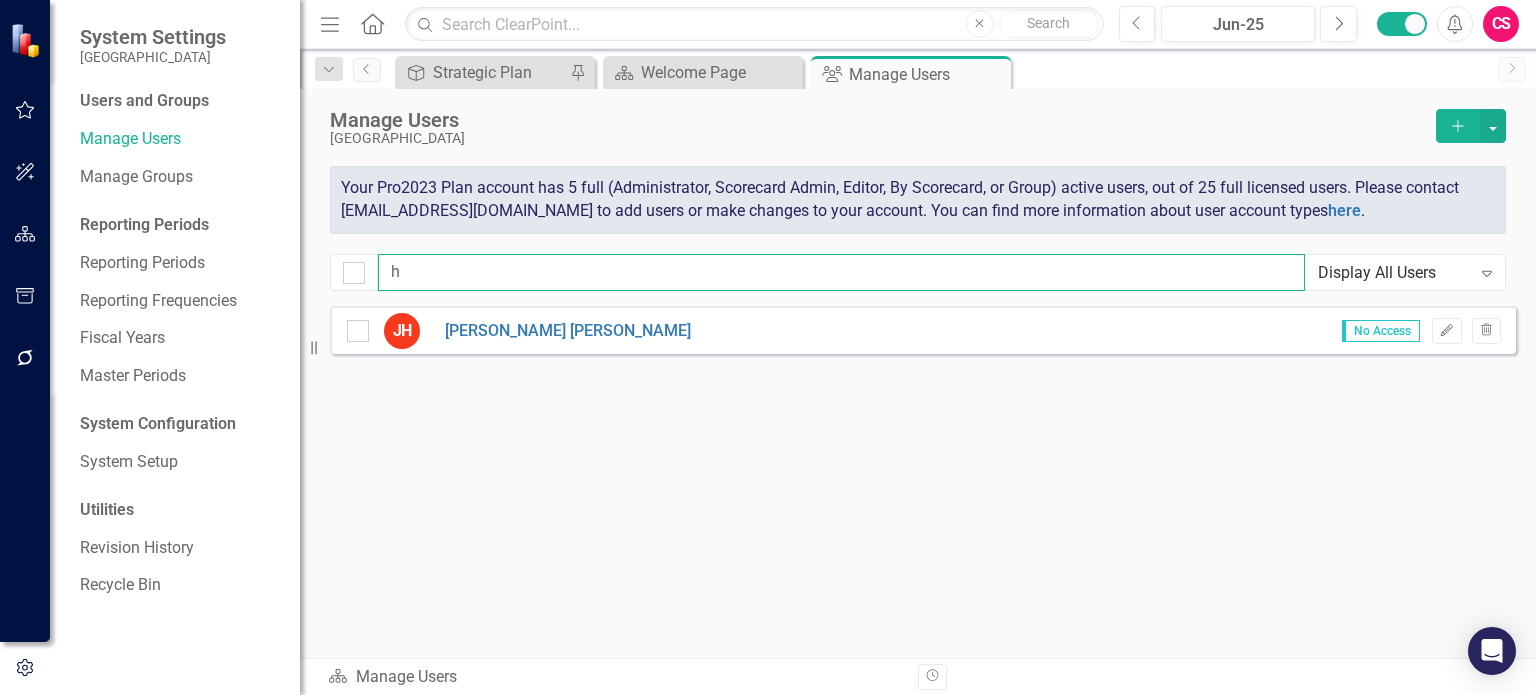 type 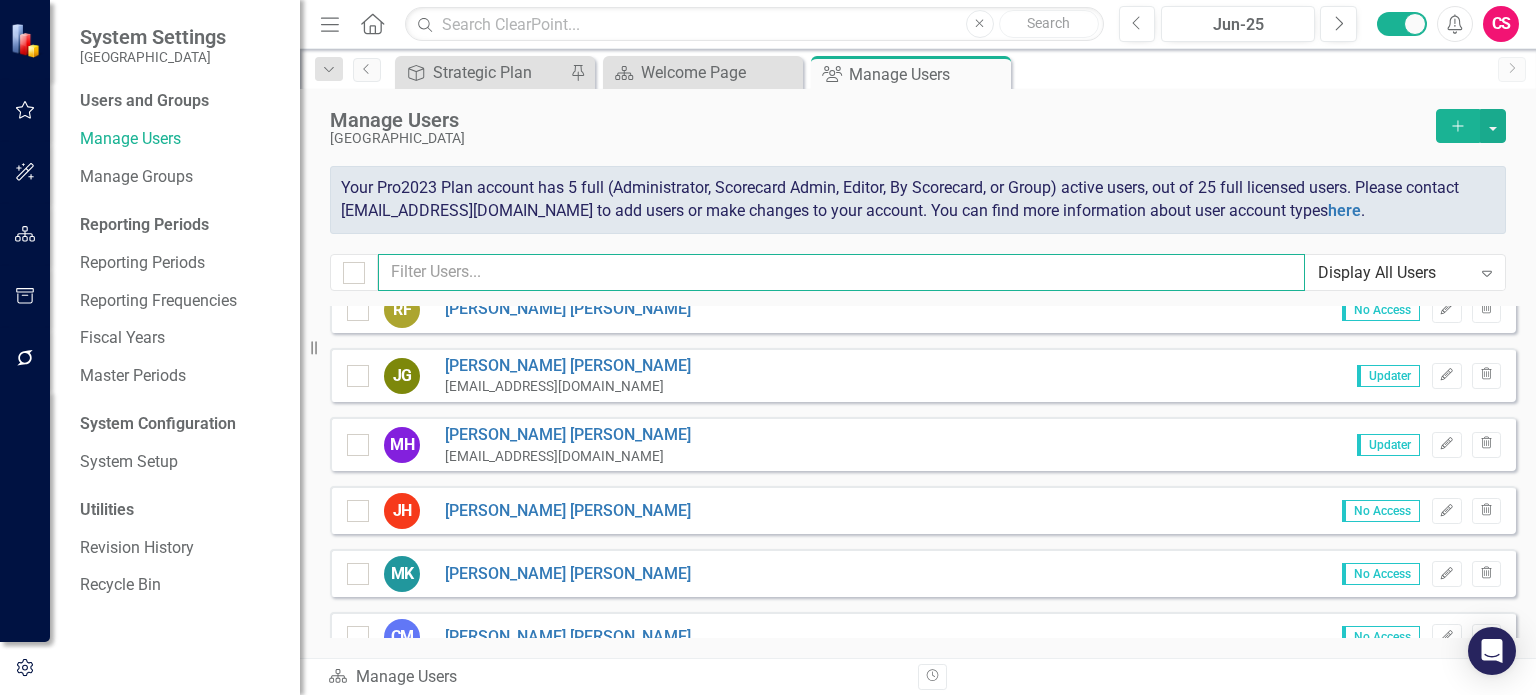 scroll, scrollTop: 427, scrollLeft: 0, axis: vertical 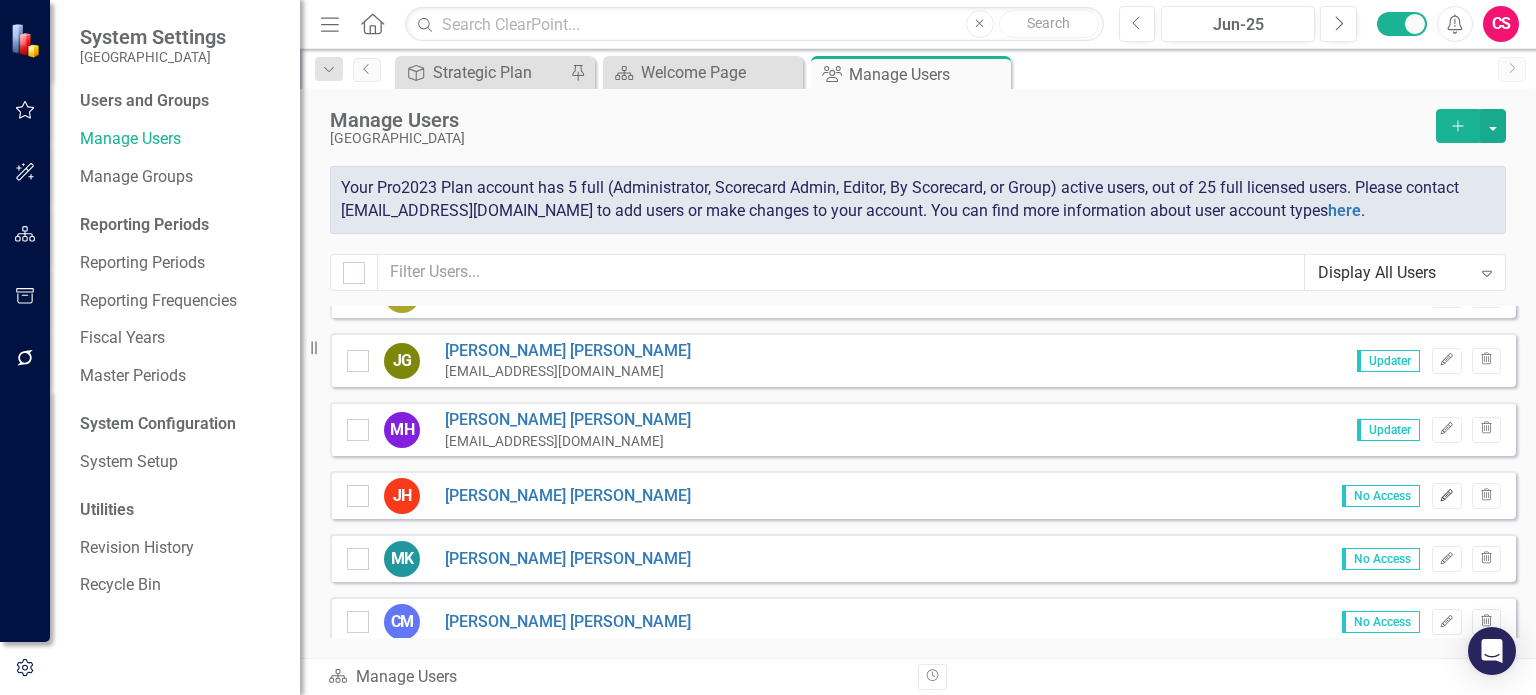 click on "Edit" at bounding box center (1446, 496) 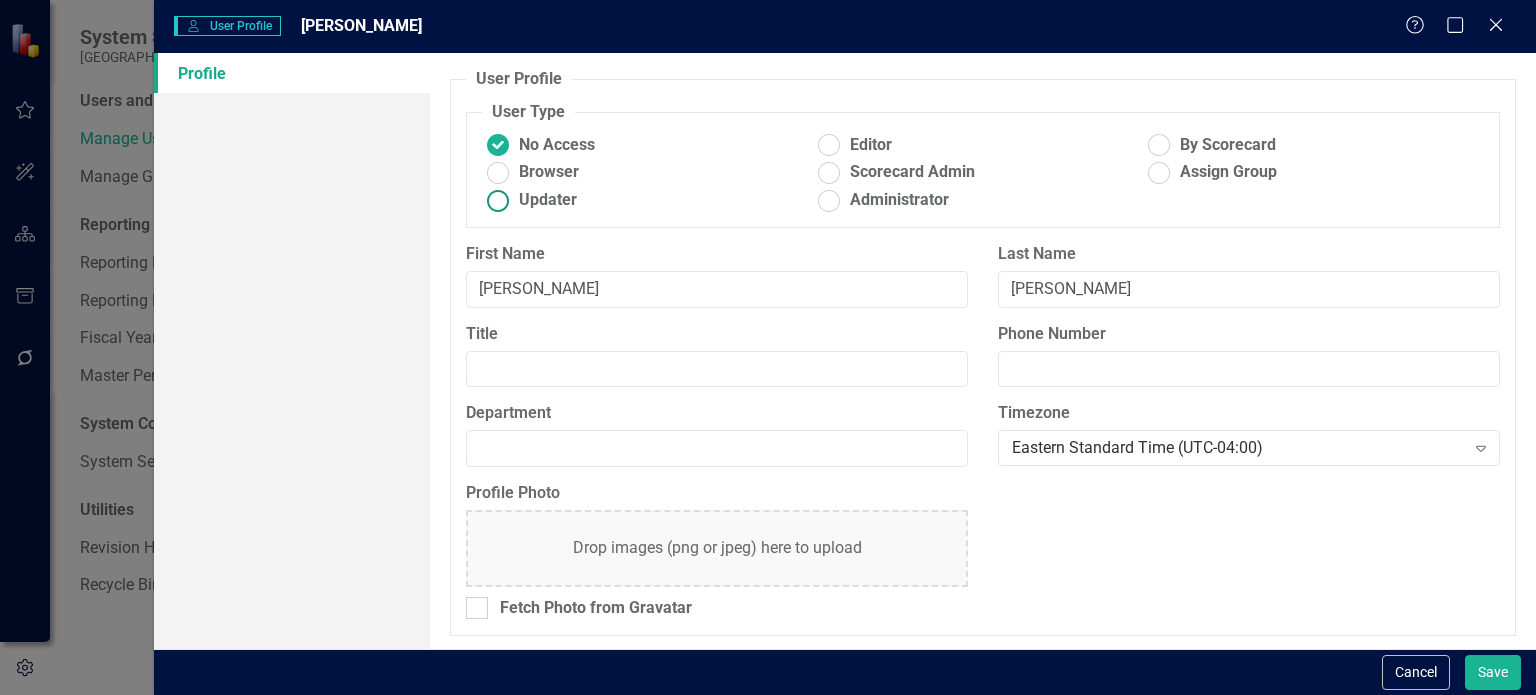 click on "Updater" at bounding box center (548, 200) 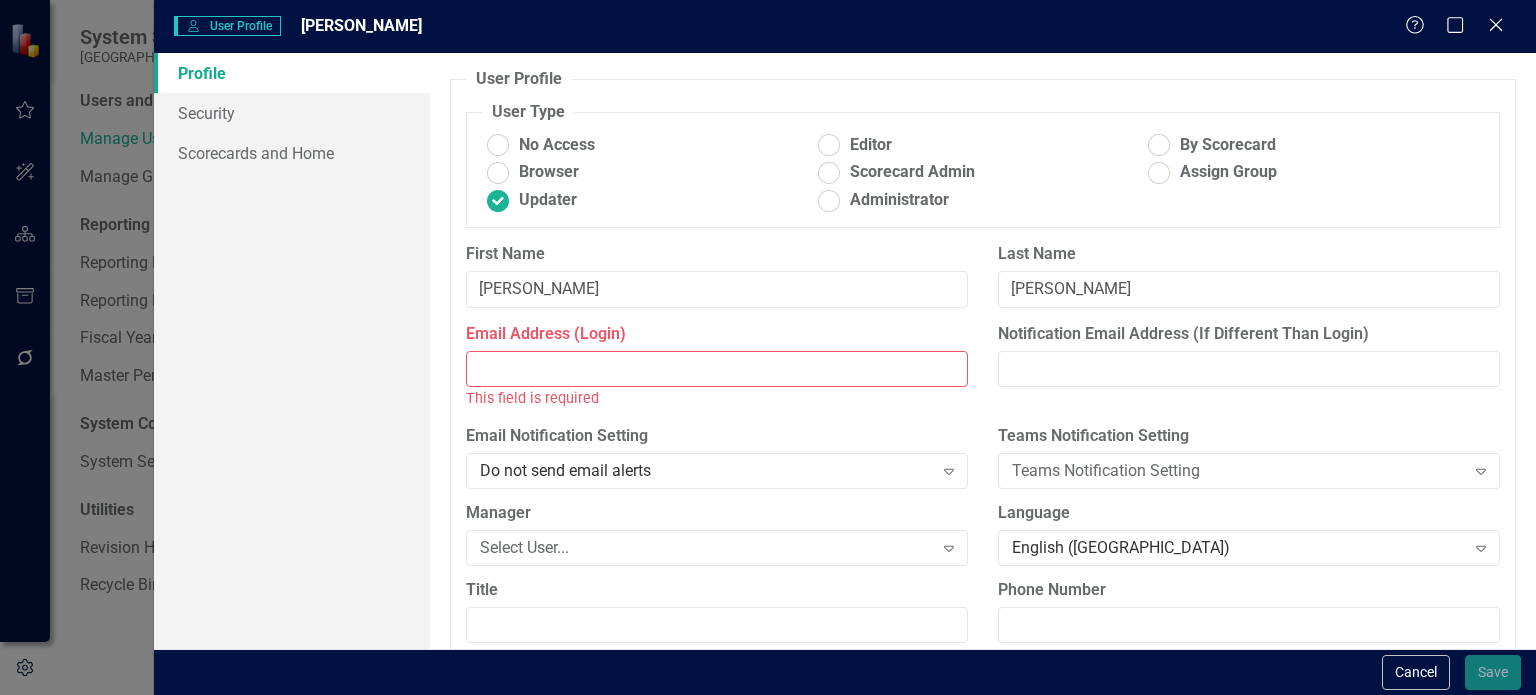click on "This field is required" at bounding box center (717, 398) 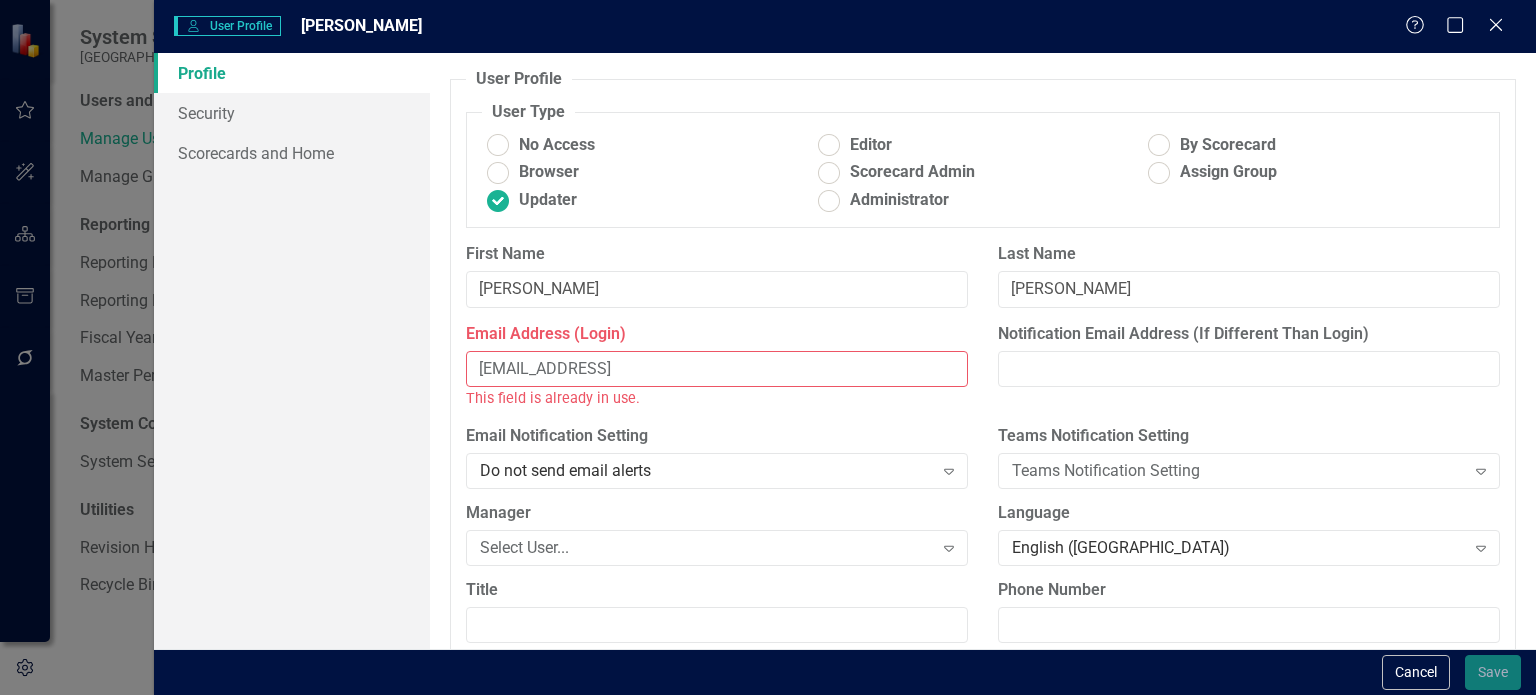 click on "[EMAIL_ADDRESS]" at bounding box center (717, 369) 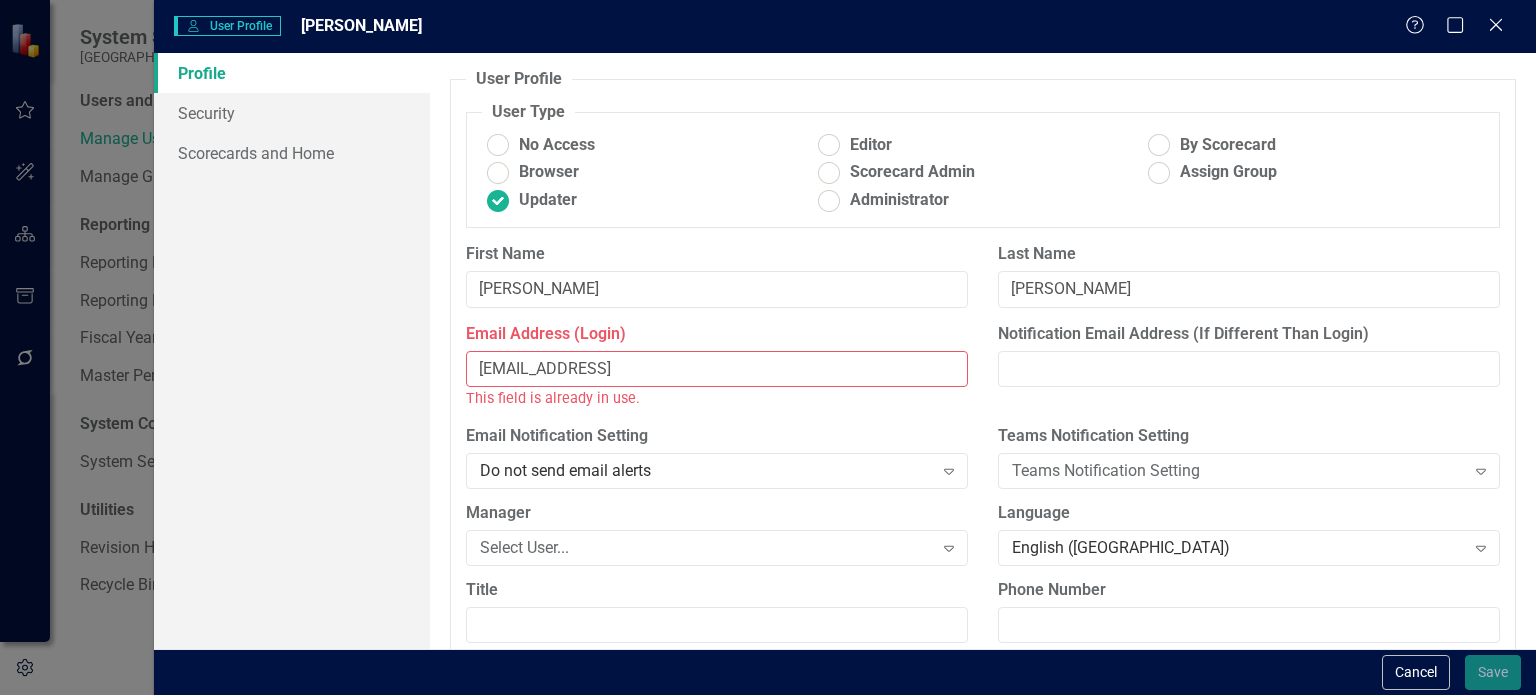 click on "This field is already in use." at bounding box center [717, 398] 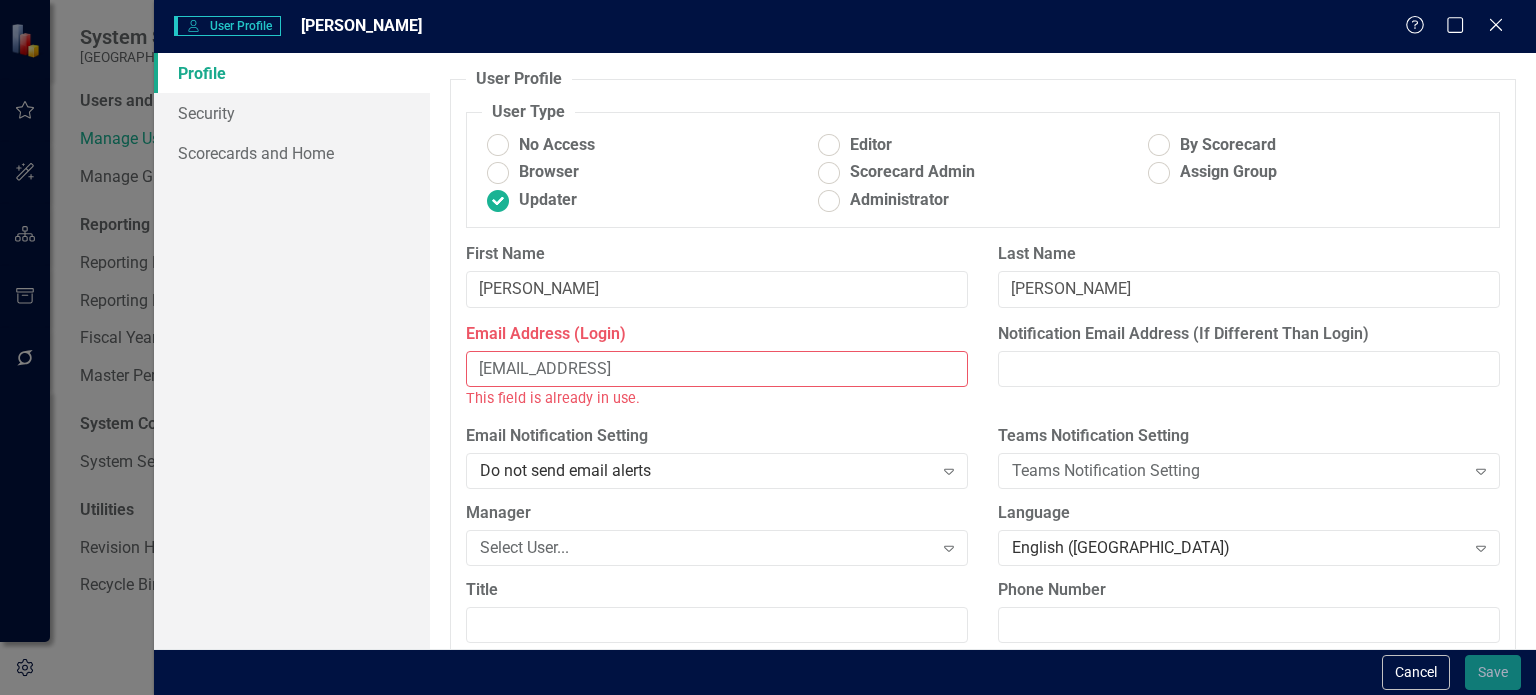 click on "[EMAIL_ADDRESS]" at bounding box center [717, 369] 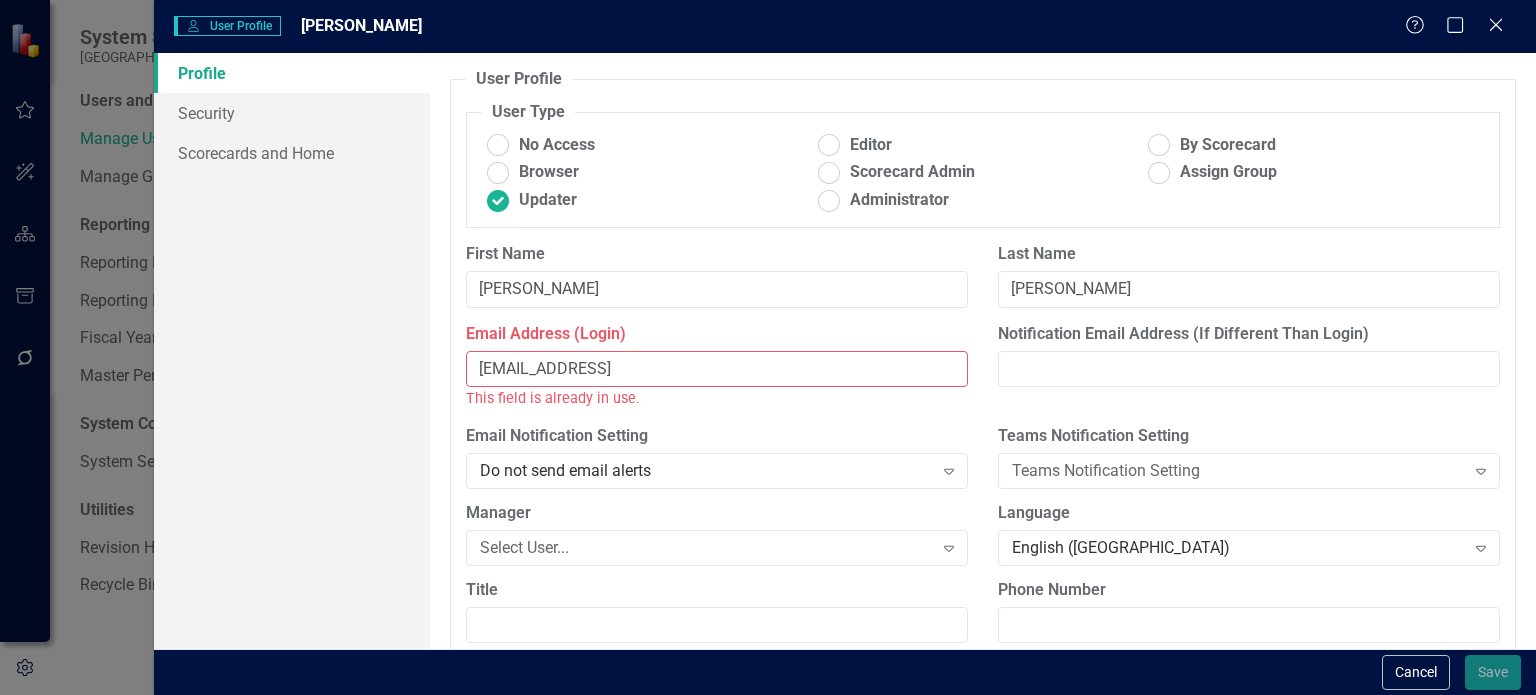 click on "This field is already in use." at bounding box center (717, 398) 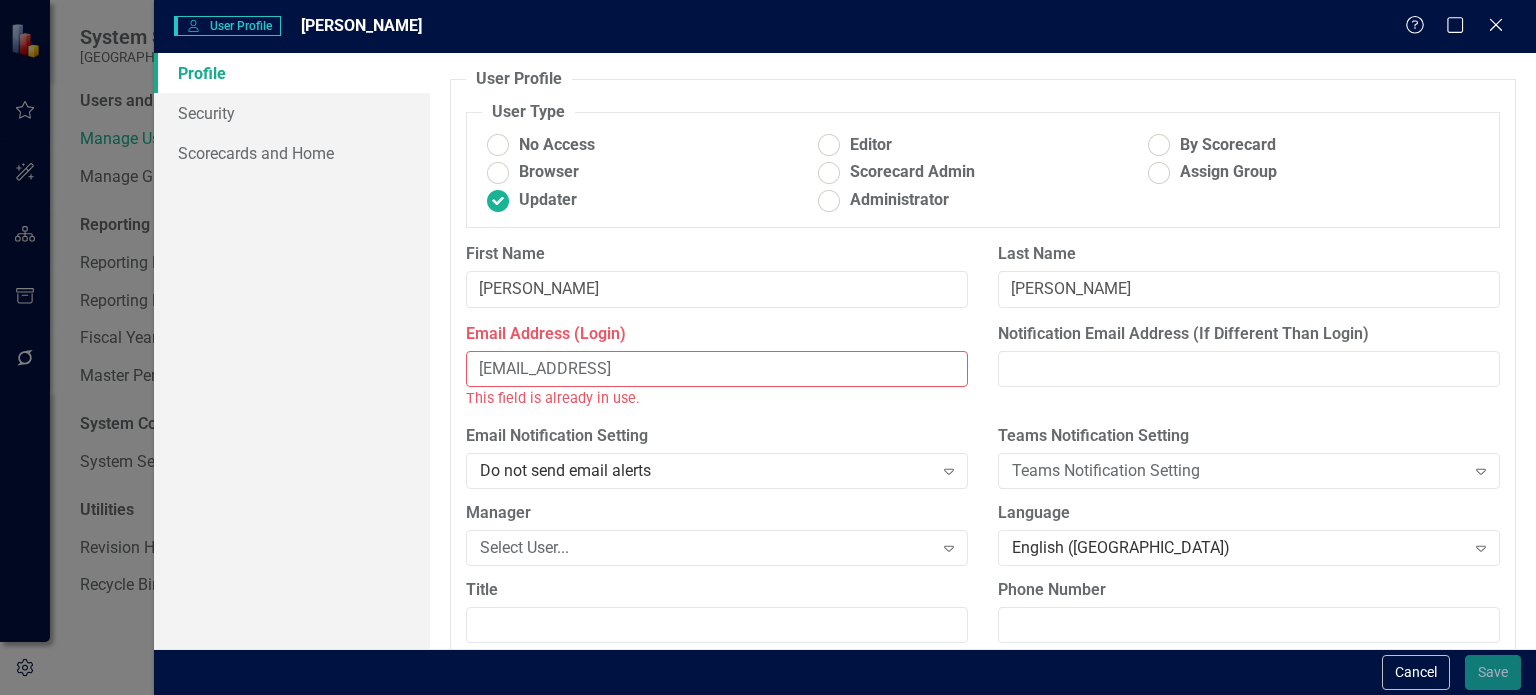 click on "[EMAIL_ADDRESS]" at bounding box center (717, 369) 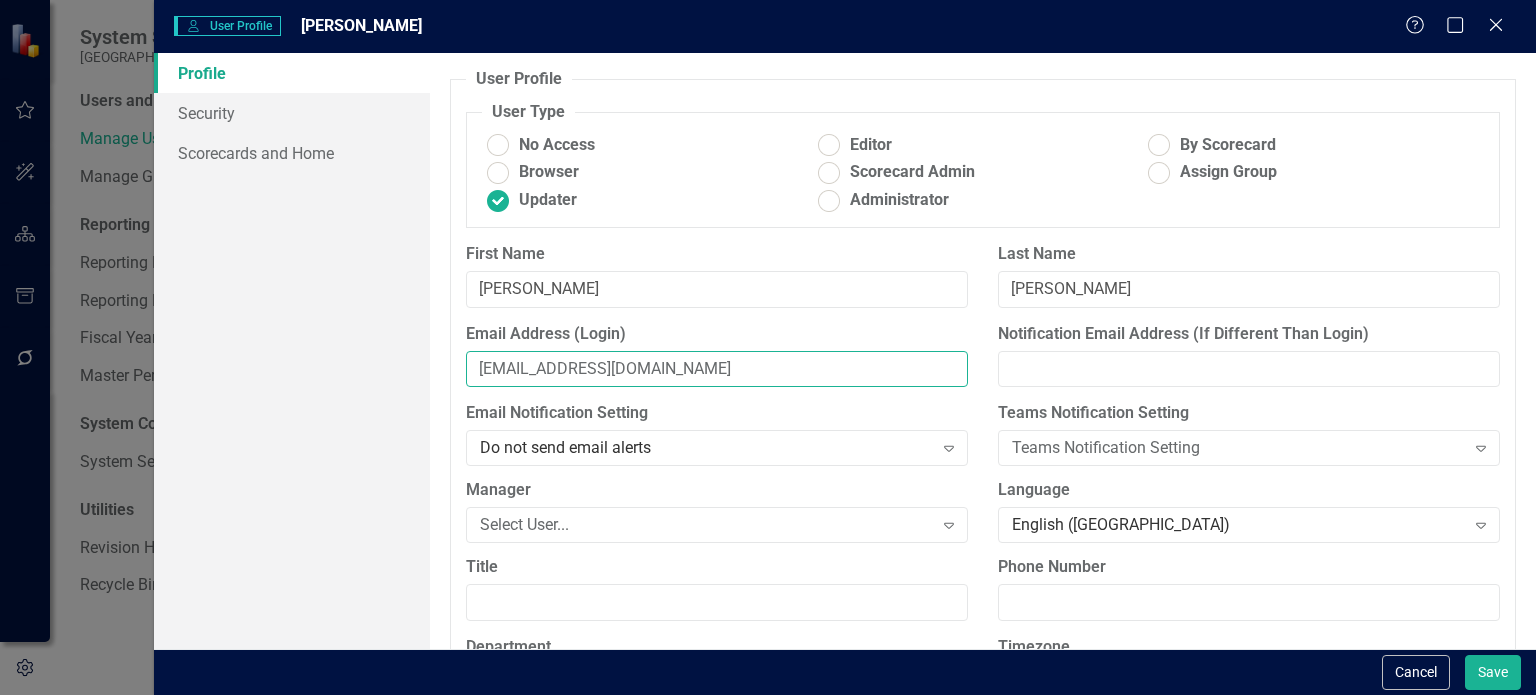 type on "[EMAIL_ADDRESS][DOMAIN_NAME]" 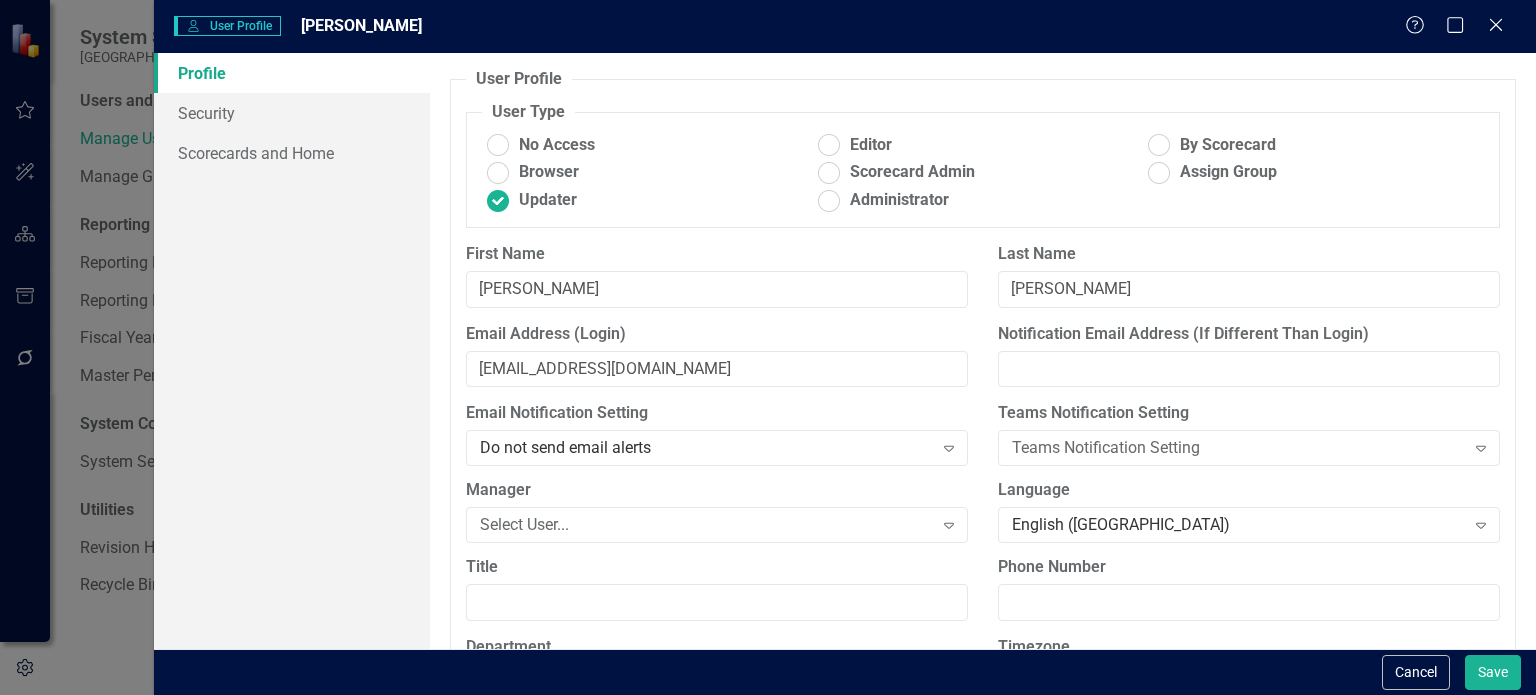 click on "Email Address (Login) [EMAIL_ADDRESS][DOMAIN_NAME]" at bounding box center (717, 363) 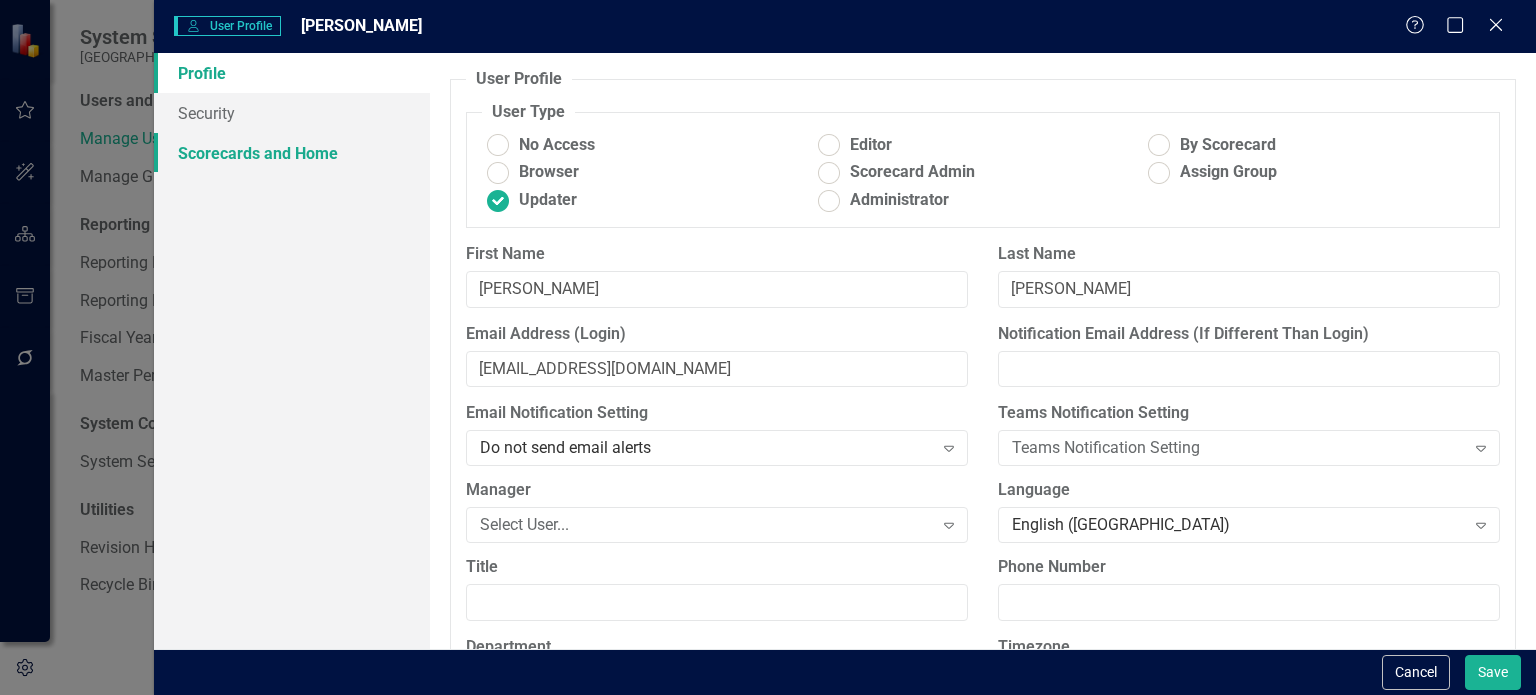 click on "Scorecards and Home" at bounding box center (292, 153) 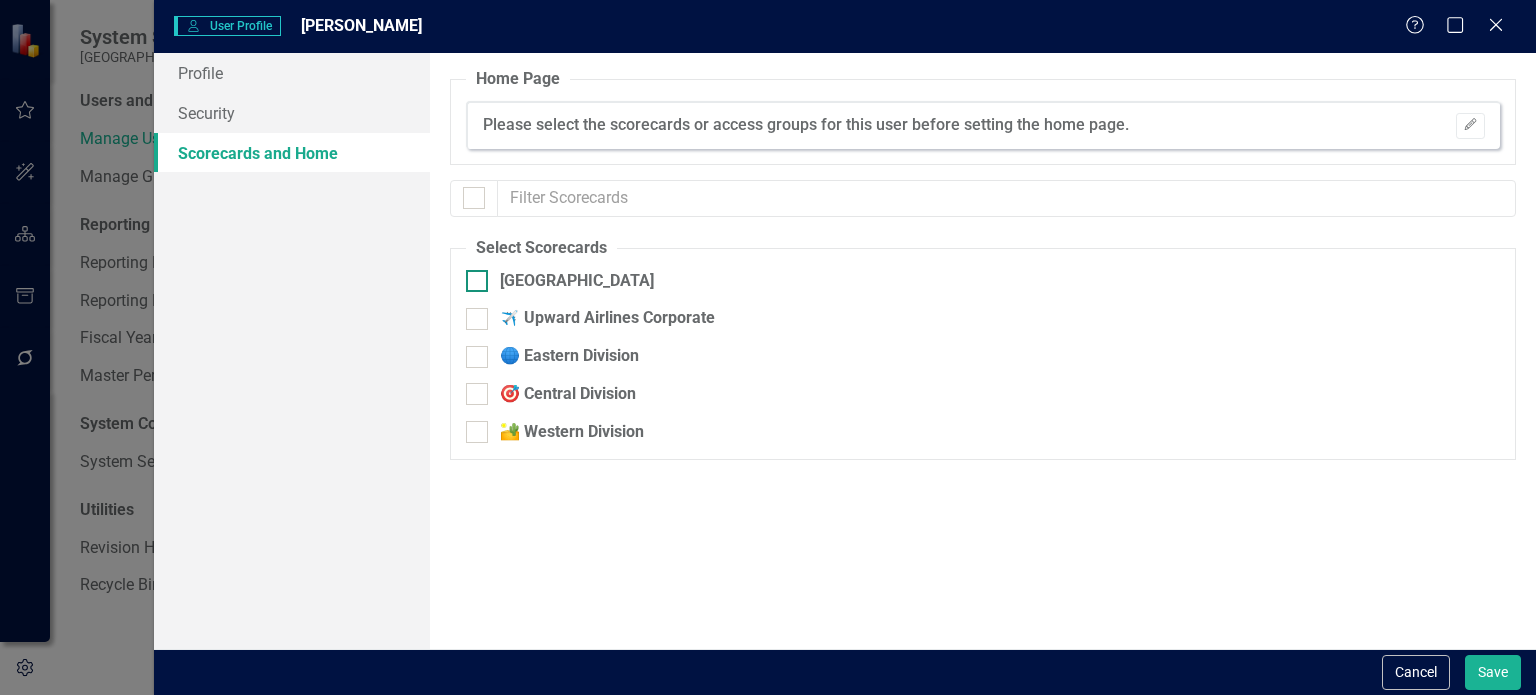 click on "[GEOGRAPHIC_DATA]" at bounding box center [878, 281] 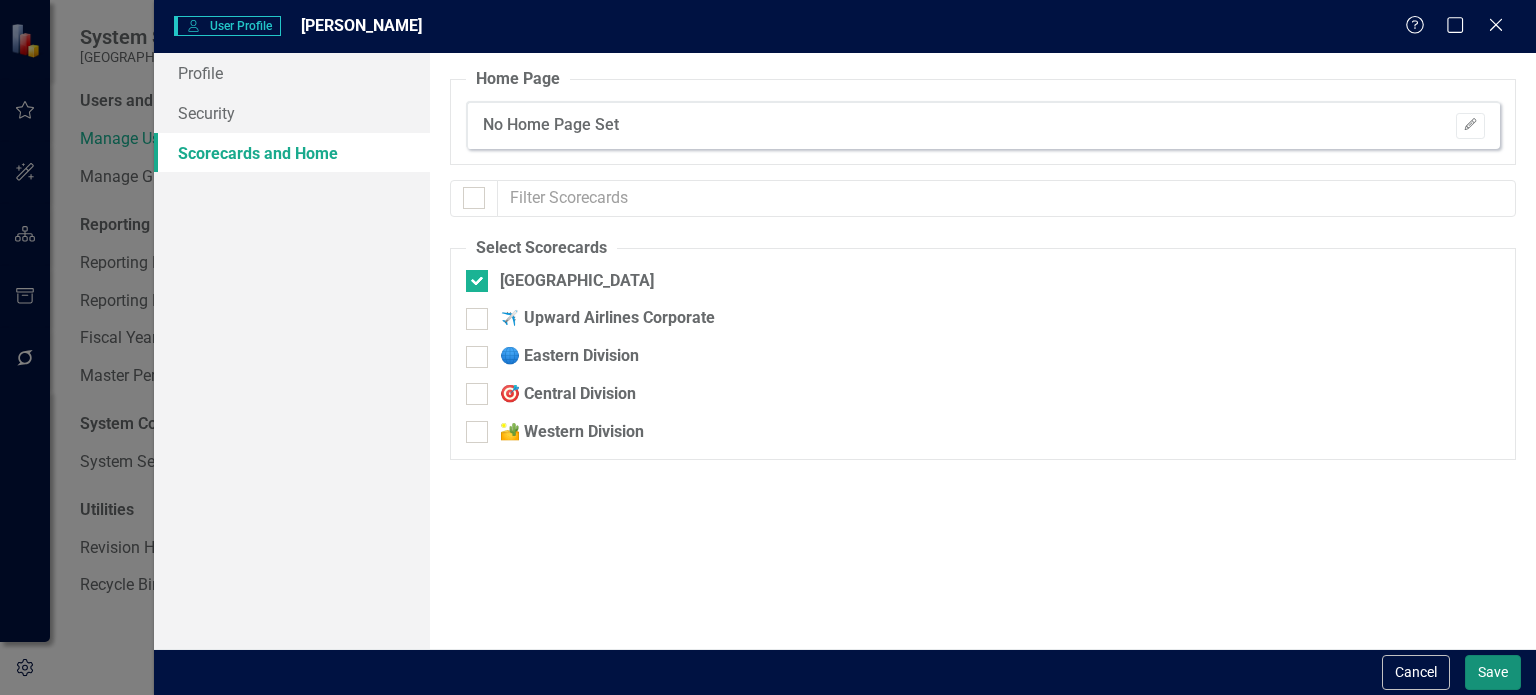 click on "Save" at bounding box center [1493, 672] 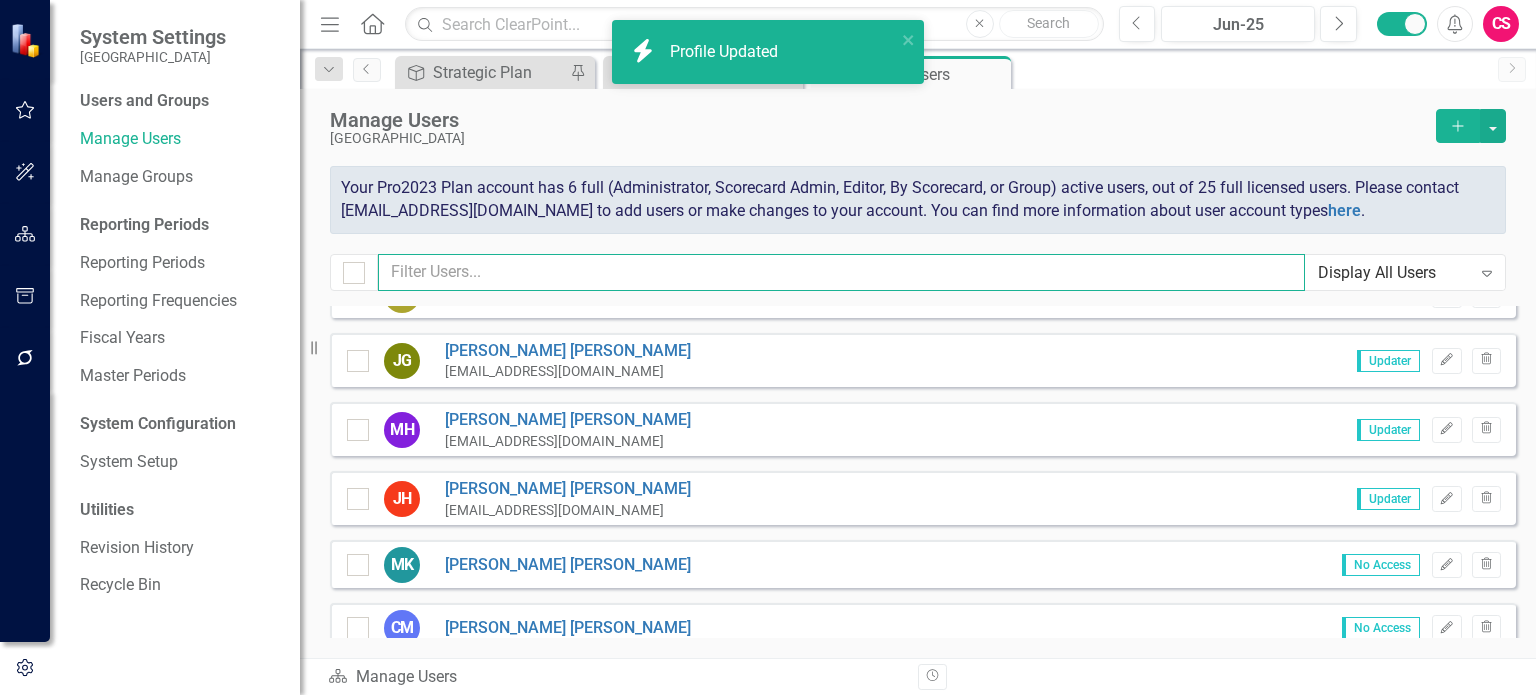 click at bounding box center [841, 272] 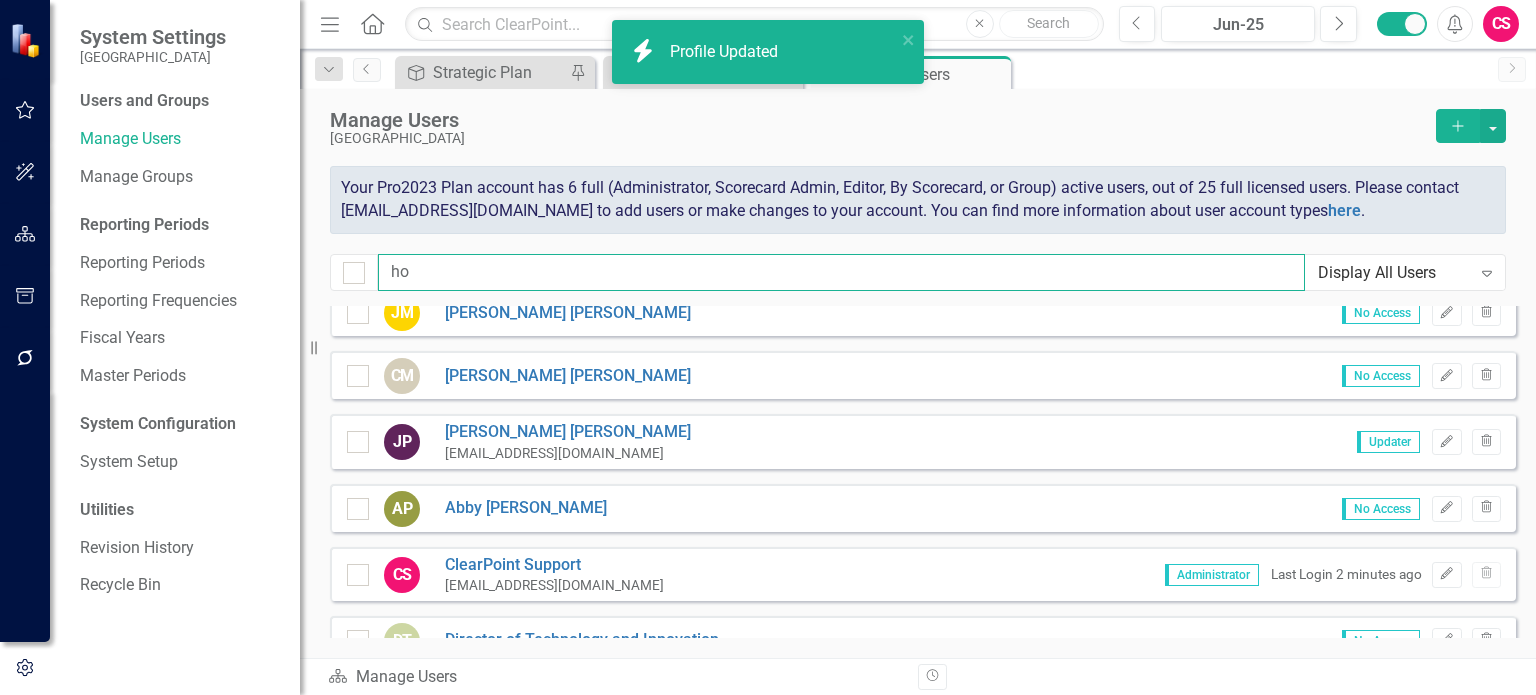 scroll, scrollTop: 0, scrollLeft: 0, axis: both 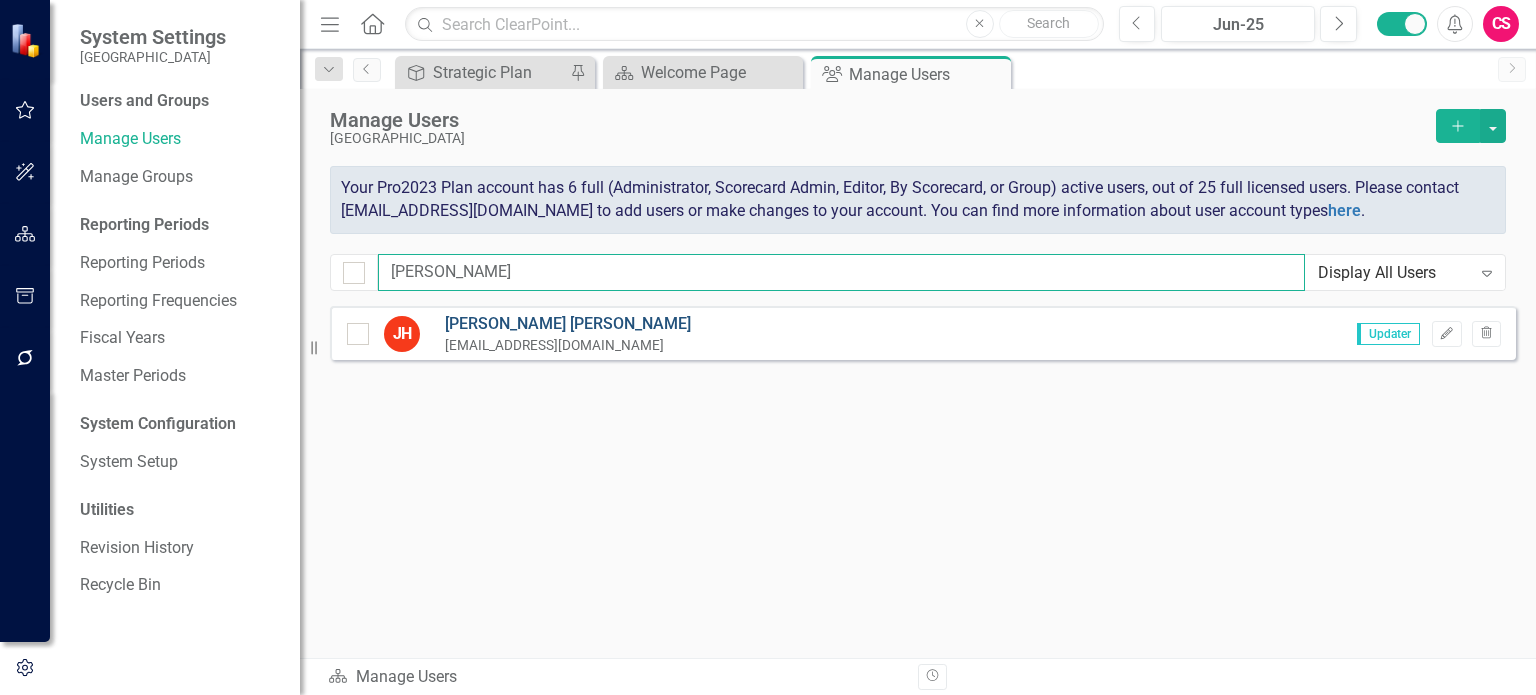 type on "[PERSON_NAME]" 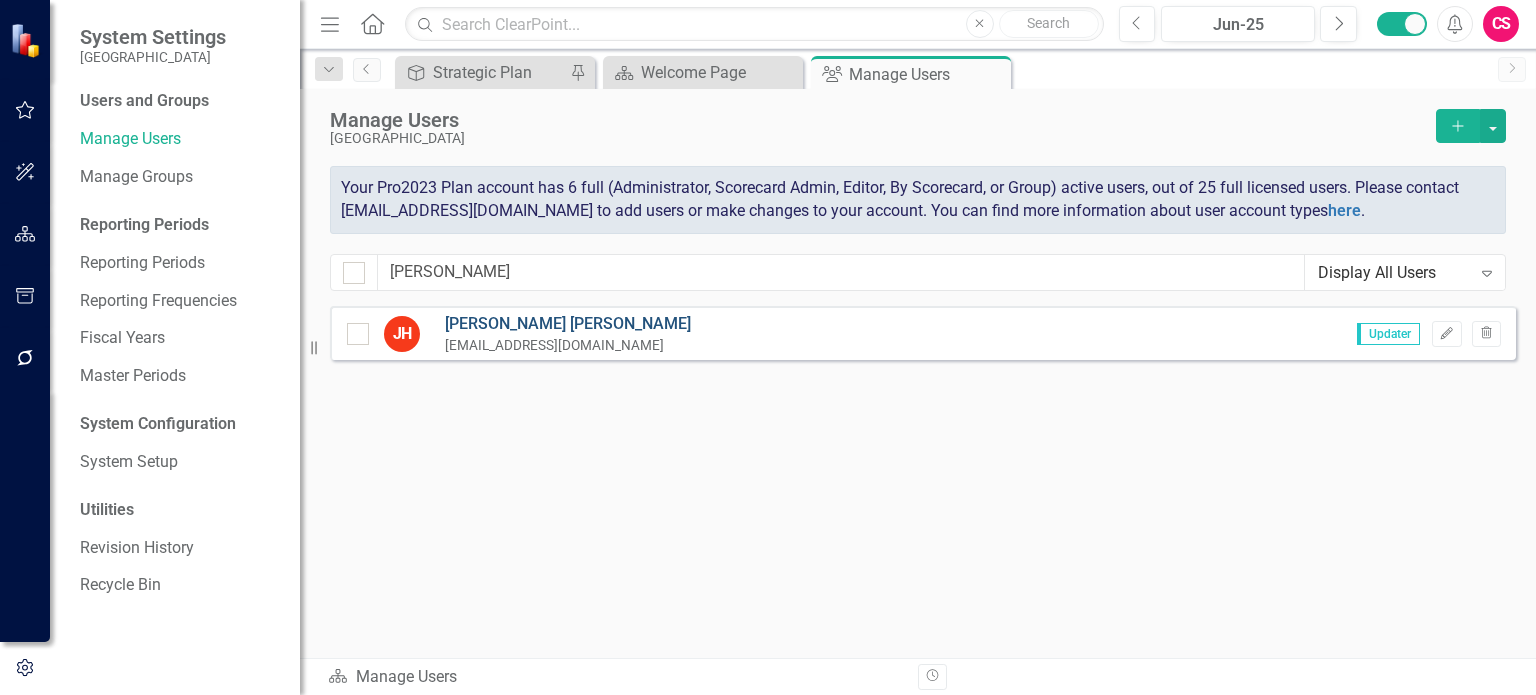 click on "[PERSON_NAME]" at bounding box center (568, 324) 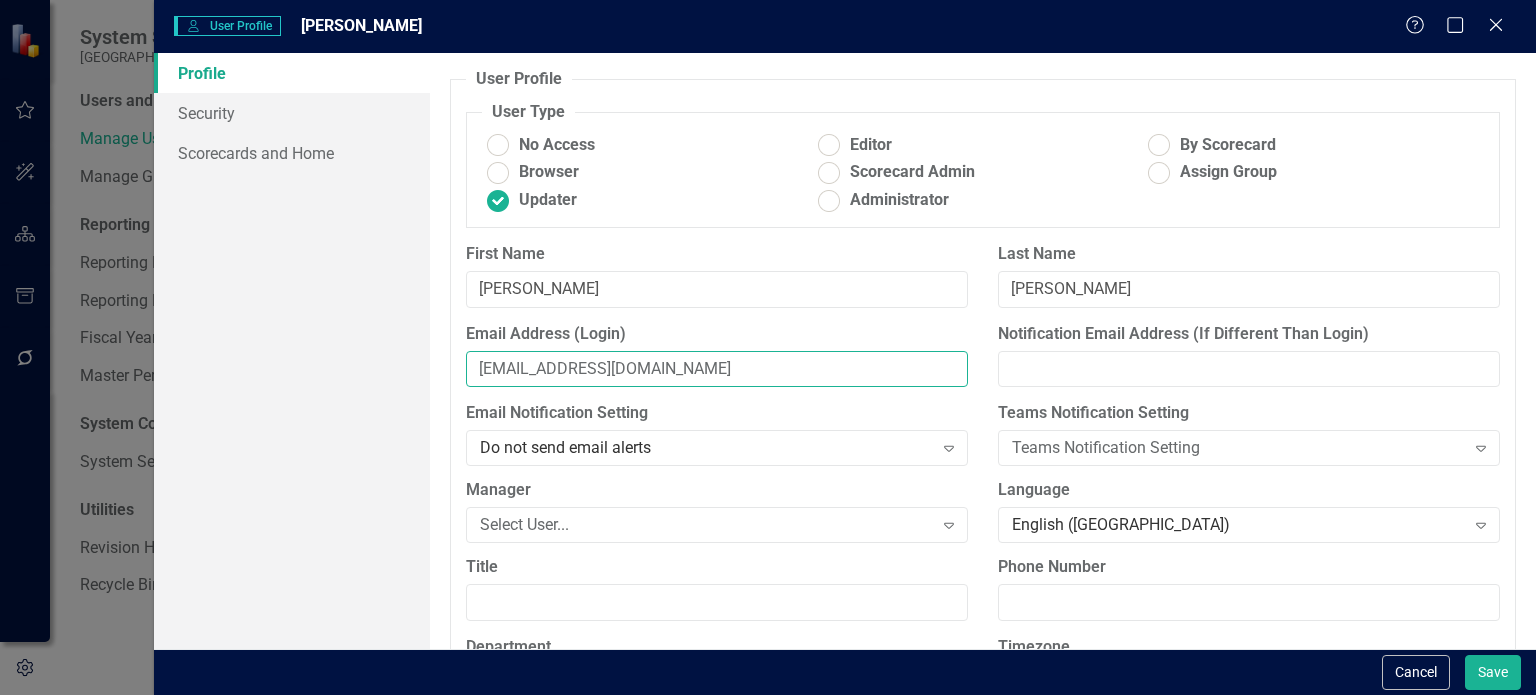 click on "[EMAIL_ADDRESS][DOMAIN_NAME]" at bounding box center [717, 369] 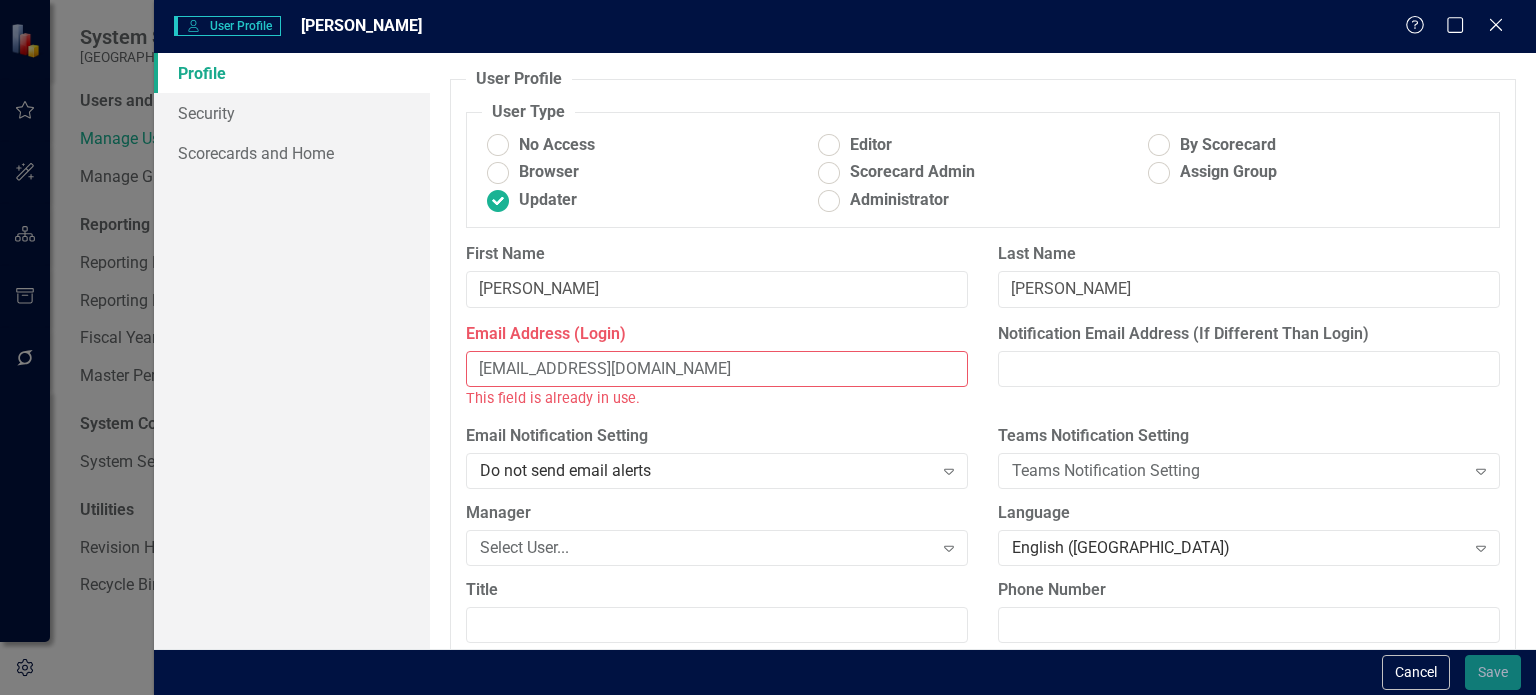 click on "[EMAIL_ADDRESS][DOMAIN_NAME]" at bounding box center (717, 369) 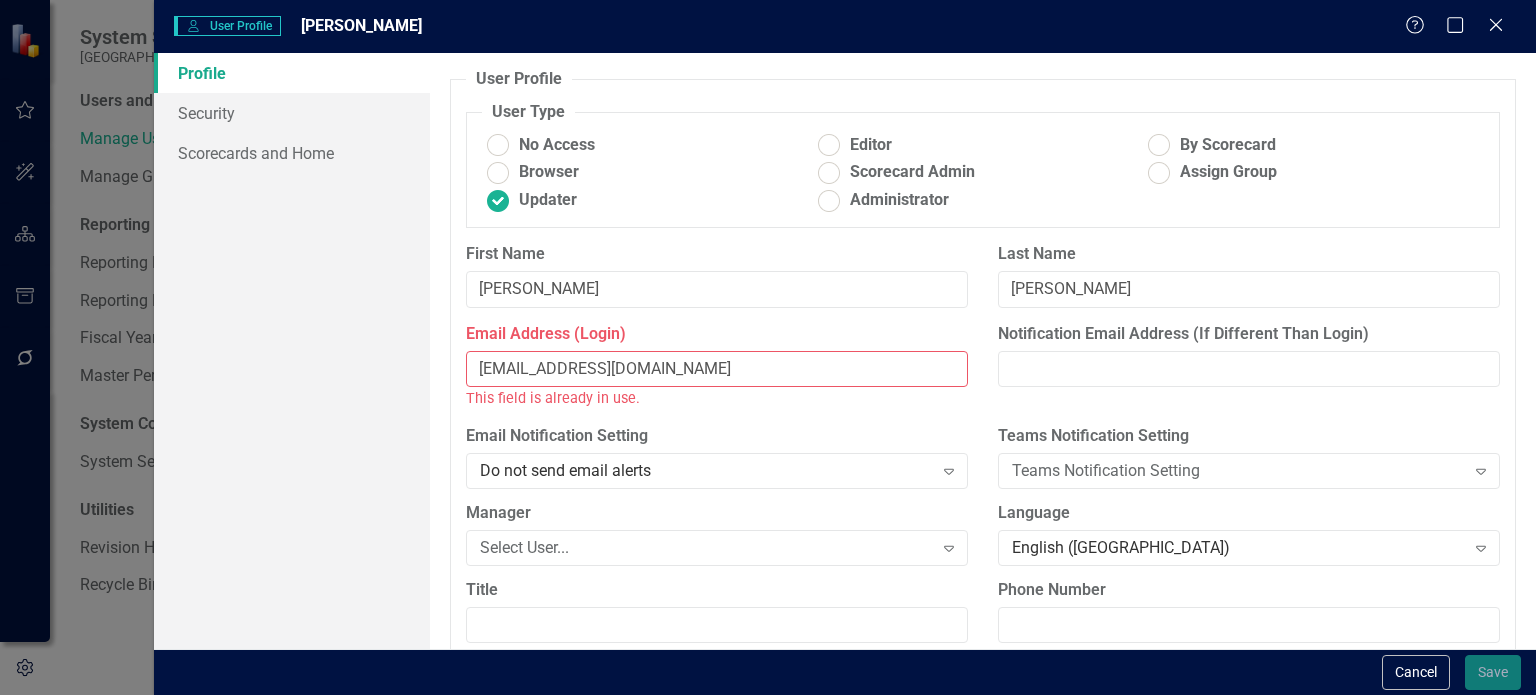 click on "Email Address (Login) [EMAIL_ADDRESS][DOMAIN_NAME] This field is already in use." at bounding box center (717, 374) 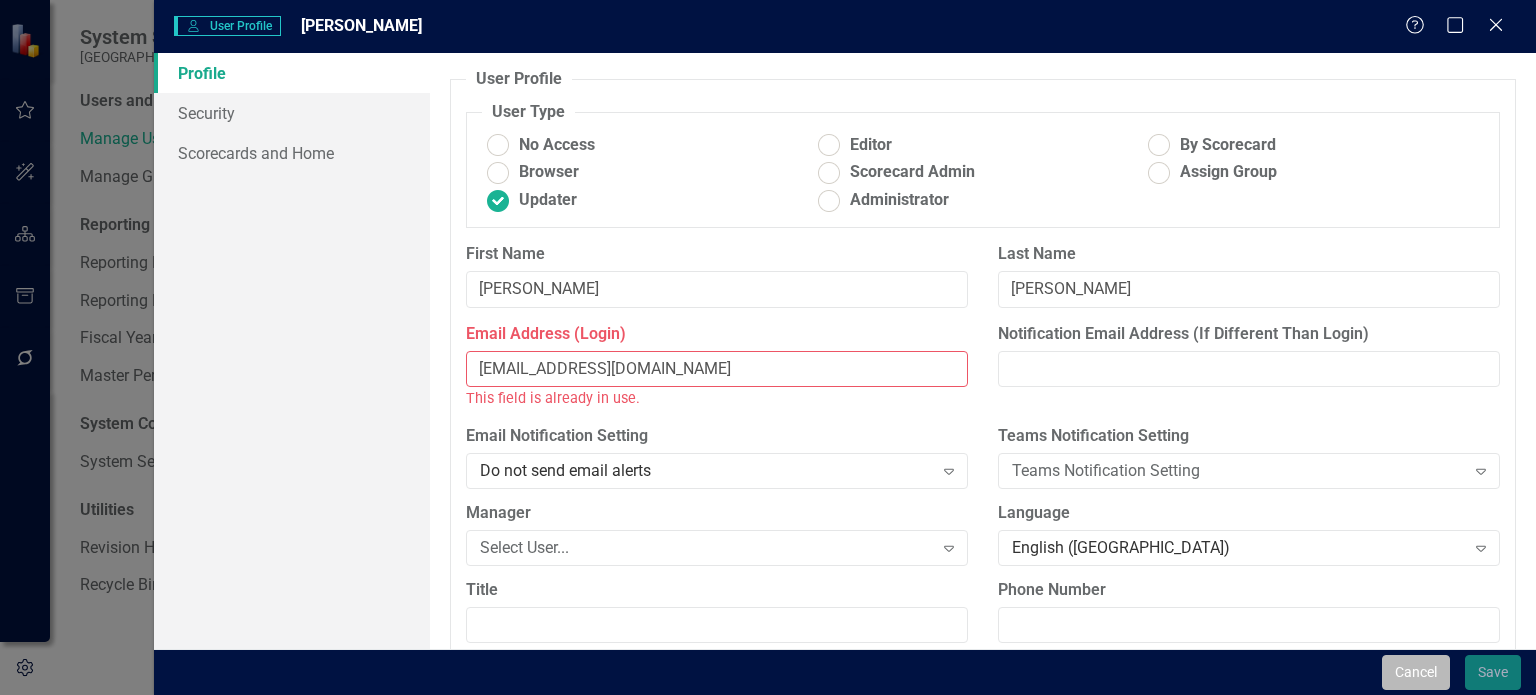 click on "Cancel" at bounding box center (1416, 672) 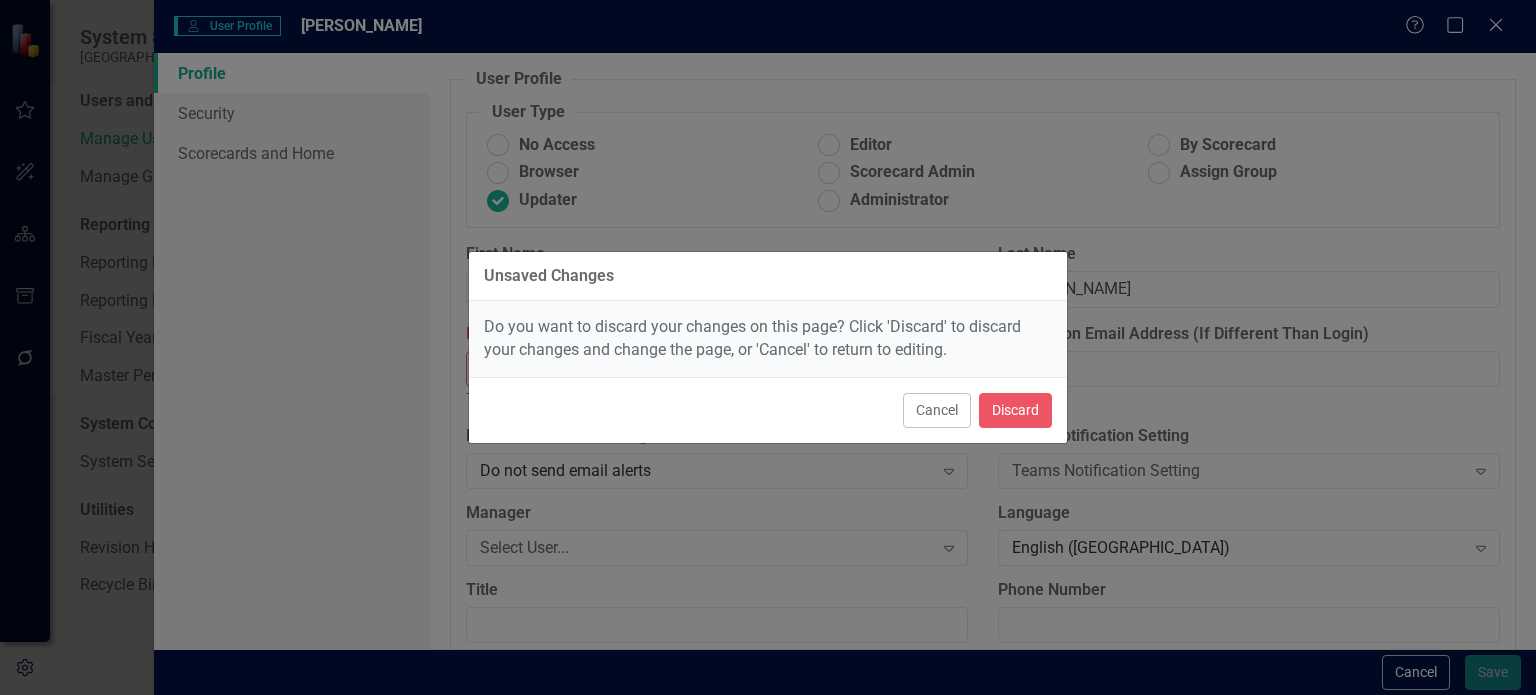 click on "Unsaved Changes Do you want to discard your changes on this page? Click 'Discard' to discard your changes and change the page, or 'Cancel' to return to editing. Cancel Discard" at bounding box center [768, 347] 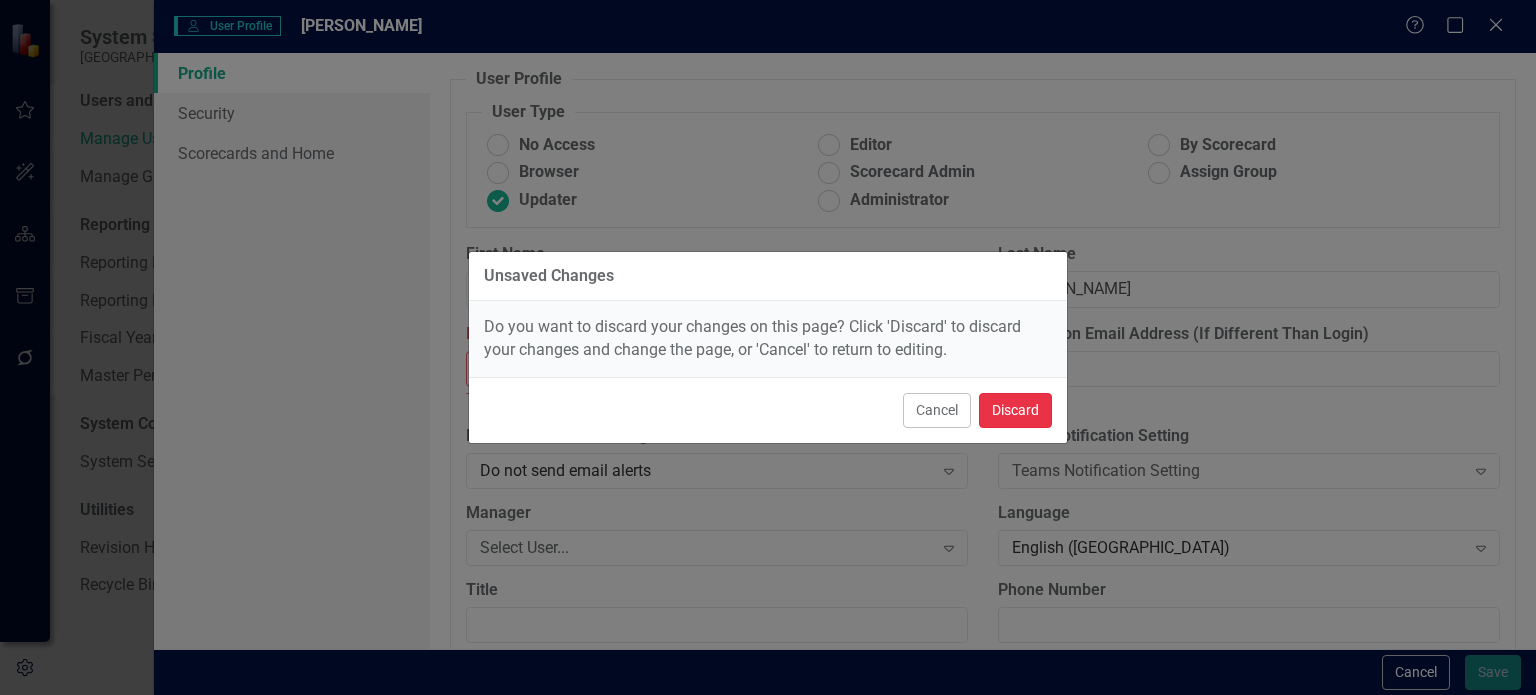 click on "Discard" at bounding box center [1015, 410] 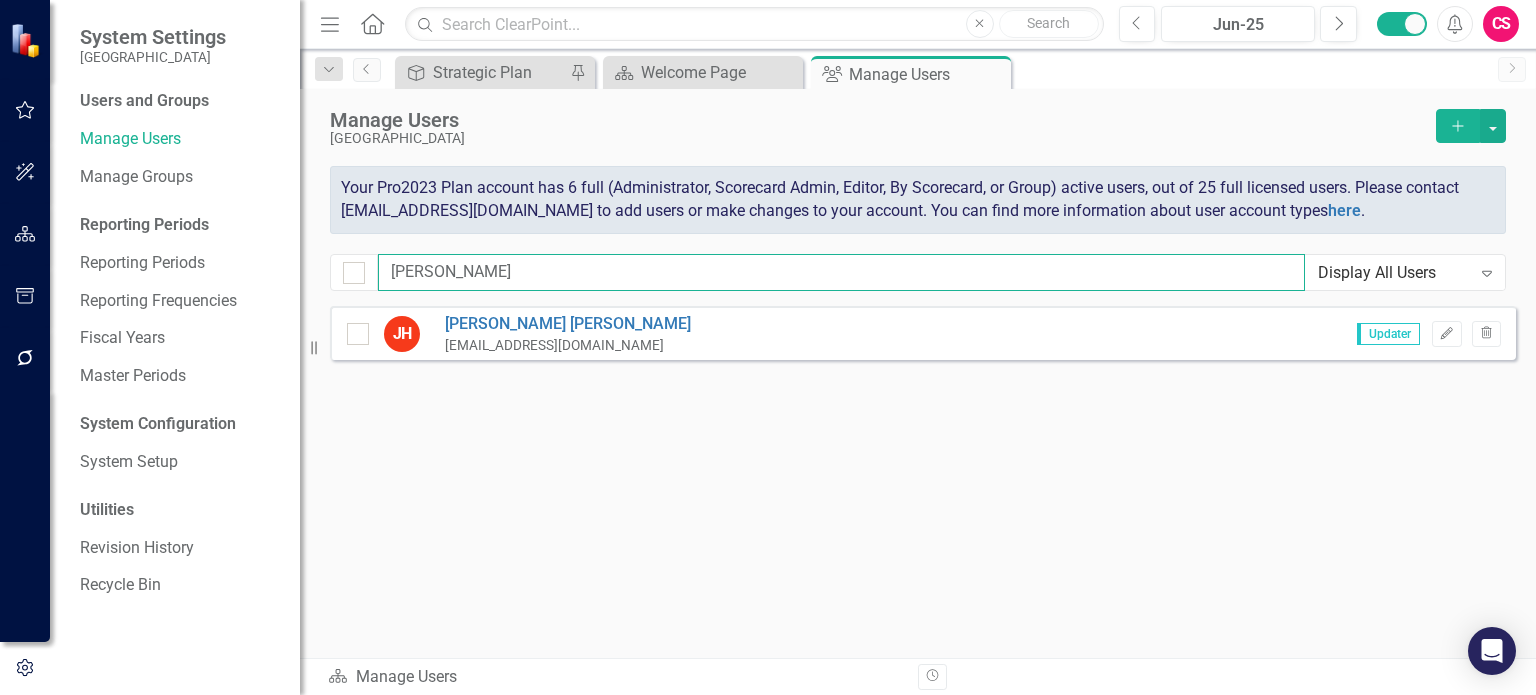 click on "[PERSON_NAME]" at bounding box center (841, 272) 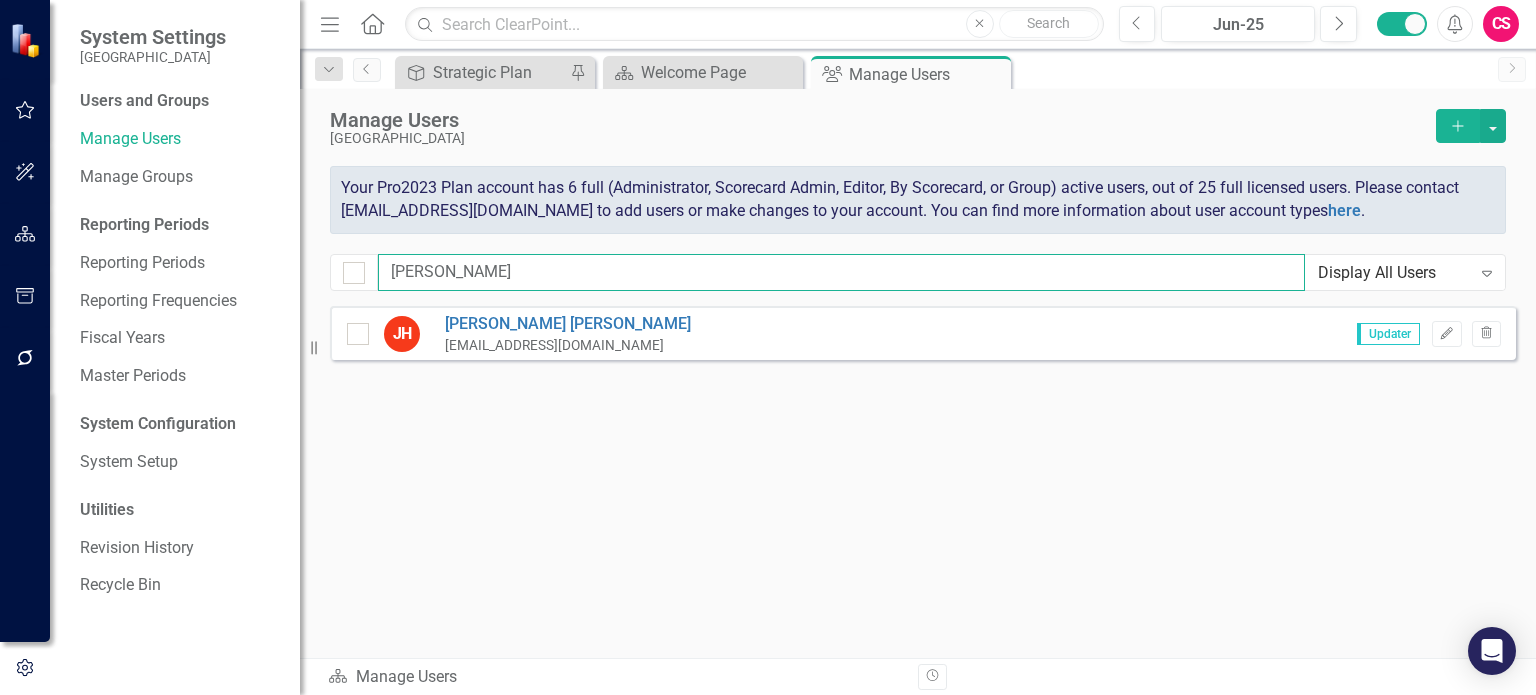 click on "[PERSON_NAME]" at bounding box center (841, 272) 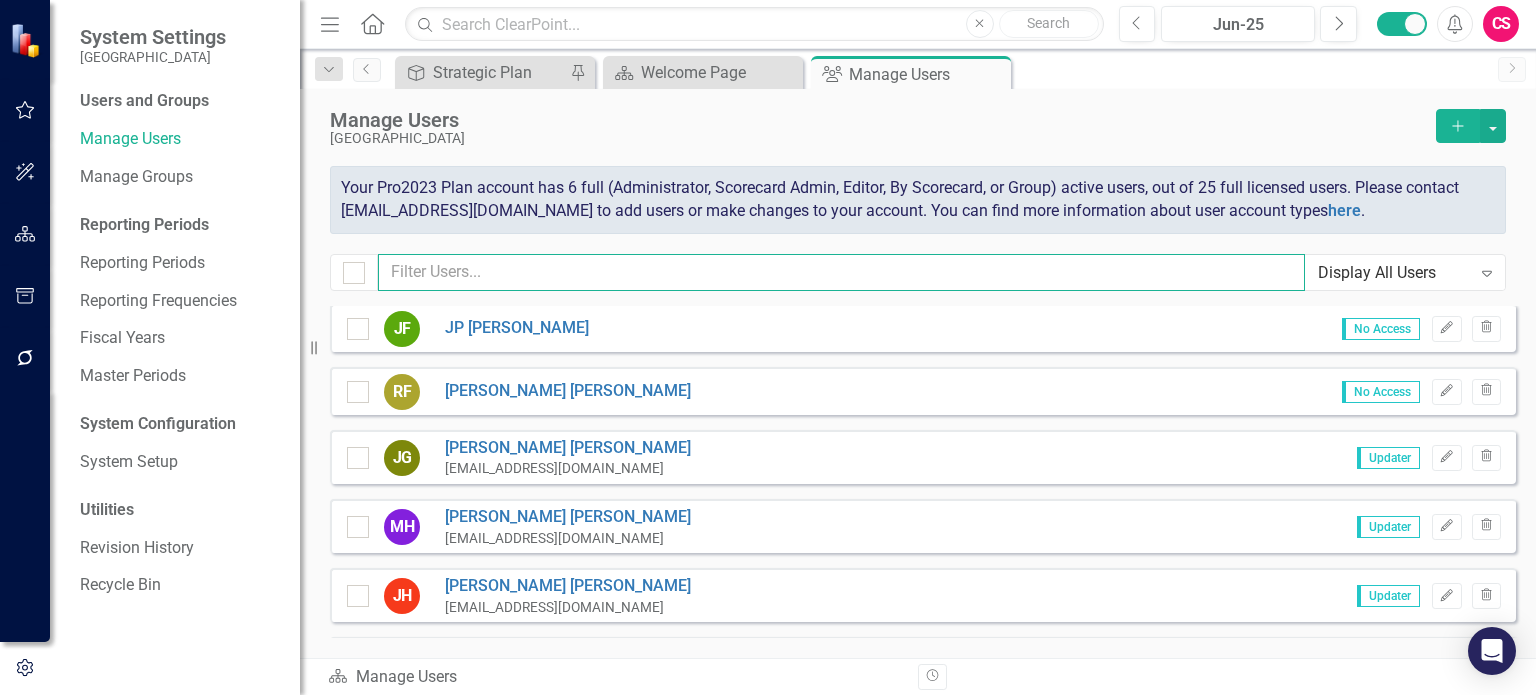 scroll, scrollTop: 0, scrollLeft: 0, axis: both 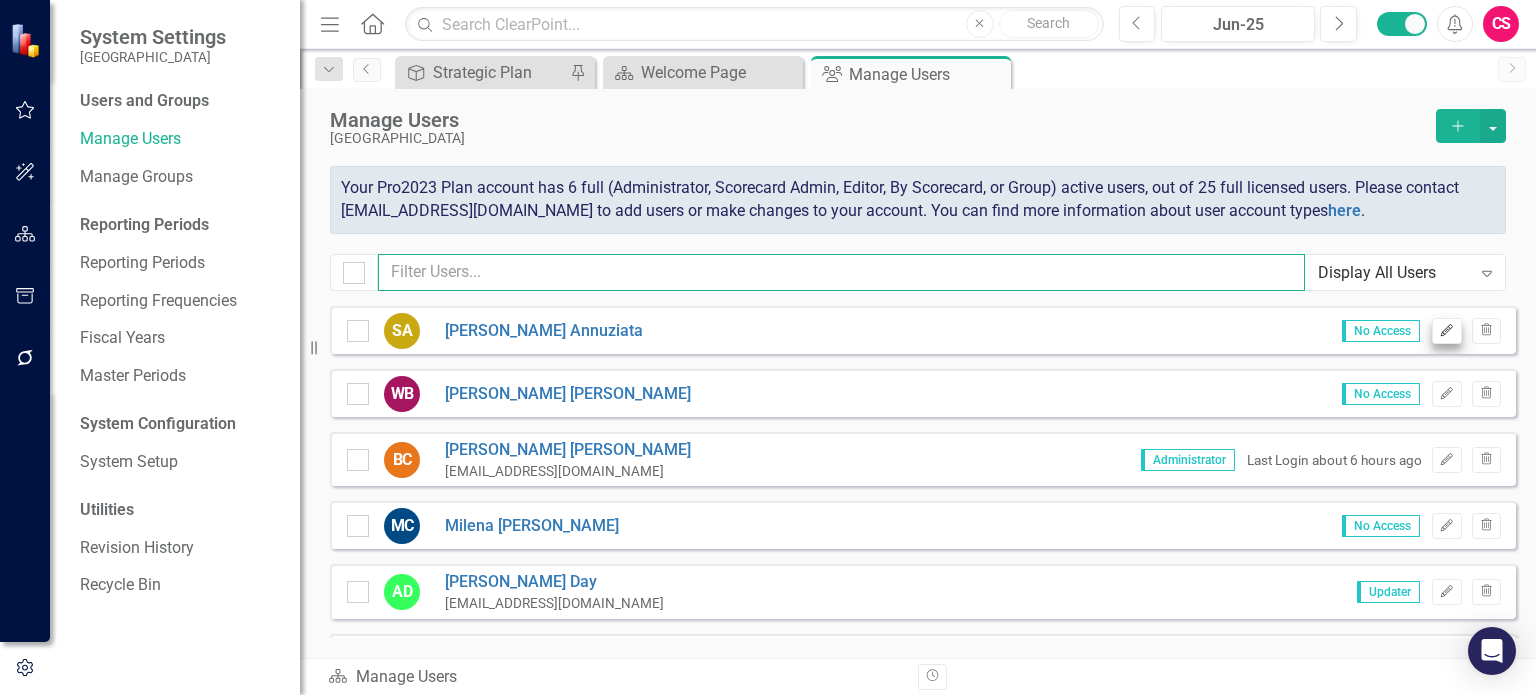 type 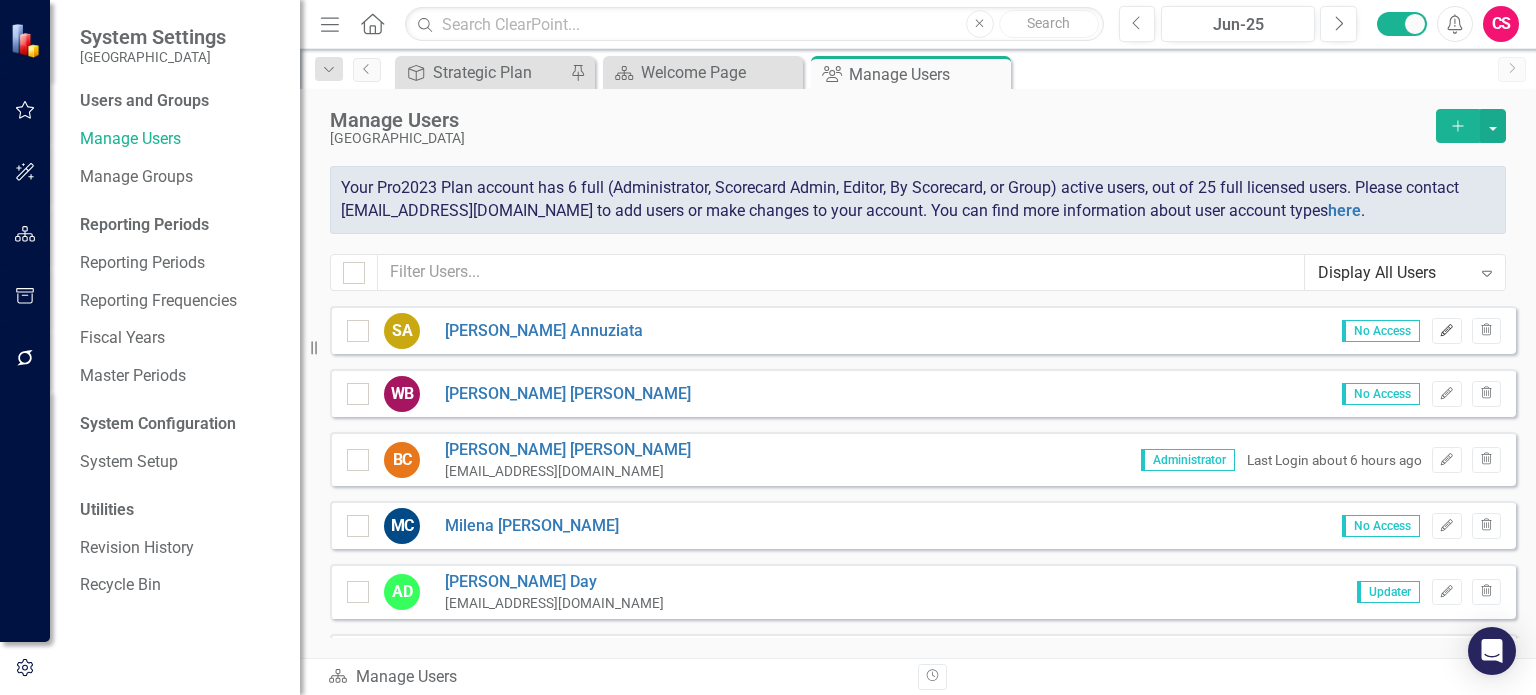 click on "Edit" at bounding box center [1446, 331] 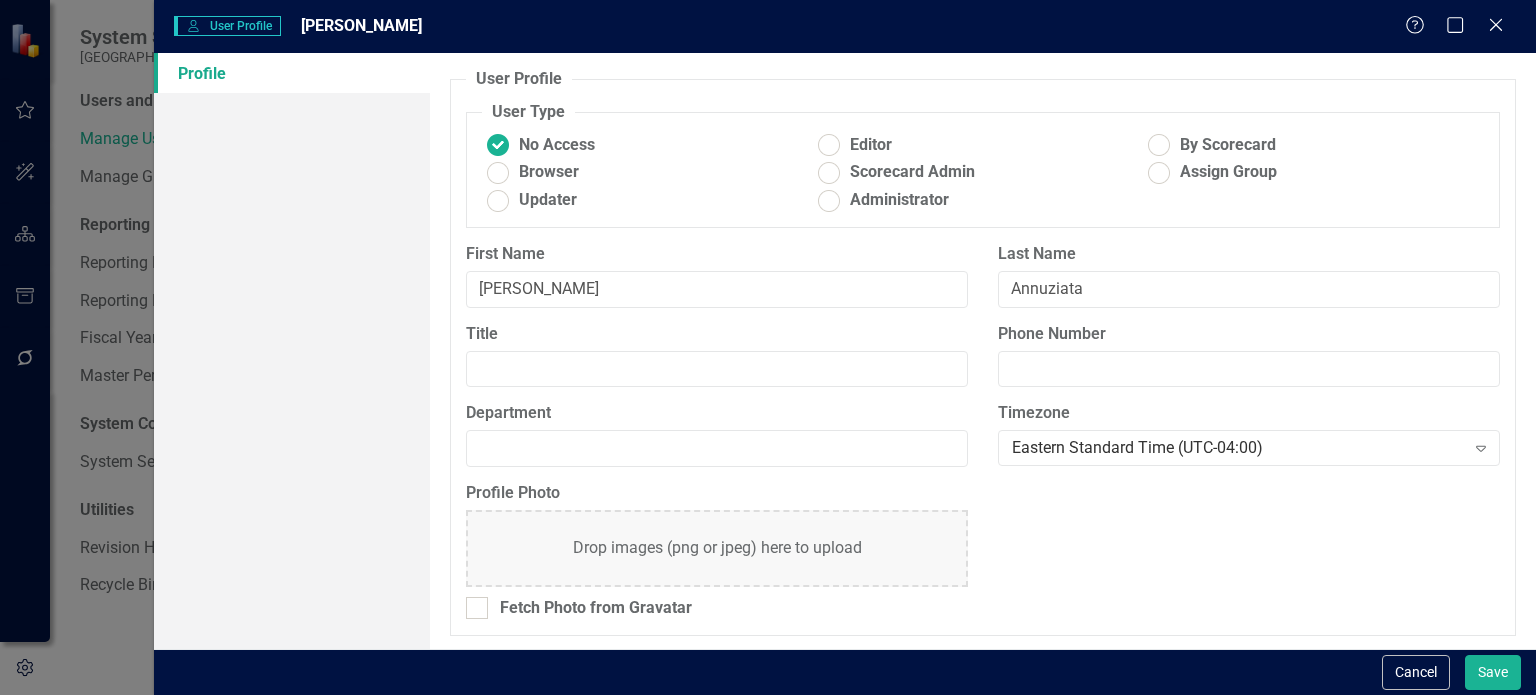 click at bounding box center (498, 200) 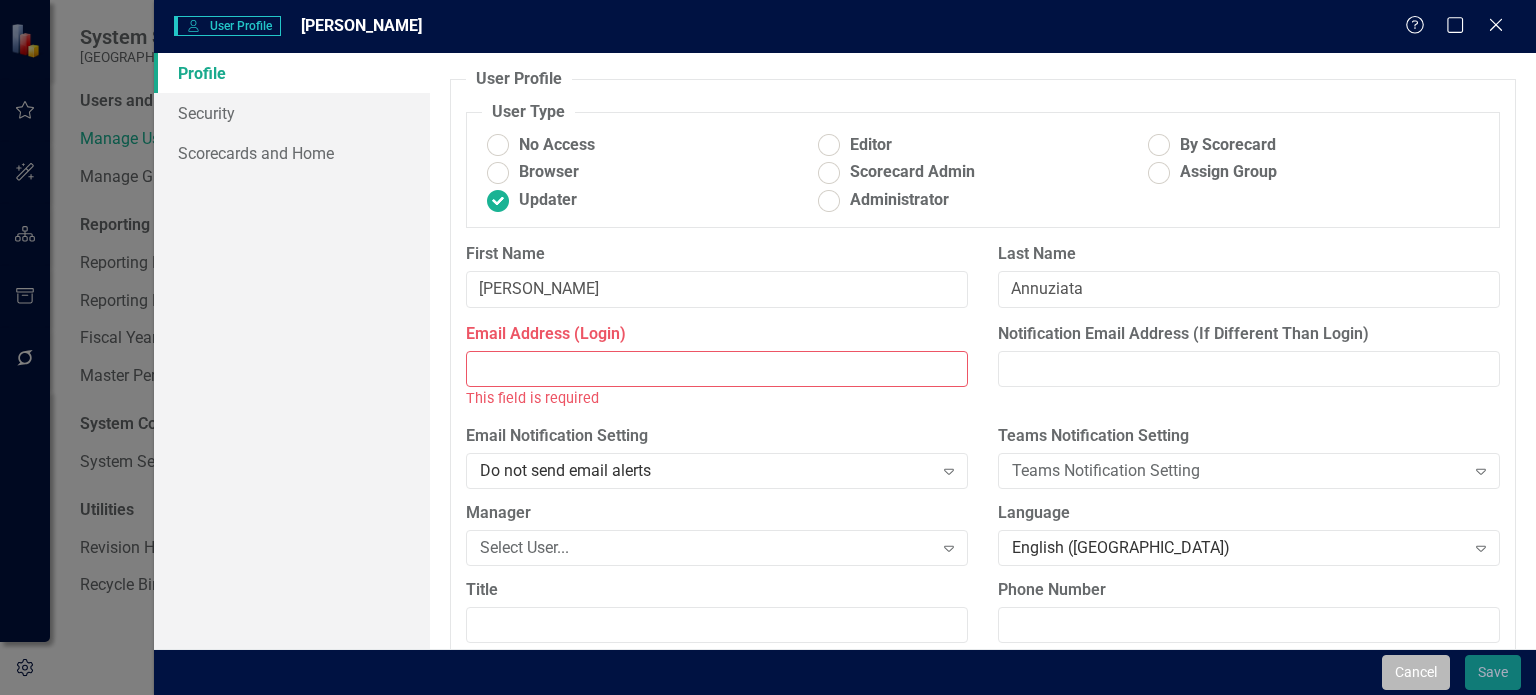 click on "Cancel" at bounding box center (1416, 672) 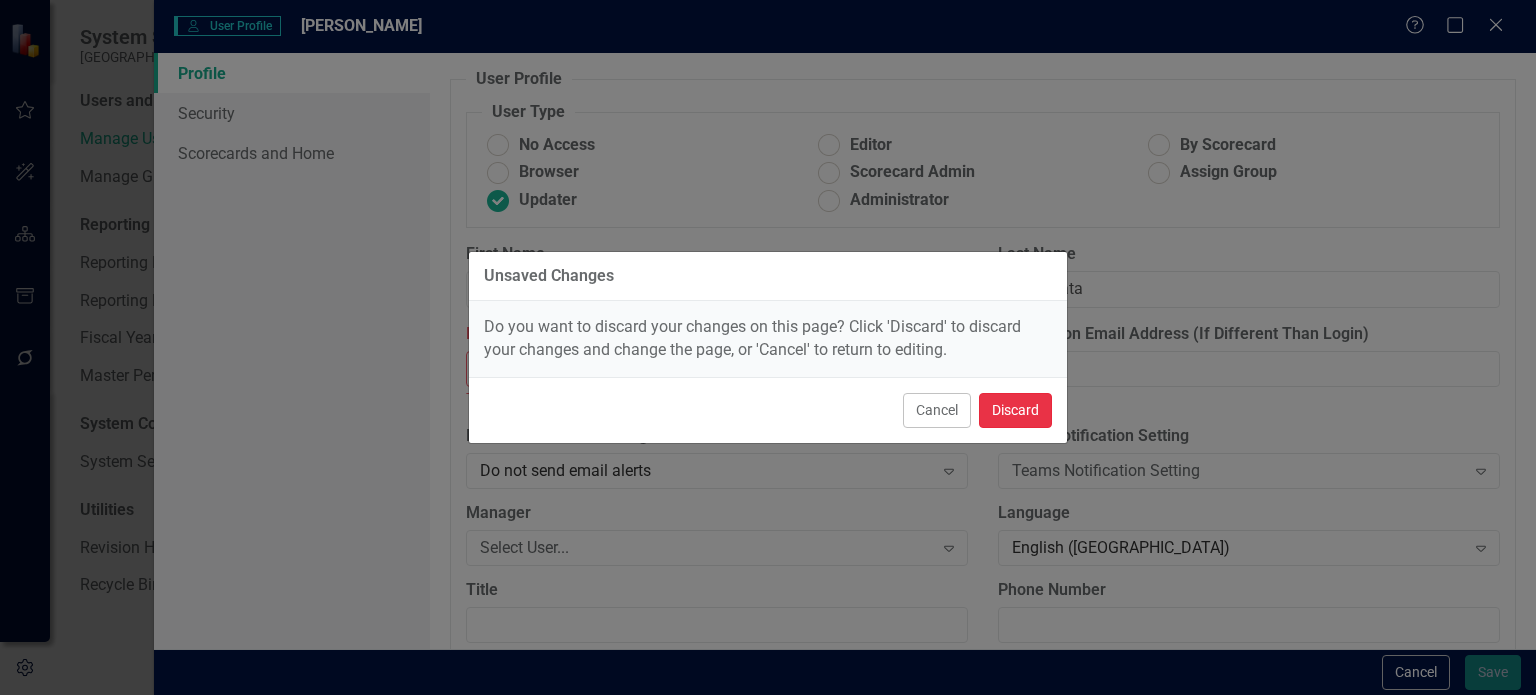 click on "Discard" at bounding box center [1015, 410] 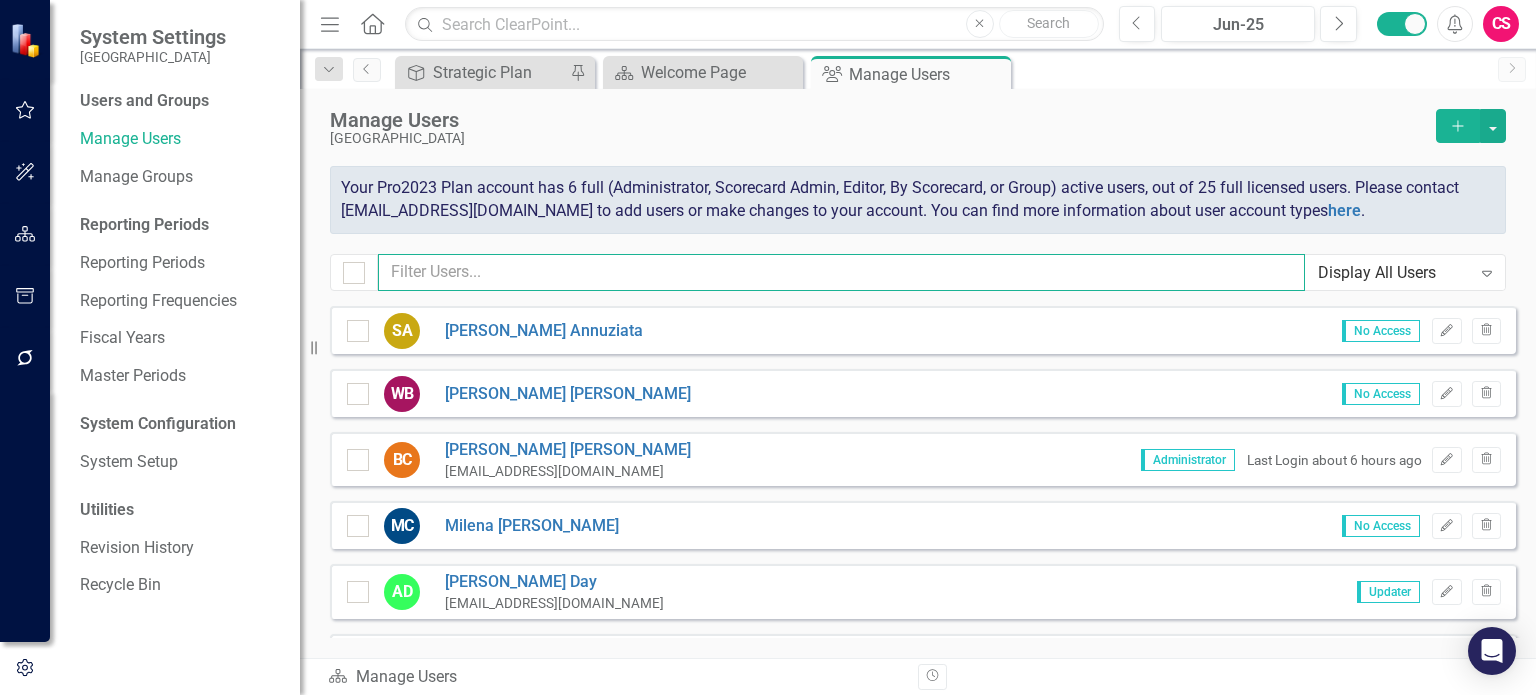 click at bounding box center (841, 272) 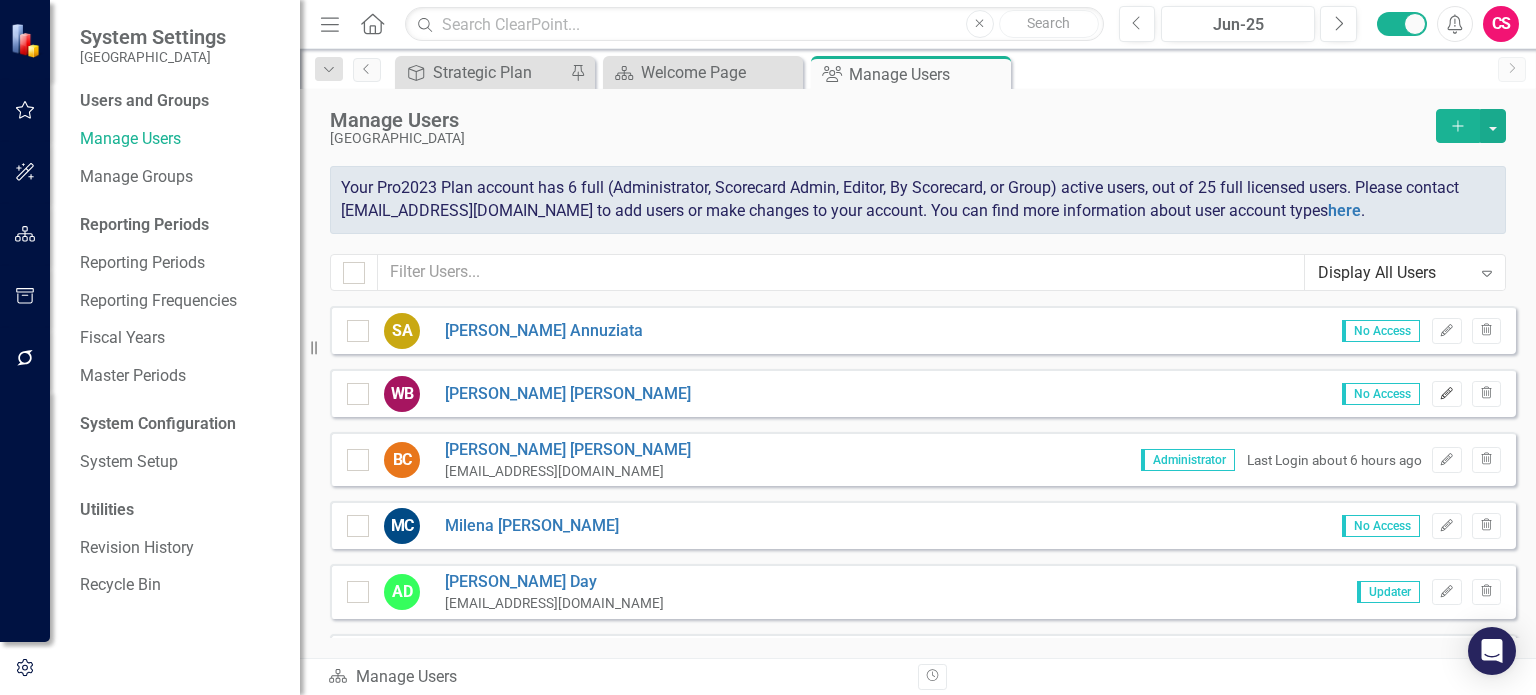 click on "Edit" 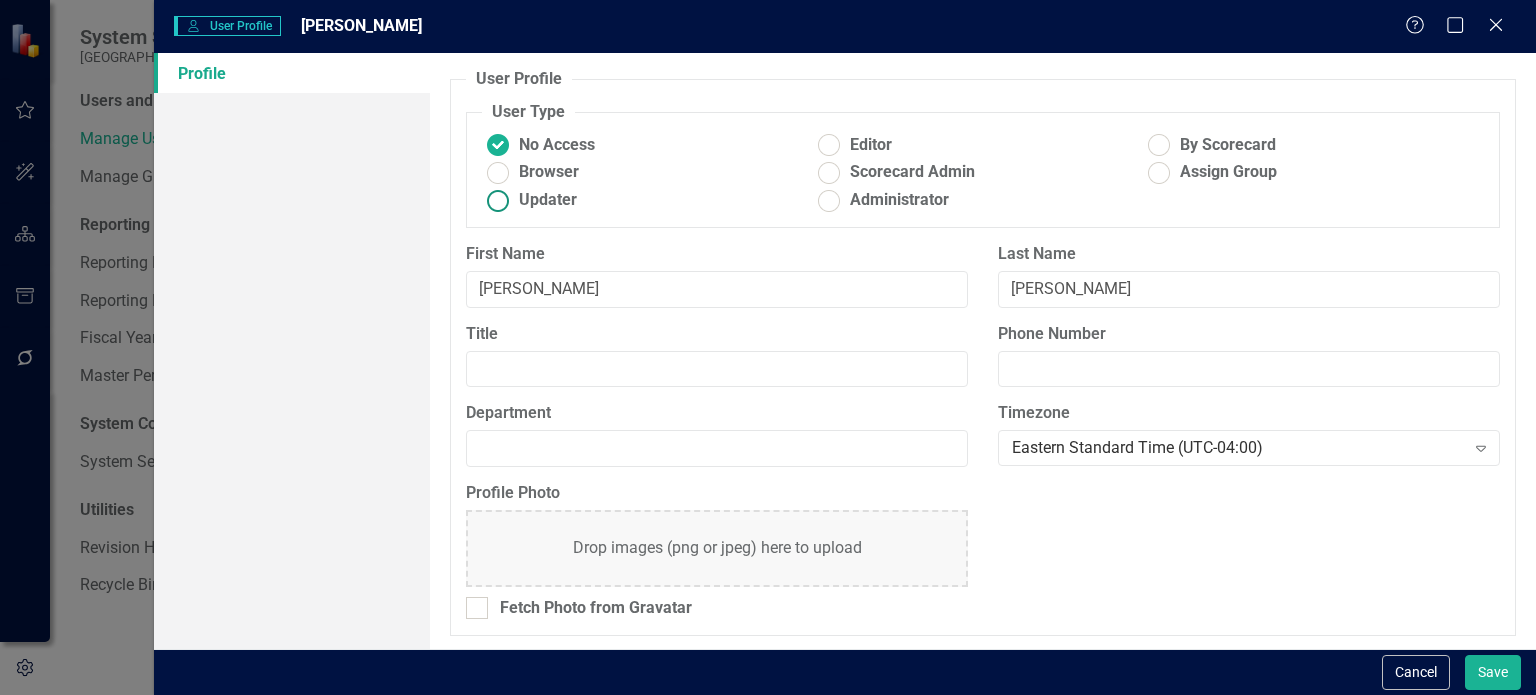 click at bounding box center [498, 200] 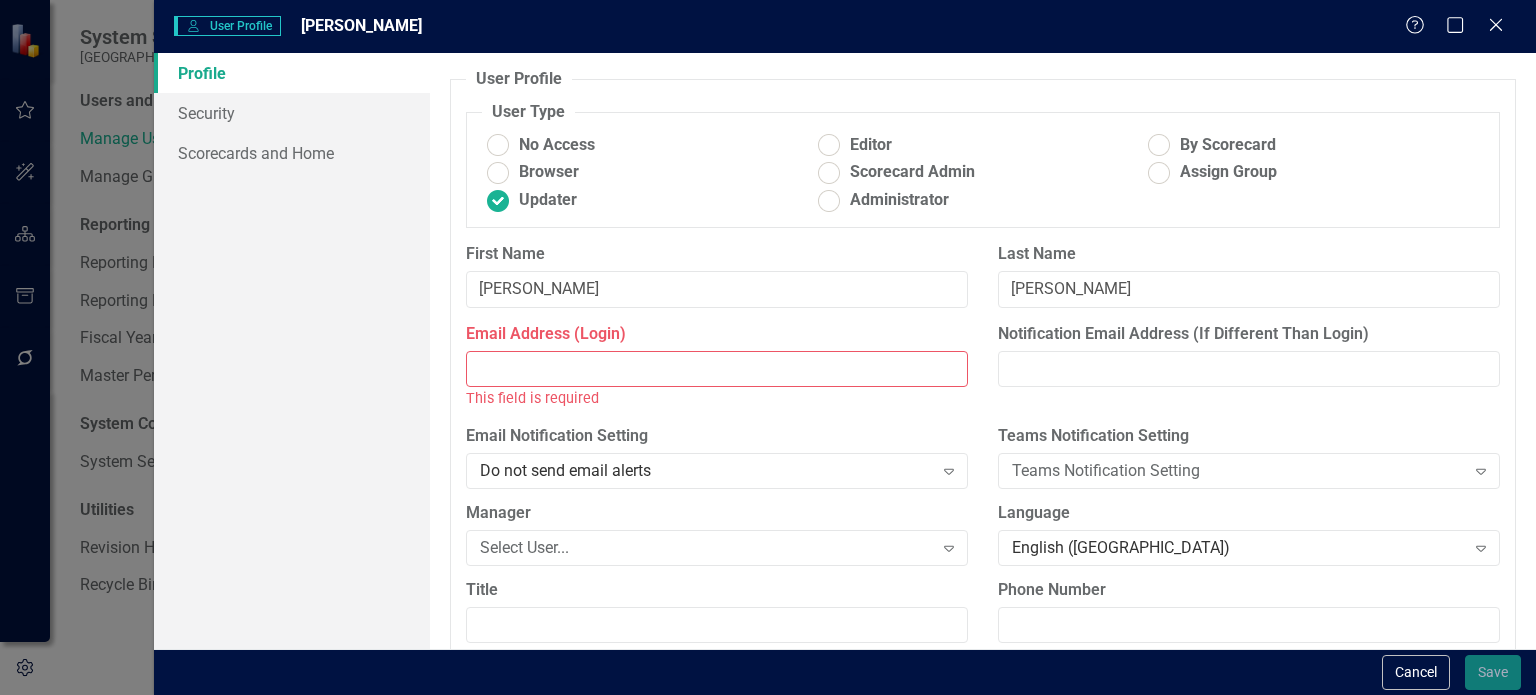 click on "Email Address (Login)" at bounding box center (717, 369) 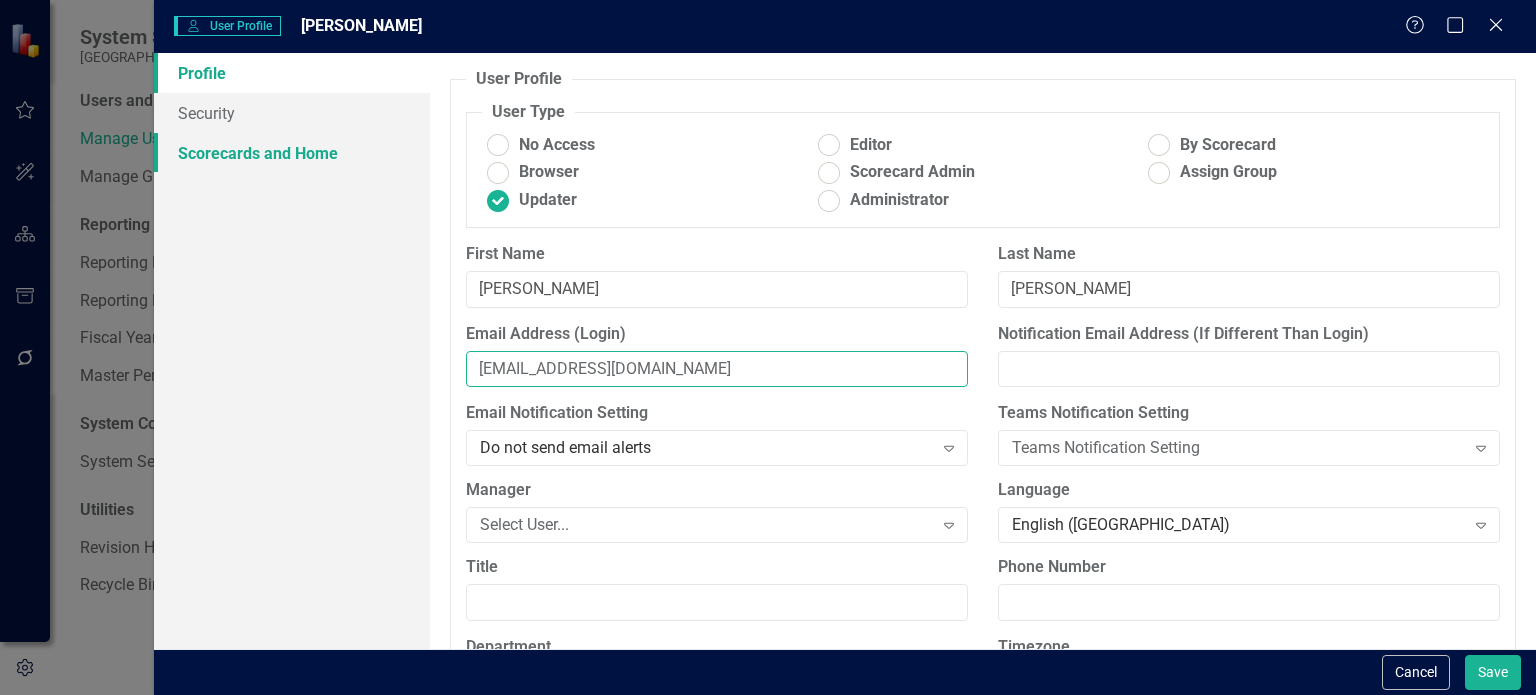 type on "[EMAIL_ADDRESS][DOMAIN_NAME]" 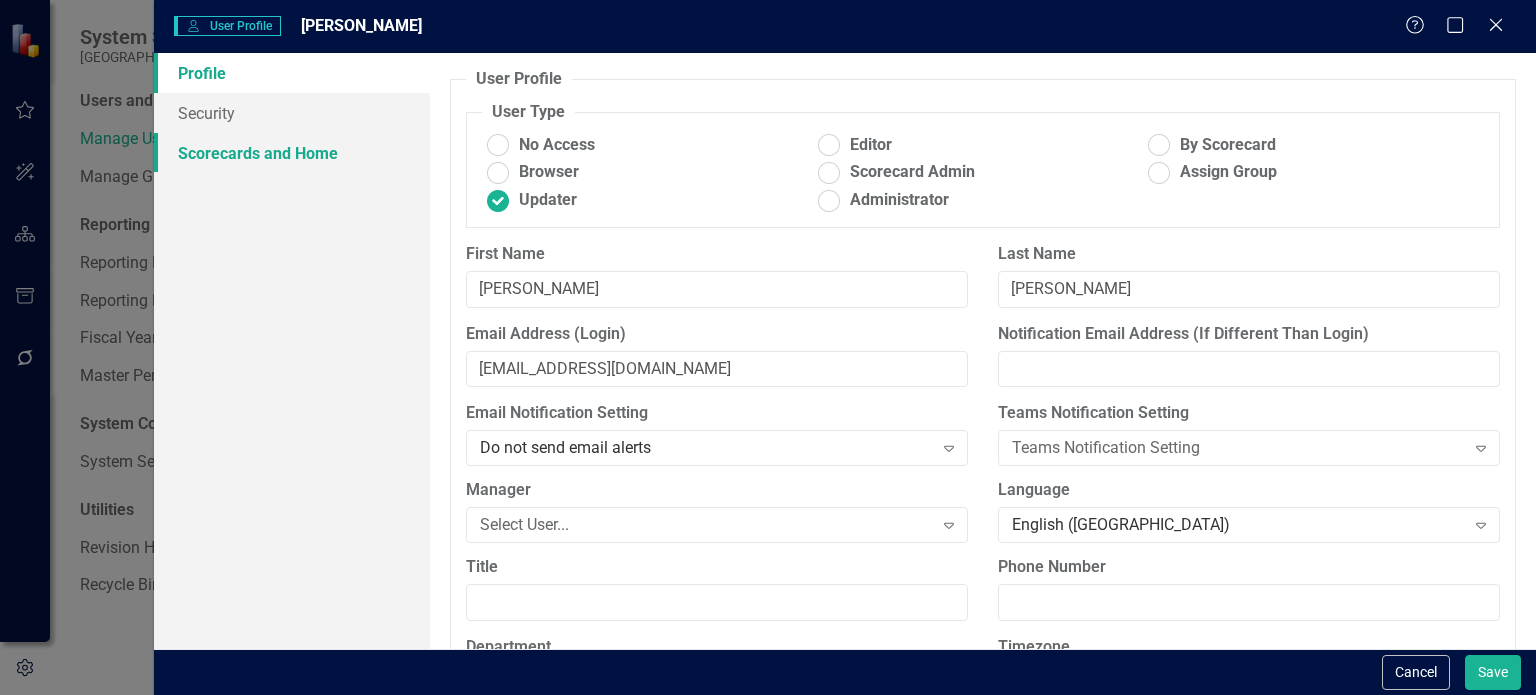 click on "Scorecards and Home" at bounding box center [292, 153] 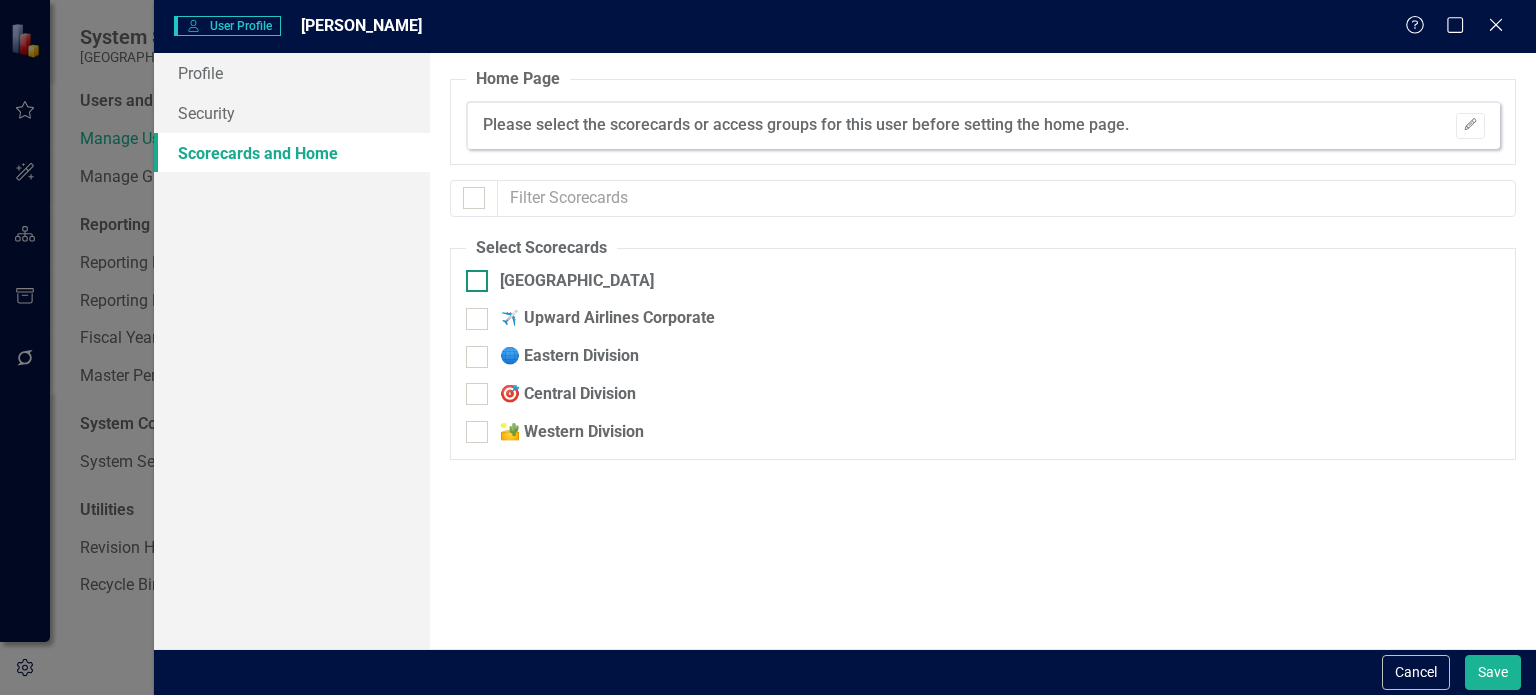 click on "[GEOGRAPHIC_DATA]" at bounding box center [472, 276] 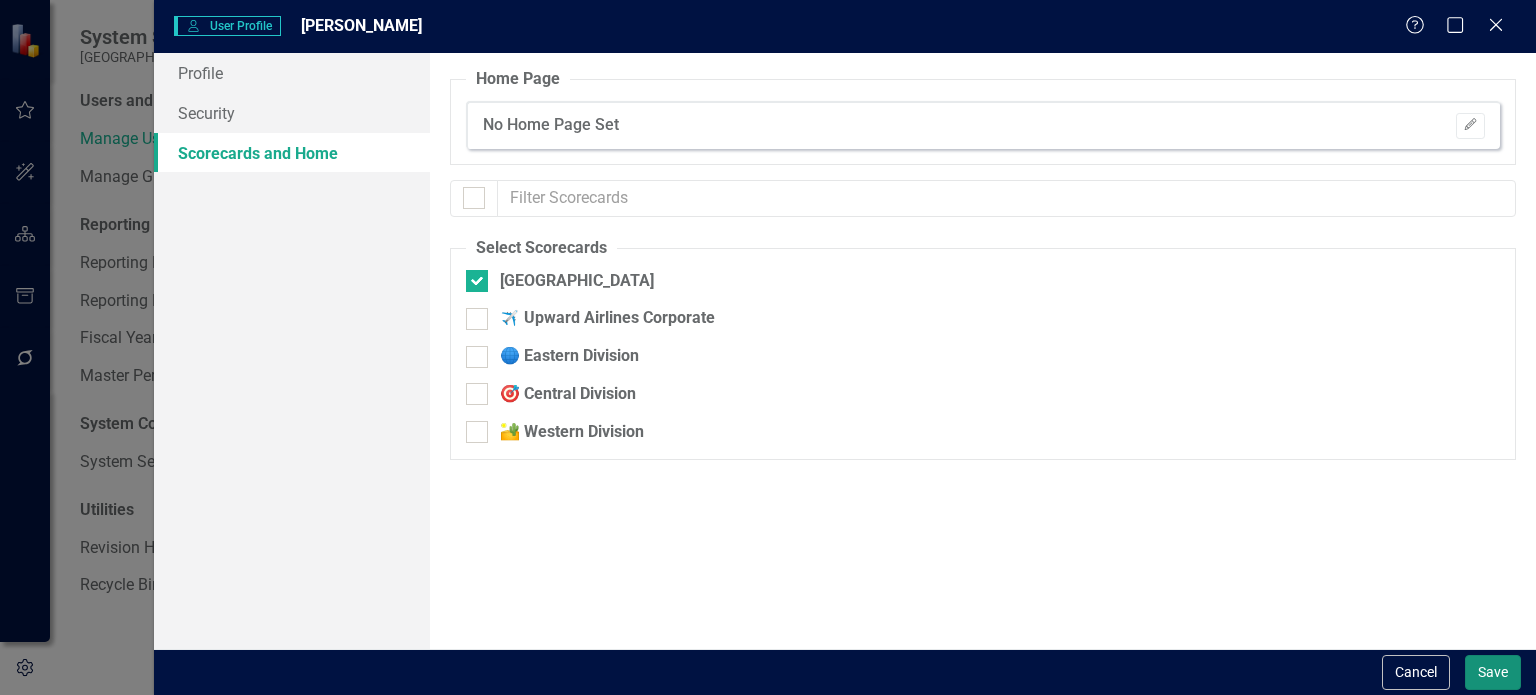click on "Save" at bounding box center [1493, 672] 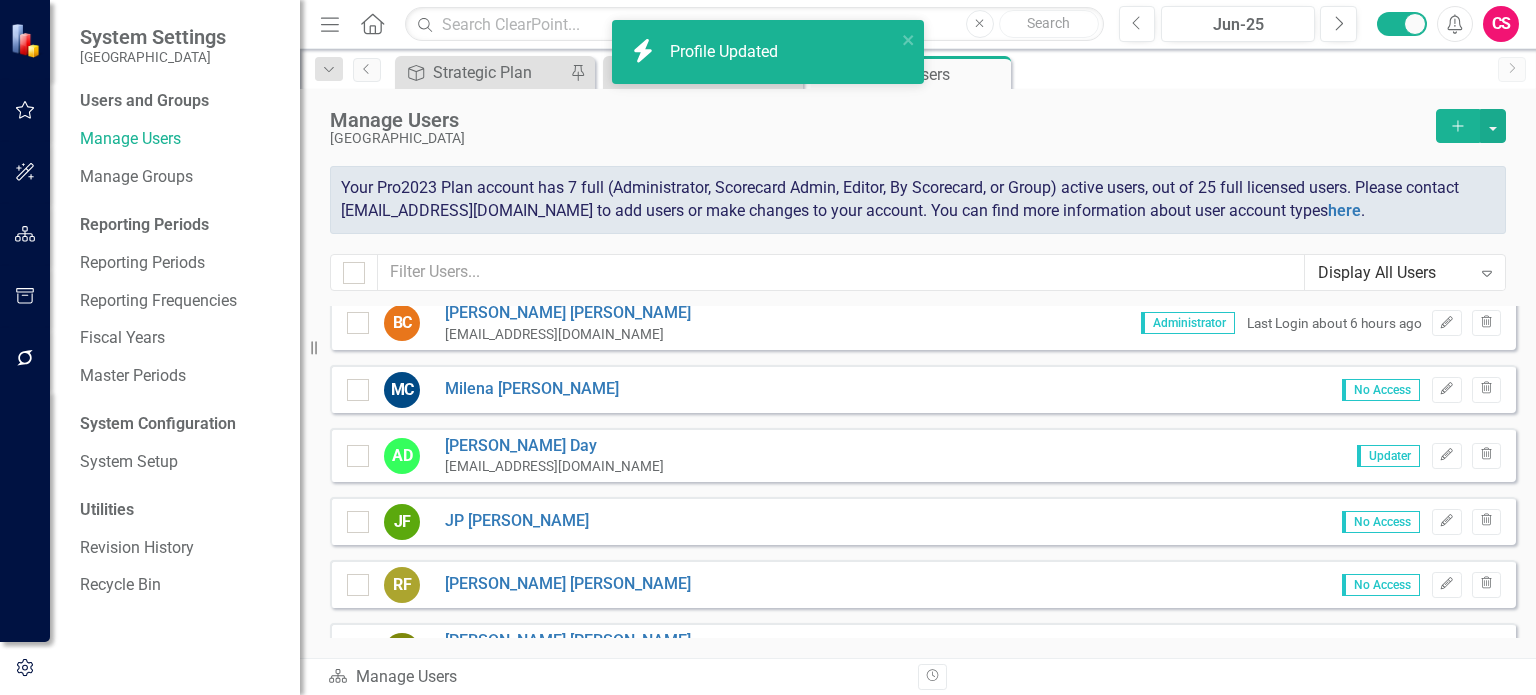 scroll, scrollTop: 150, scrollLeft: 0, axis: vertical 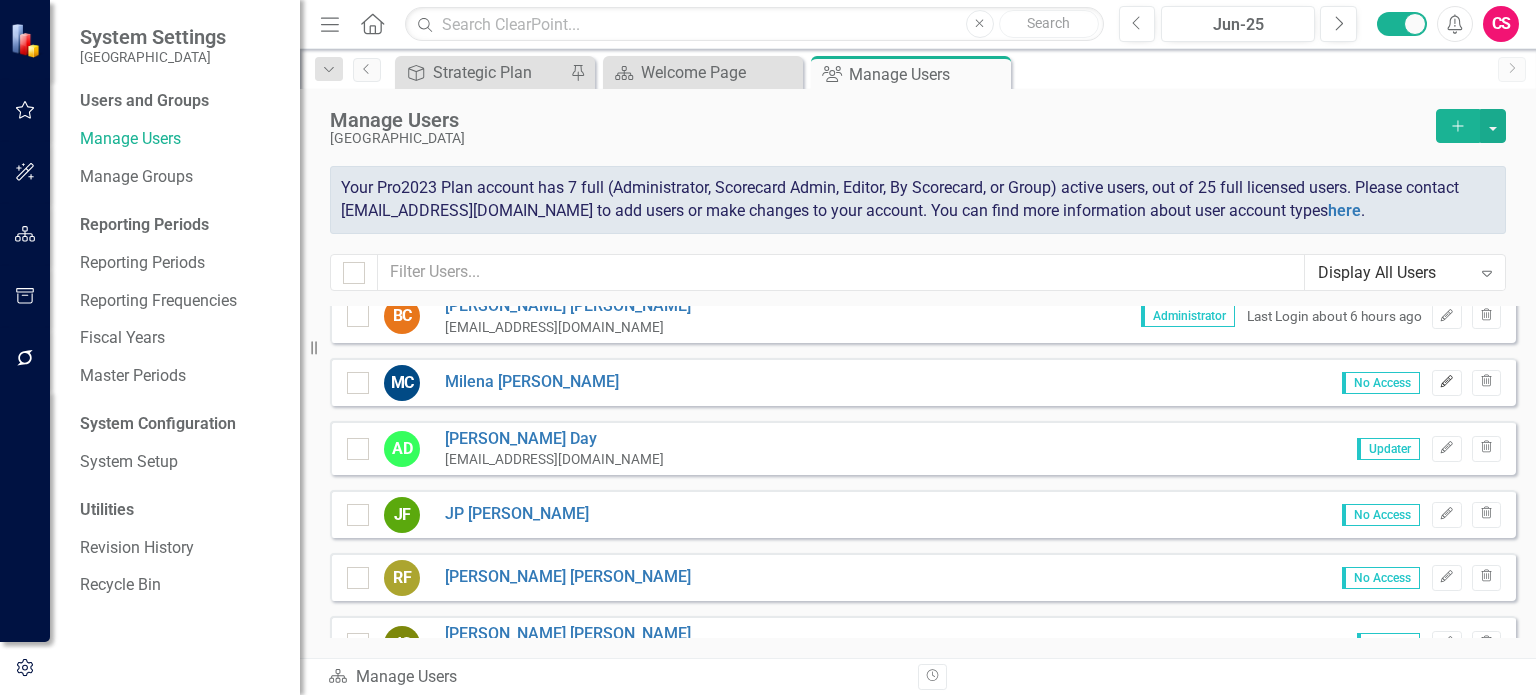 click on "Edit" 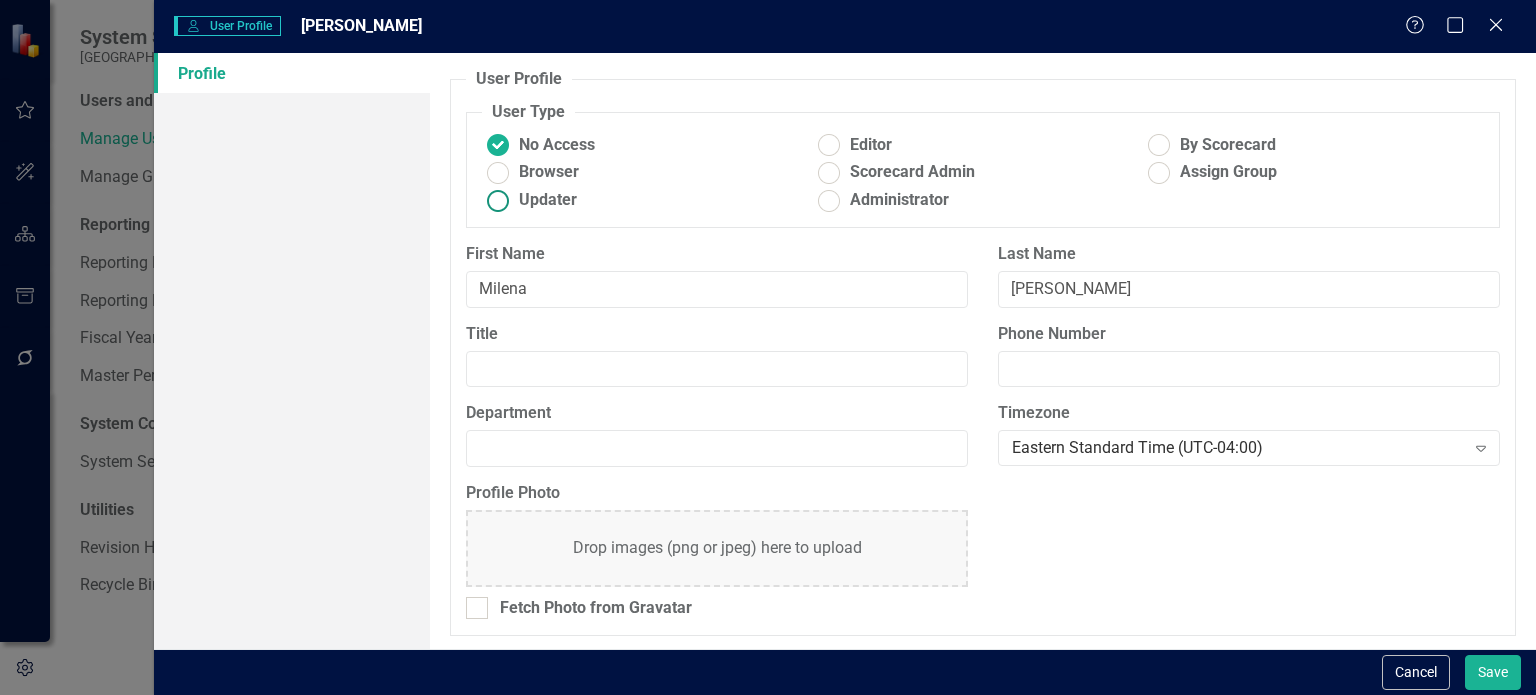 click on "Updater" at bounding box center (548, 200) 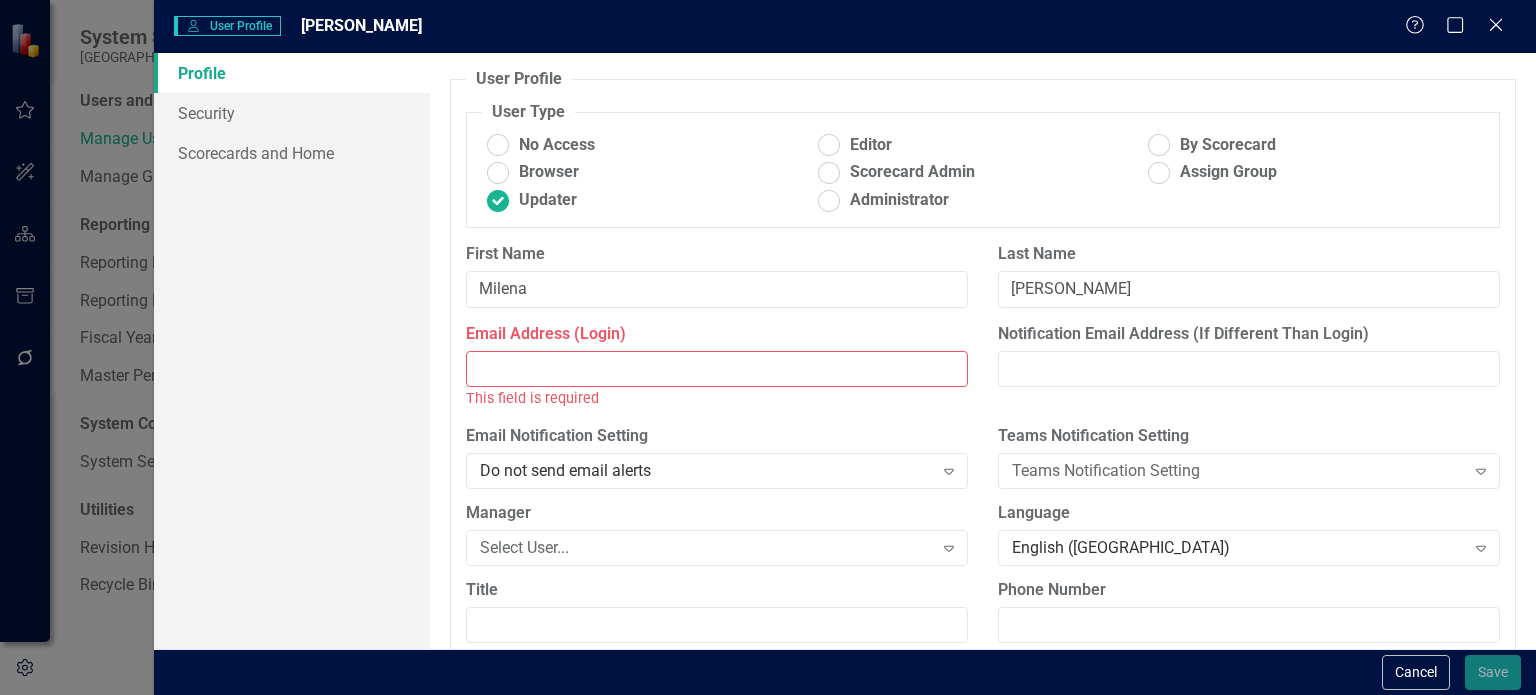 click on "System Settings Fordham Preparatory School Users and Groups Manage Users Manage Groups Reporting Periods Reporting Periods Reporting Frequencies Fiscal Years Master Periods System Configuration System Setup Utilities Revision History Recycle Bin Resize Menu Home Search Close Search Previous Jun-25 Next Alerts CS User Edit Profile Disable Sound Silence Alerts Help Support Center icon.tutorial Show Tutorials Settings System Setup icon.portal Success Portal Logout Log Out Dropdown Search Strategy Strategic Plan Pin Scorecard Welcome Page Close Group Manage Users Pin Previous Strategy Strategic Plan Pin Scorecard Welcome Page Close Group Manage Users Pin Close Next Manage Users [GEOGRAPHIC_DATA] Add Your Pro2023 Plan account has 7 full (Administrator, Scorecard Admin, Editor, By Scorecard, or Group) active users, out of 25 full licensed users. Please contact [EMAIL_ADDRESS][DOMAIN_NAME] to add users or make changes to your account. You can find more information about user account types  here ." at bounding box center (768, 347) 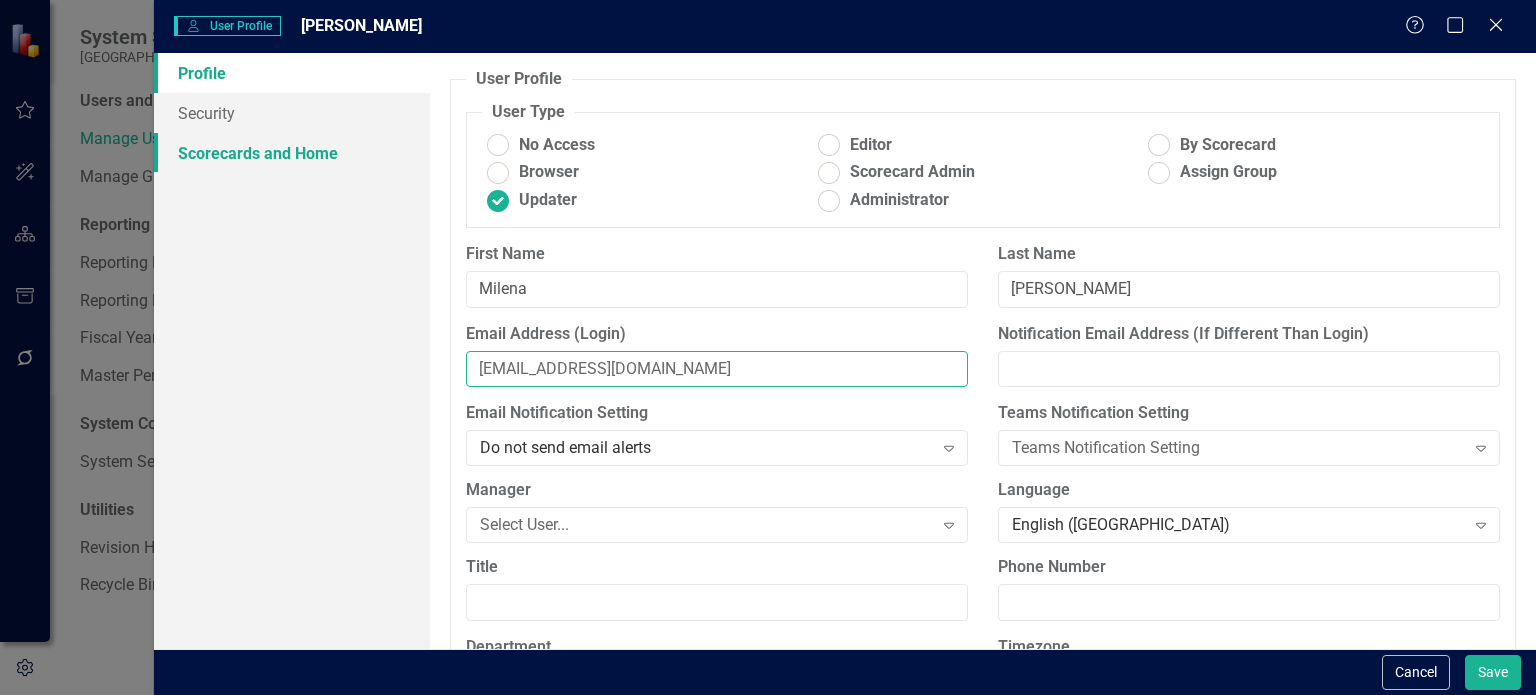 type on "[EMAIL_ADDRESS][DOMAIN_NAME]" 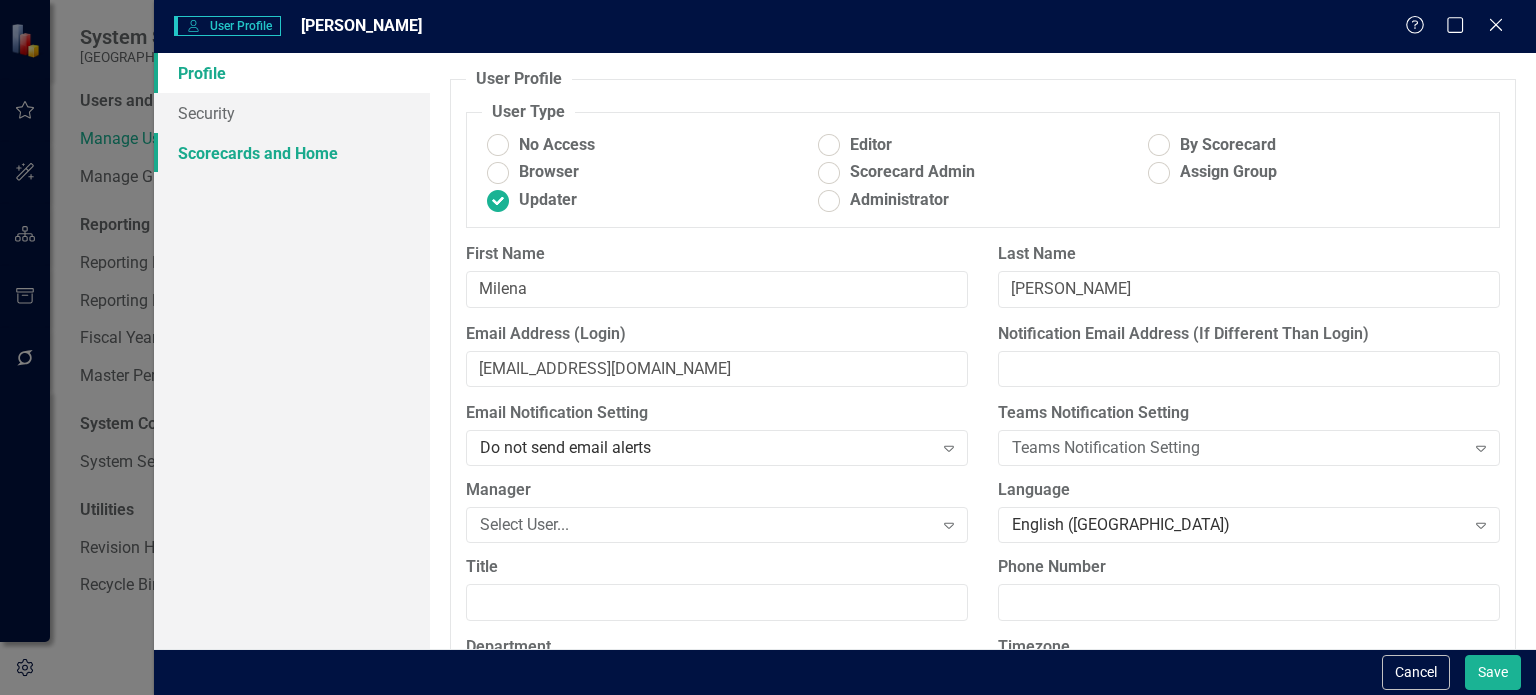 click on "Scorecards and Home" at bounding box center [292, 153] 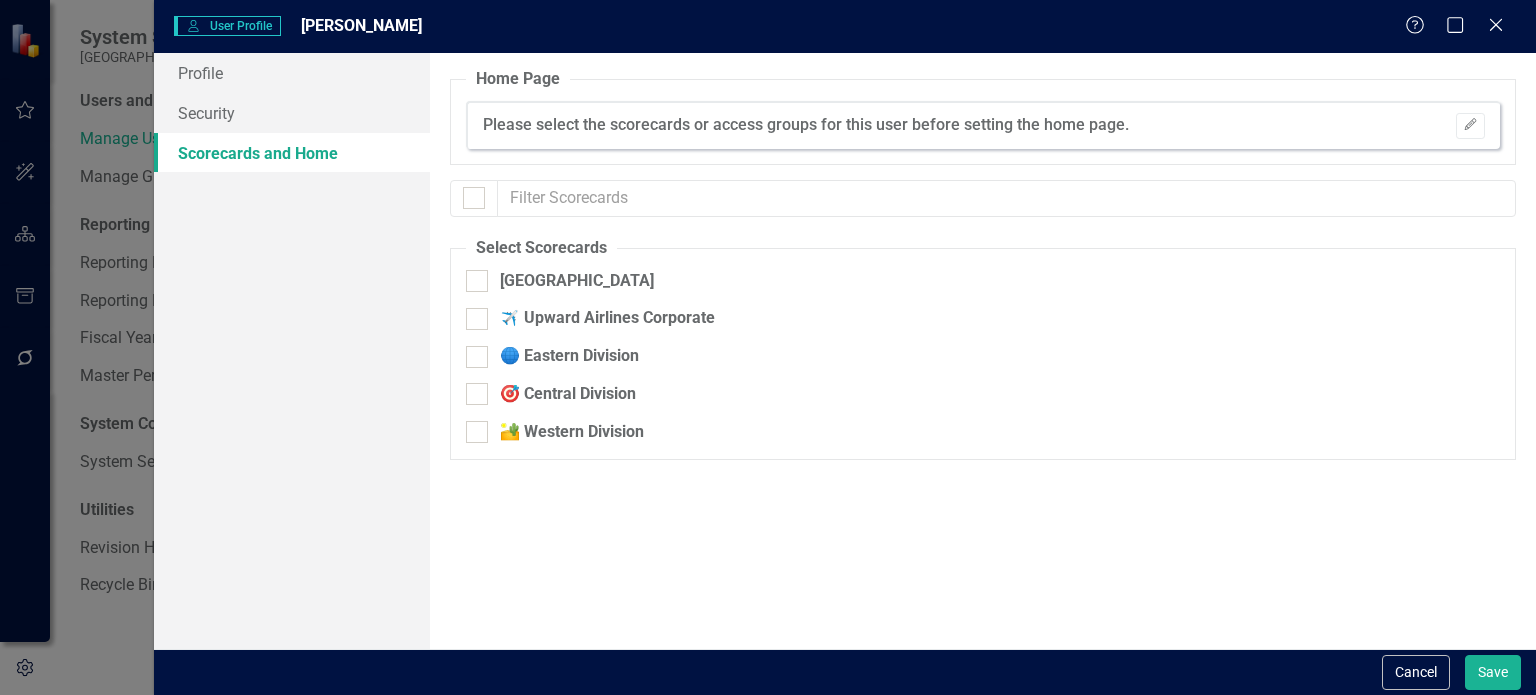 checkbox on "false" 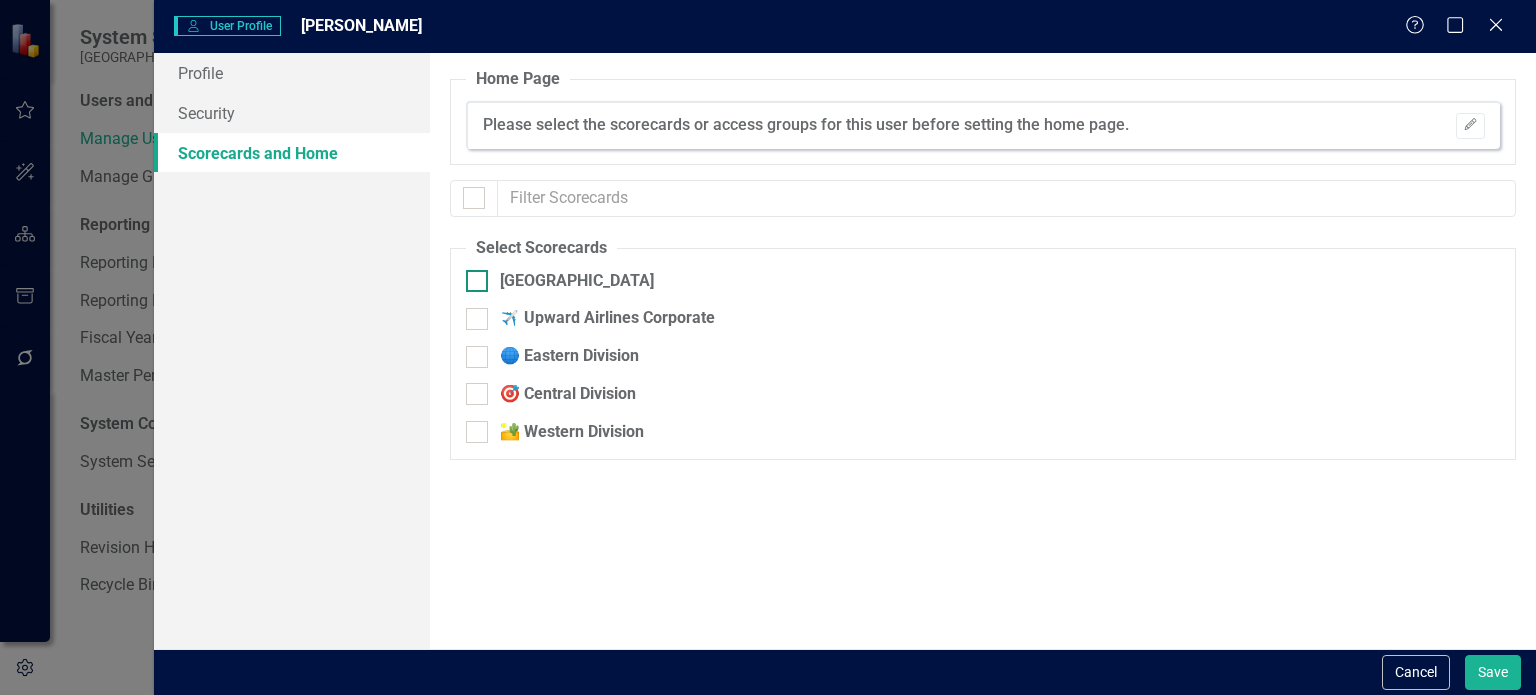 click on "[GEOGRAPHIC_DATA]" at bounding box center (472, 276) 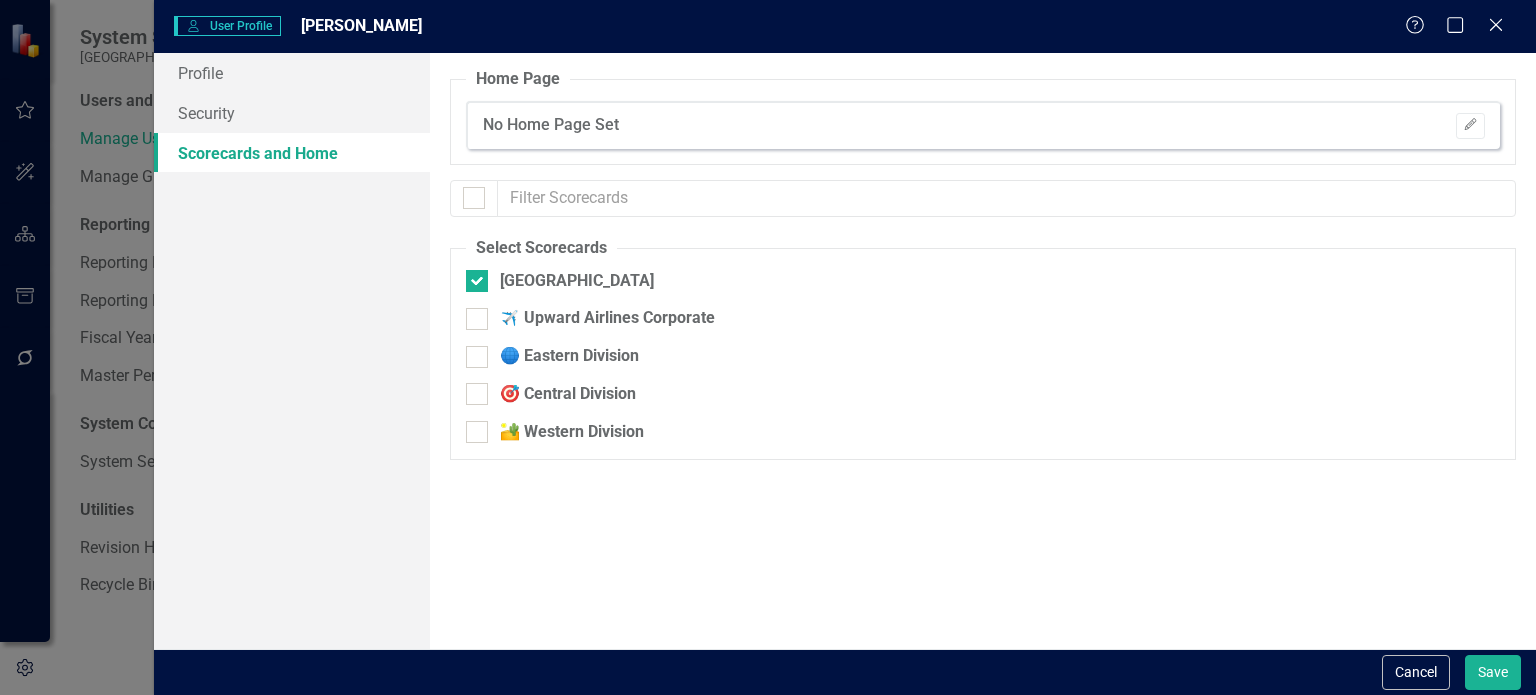 click on "Cancel Save" at bounding box center [845, 672] 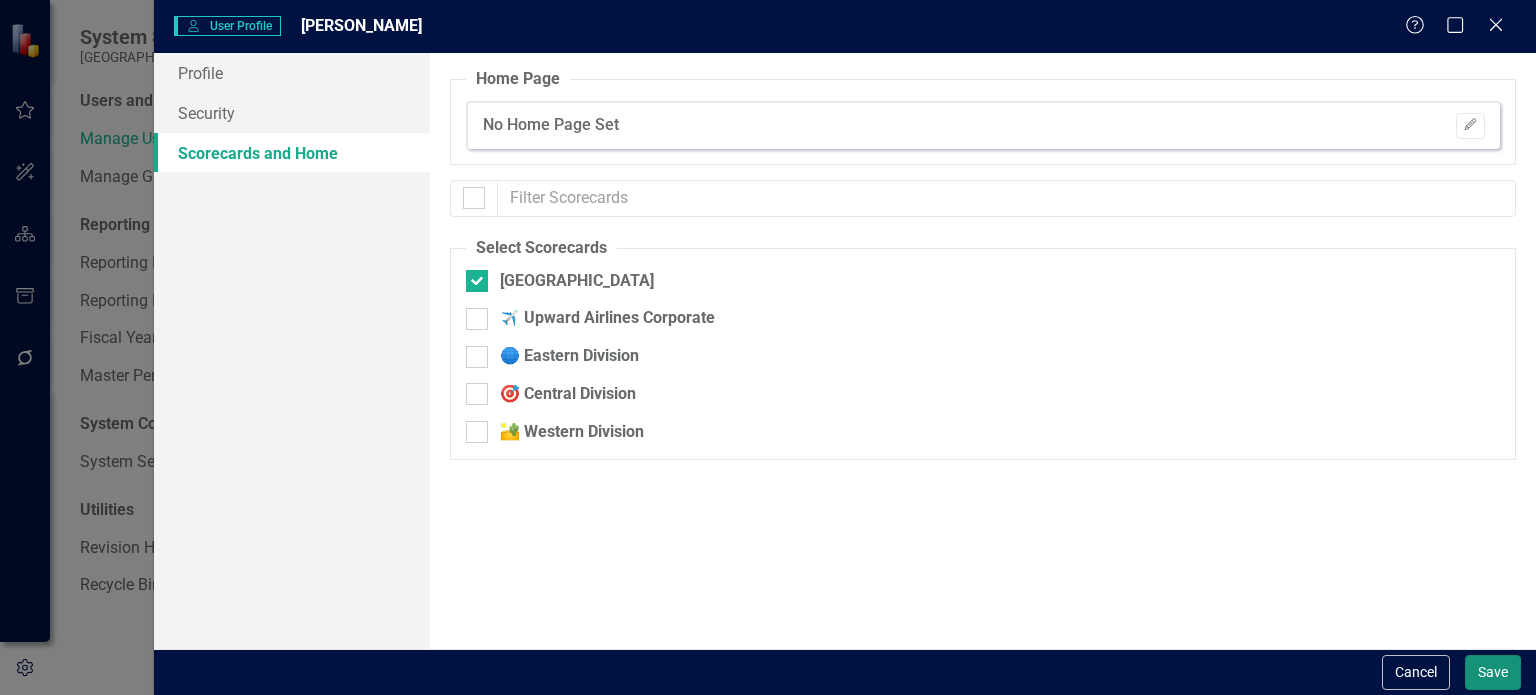 click on "Save" at bounding box center [1493, 672] 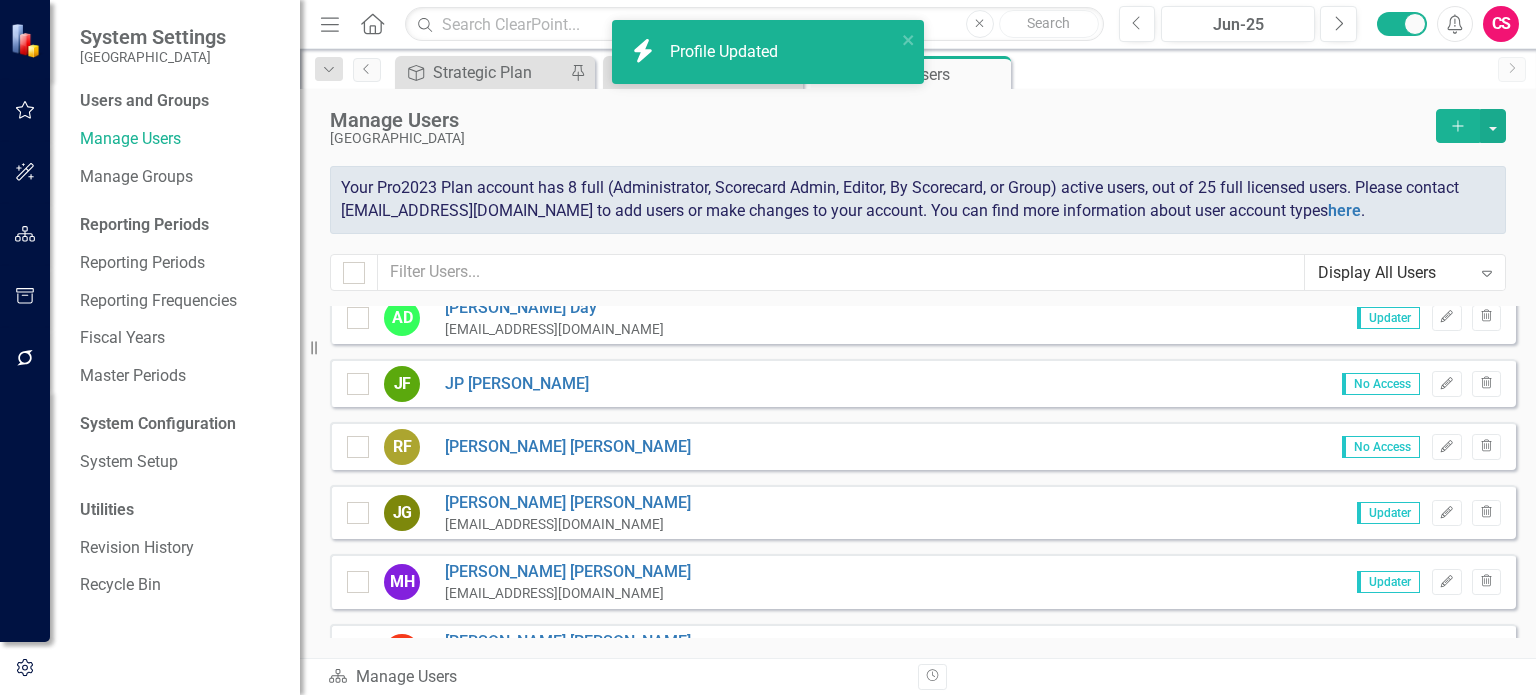 scroll, scrollTop: 288, scrollLeft: 0, axis: vertical 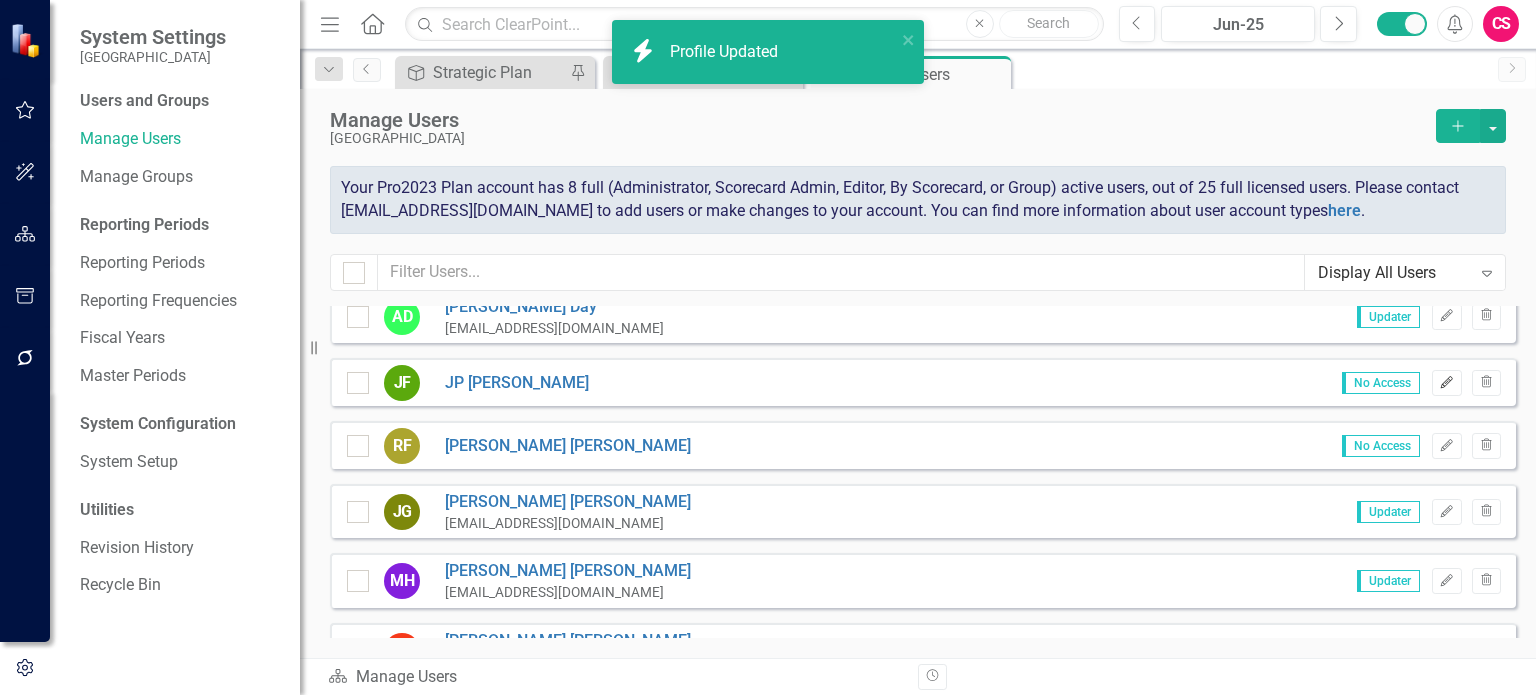 click on "Edit" 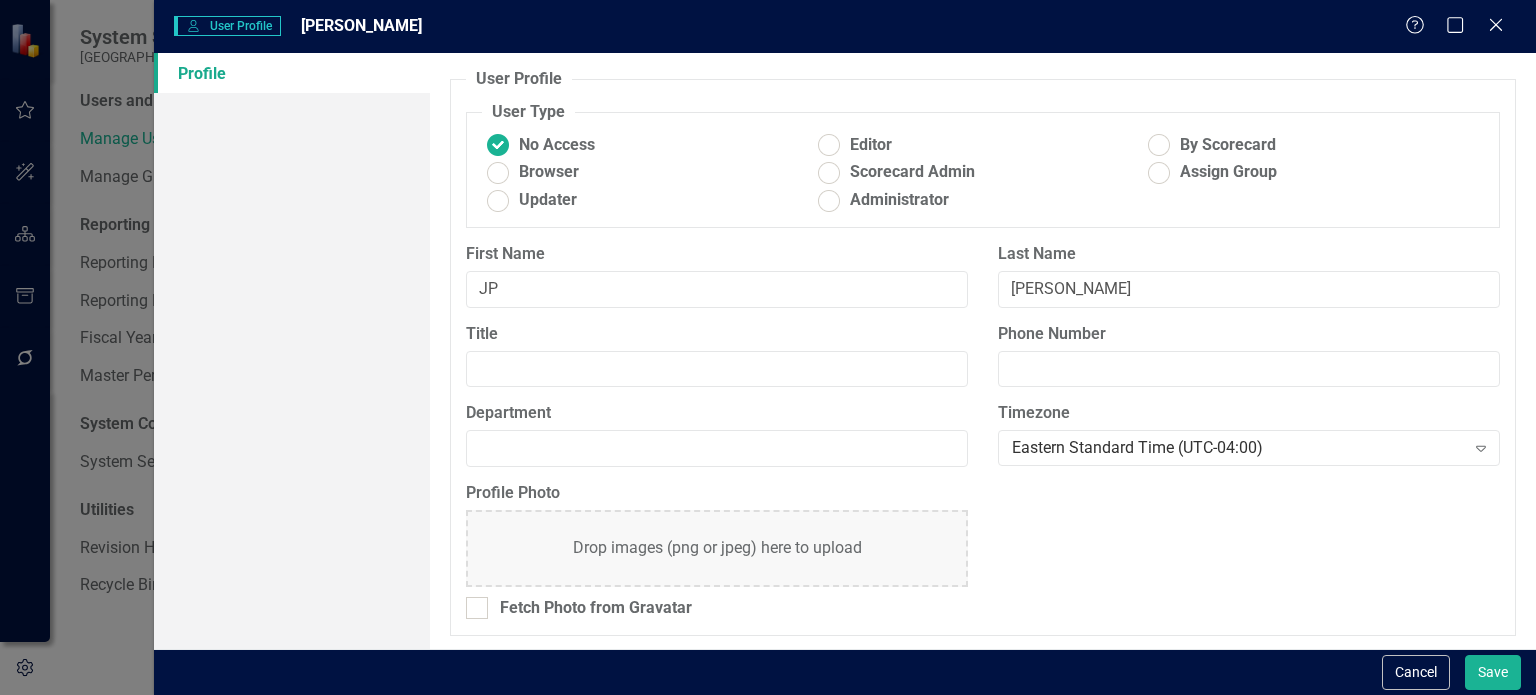 click on "Cancel" at bounding box center (1416, 672) 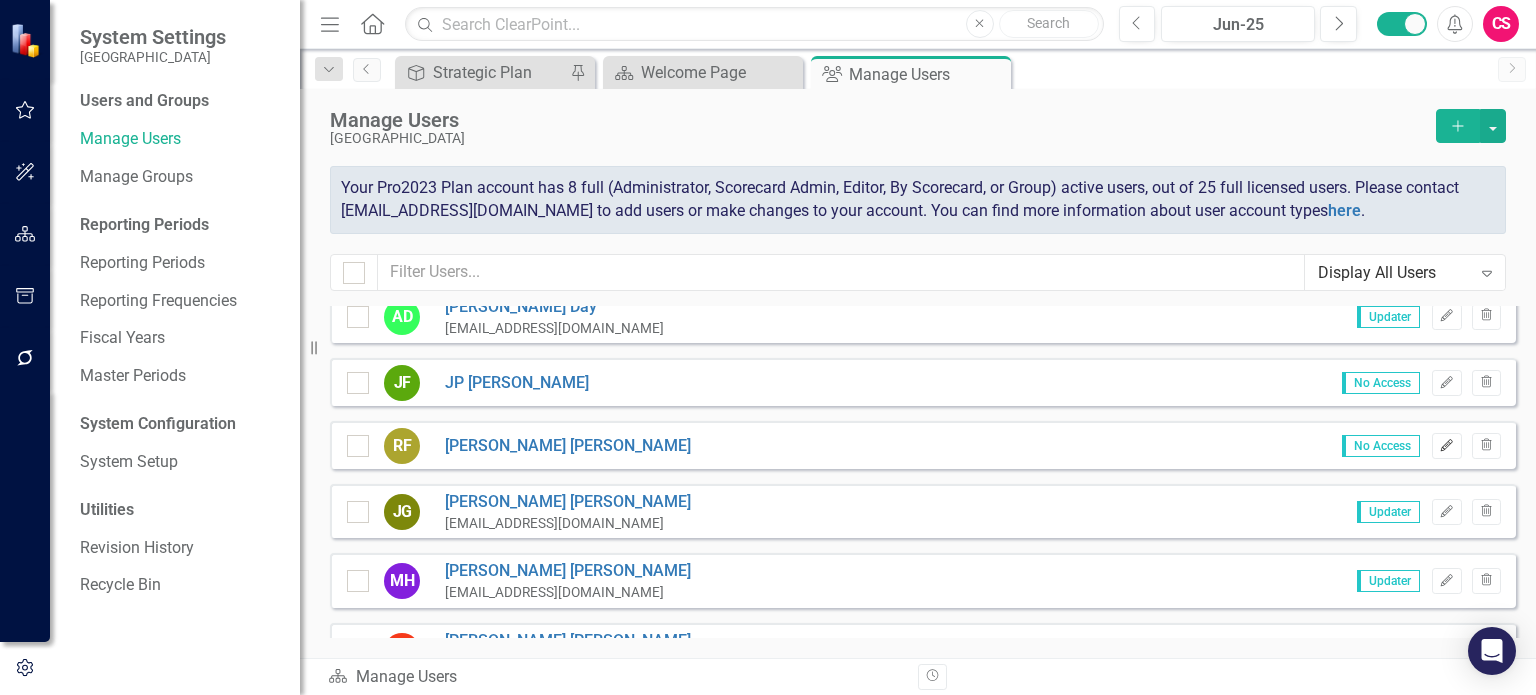 click on "Edit" 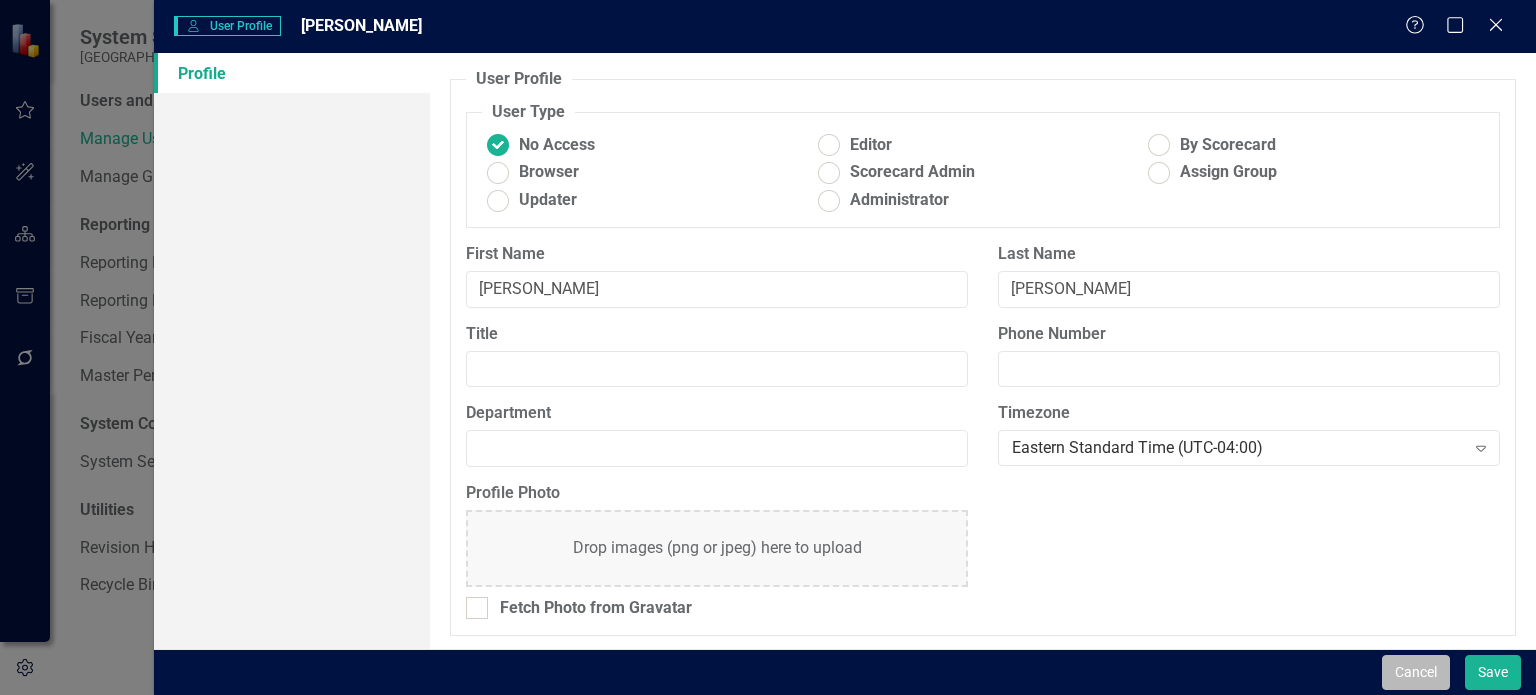 click on "Cancel" at bounding box center (1416, 672) 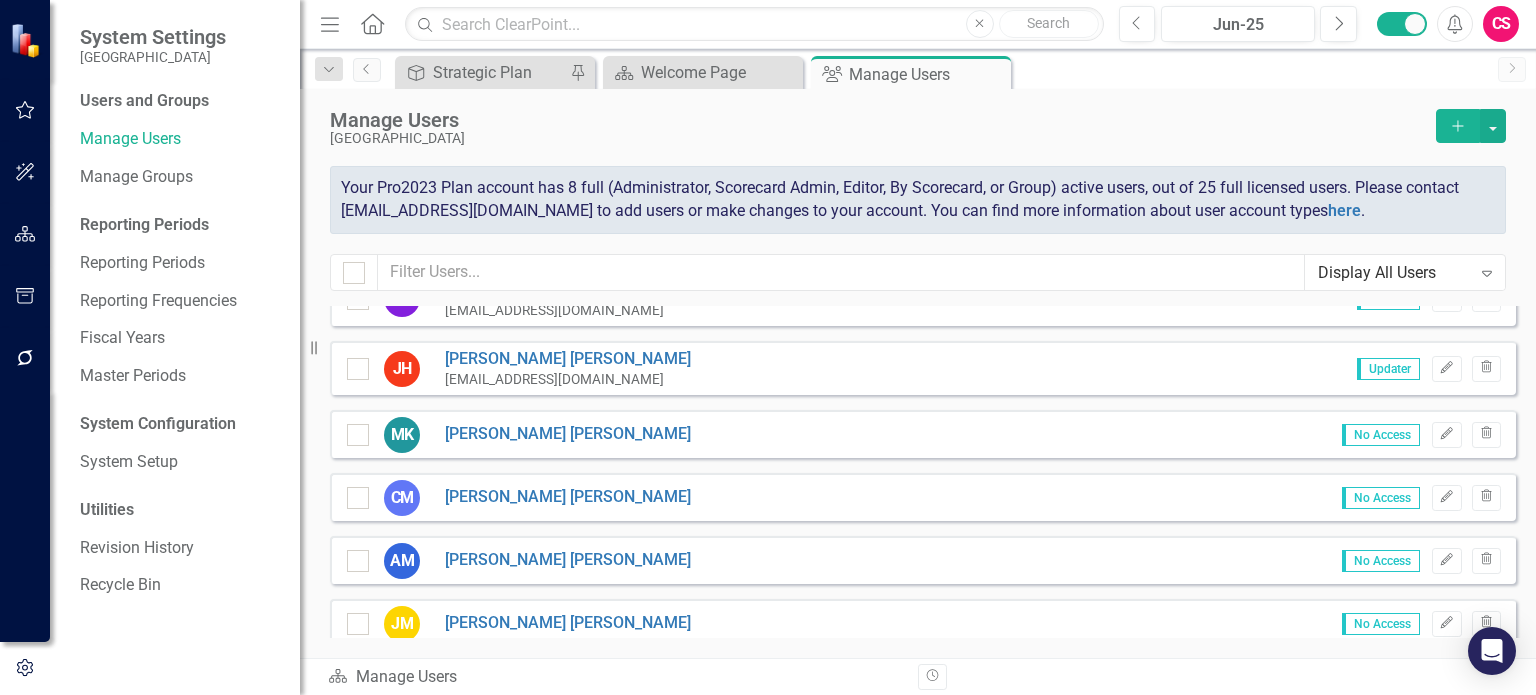 scroll, scrollTop: 572, scrollLeft: 0, axis: vertical 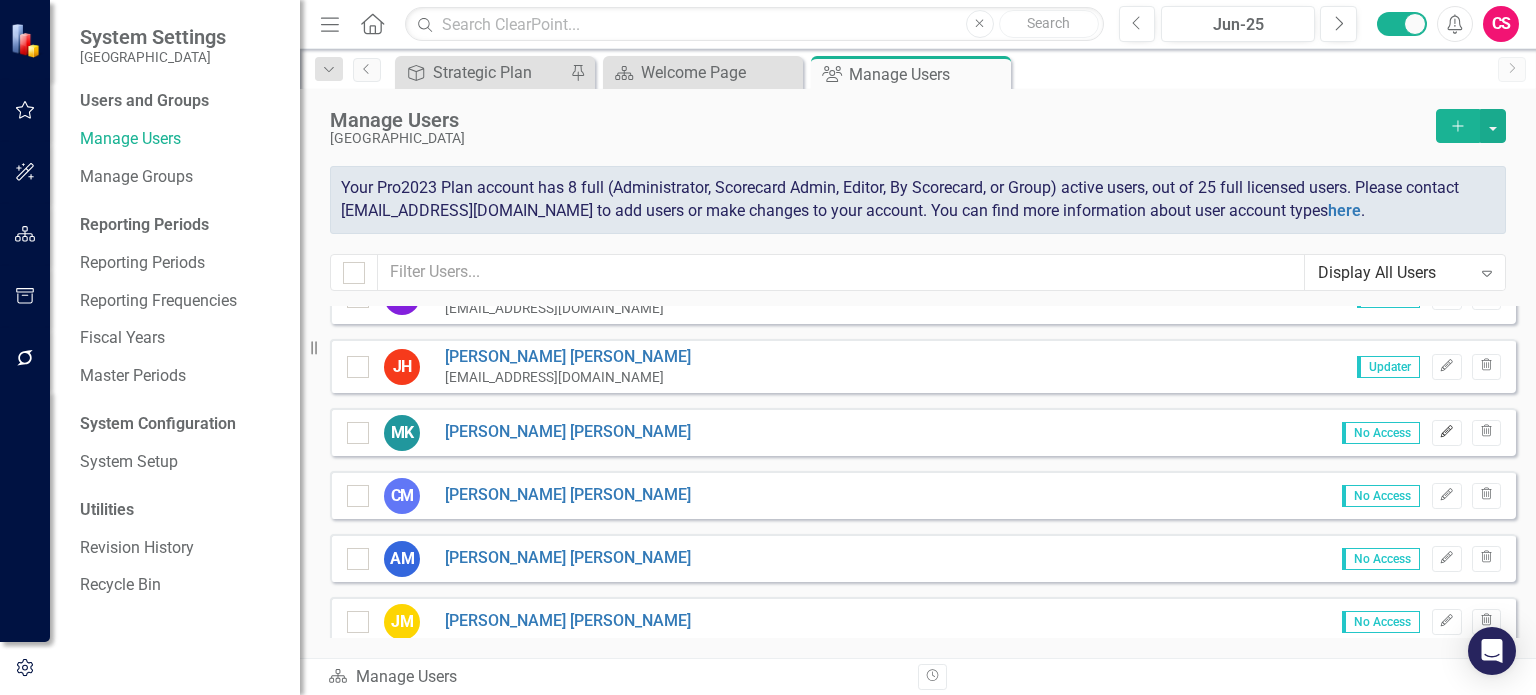 click on "Edit" 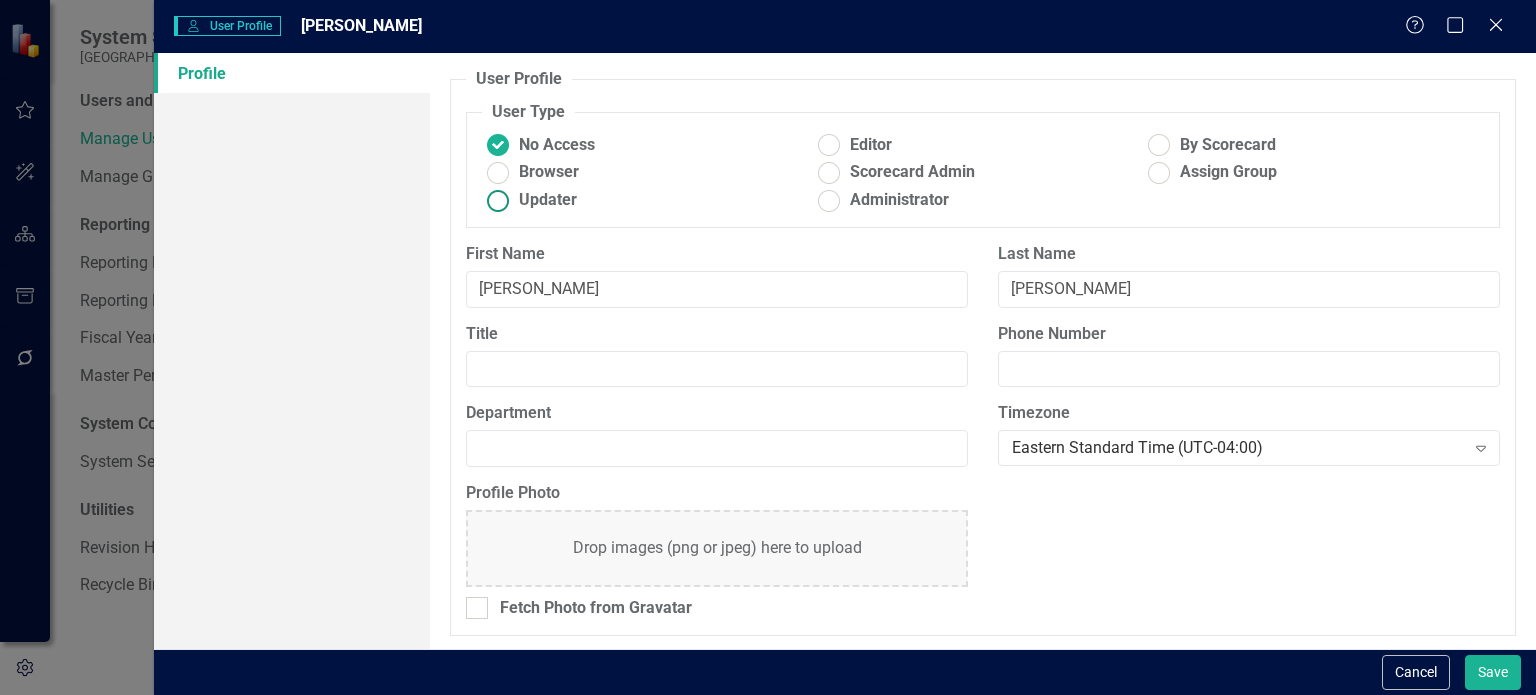 click on "Updater" at bounding box center (548, 200) 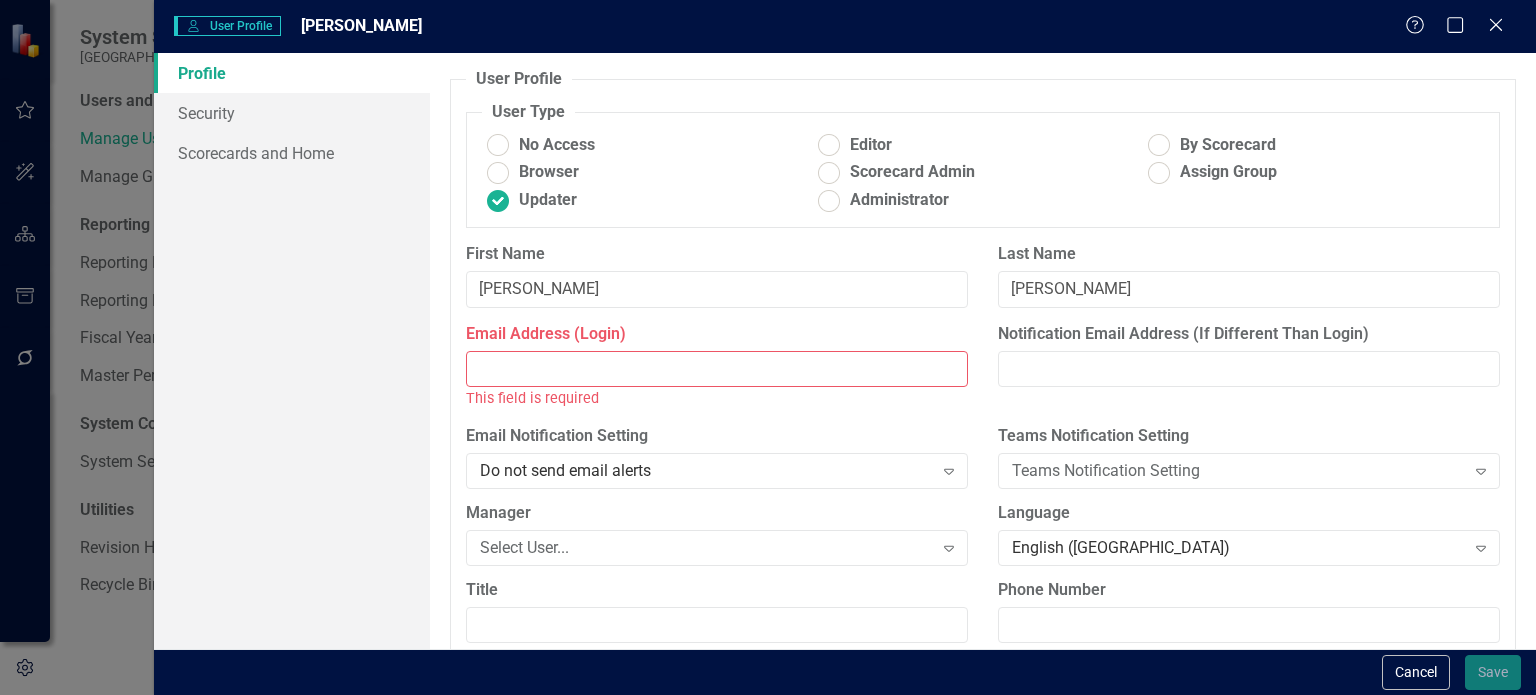 click on "Email Address (Login)" at bounding box center [717, 369] 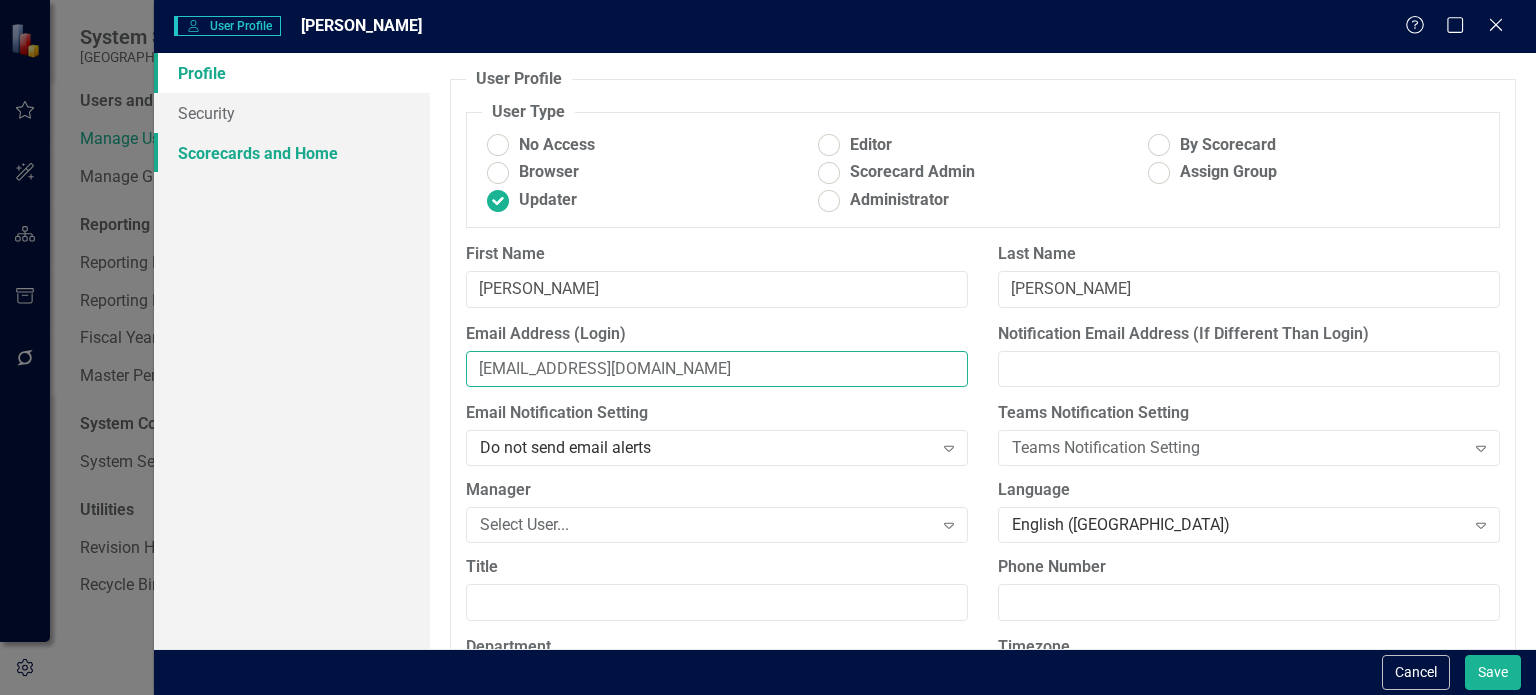 type on "[EMAIL_ADDRESS][DOMAIN_NAME]" 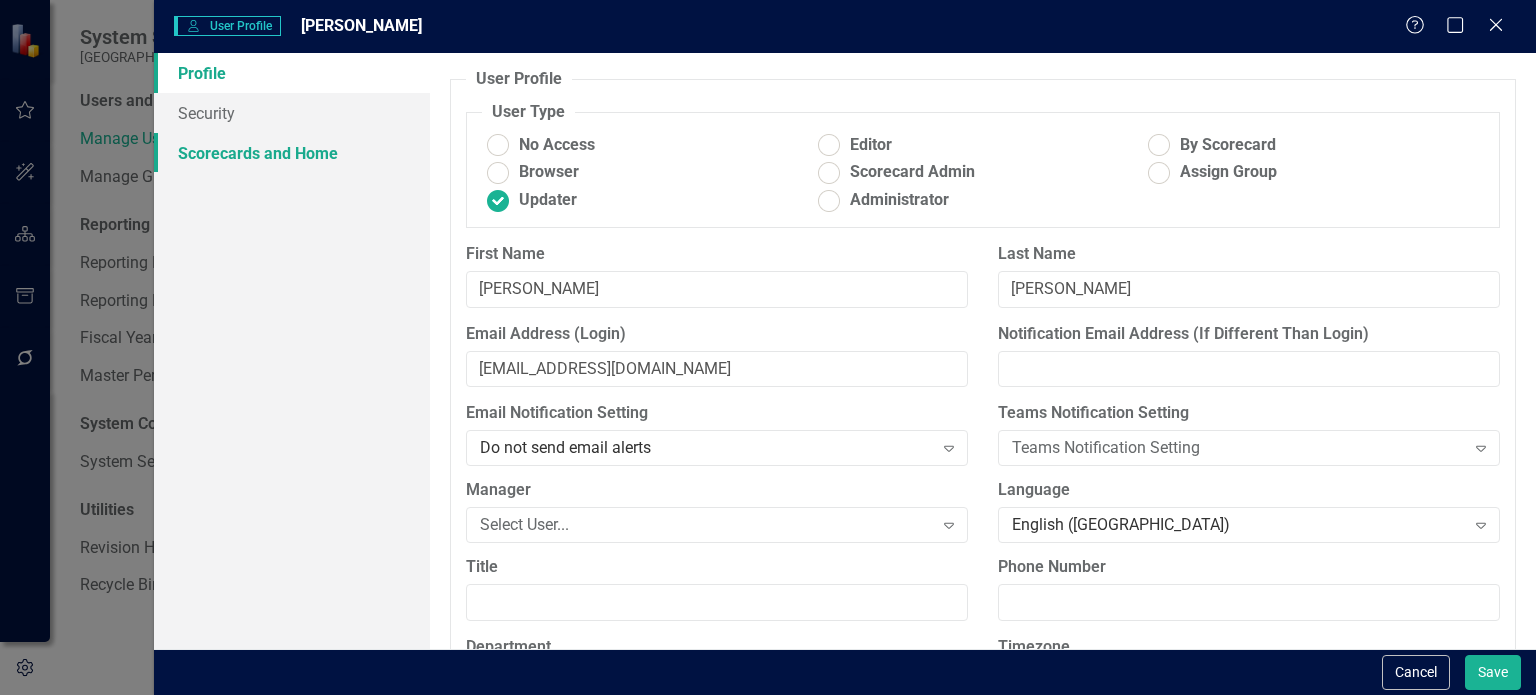 click on "Scorecards and Home" at bounding box center (292, 153) 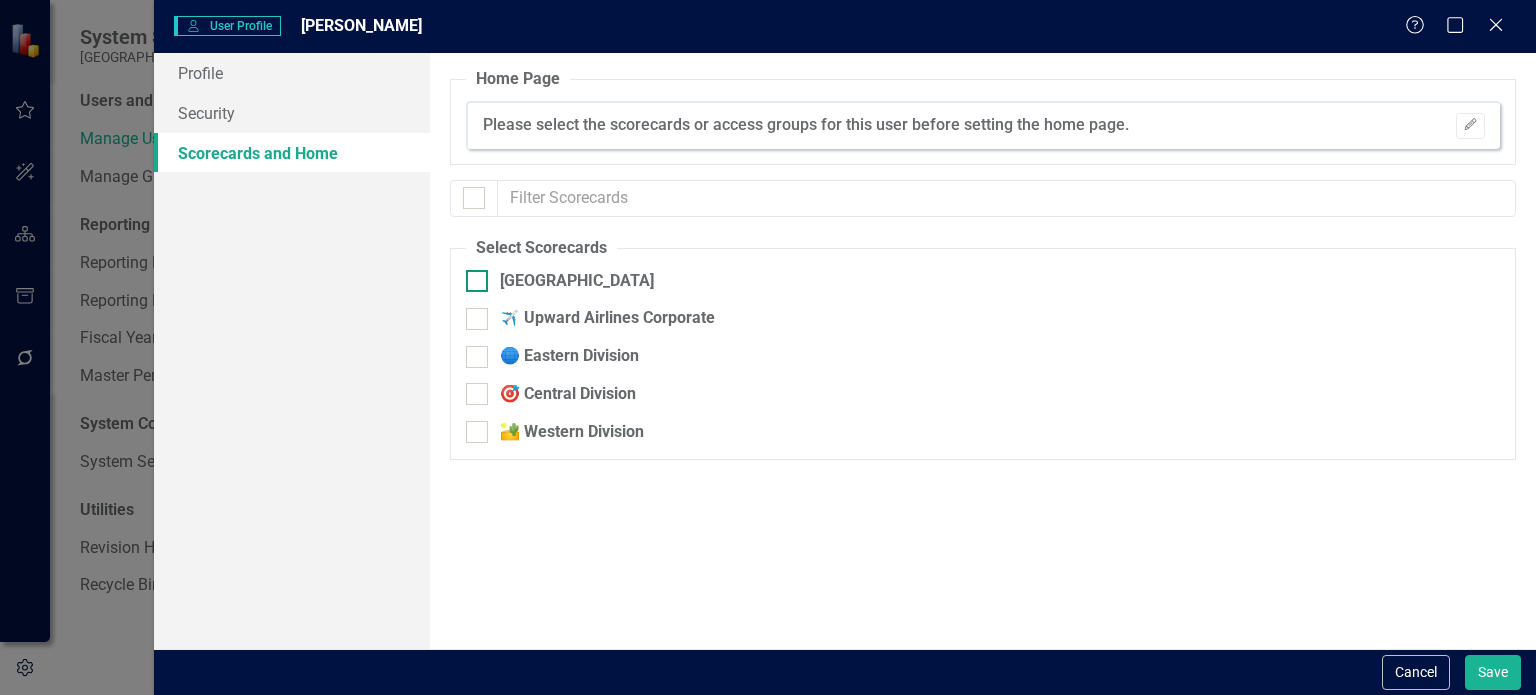click at bounding box center (477, 281) 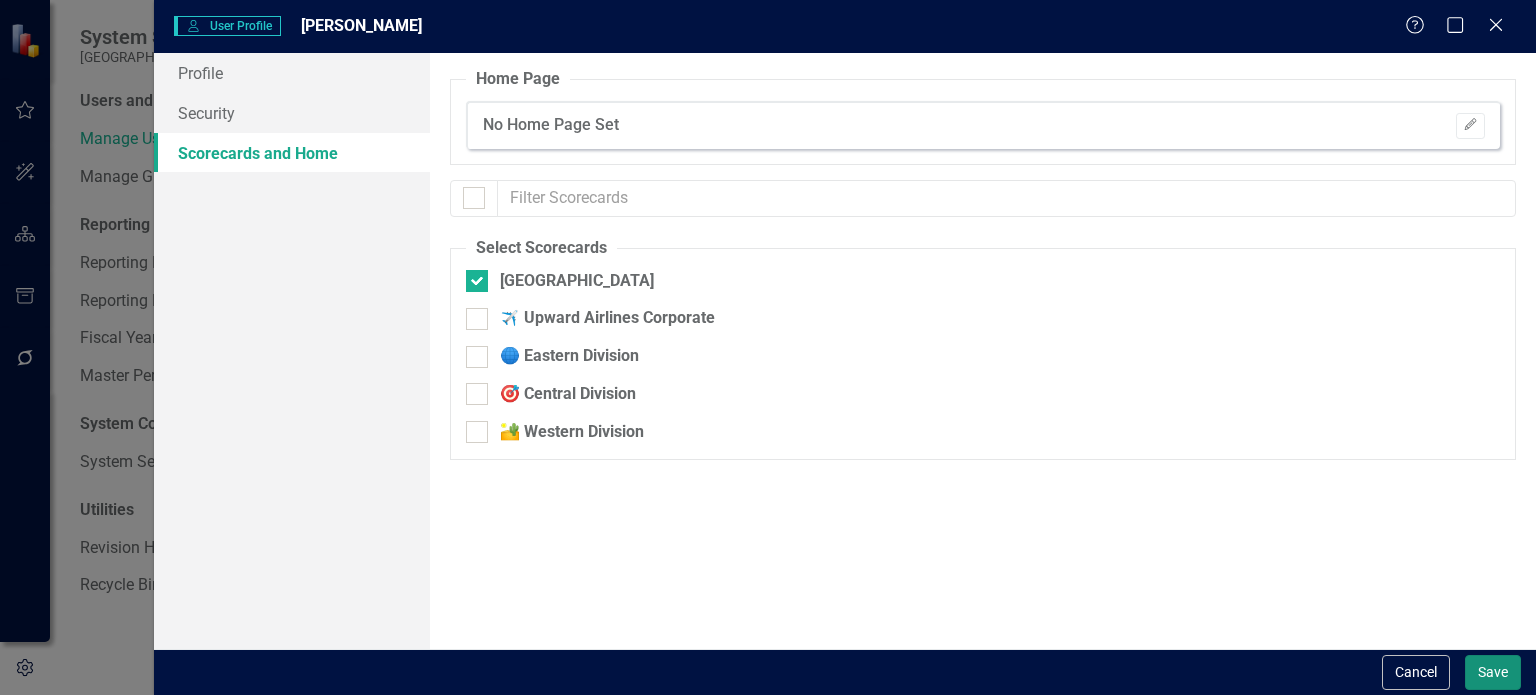 click on "Save" at bounding box center [1493, 672] 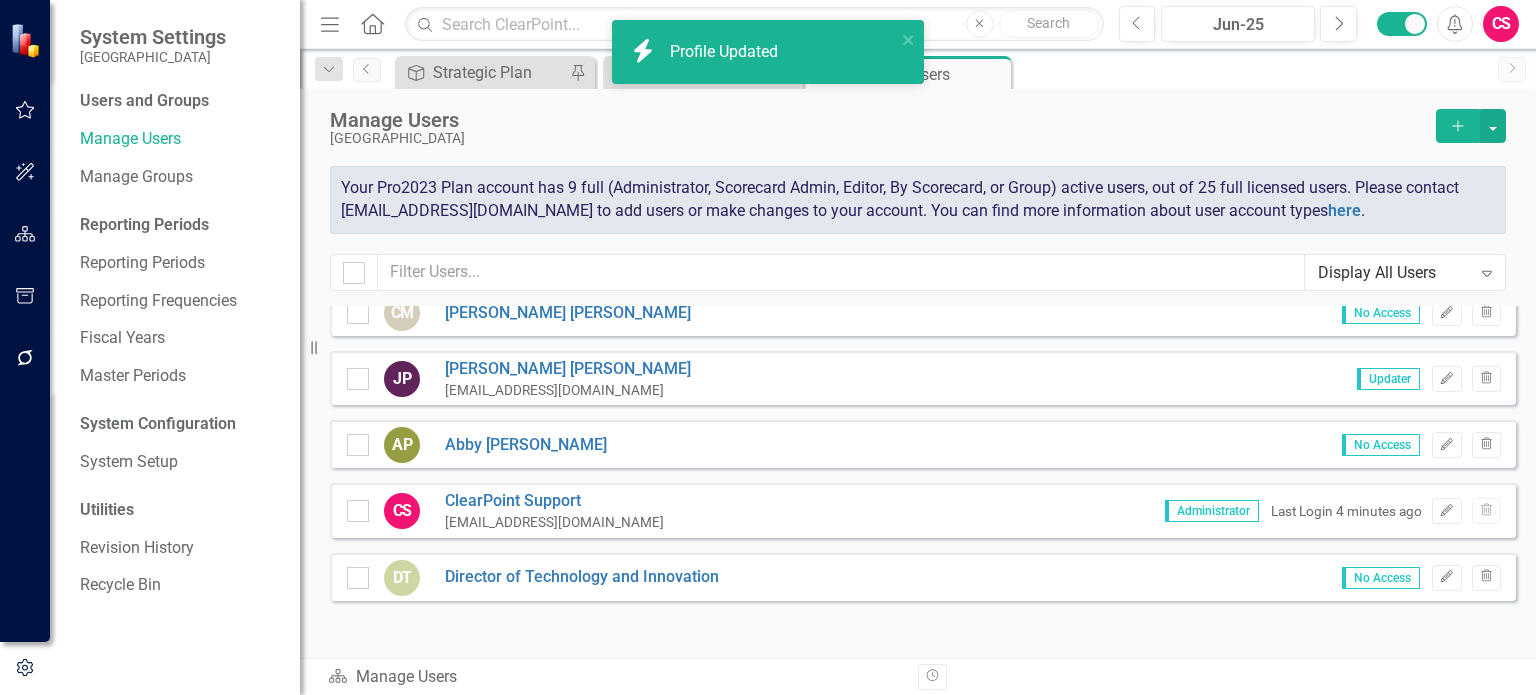 scroll, scrollTop: 972, scrollLeft: 0, axis: vertical 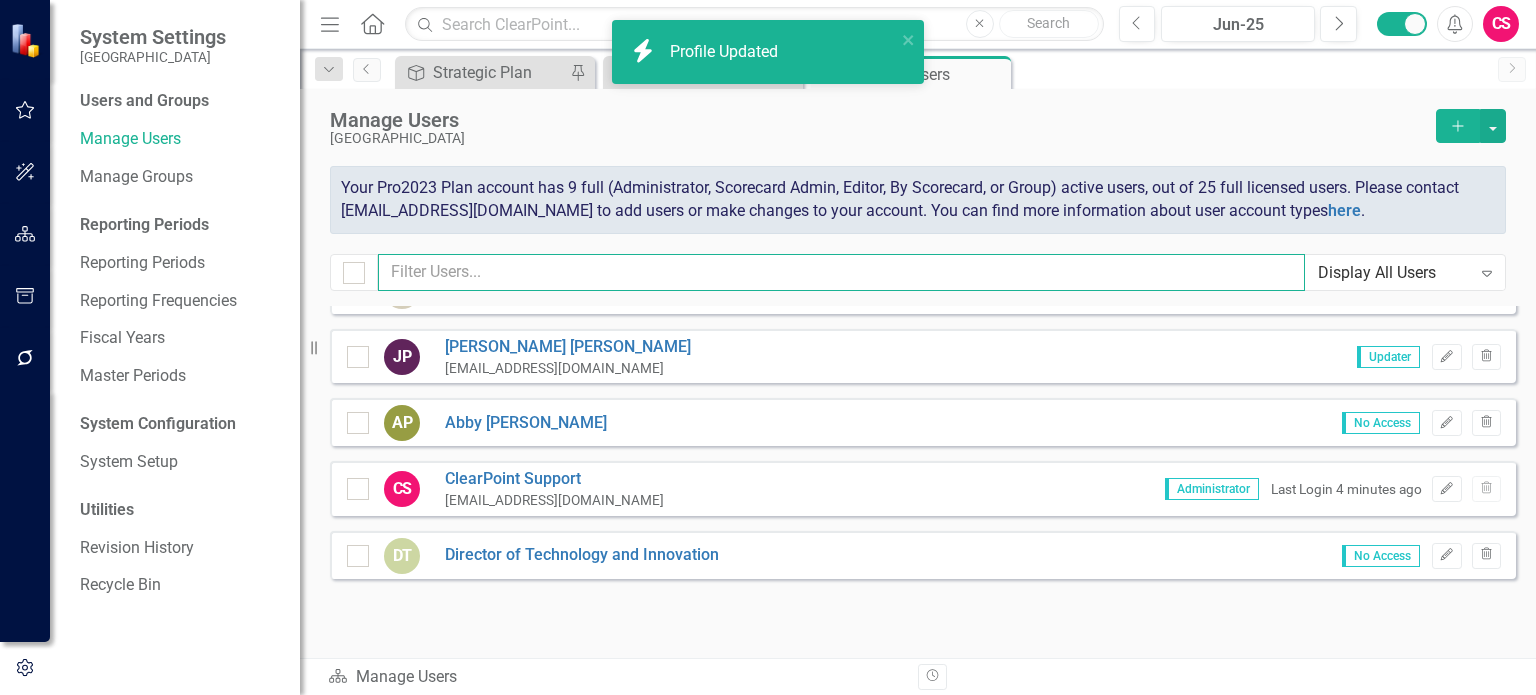 click at bounding box center (841, 272) 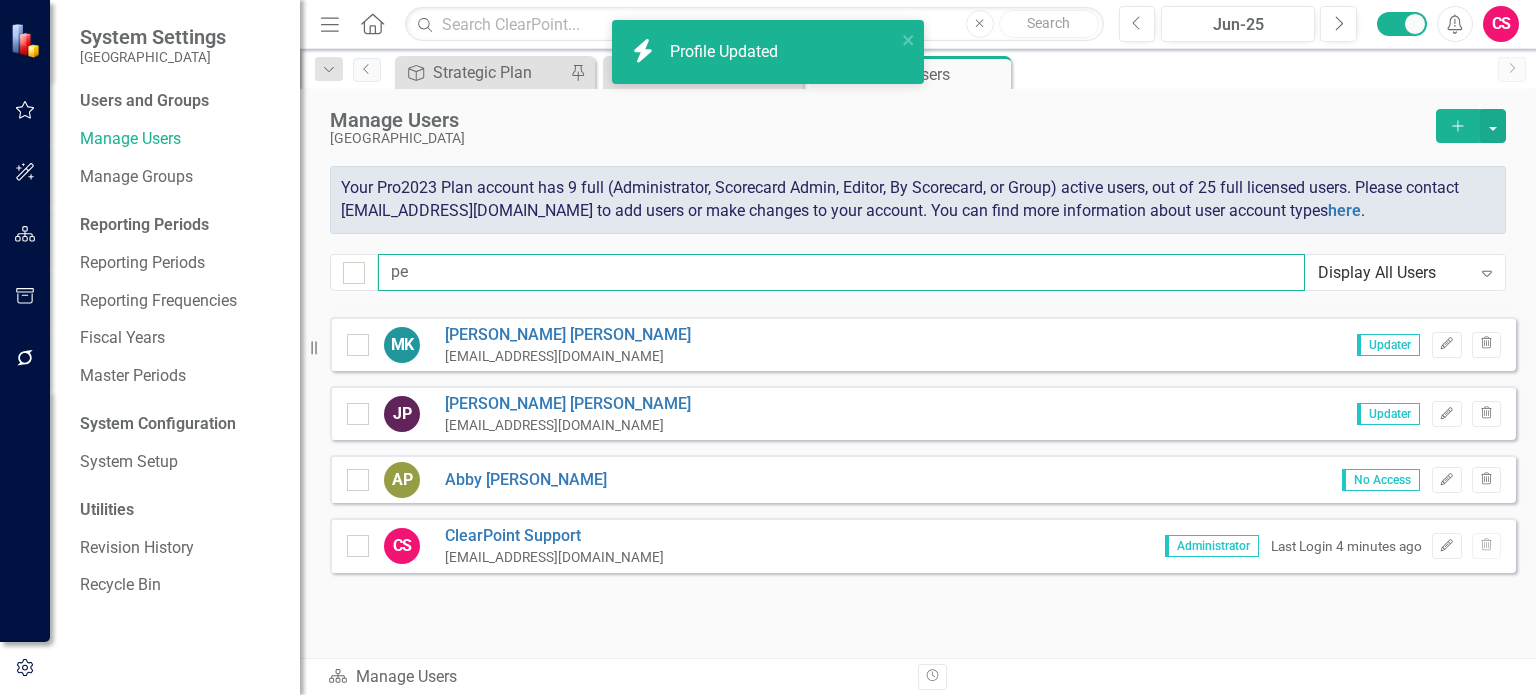 scroll, scrollTop: 0, scrollLeft: 0, axis: both 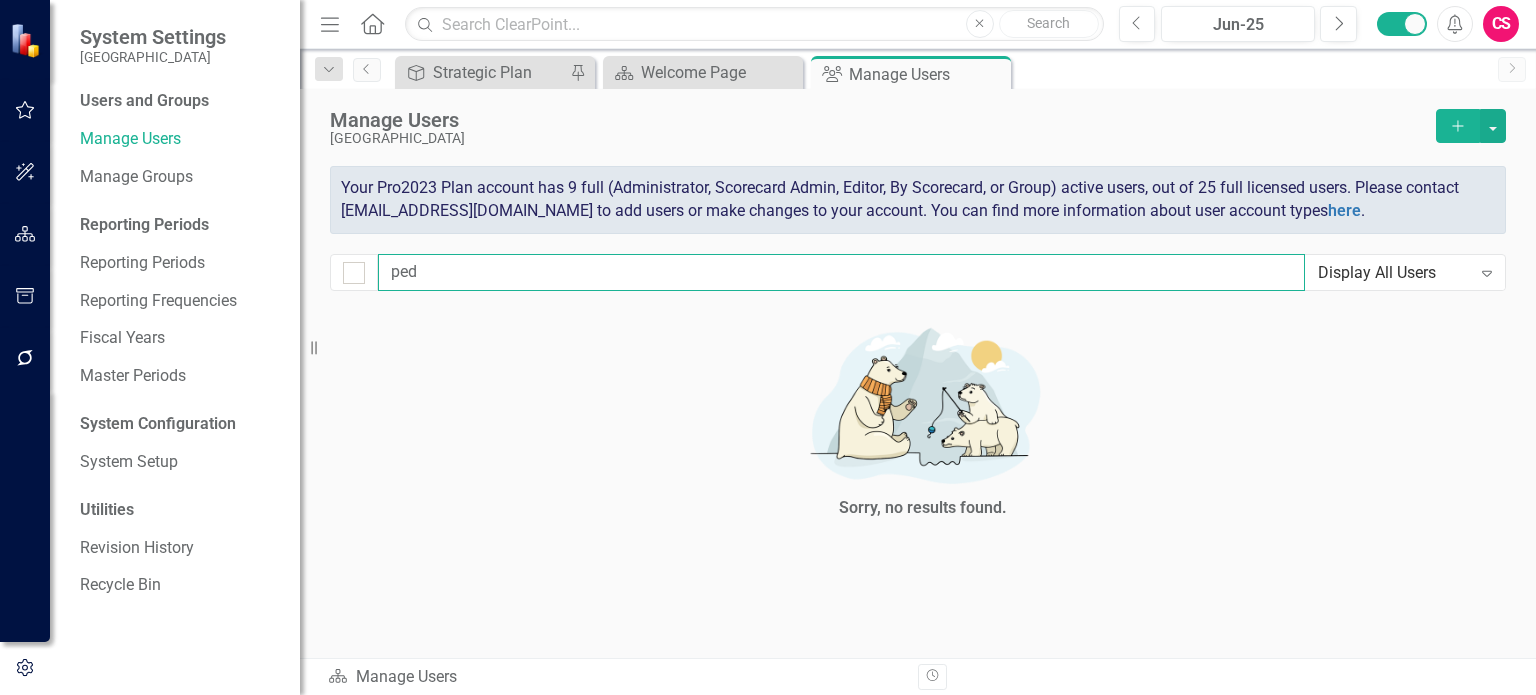 type on "pe" 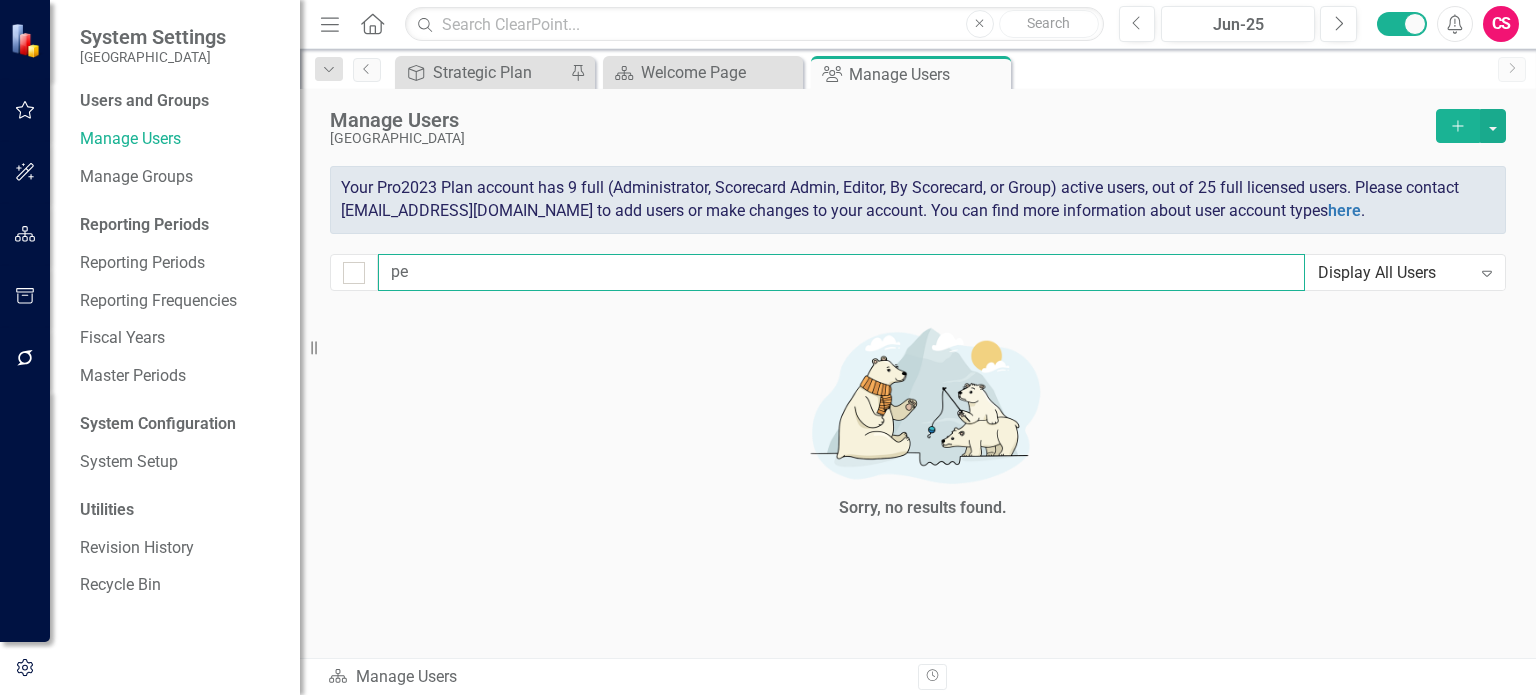 checkbox on "false" 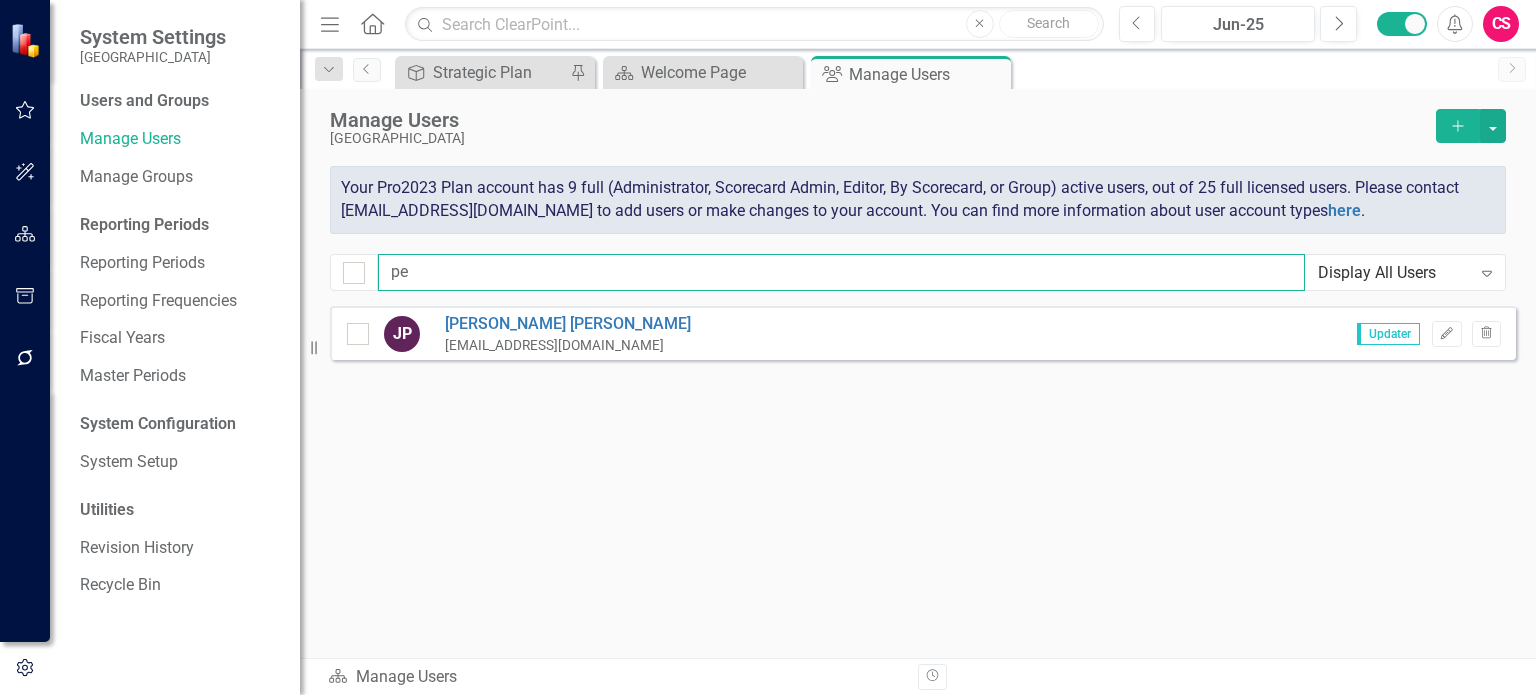 type on "p" 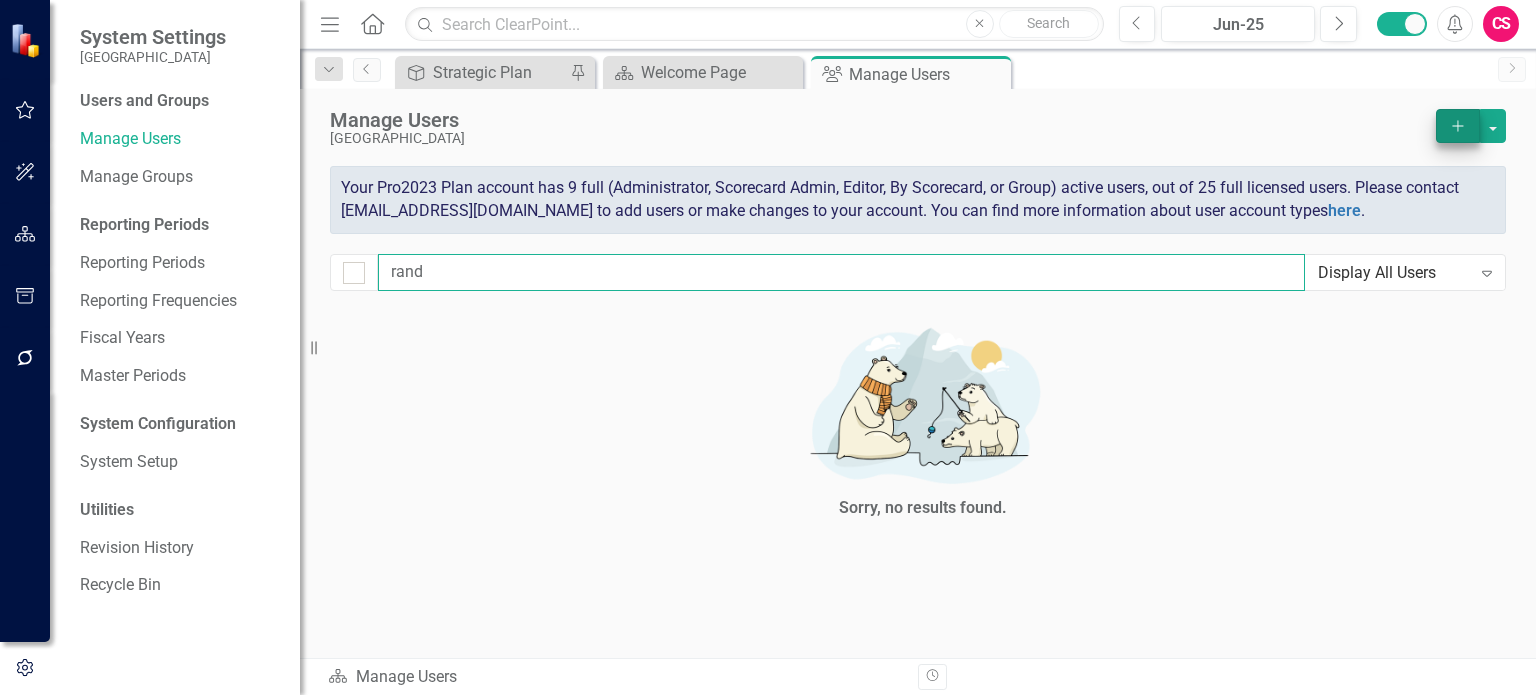 type on "rand" 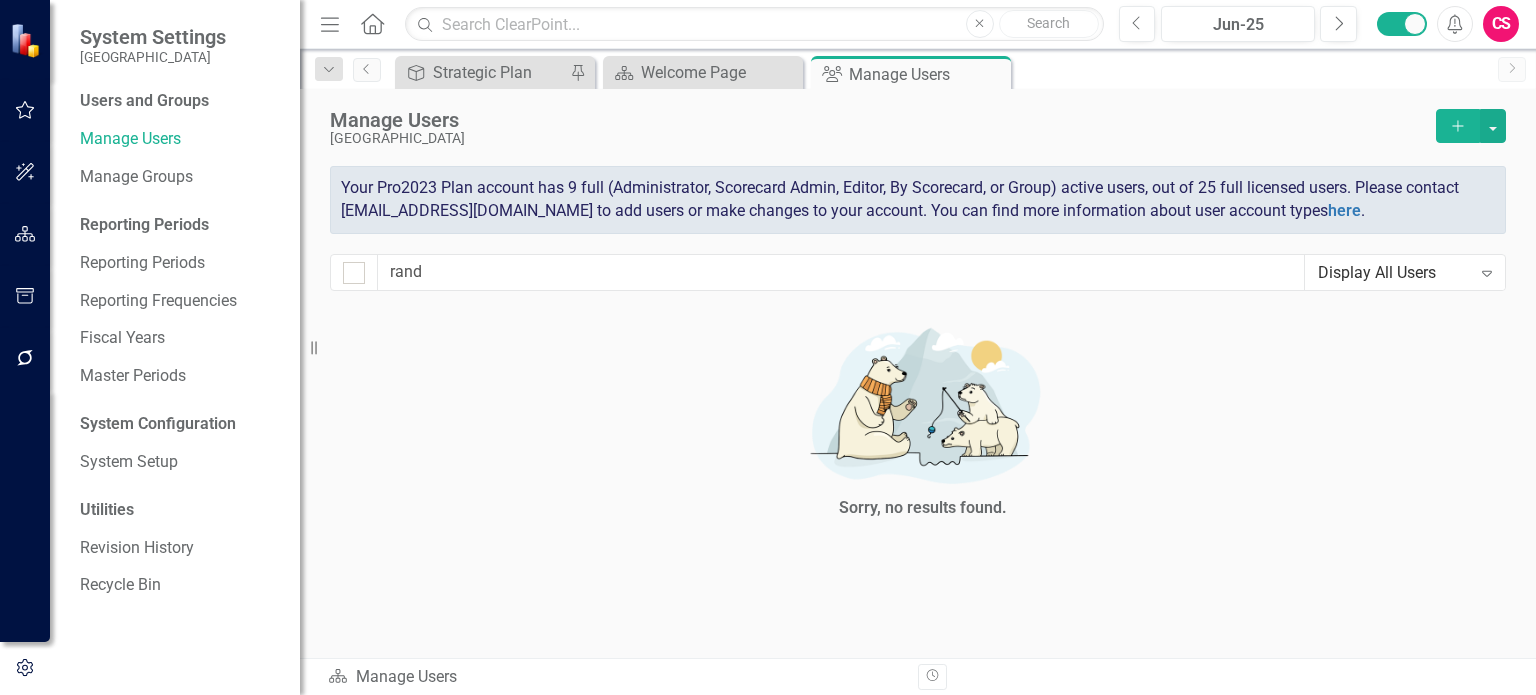 click on "Add" at bounding box center [1458, 126] 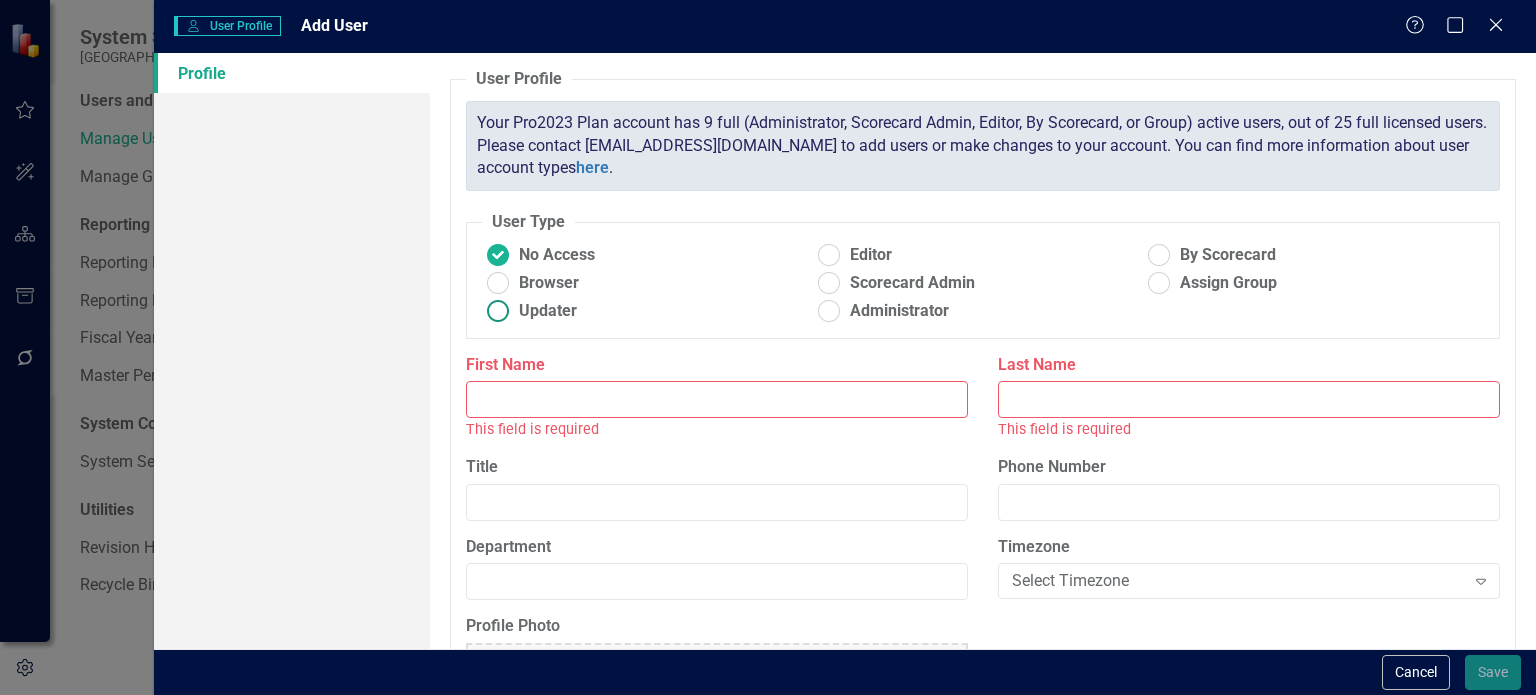 click on "Updater" at bounding box center (548, 311) 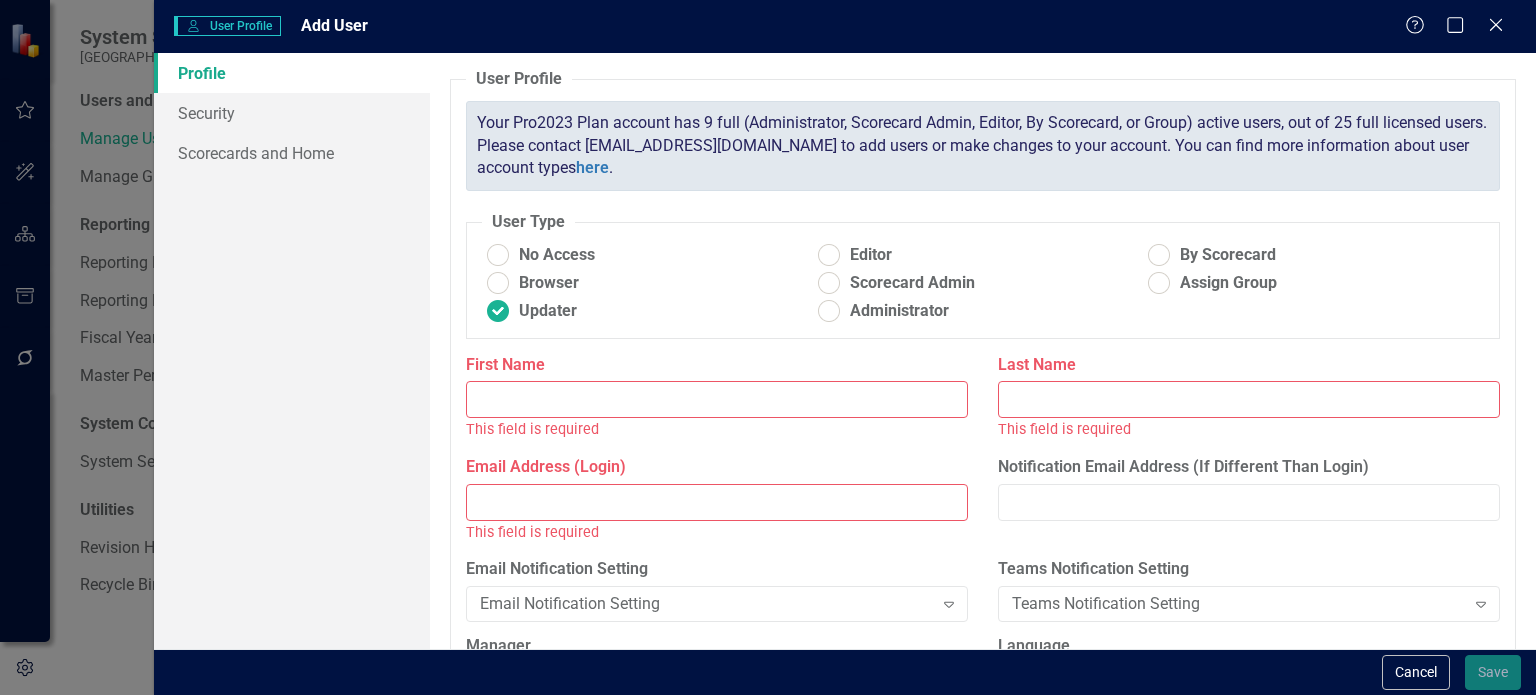 click on "First Name This field is required" at bounding box center (717, 397) 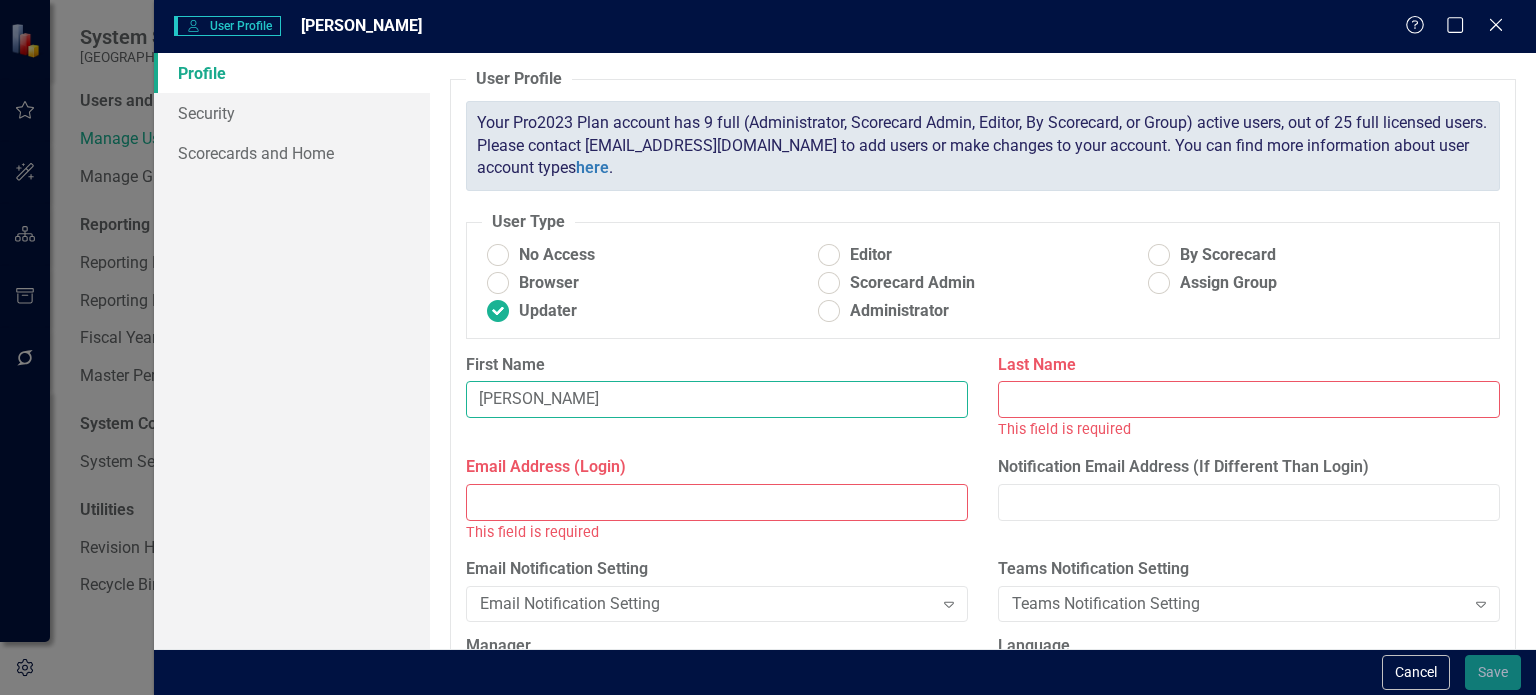 type on "[PERSON_NAME]" 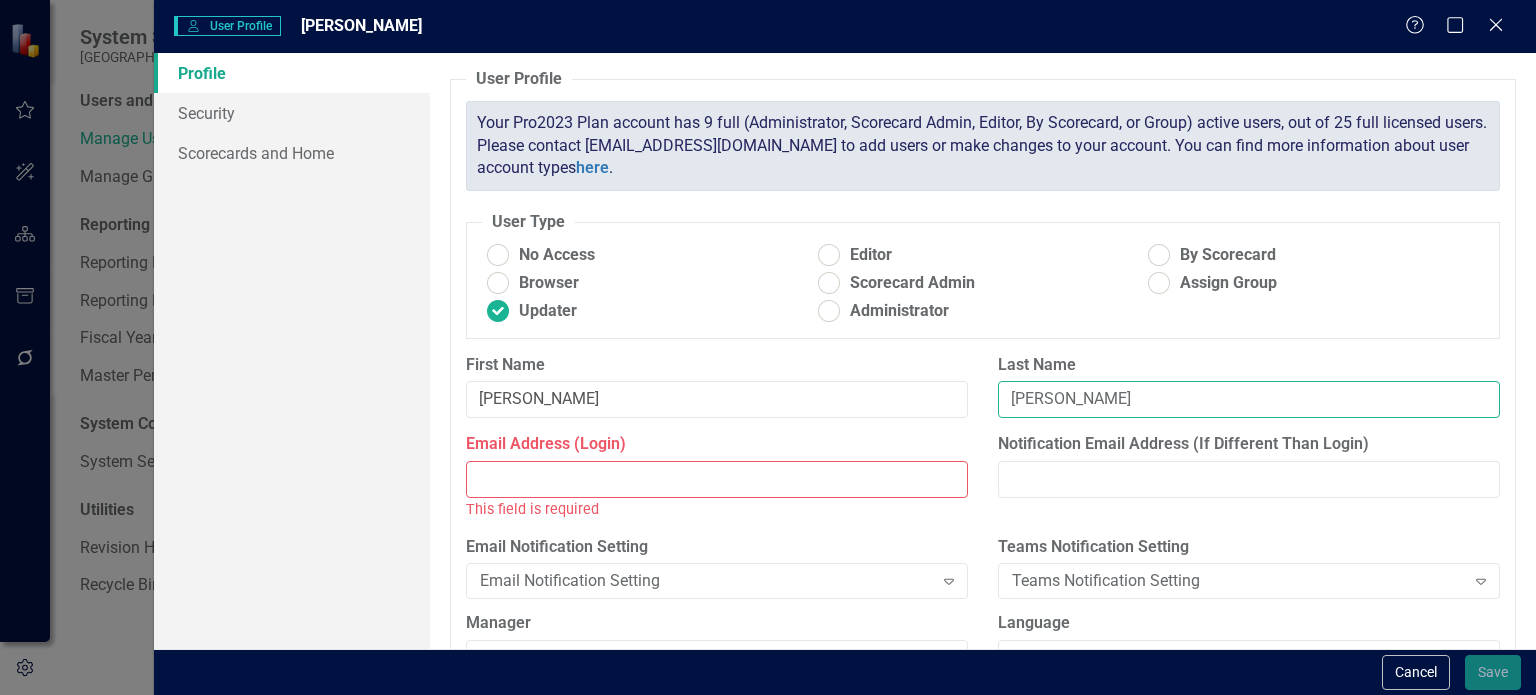 type on "[PERSON_NAME]" 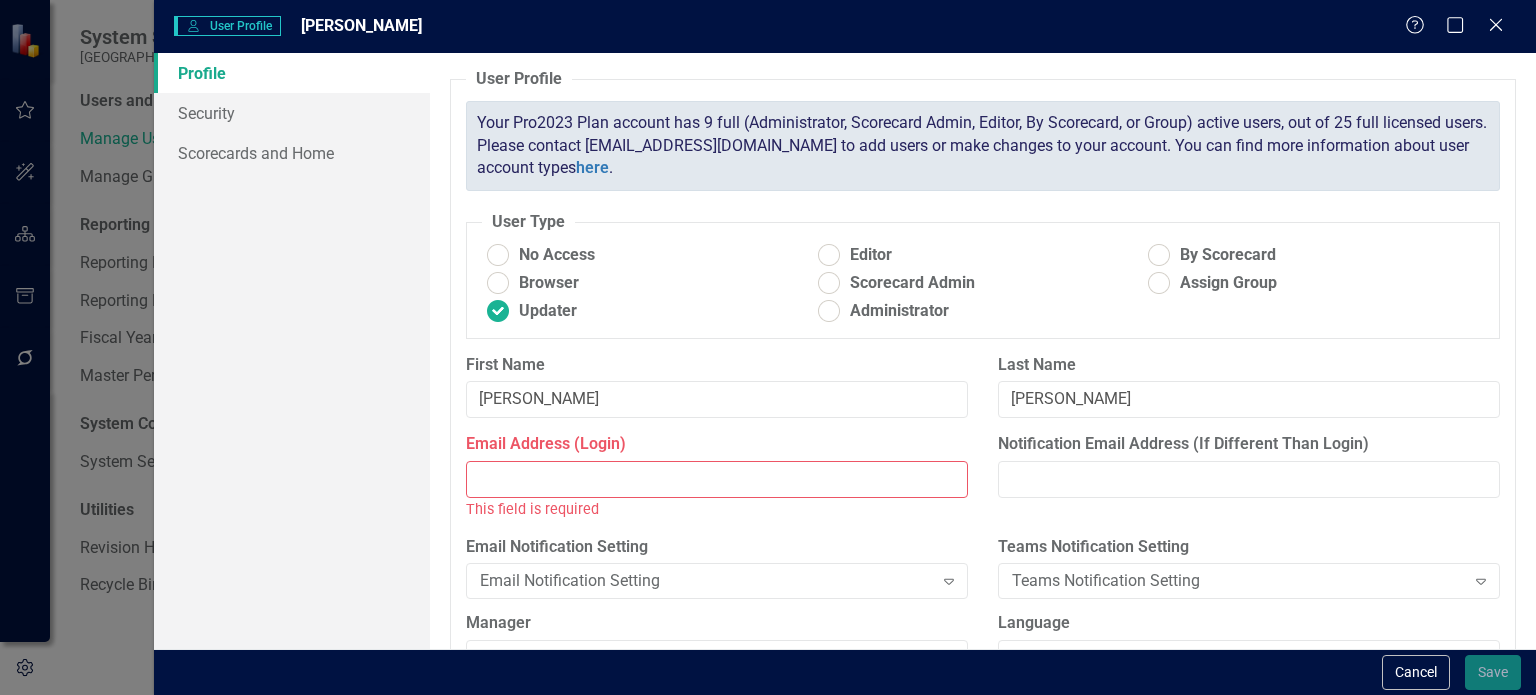 paste on "[EMAIL_ADDRESS][DOMAIN_NAME]" 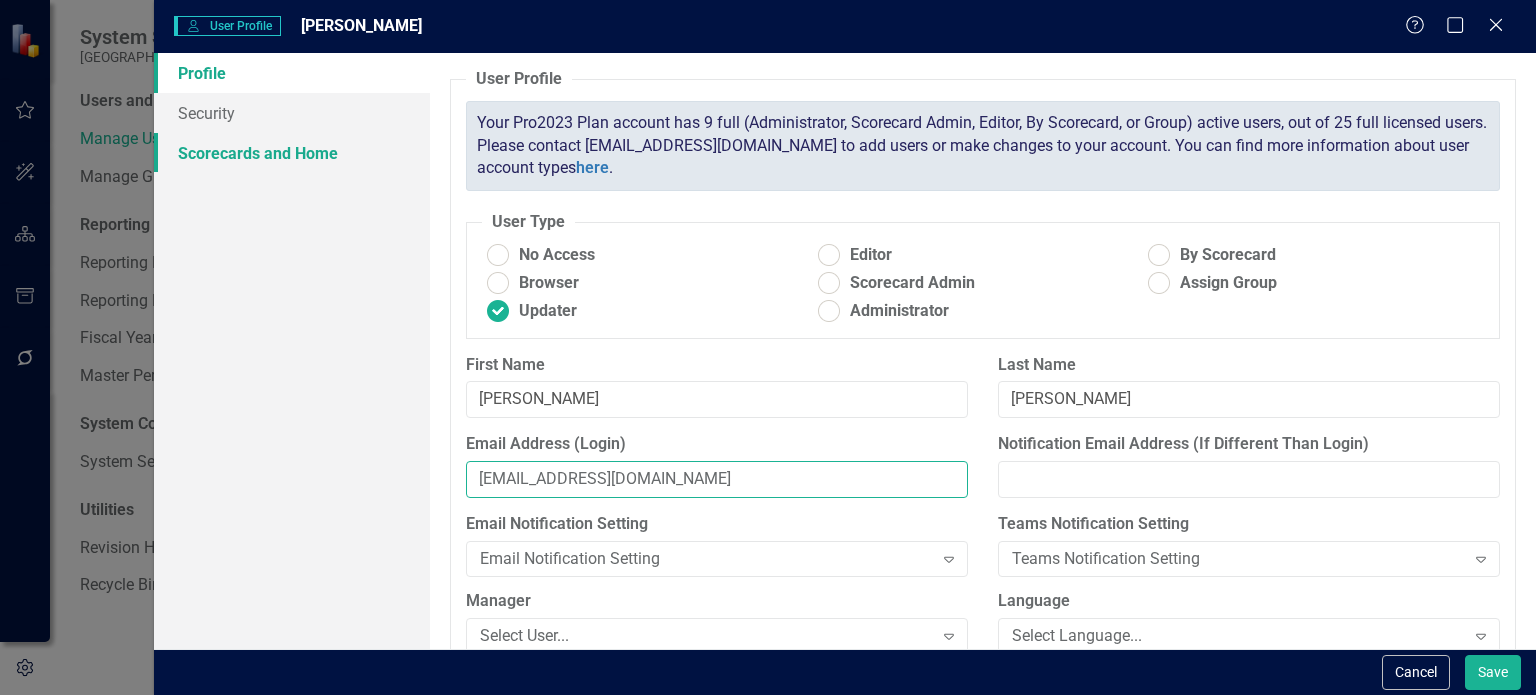 type on "[EMAIL_ADDRESS][DOMAIN_NAME]" 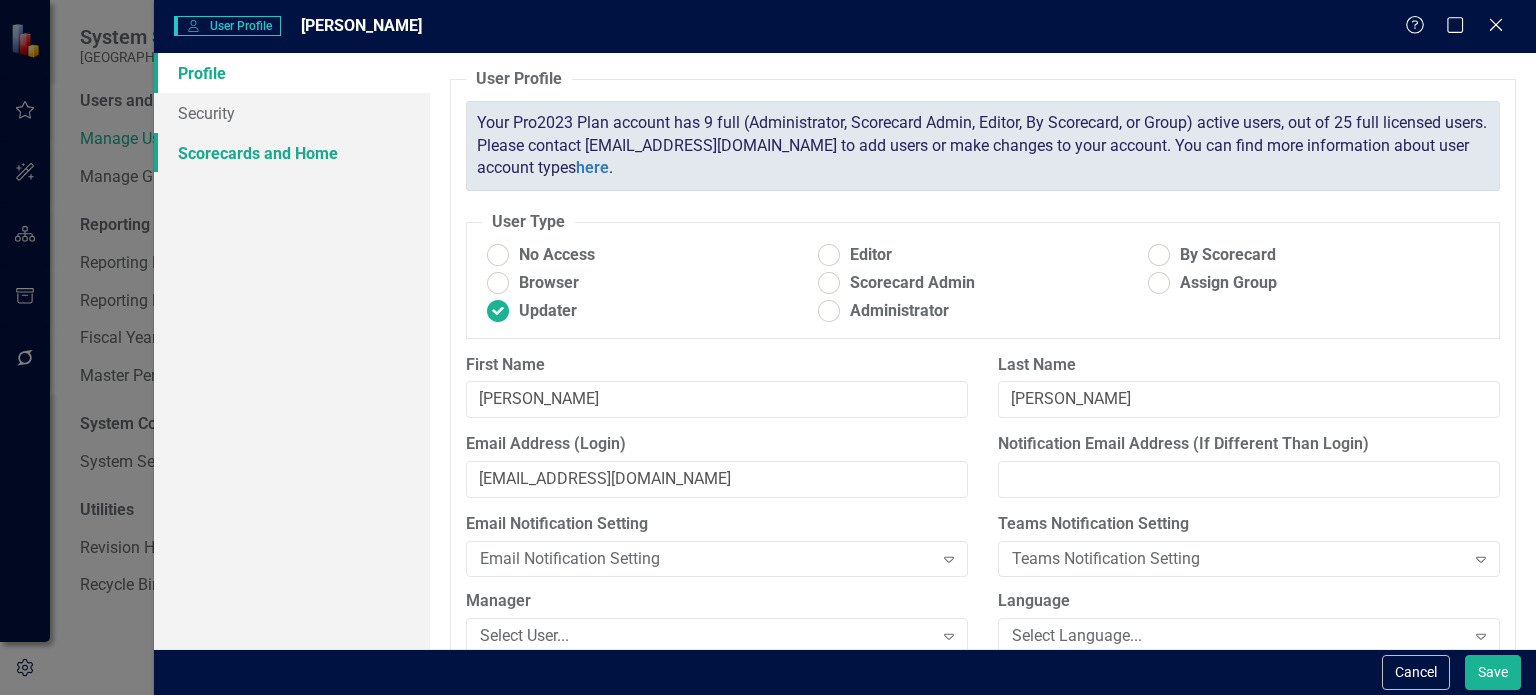 drag, startPoint x: 332, startPoint y: 165, endPoint x: 342, endPoint y: 160, distance: 11.18034 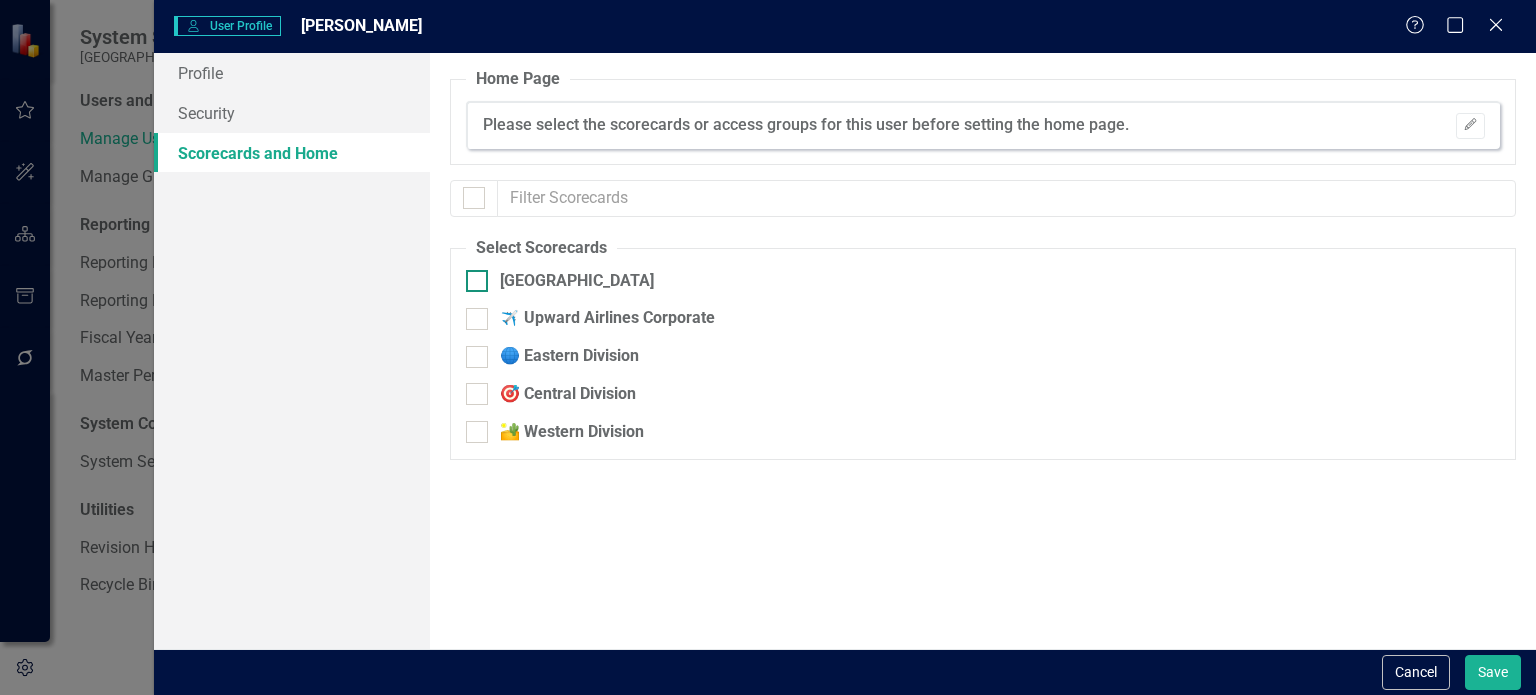 click at bounding box center [477, 281] 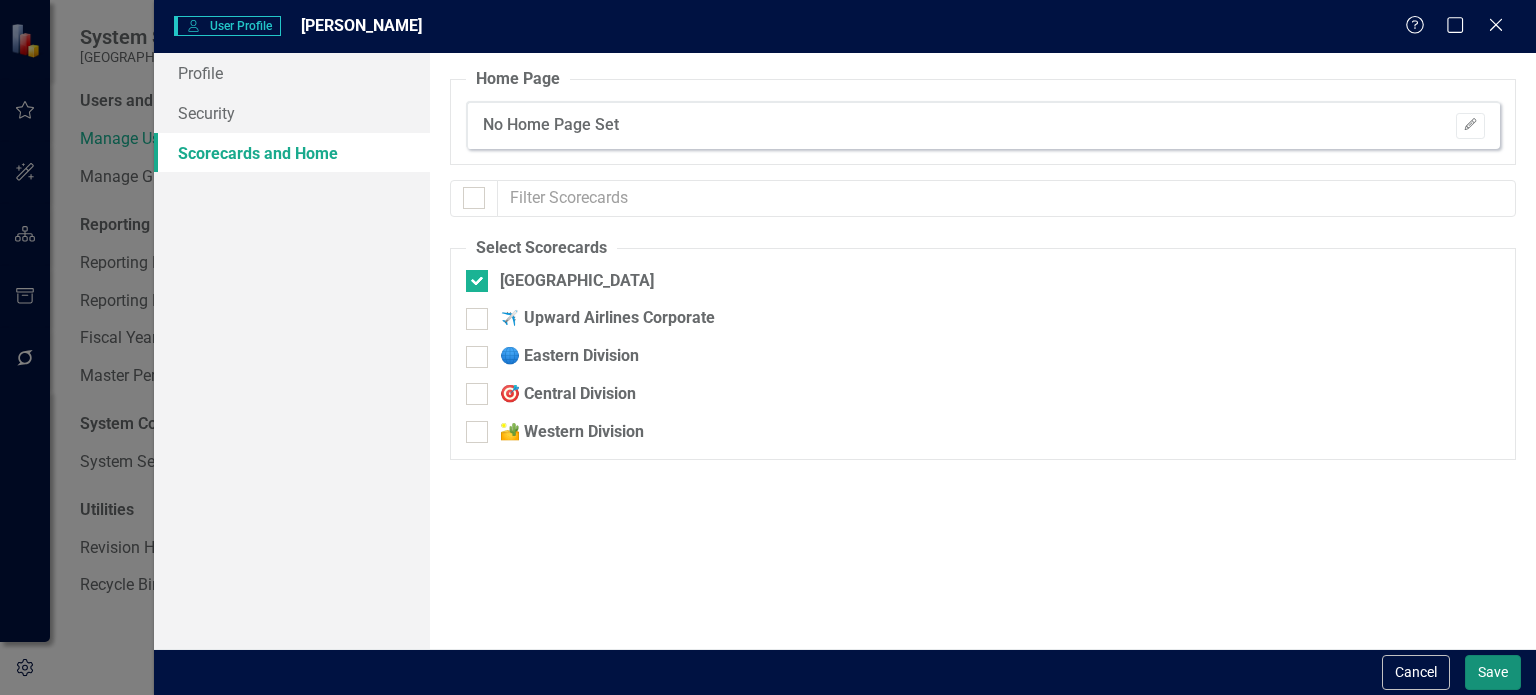 click on "Save" at bounding box center (1493, 672) 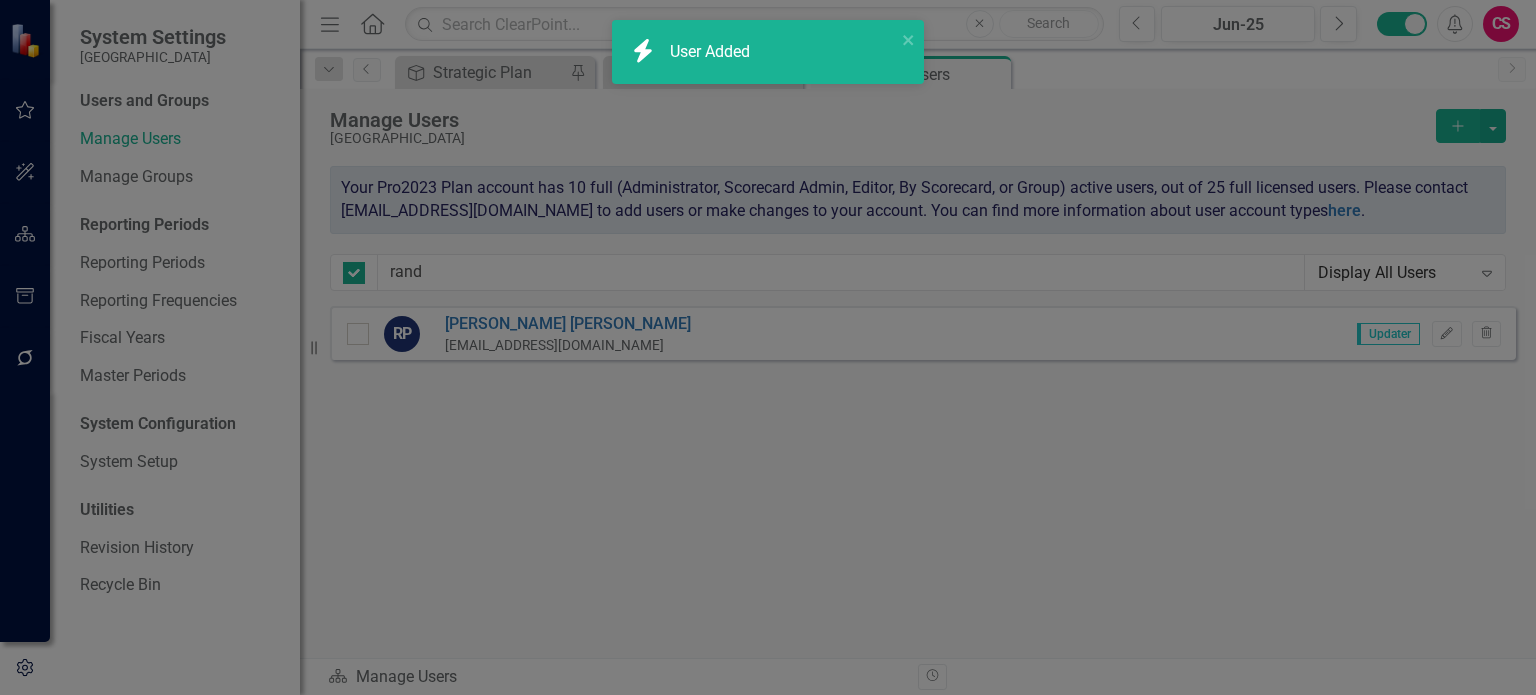 checkbox on "false" 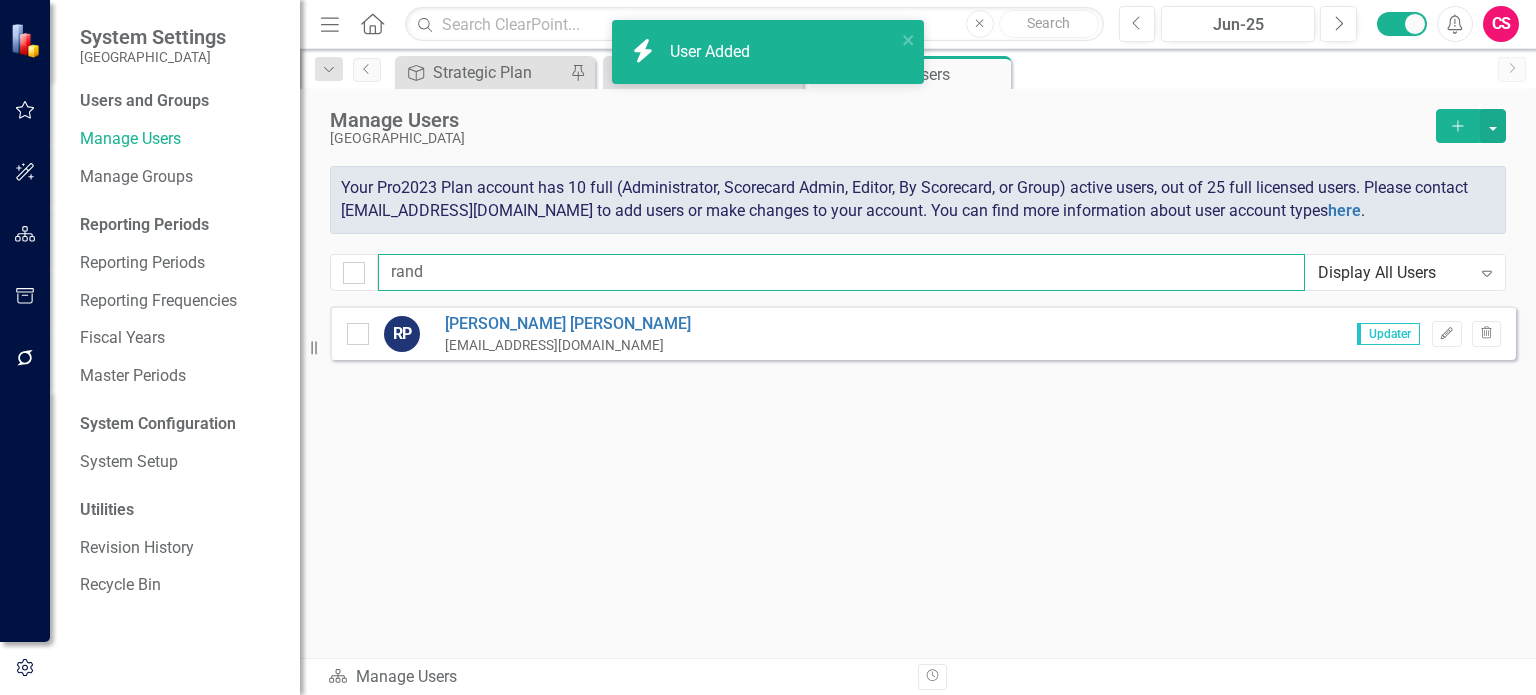 click on "rand" at bounding box center [841, 272] 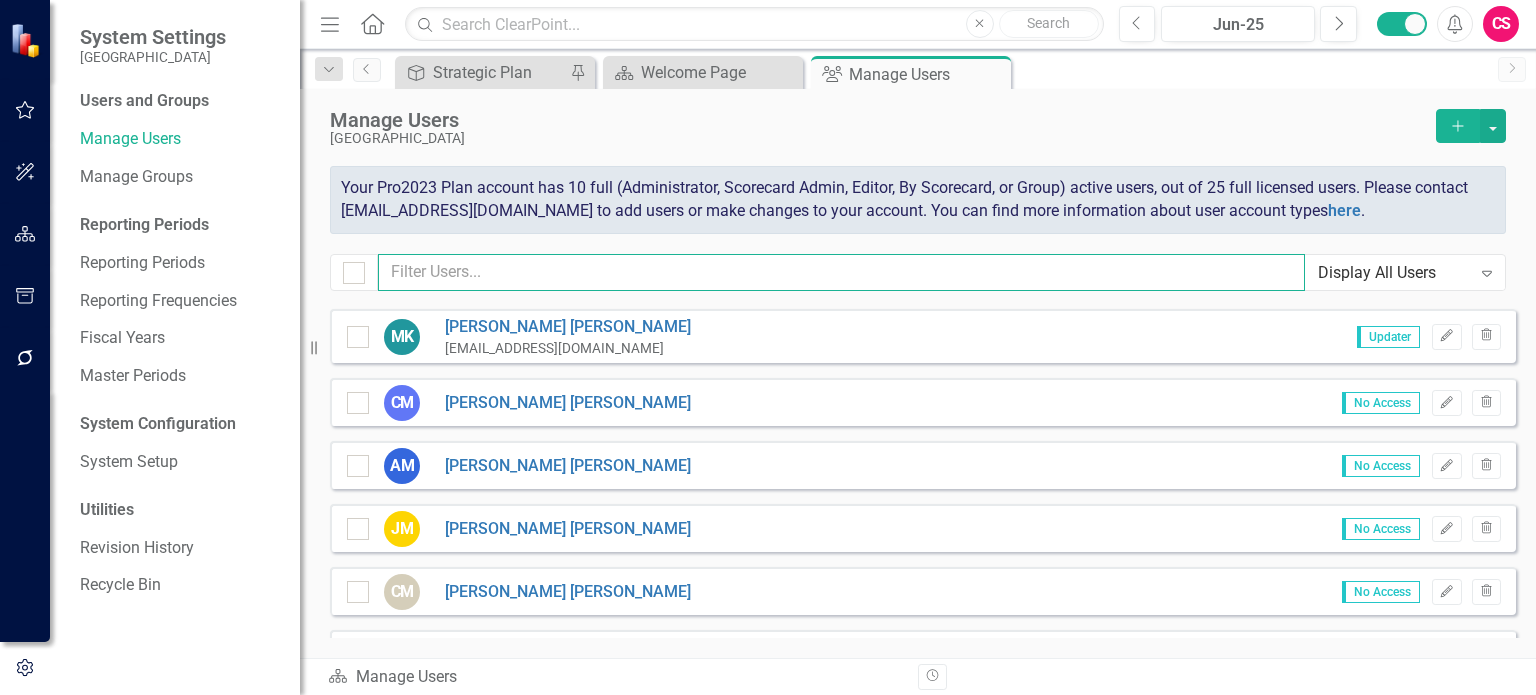 scroll, scrollTop: 672, scrollLeft: 0, axis: vertical 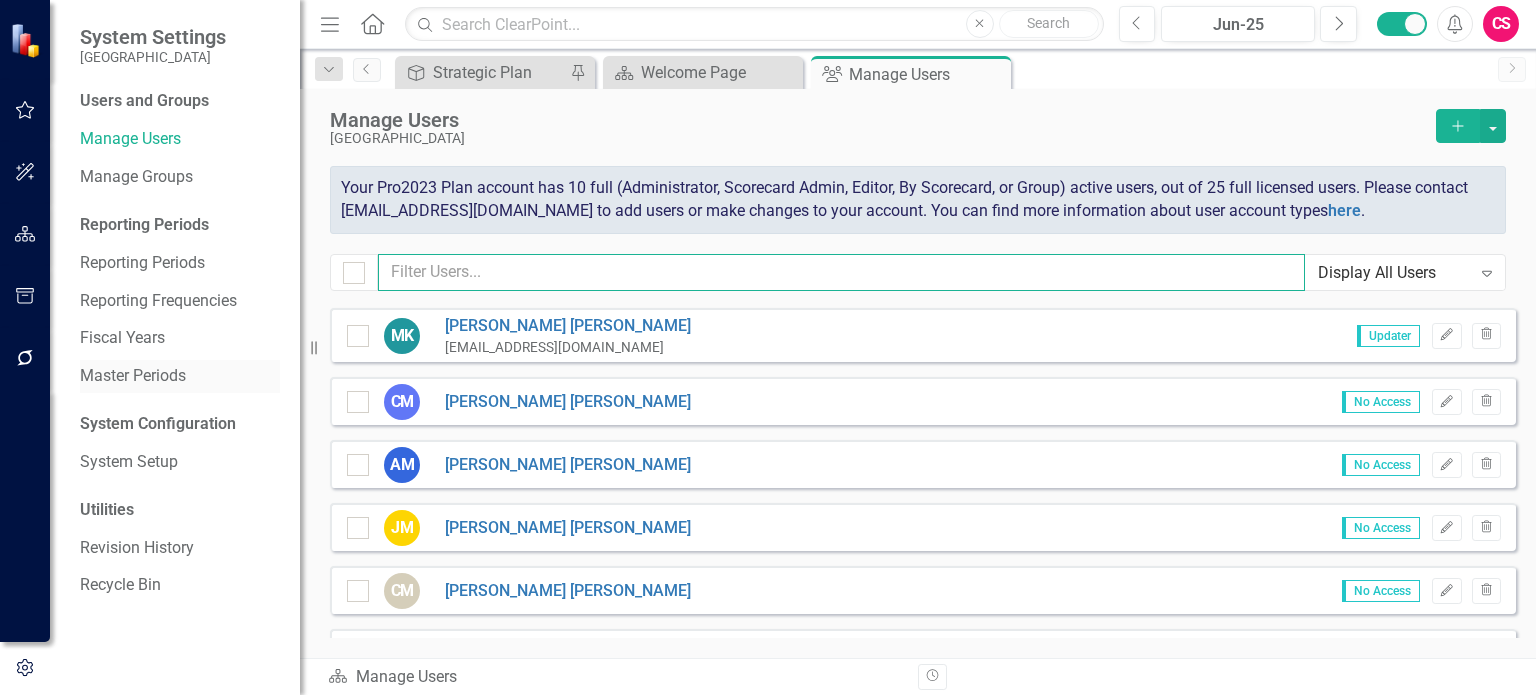 type 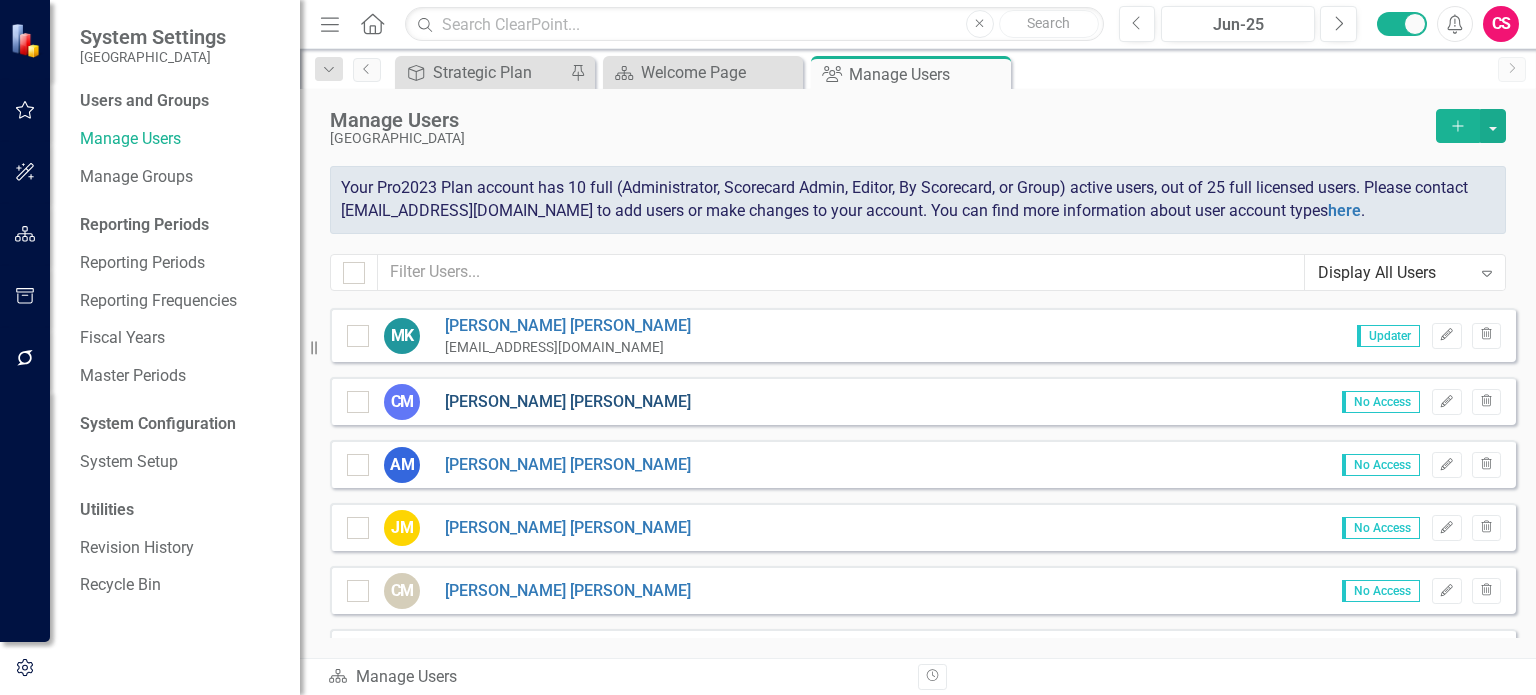 click on "[PERSON_NAME]" at bounding box center (568, 402) 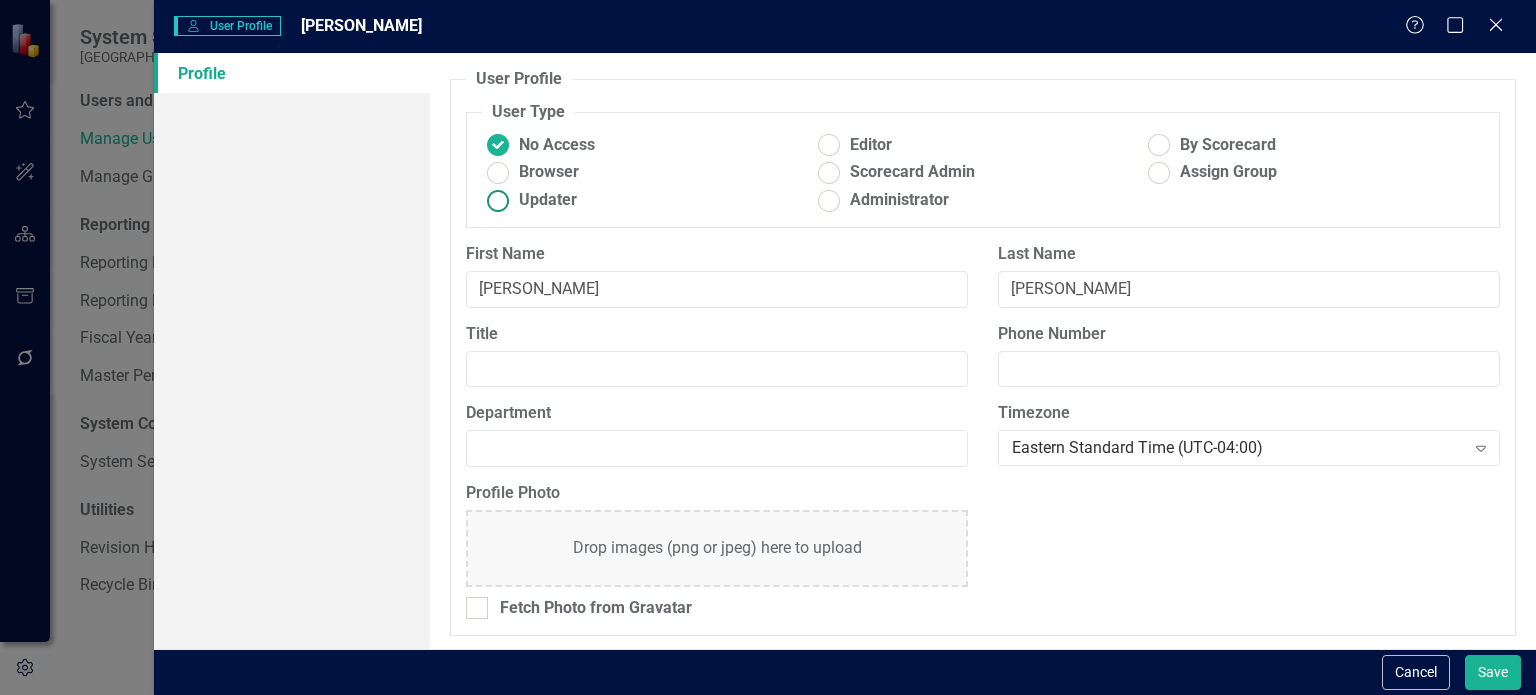 click on "Updater" at bounding box center [548, 200] 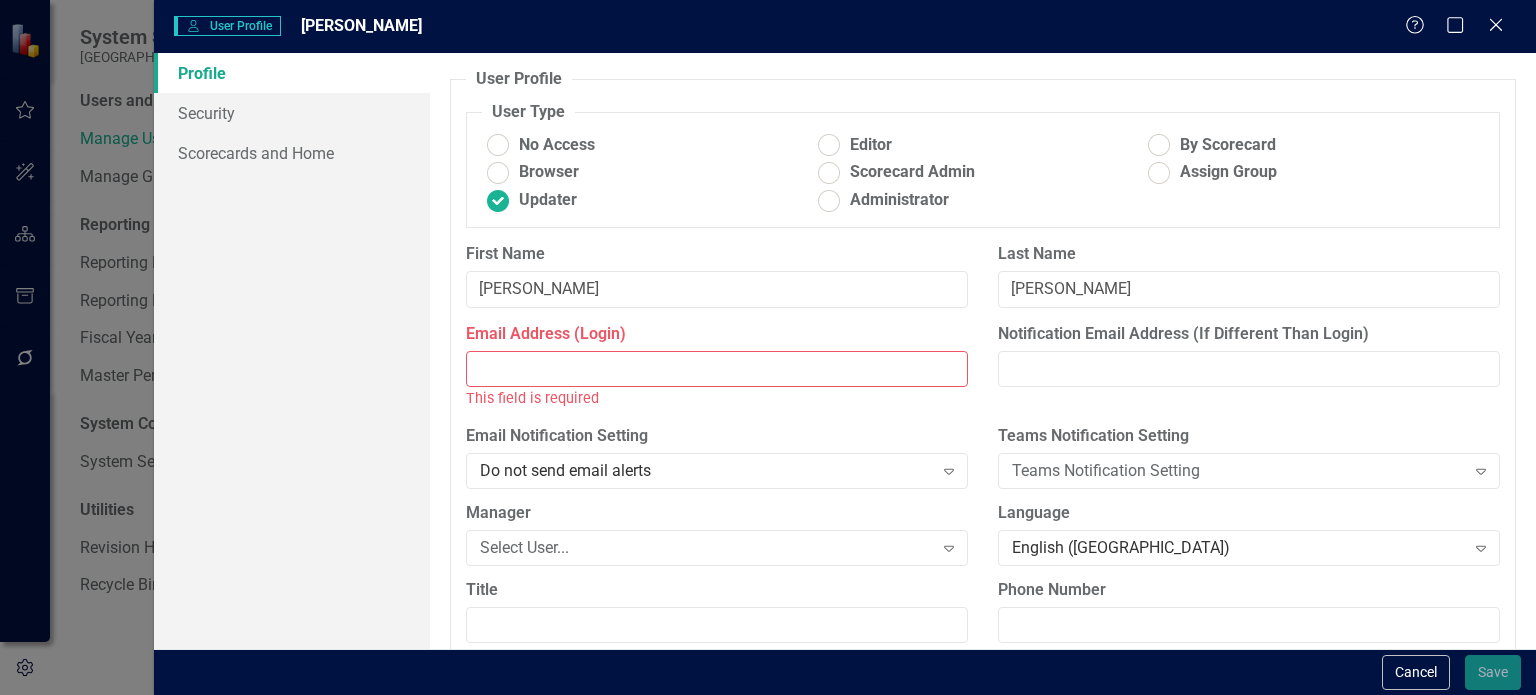 click on "Email Address (Login)" at bounding box center [717, 369] 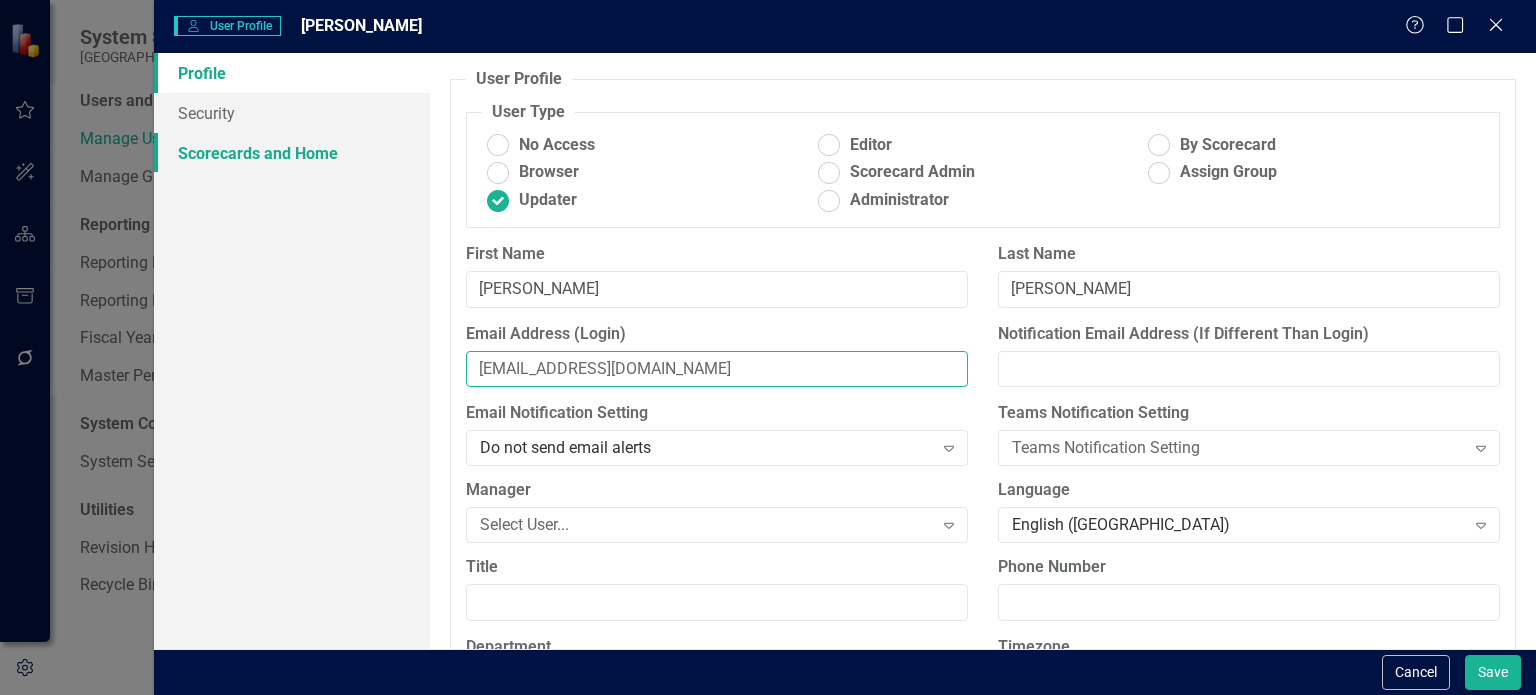 type on "[EMAIL_ADDRESS][DOMAIN_NAME]" 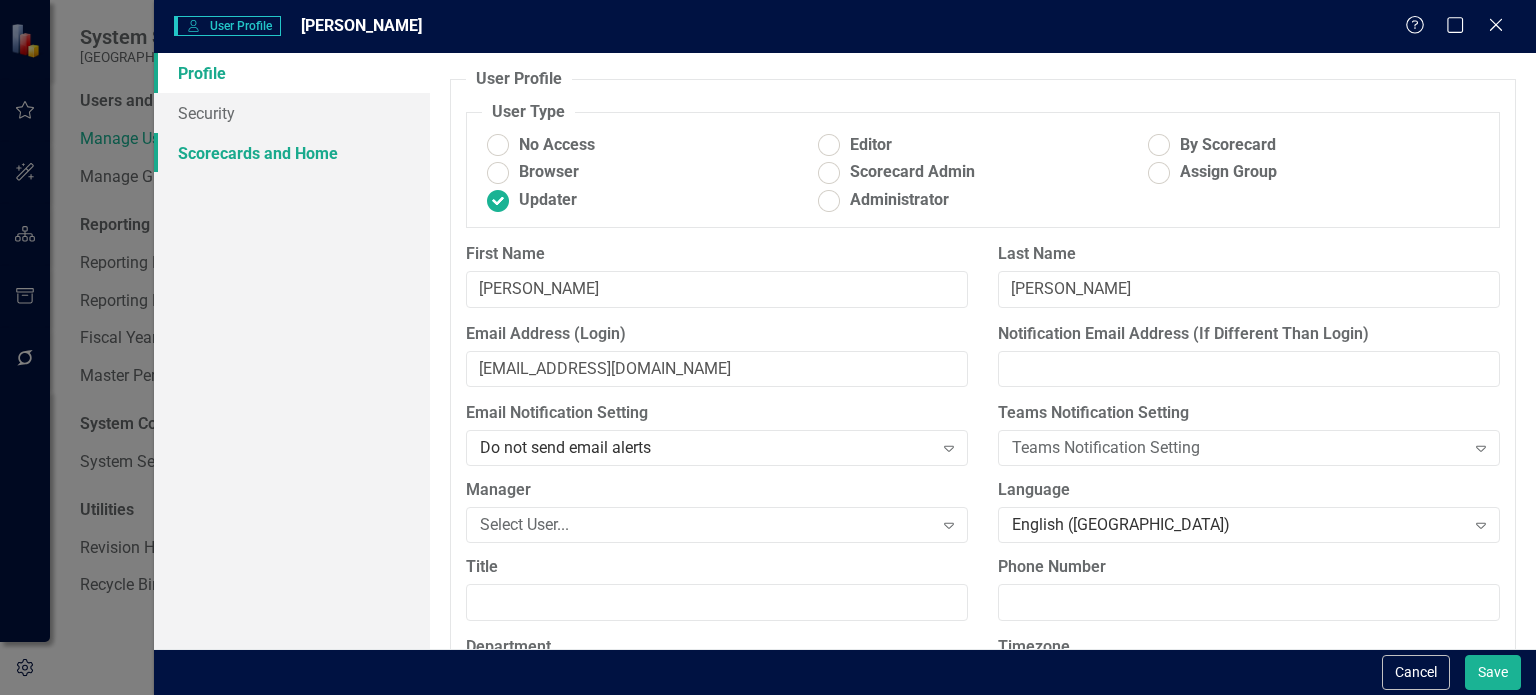 click on "Scorecards and Home" at bounding box center (292, 153) 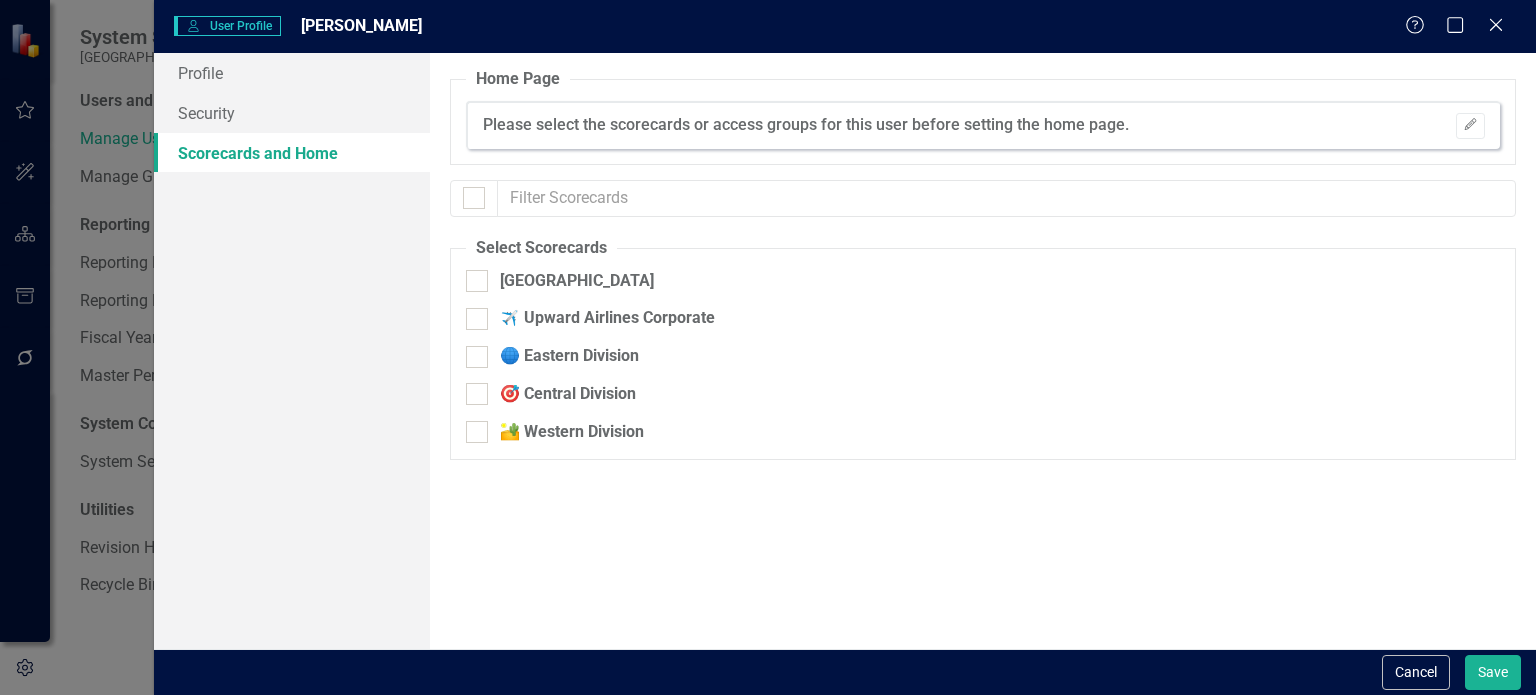 click on "Select Scorecards [GEOGRAPHIC_DATA] ✈️ Upward Airlines Corporate 🌐 Eastern Division 🎯 Central Division 🏜️ Western Division" at bounding box center [983, 348] 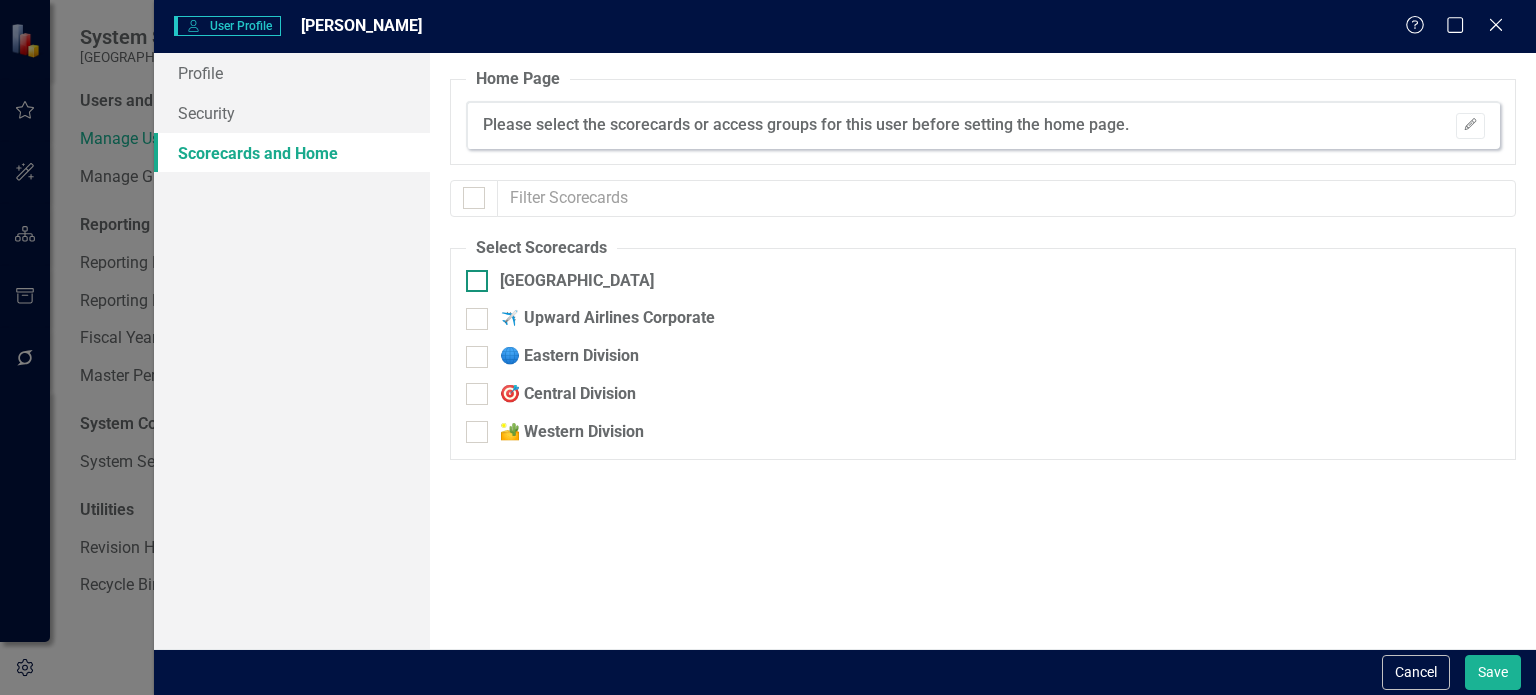 click on "[GEOGRAPHIC_DATA]" at bounding box center (577, 281) 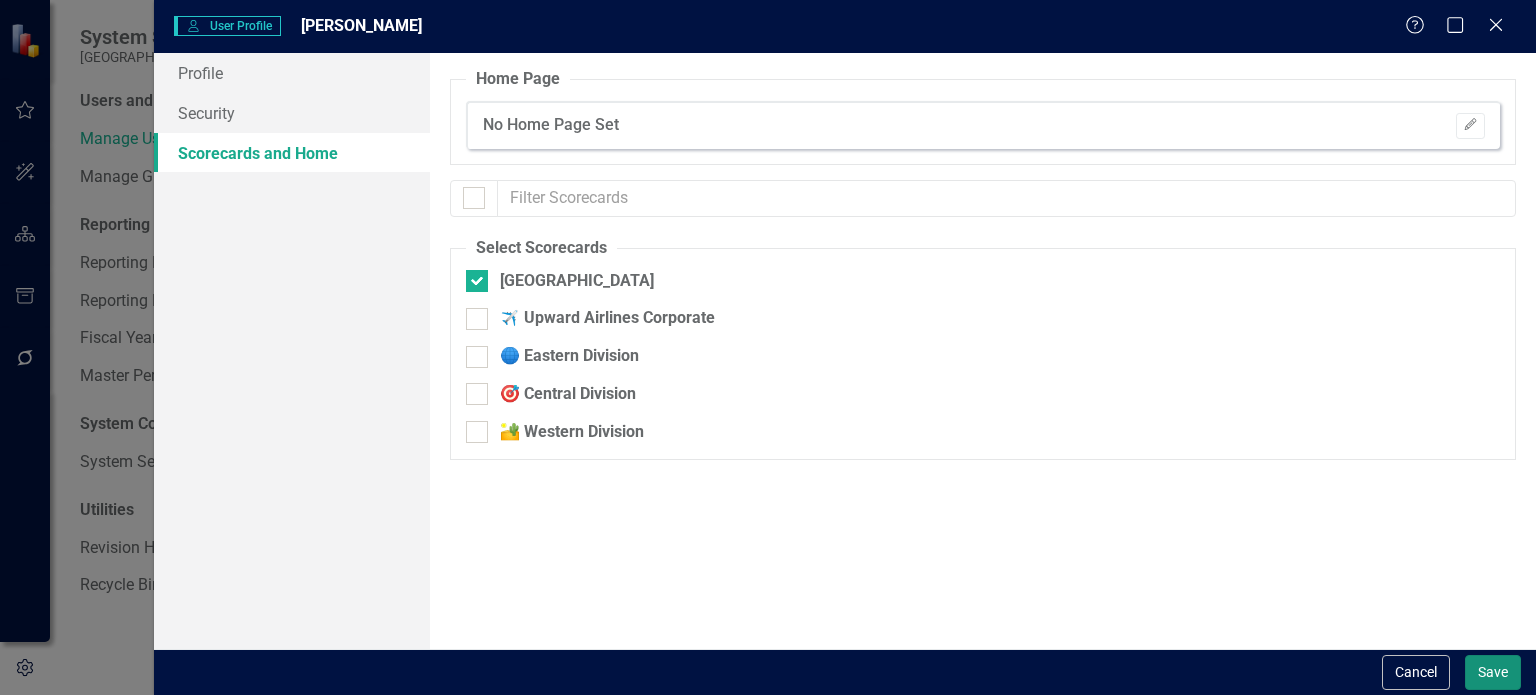 click on "Save" at bounding box center [1493, 672] 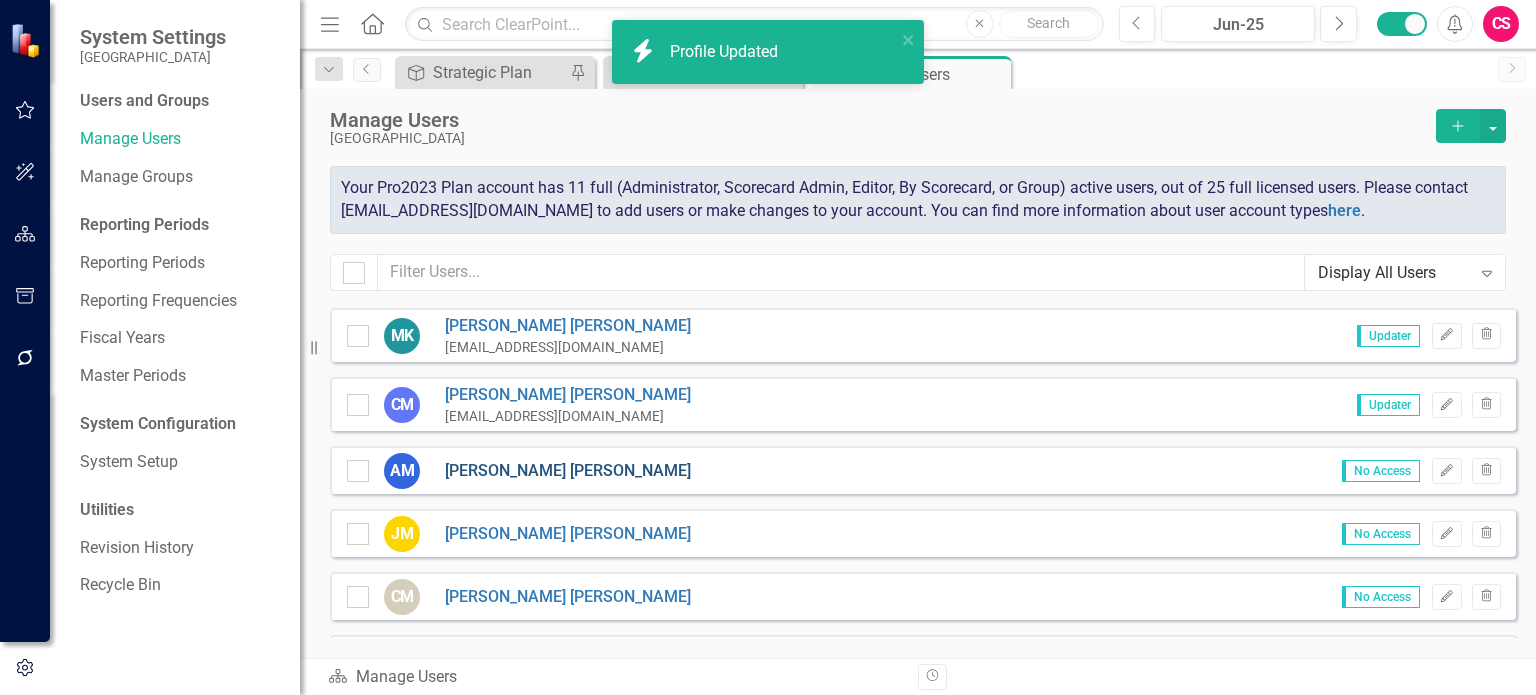 click on "[PERSON_NAME]" at bounding box center (568, 471) 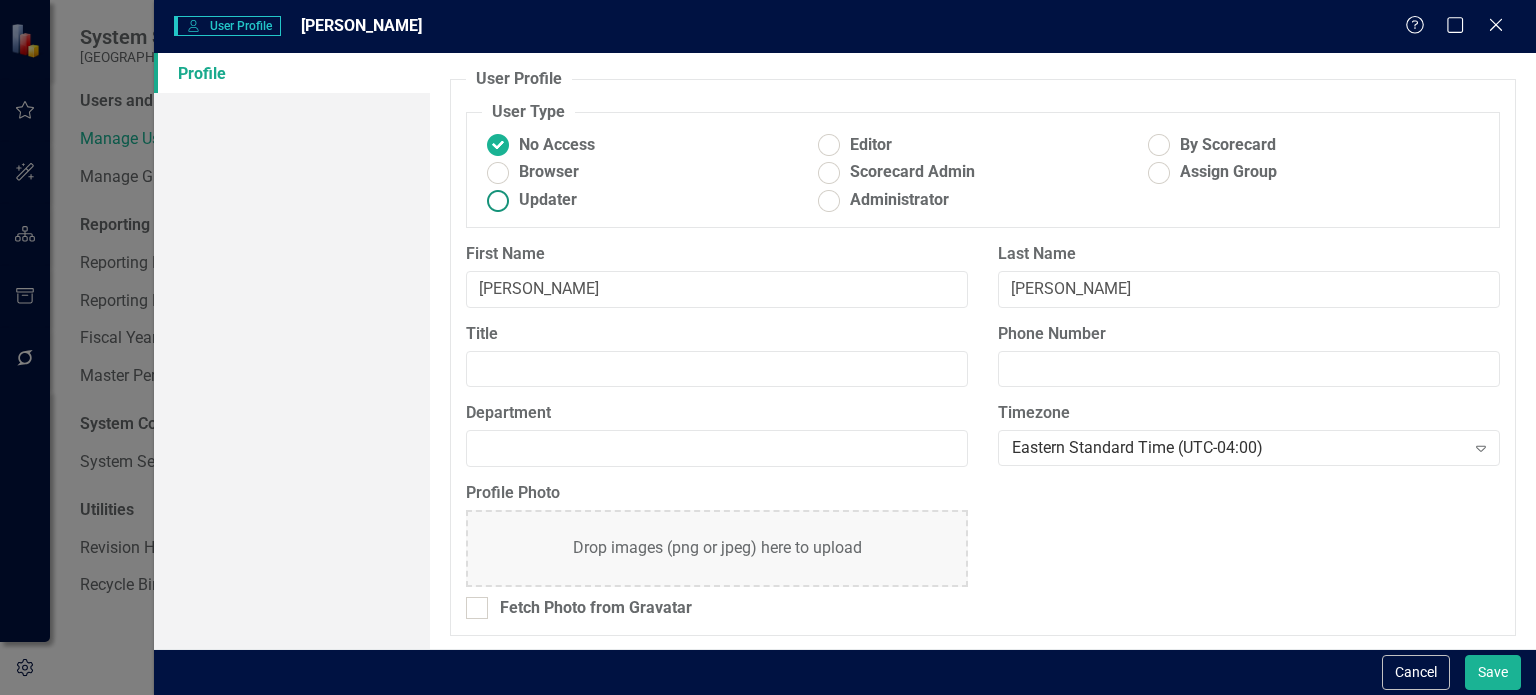 click at bounding box center (498, 200) 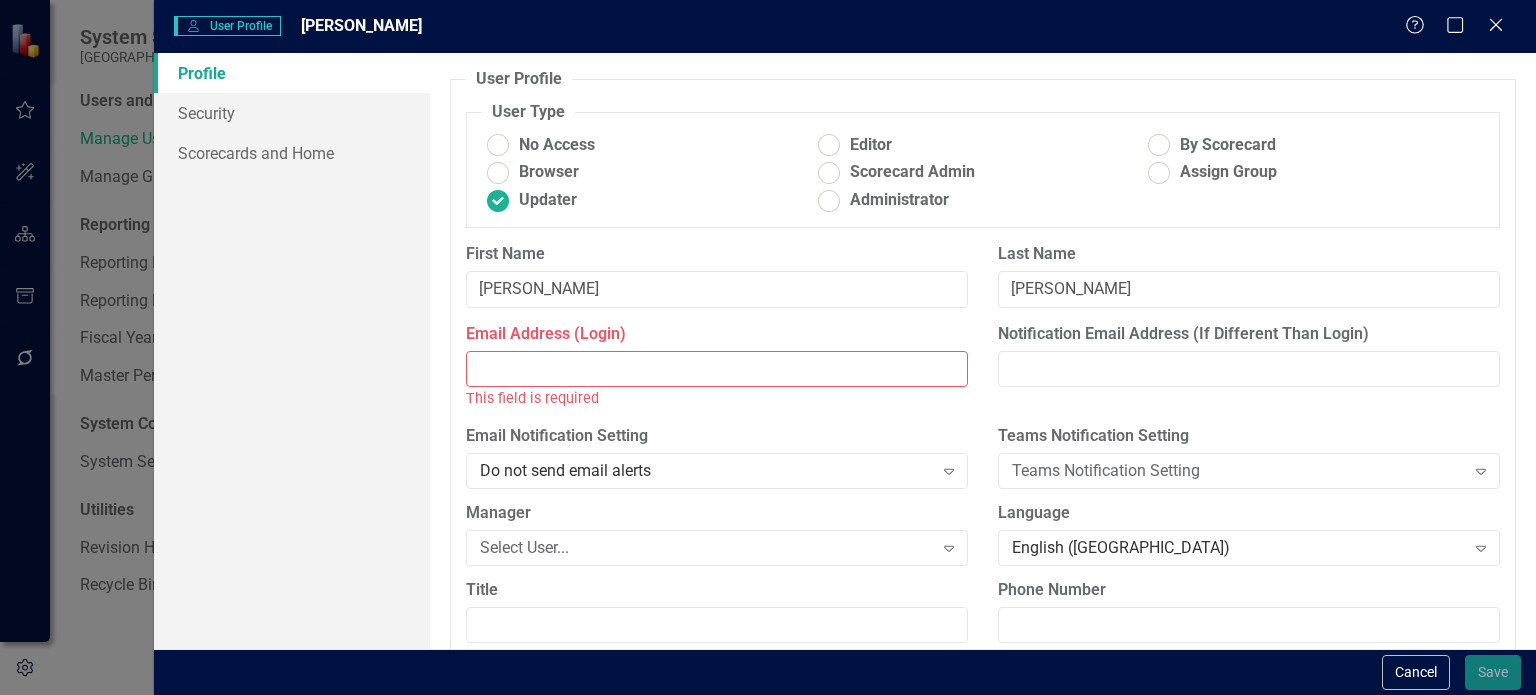 click on "Email Address (Login)" at bounding box center [717, 369] 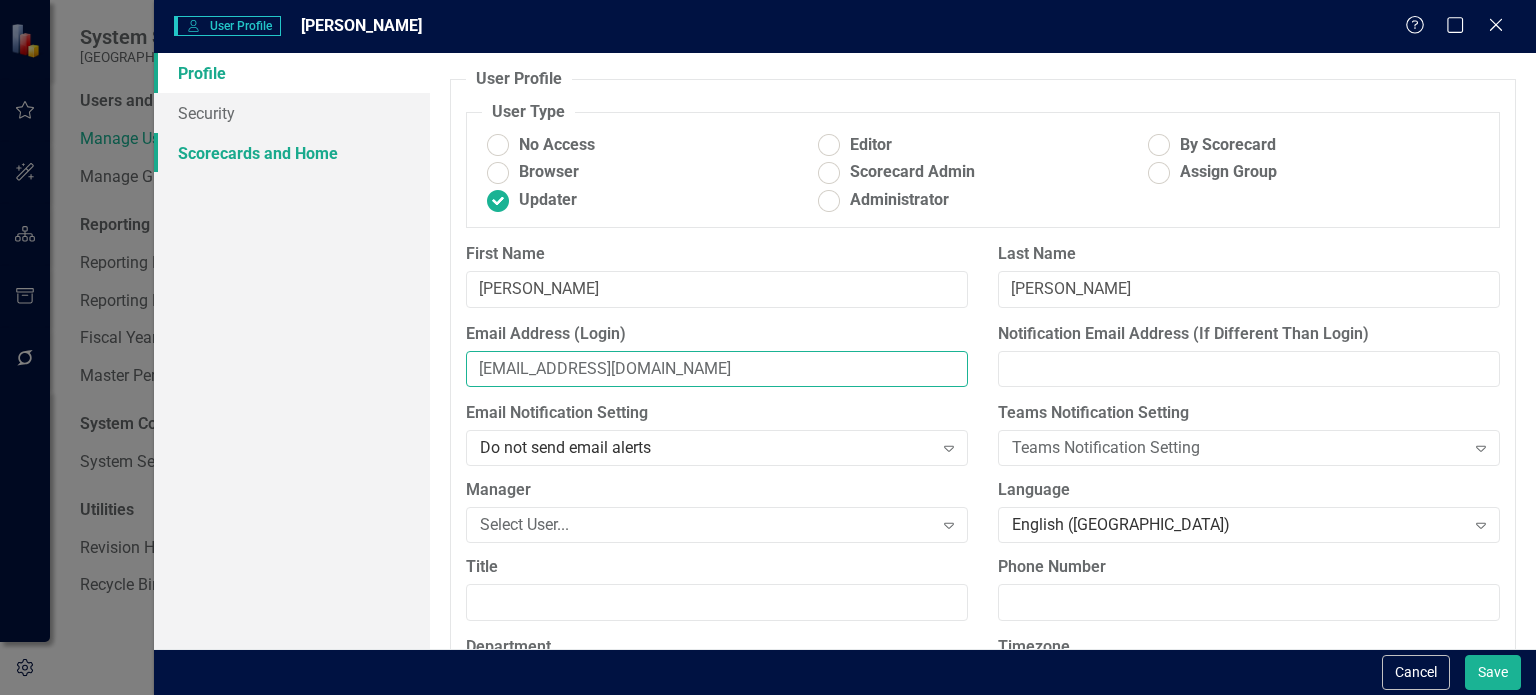type on "[EMAIL_ADDRESS][DOMAIN_NAME]" 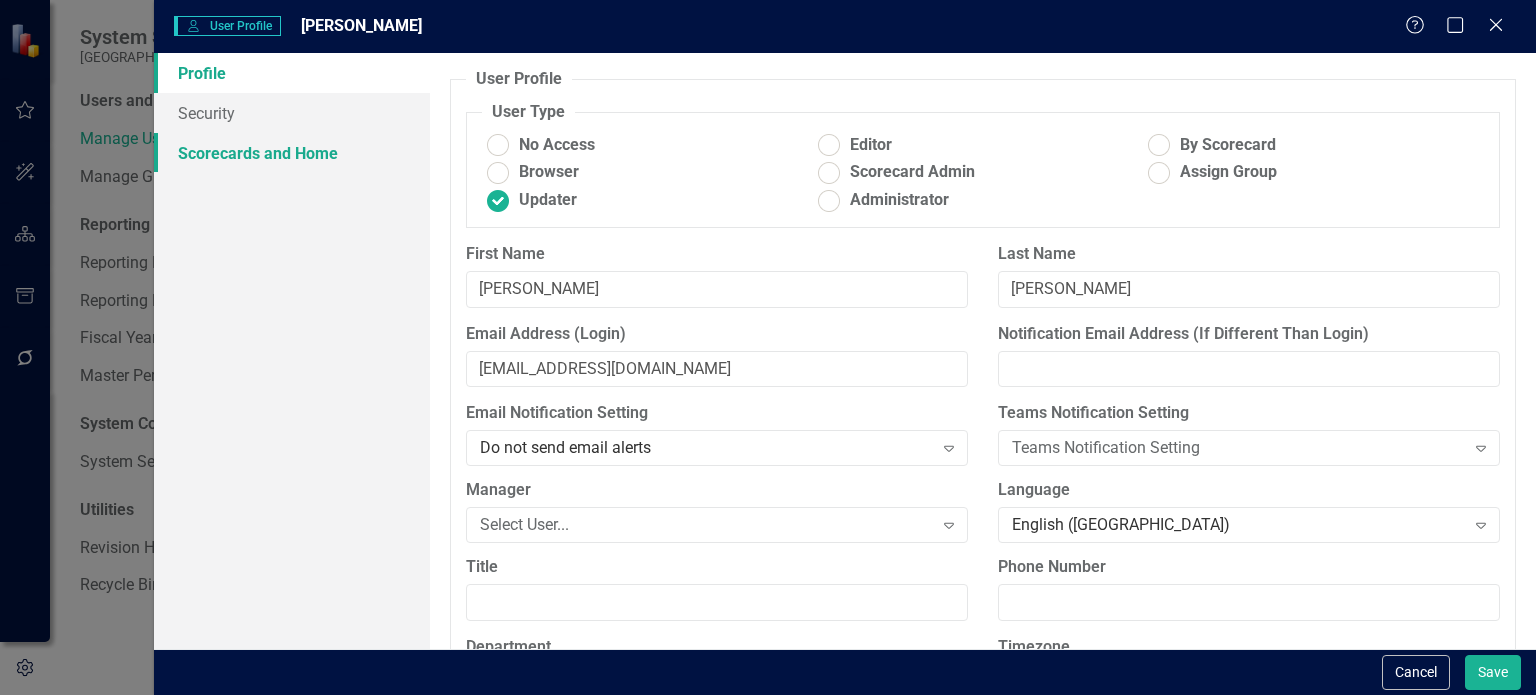 click on "Scorecards and Home" at bounding box center [292, 153] 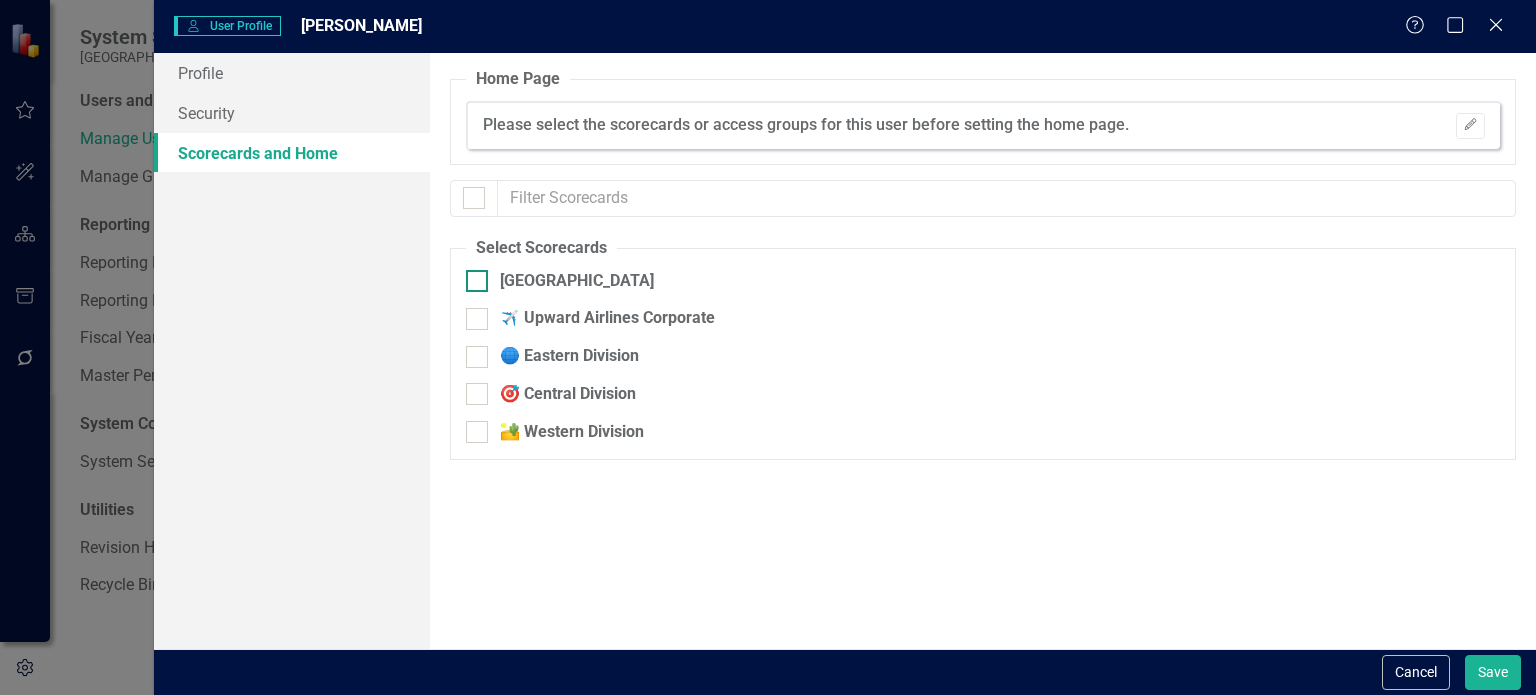 click on "[GEOGRAPHIC_DATA]" at bounding box center [577, 281] 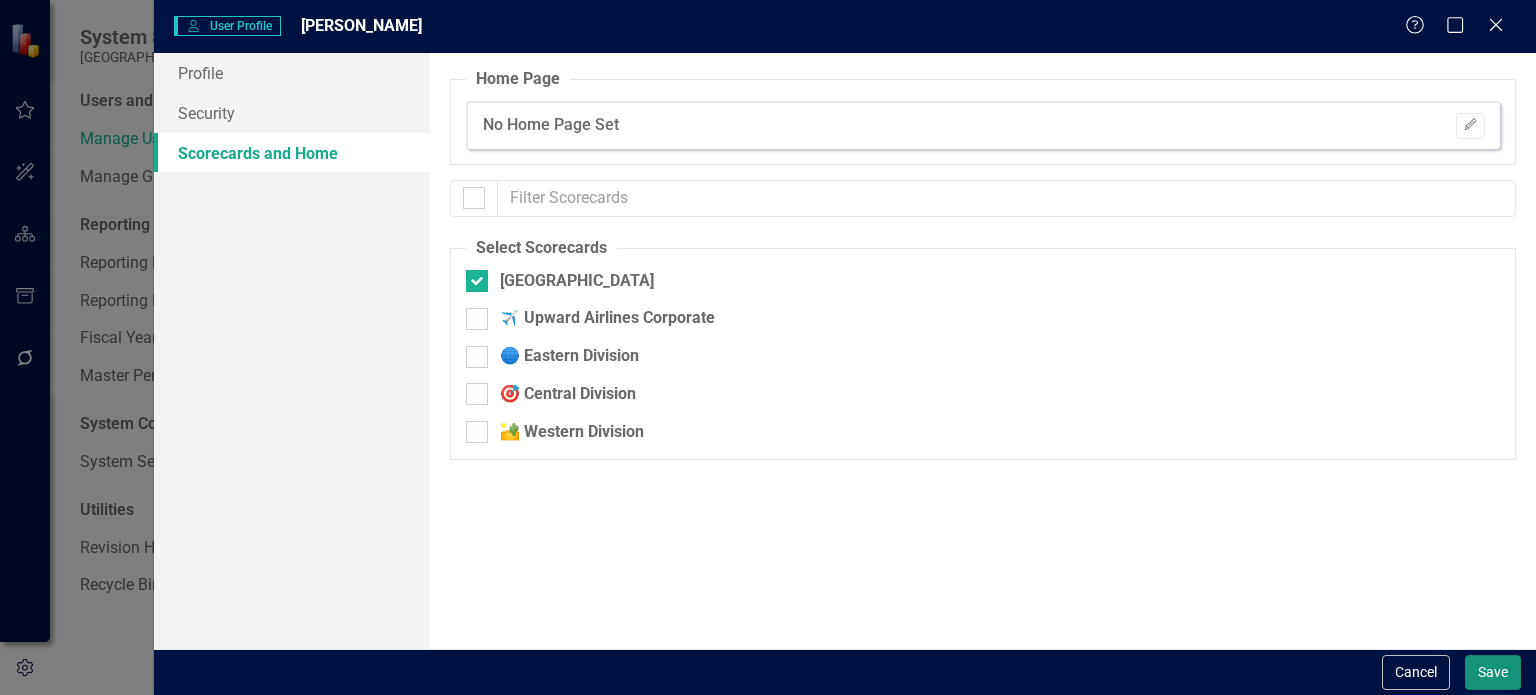 click on "Save" at bounding box center [1493, 672] 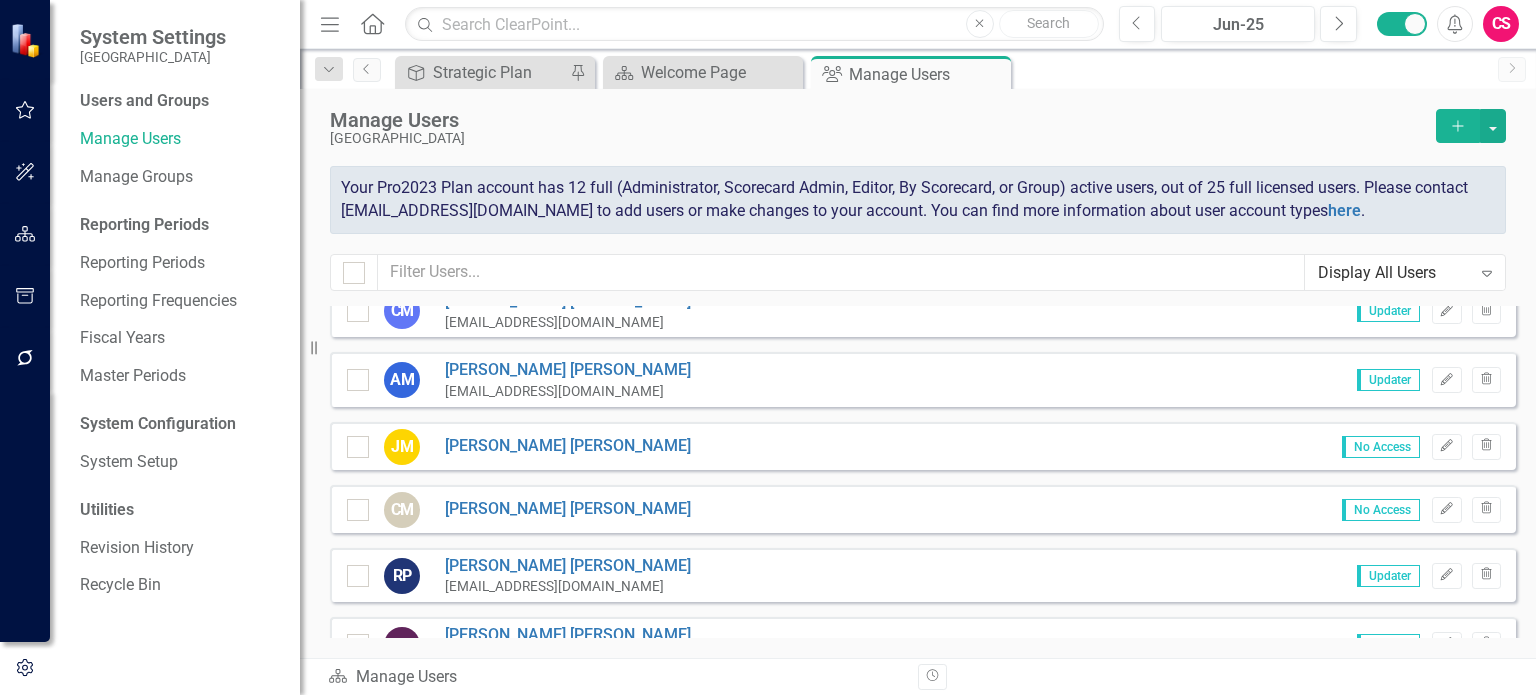 scroll, scrollTop: 764, scrollLeft: 0, axis: vertical 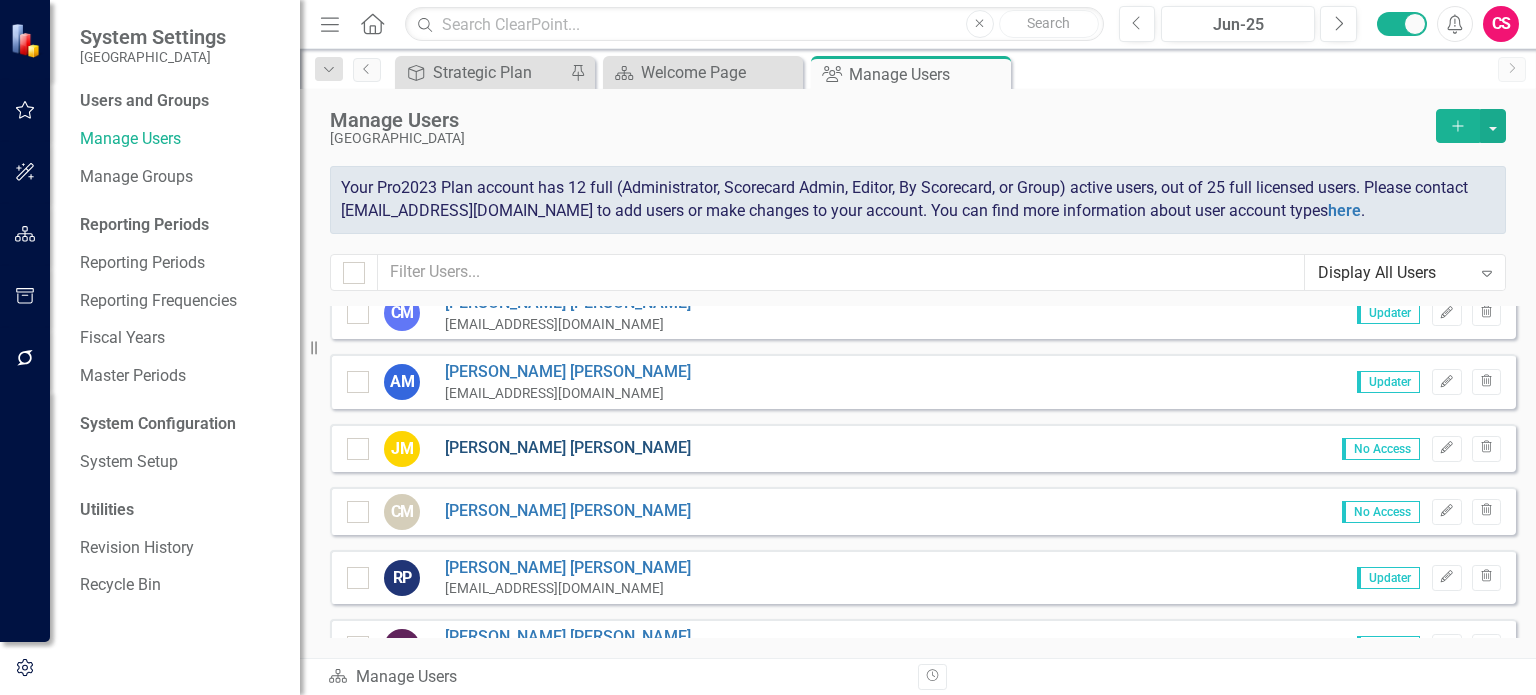 click on "[PERSON_NAME]" at bounding box center (568, 448) 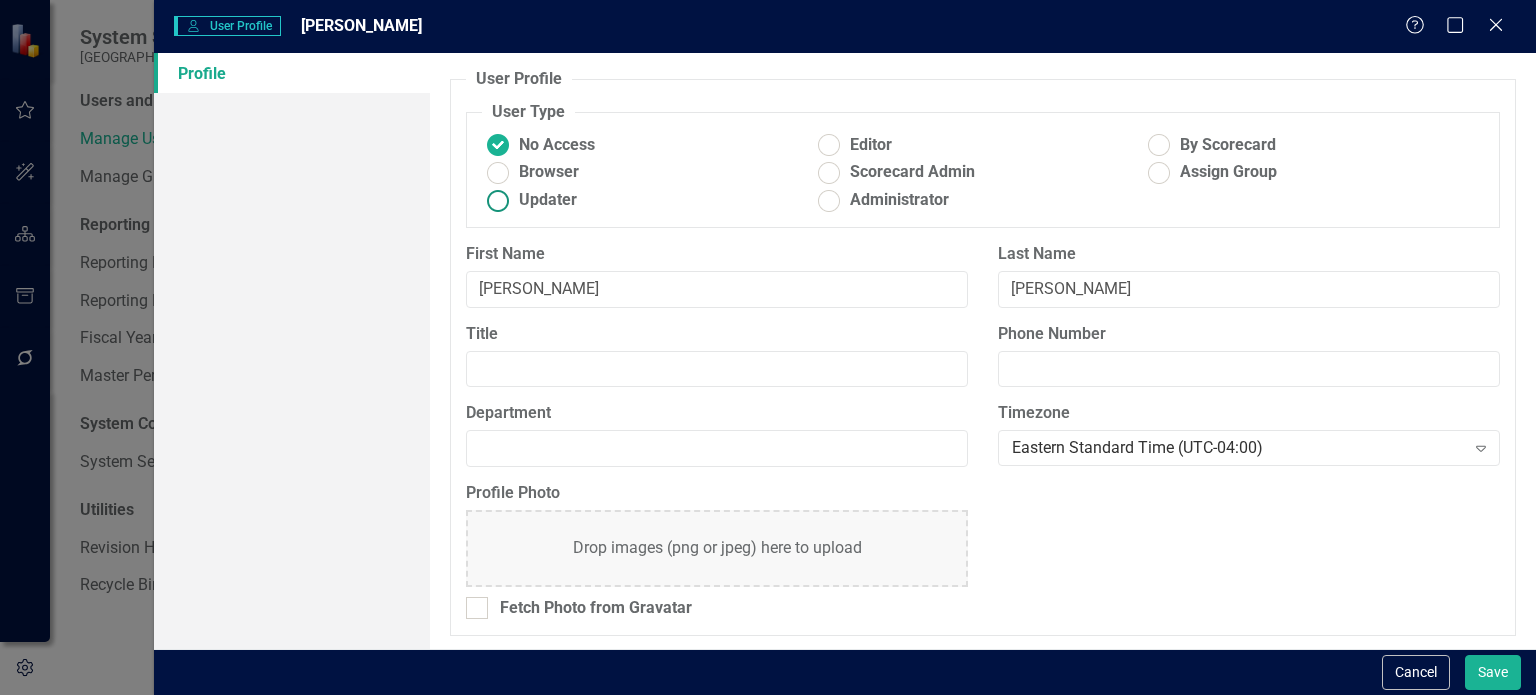 click at bounding box center [498, 200] 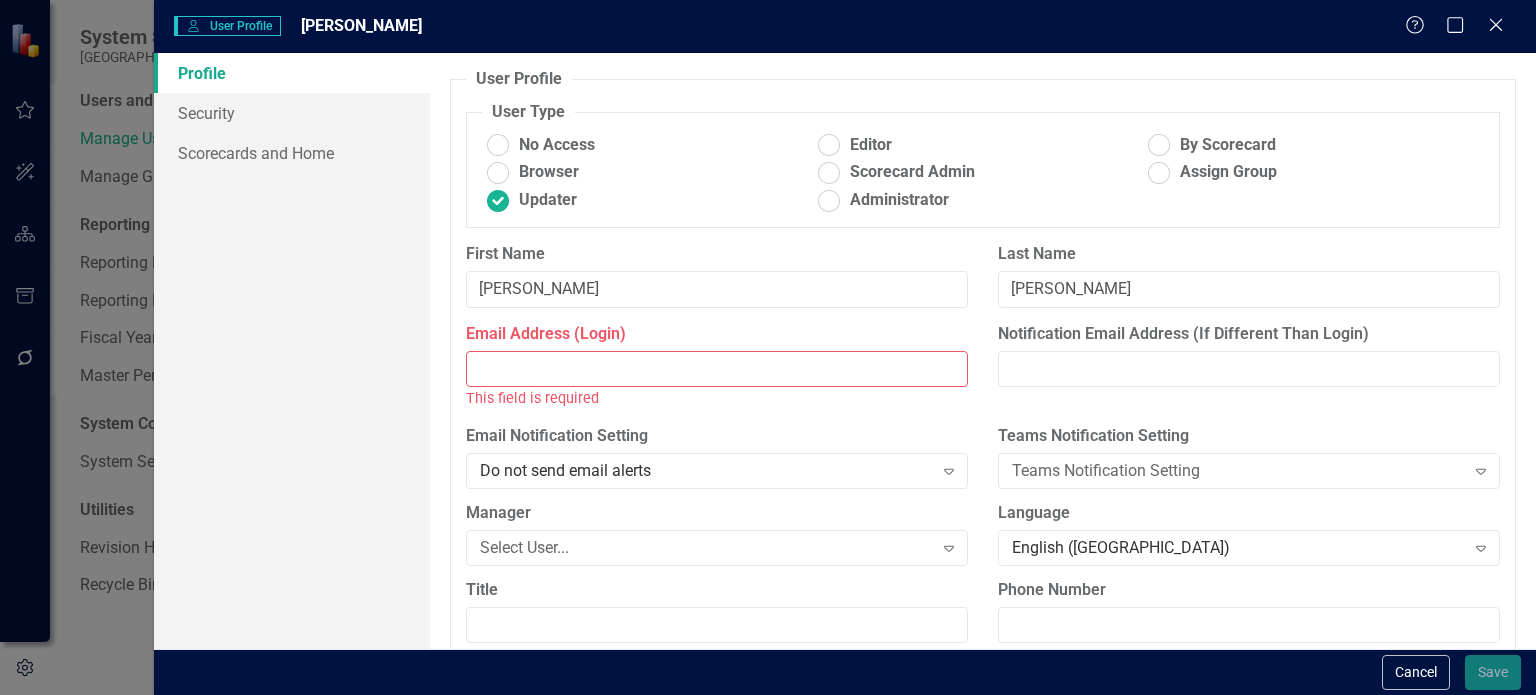 click on "Email Address (Login)" at bounding box center (717, 369) 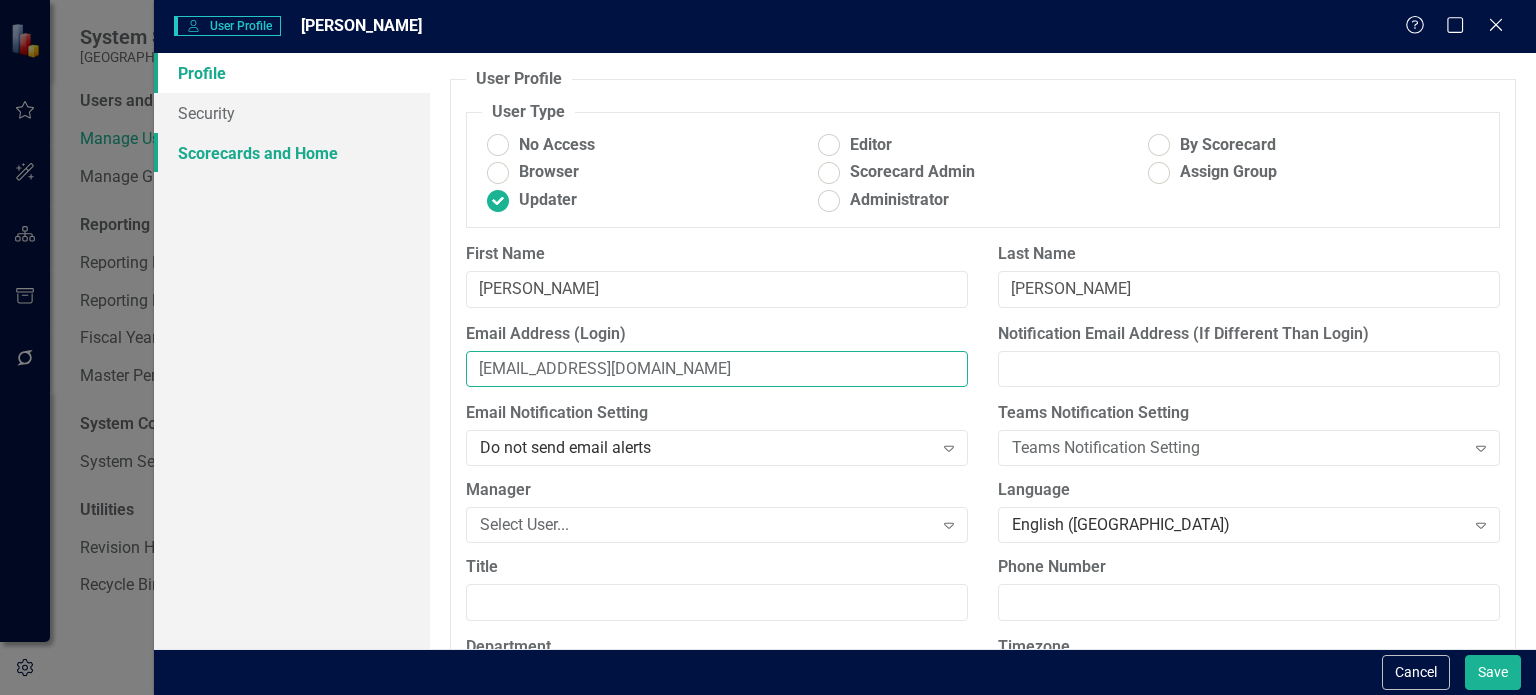 type on "[EMAIL_ADDRESS][DOMAIN_NAME]" 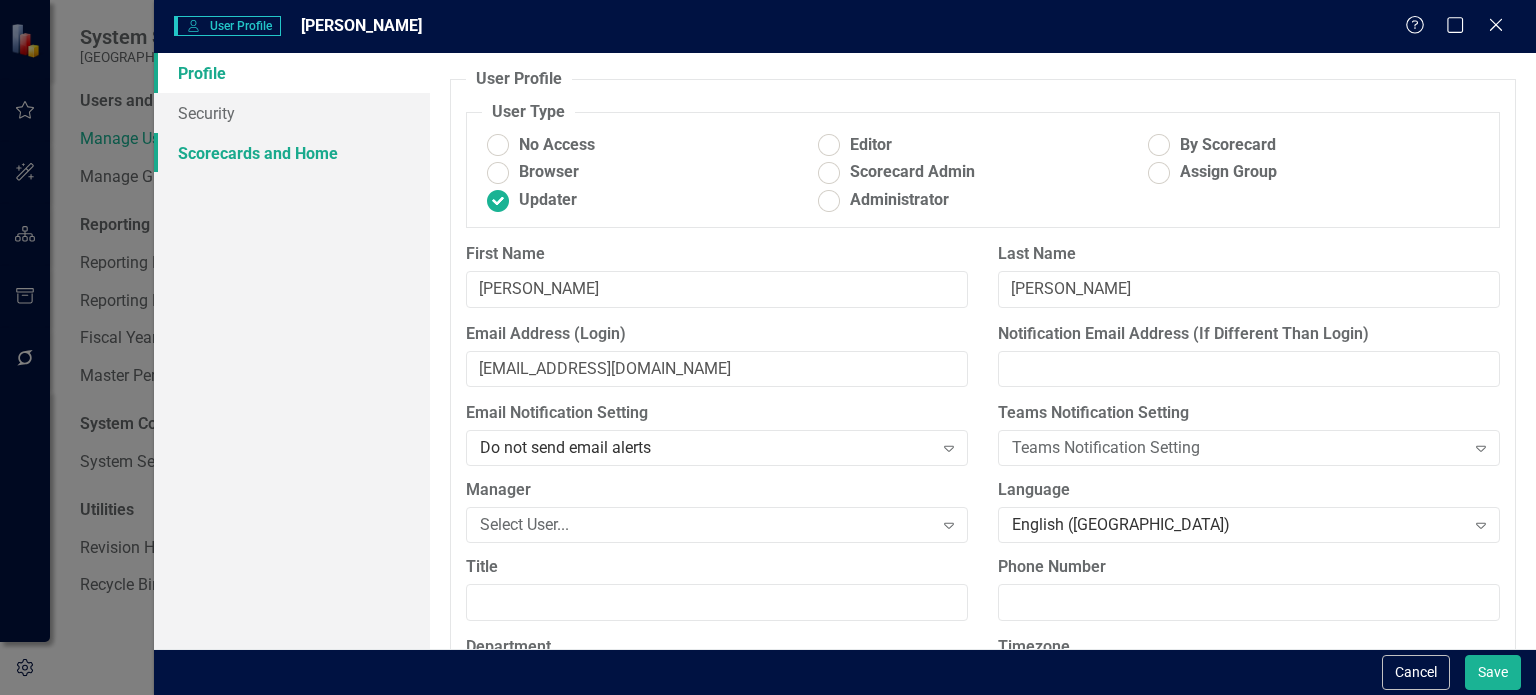 click on "Scorecards and Home" at bounding box center (292, 153) 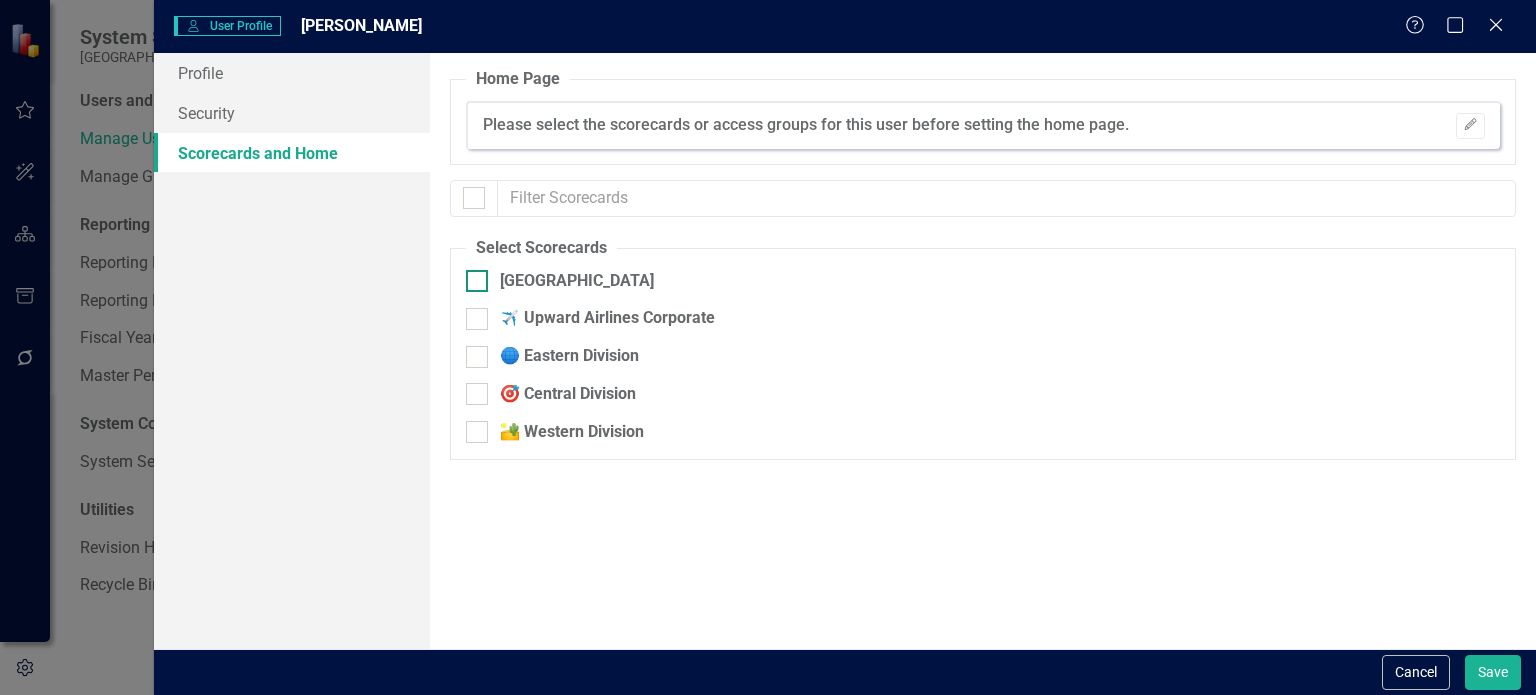 click on "[GEOGRAPHIC_DATA]" at bounding box center [472, 276] 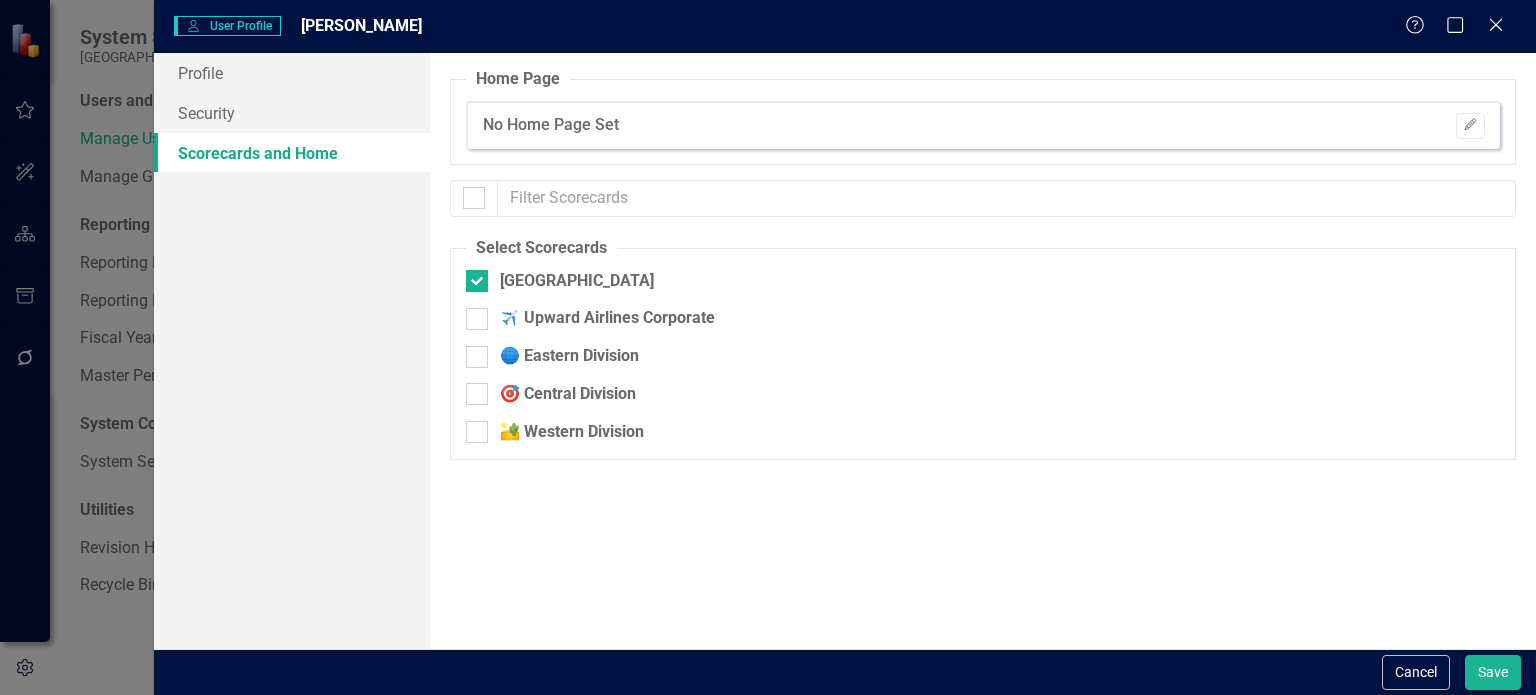 click on "Cancel Save" at bounding box center (845, 672) 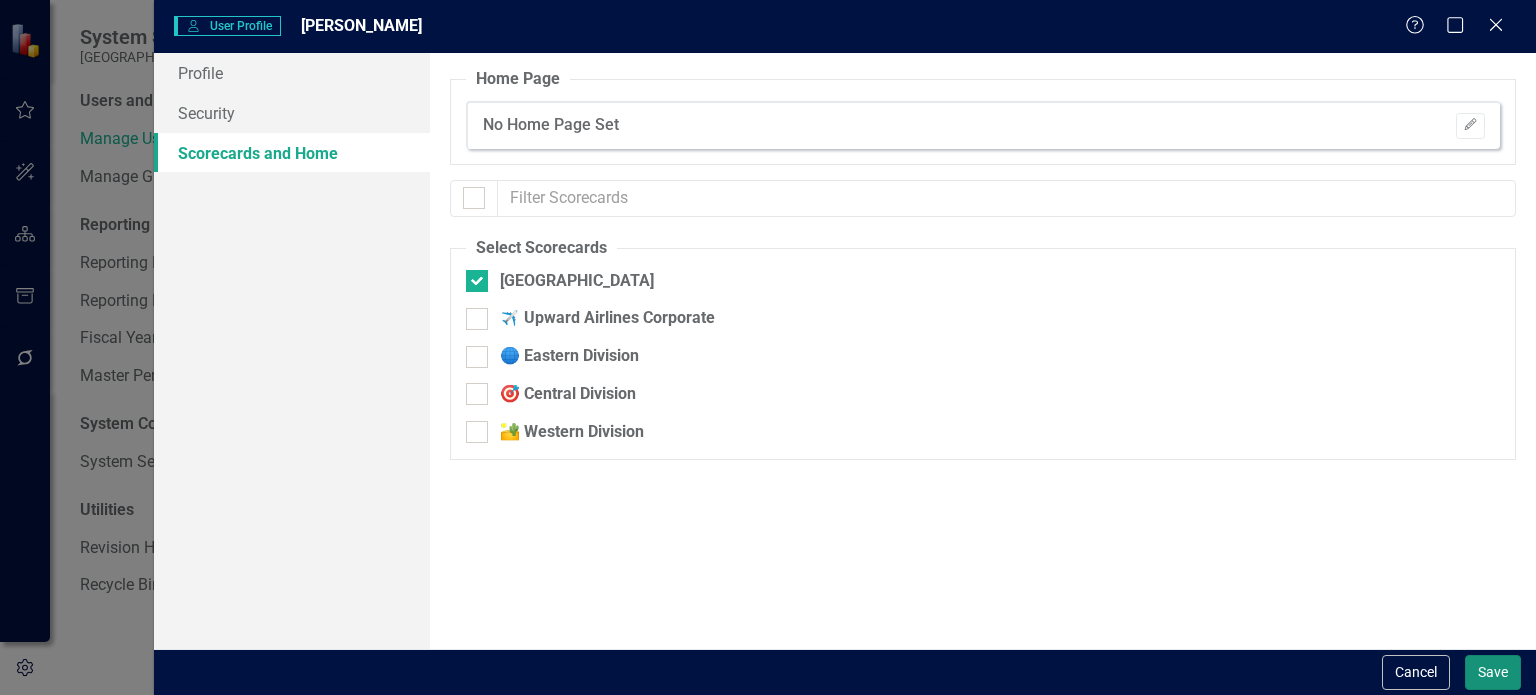 click on "Save" at bounding box center (1493, 672) 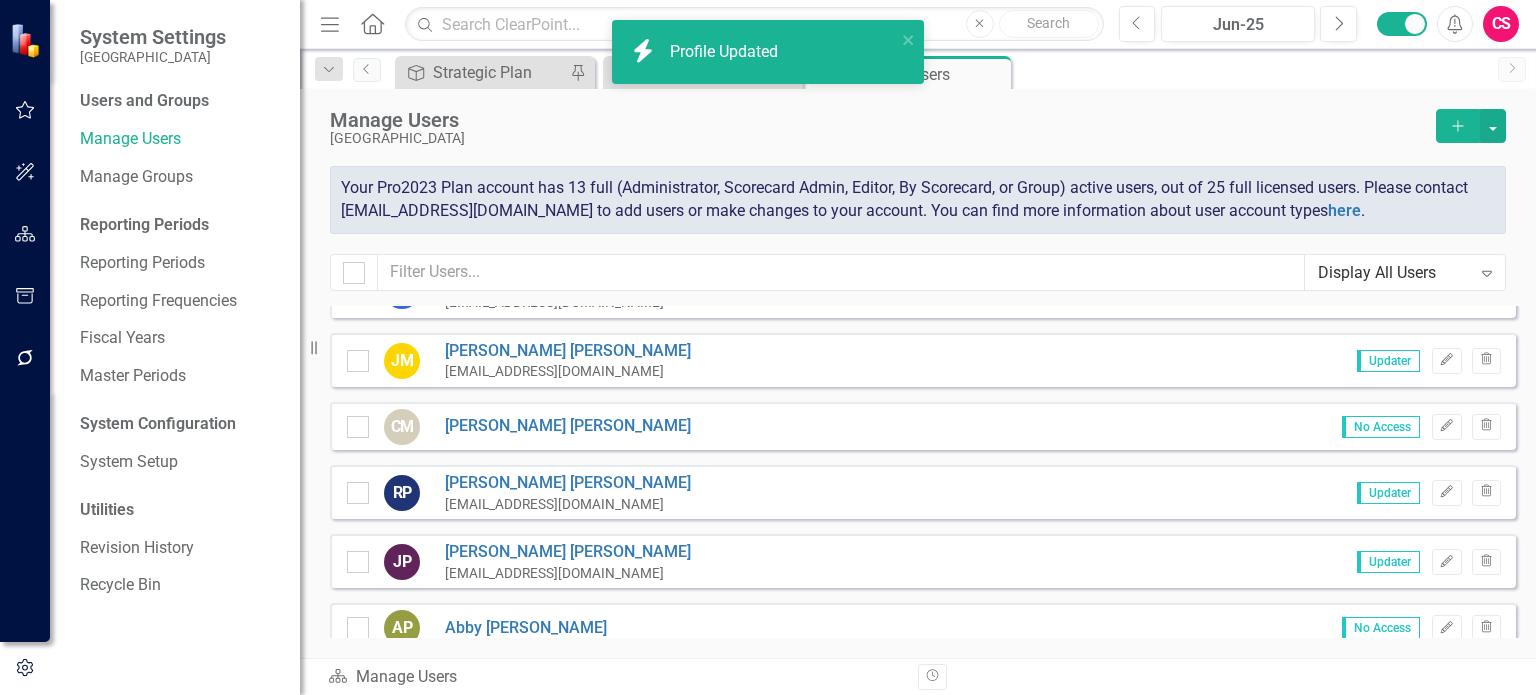 scroll, scrollTop: 856, scrollLeft: 0, axis: vertical 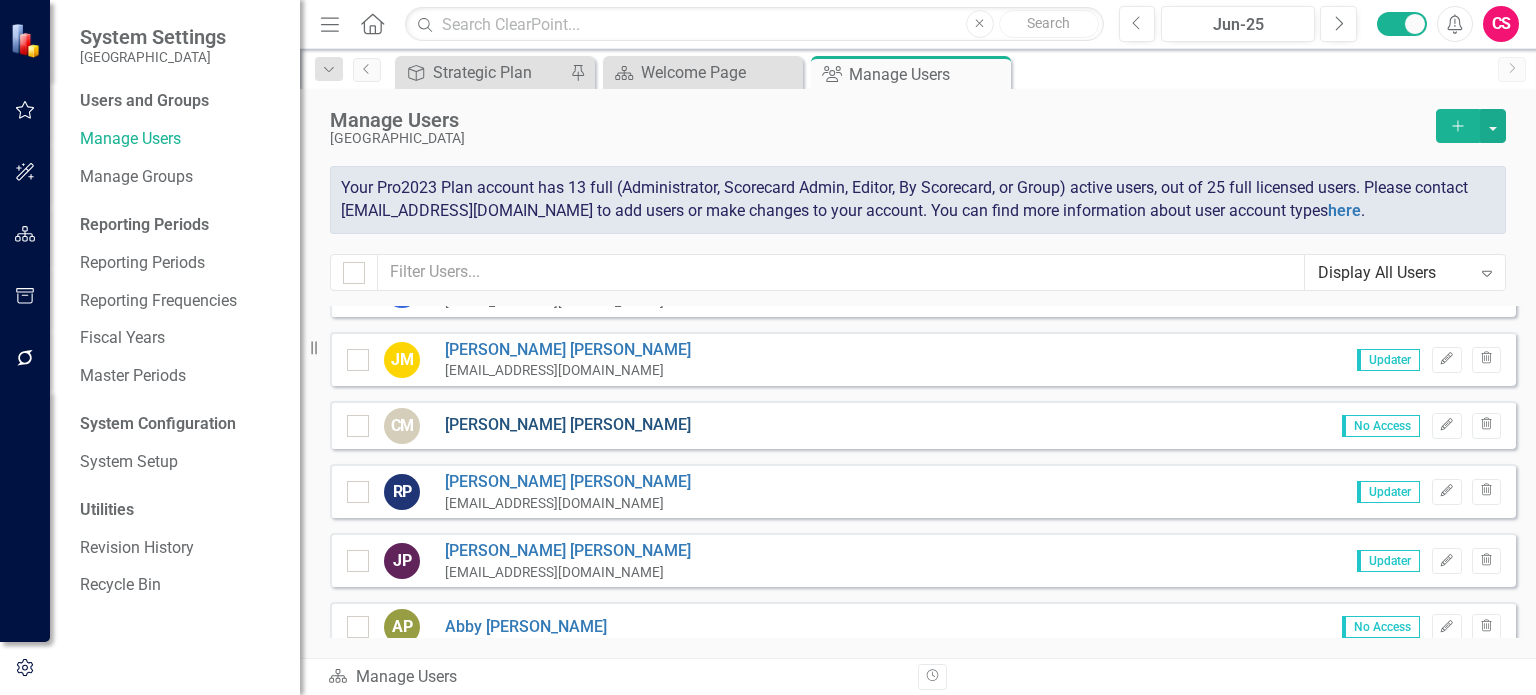 click on "[PERSON_NAME]" at bounding box center [568, 425] 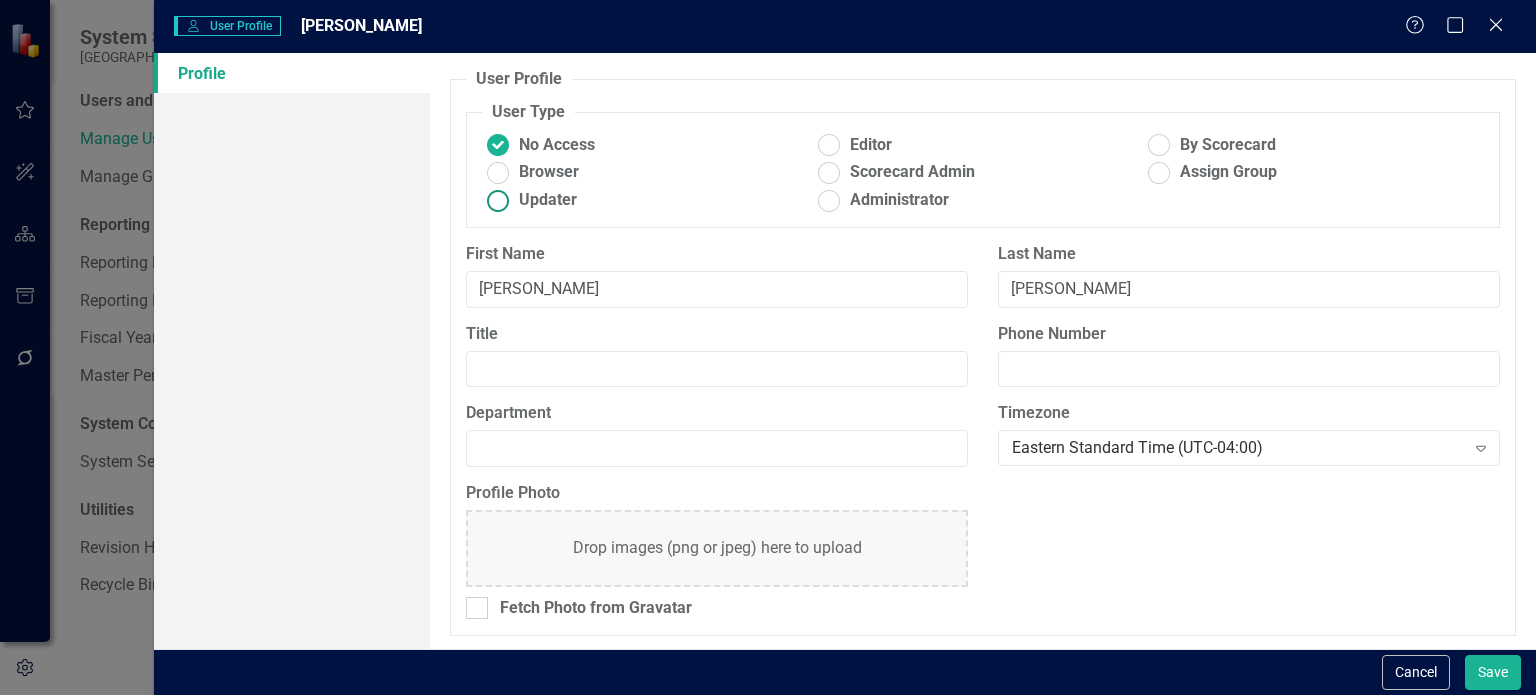 click on "Updater" at bounding box center [548, 200] 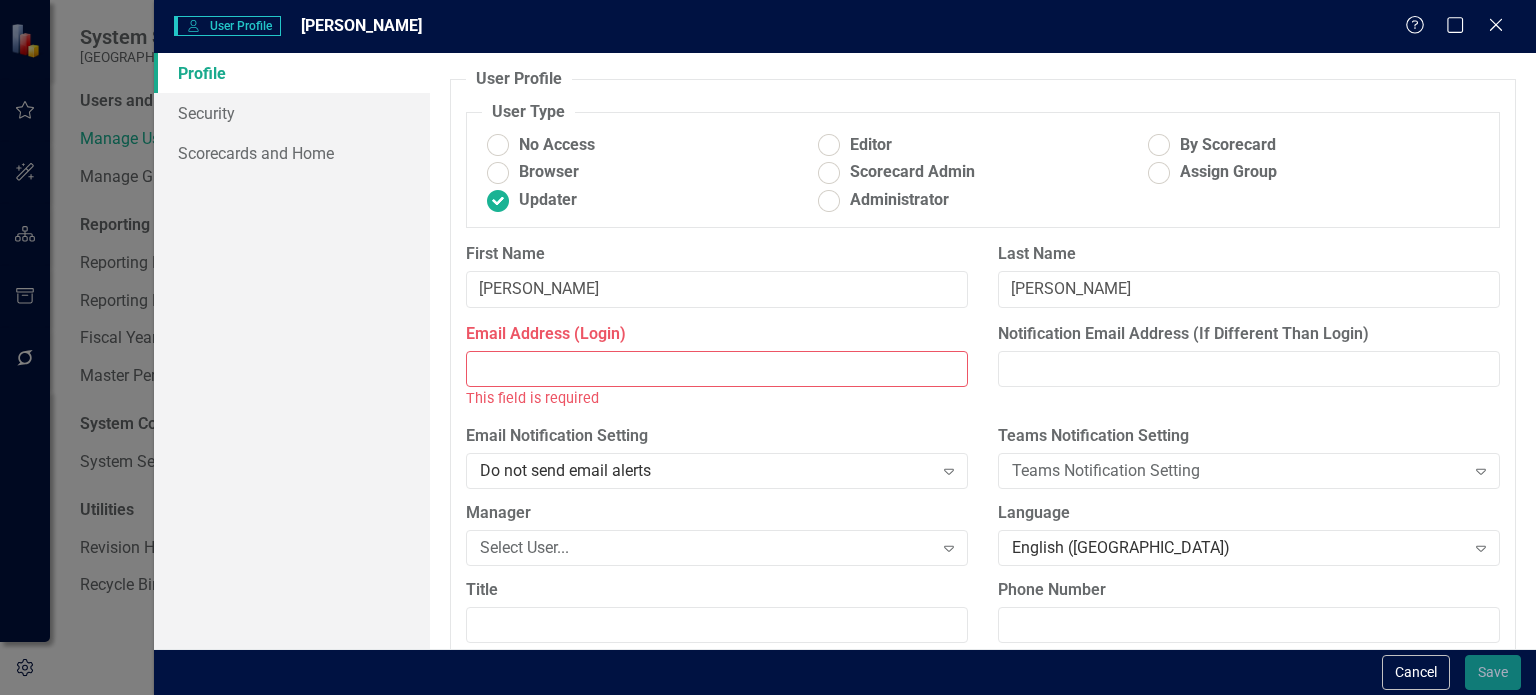 click on "Email Address (Login)" at bounding box center [717, 369] 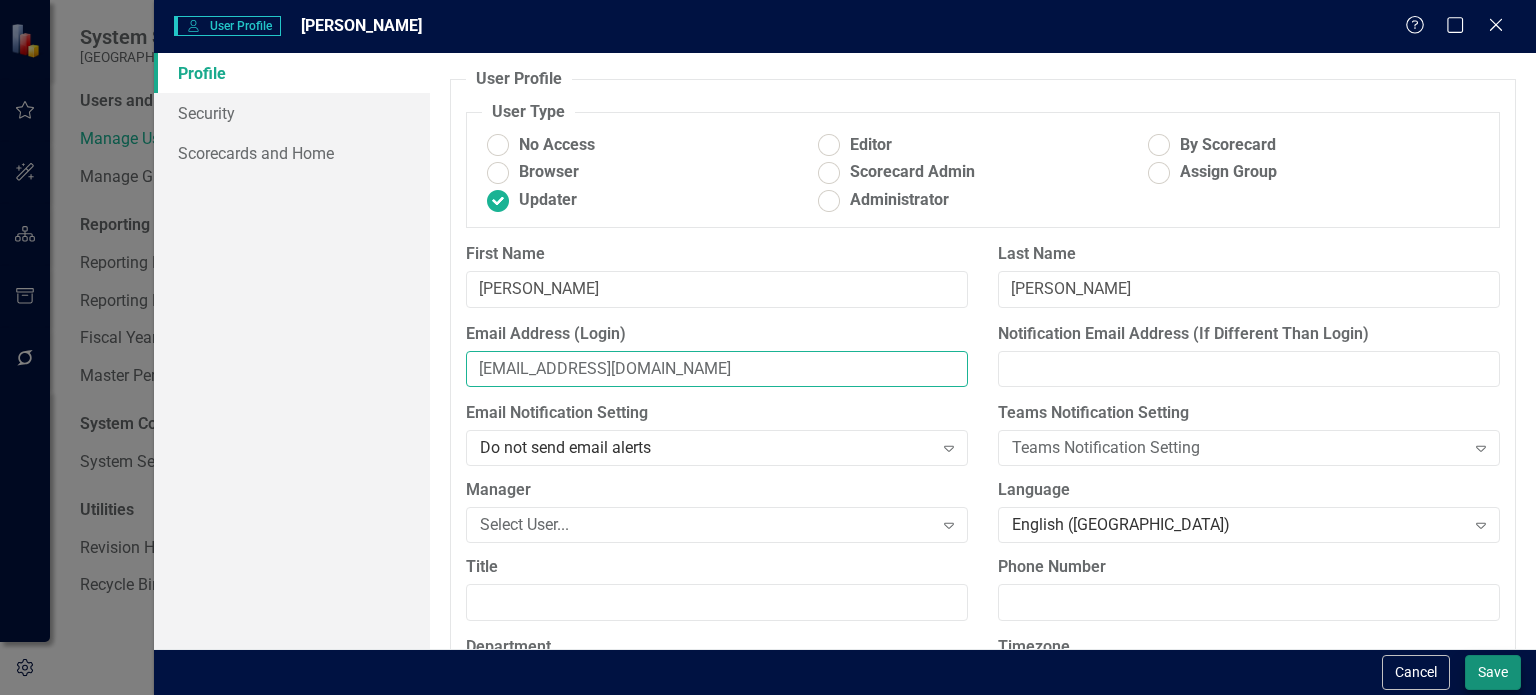 type on "[EMAIL_ADDRESS][DOMAIN_NAME]" 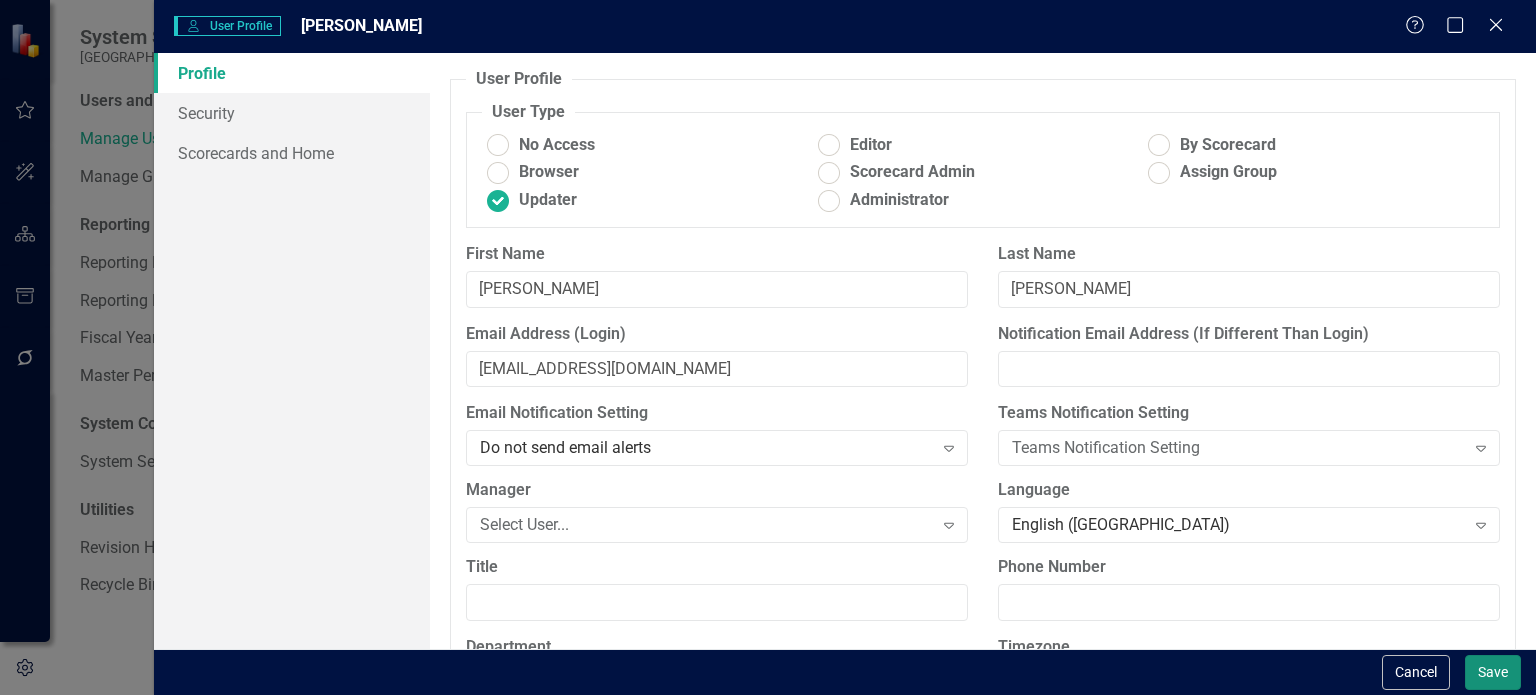 click on "Save" at bounding box center (1493, 672) 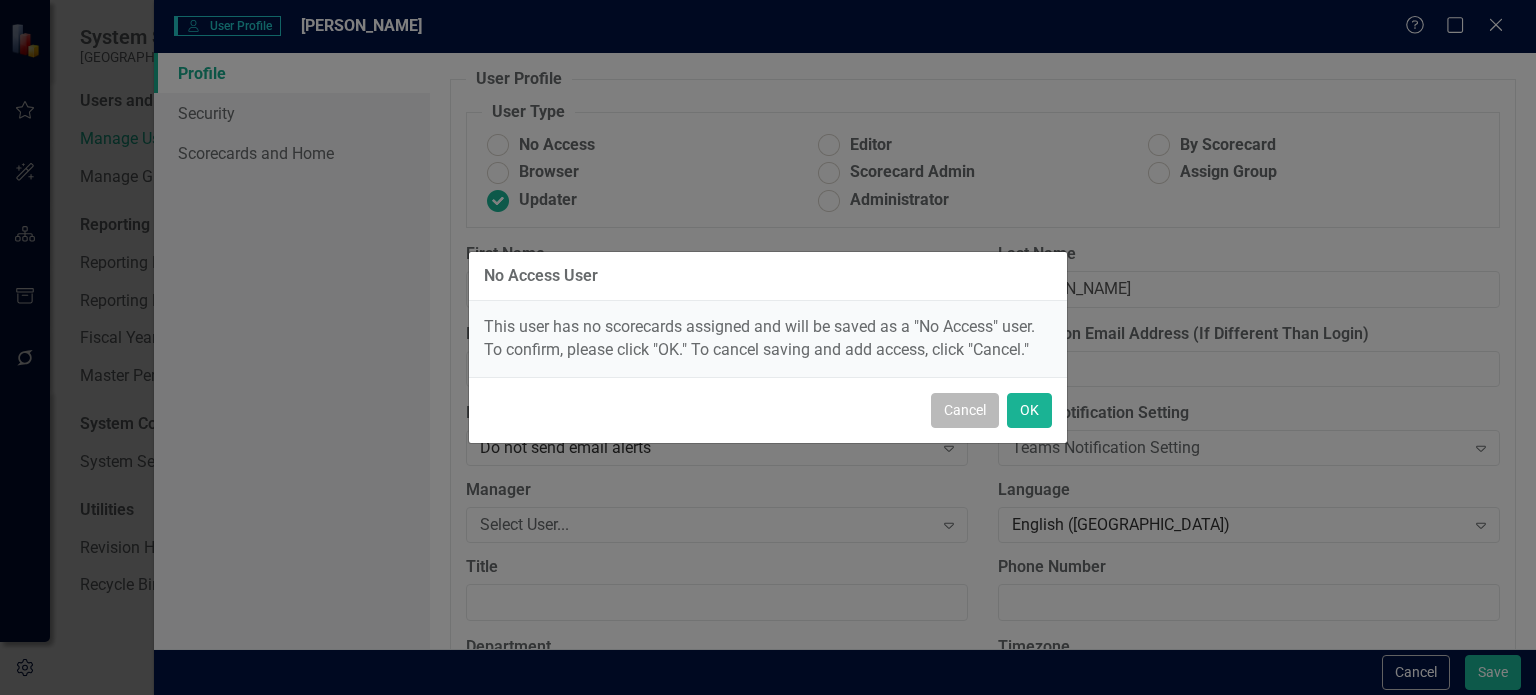 click on "Cancel" at bounding box center [965, 410] 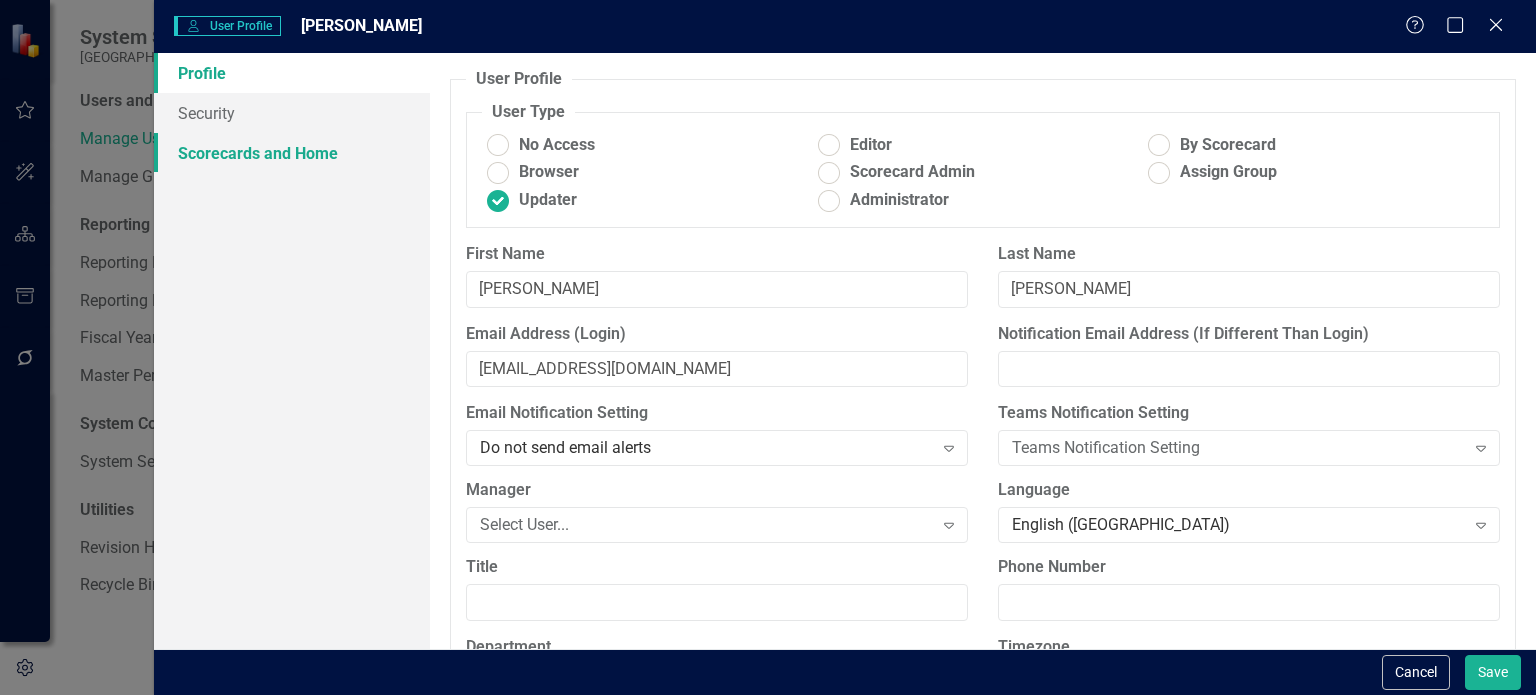 click on "Scorecards and Home" at bounding box center (292, 153) 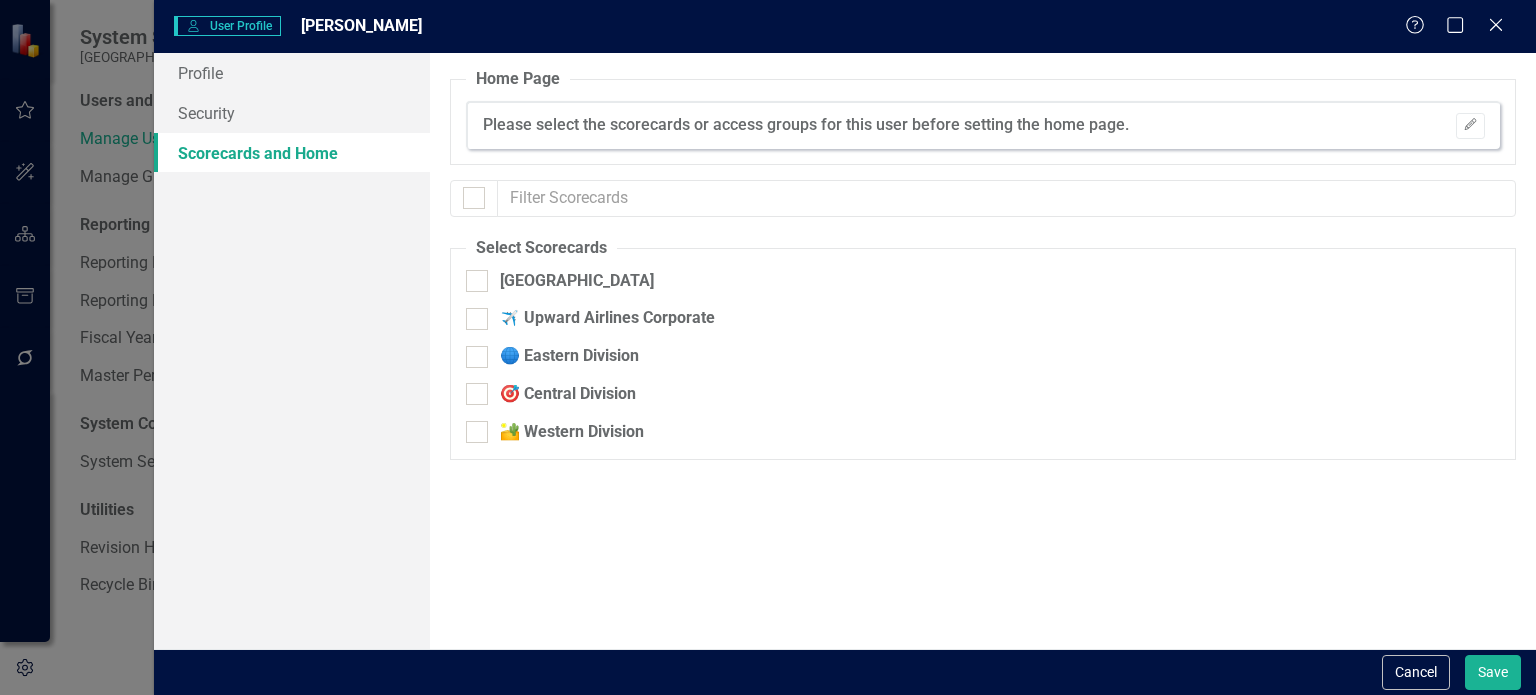 click on "Select Scorecards" at bounding box center [541, 248] 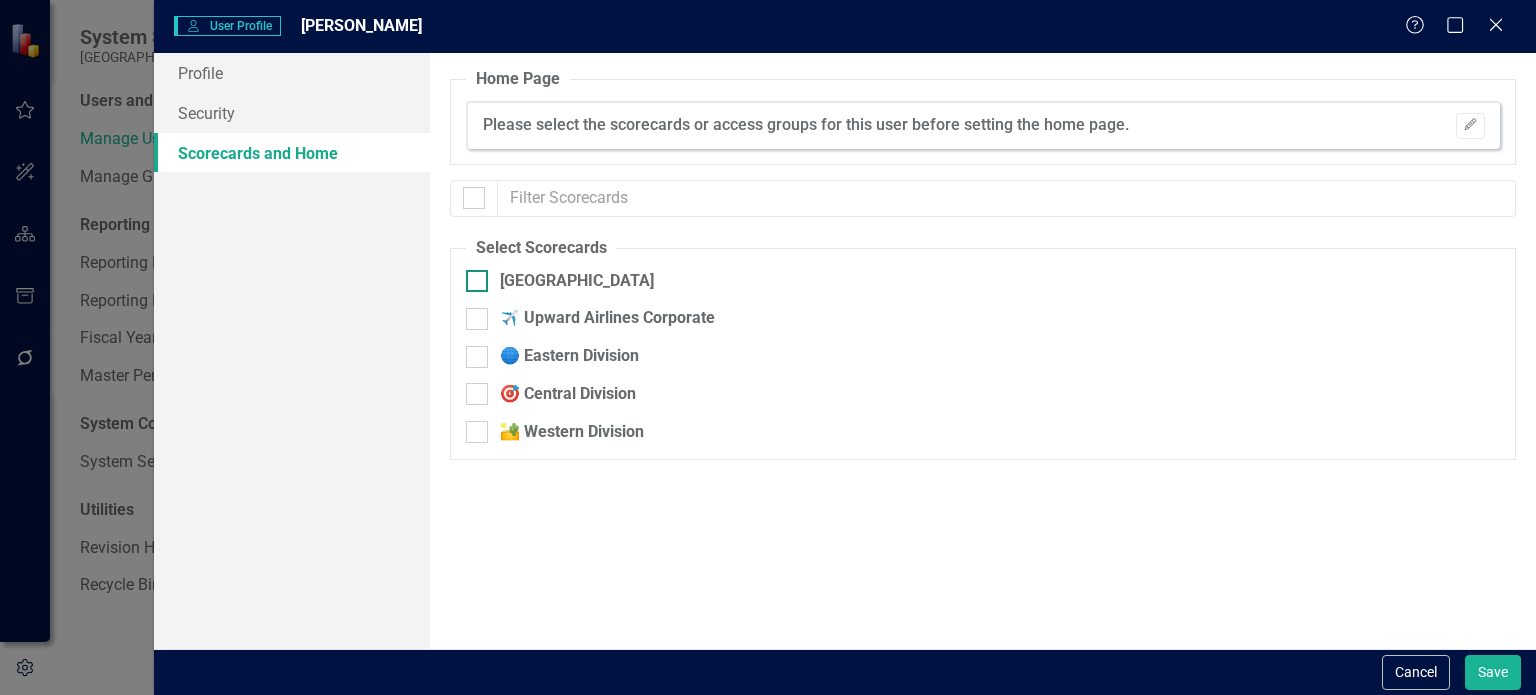 click on "[GEOGRAPHIC_DATA]" at bounding box center [577, 281] 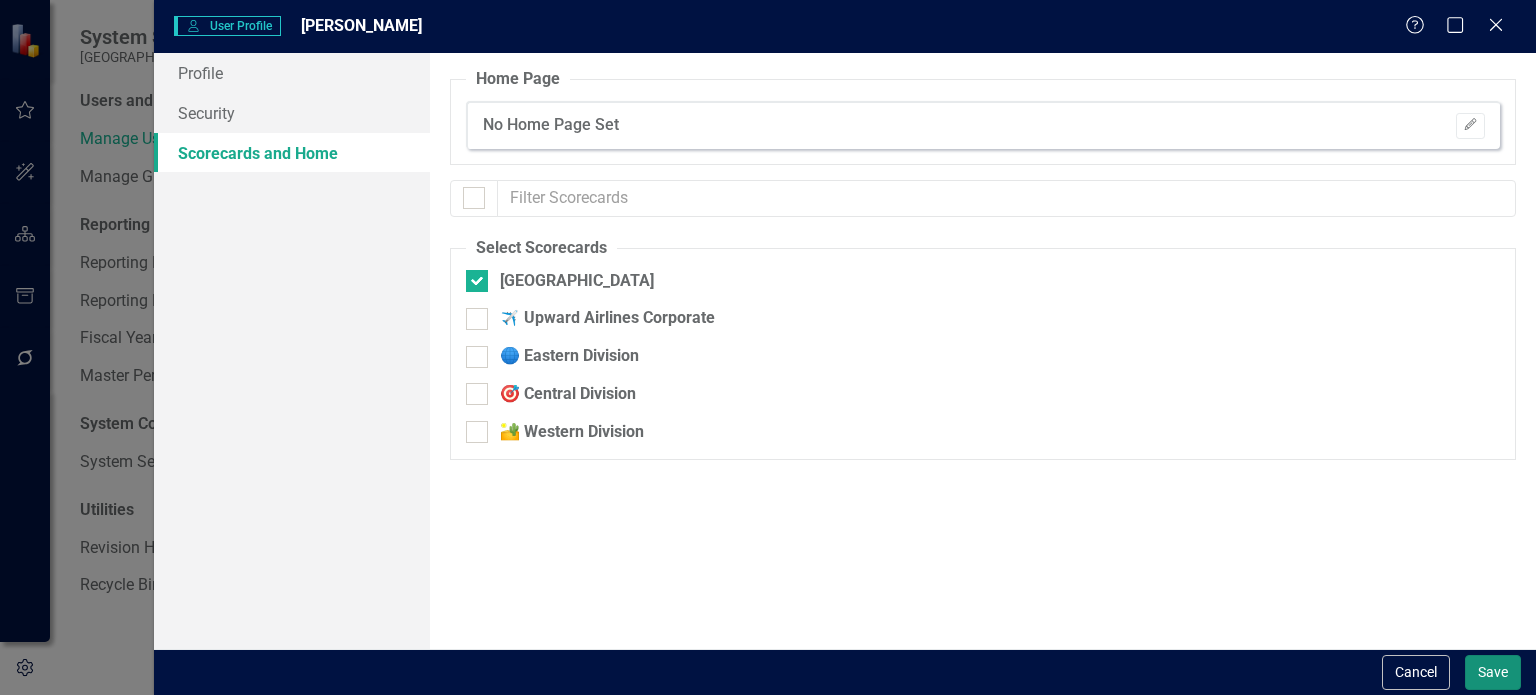 click on "Save" at bounding box center (1493, 672) 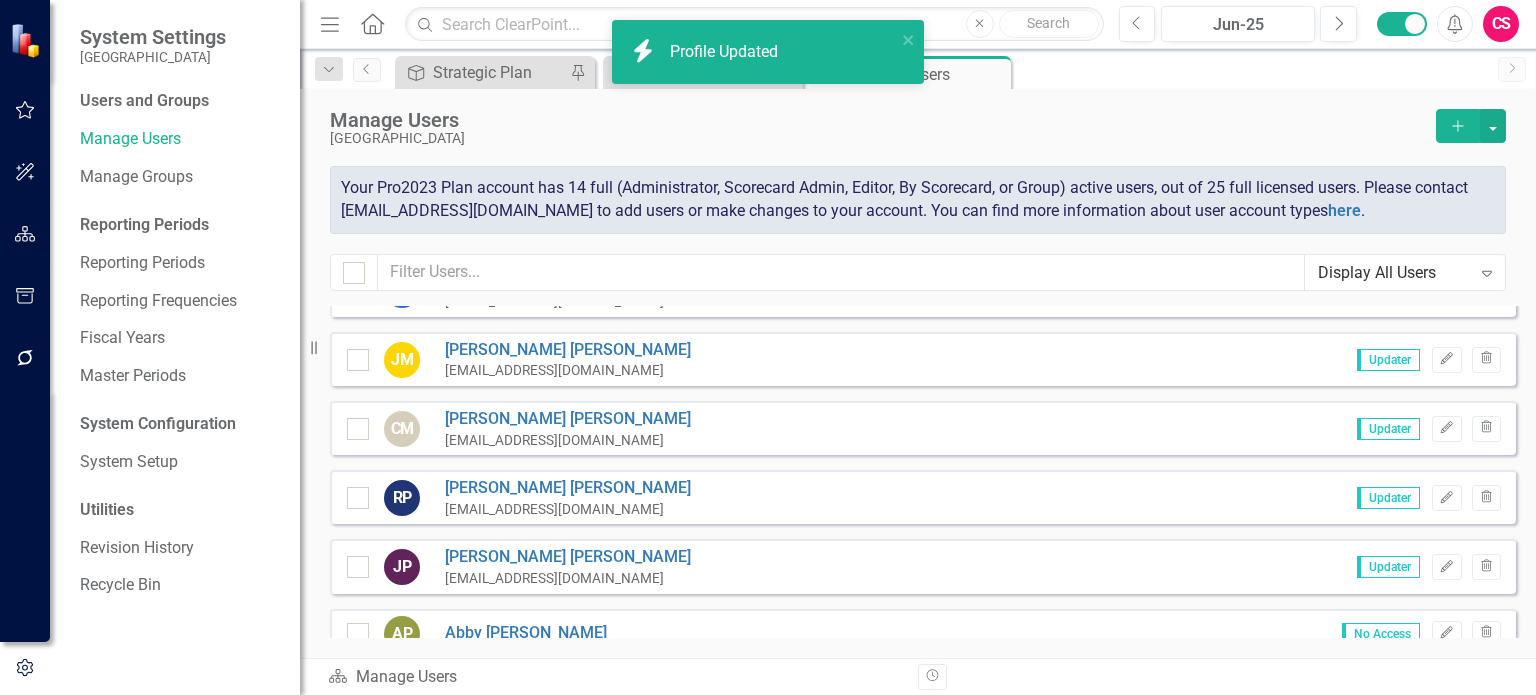 scroll, scrollTop: 1064, scrollLeft: 0, axis: vertical 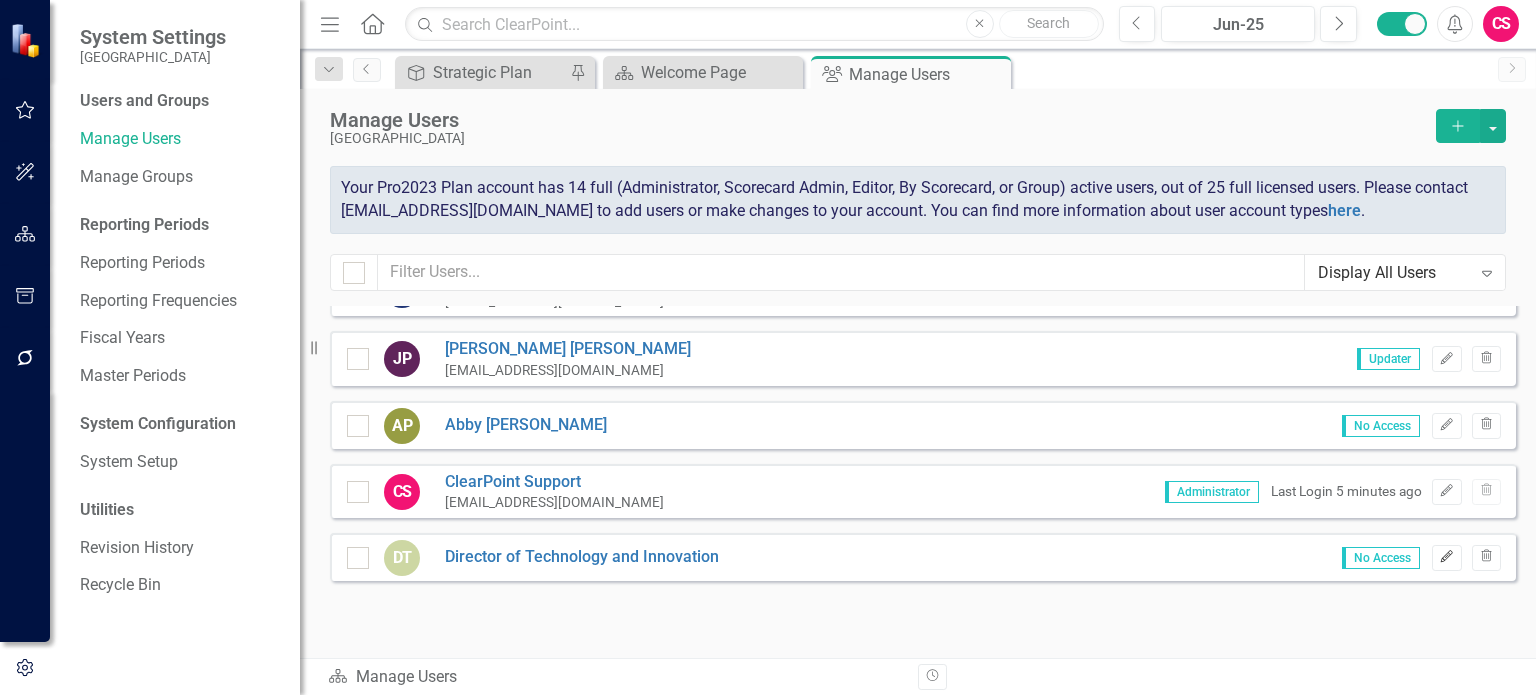click on "Edit" at bounding box center [1446, 558] 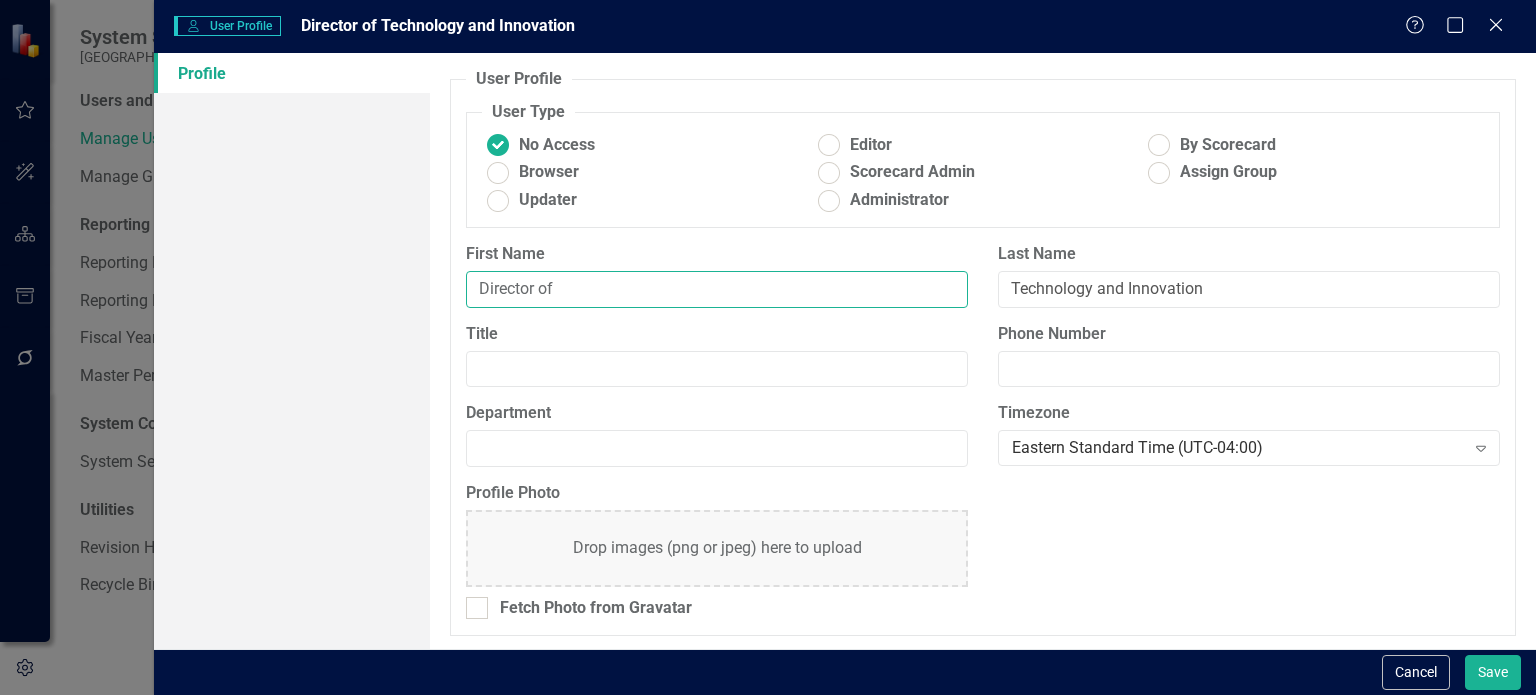 click on "Director of" at bounding box center [717, 289] 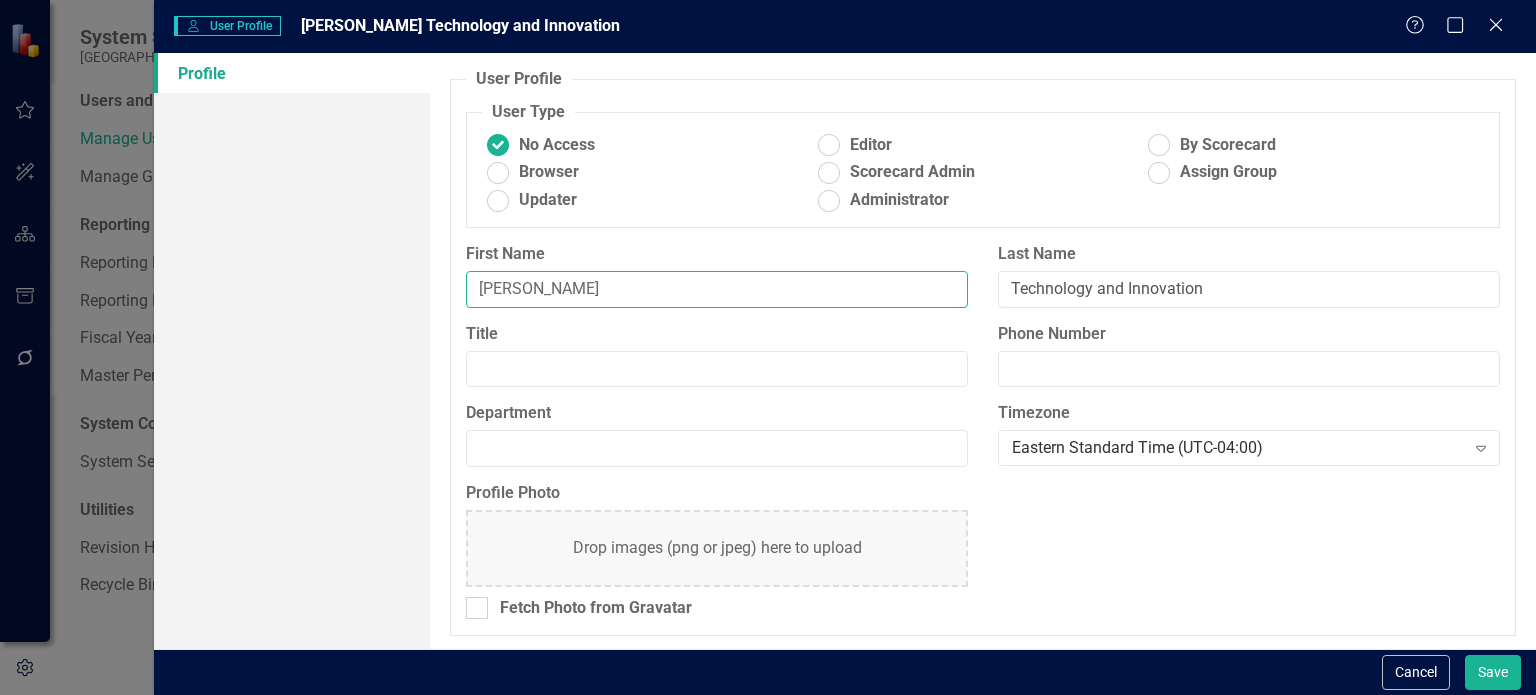 click on "[PERSON_NAME]" at bounding box center [717, 289] 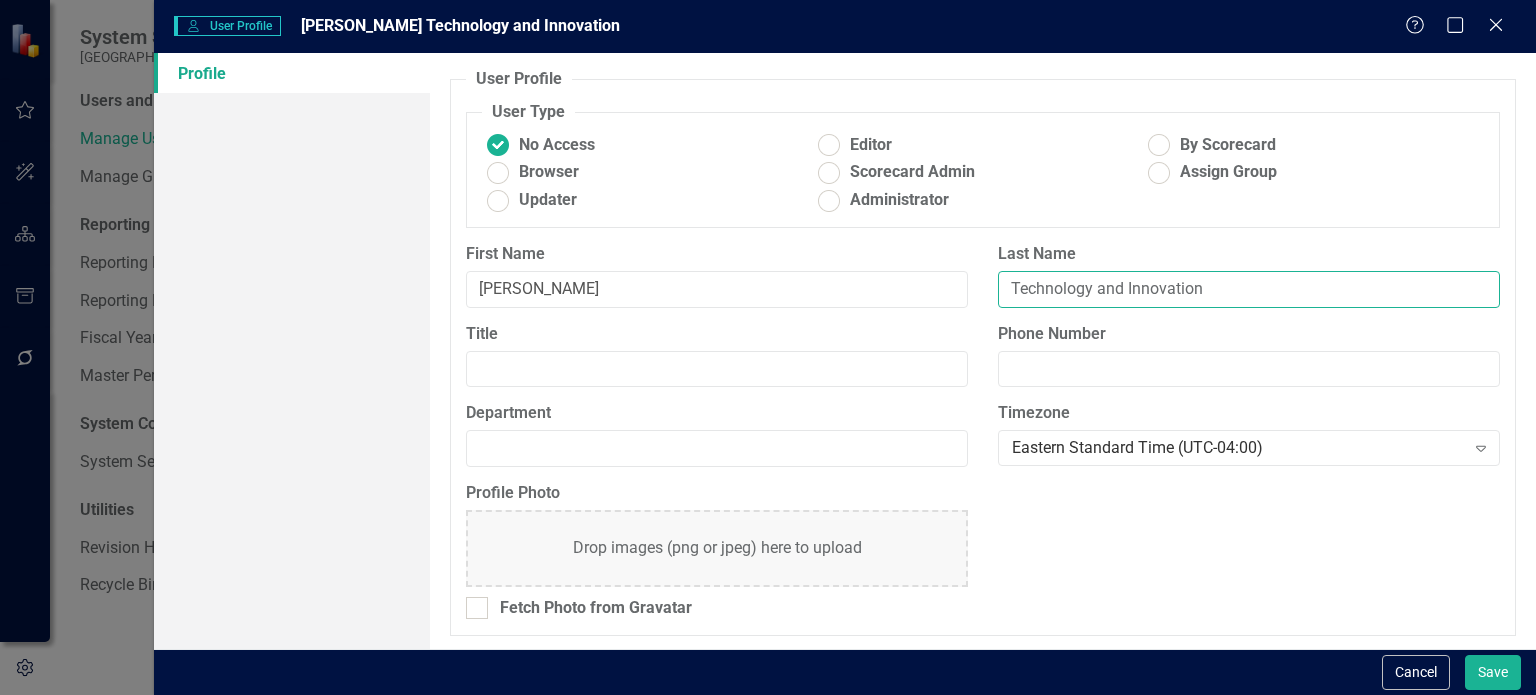 paste on "Difato" 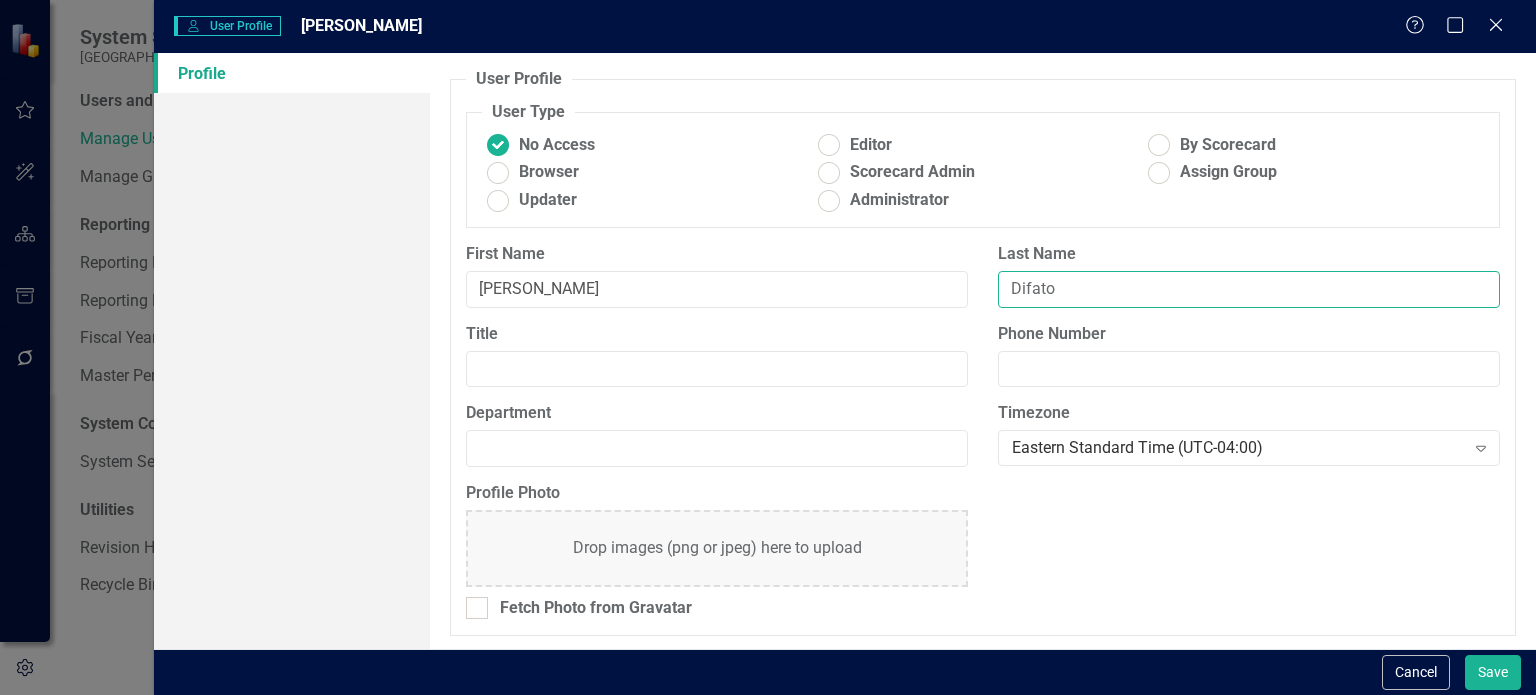 type on "Difato" 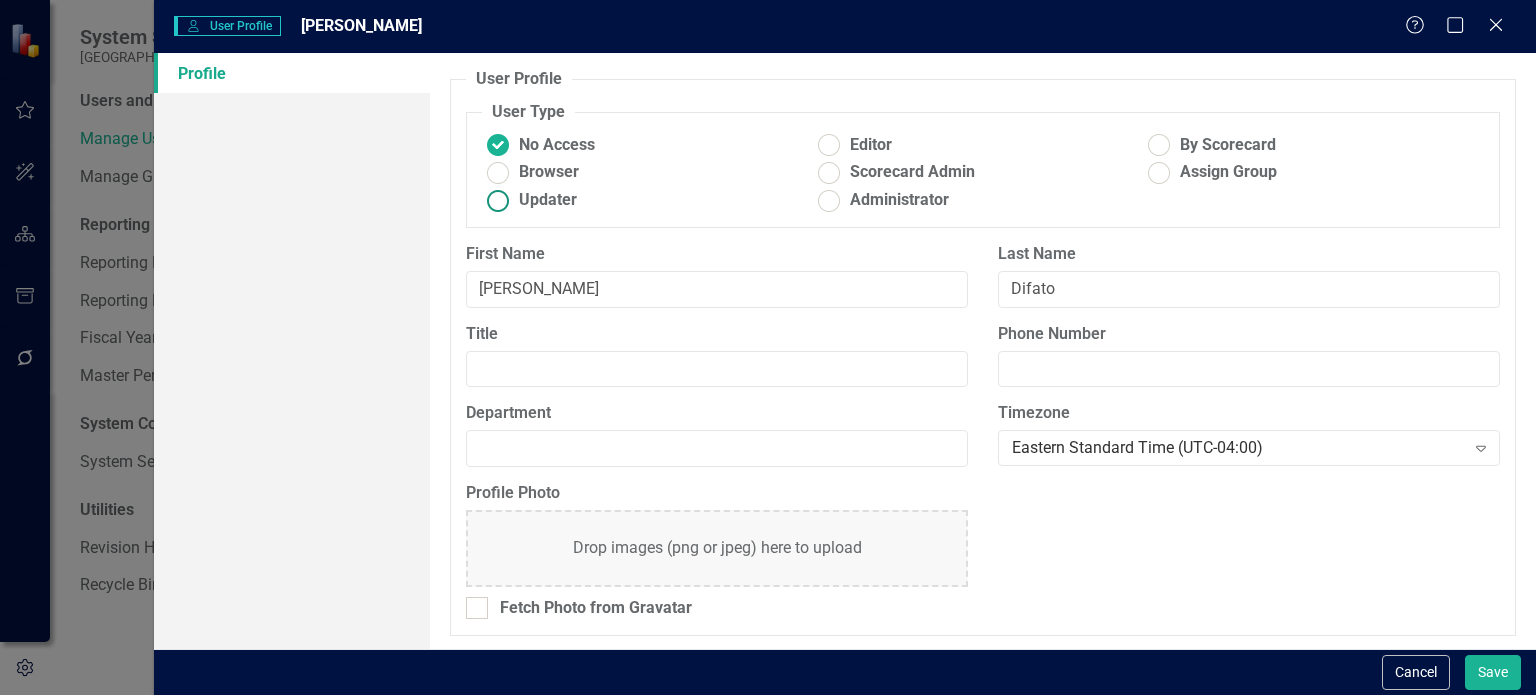 click on "Updater" at bounding box center (548, 200) 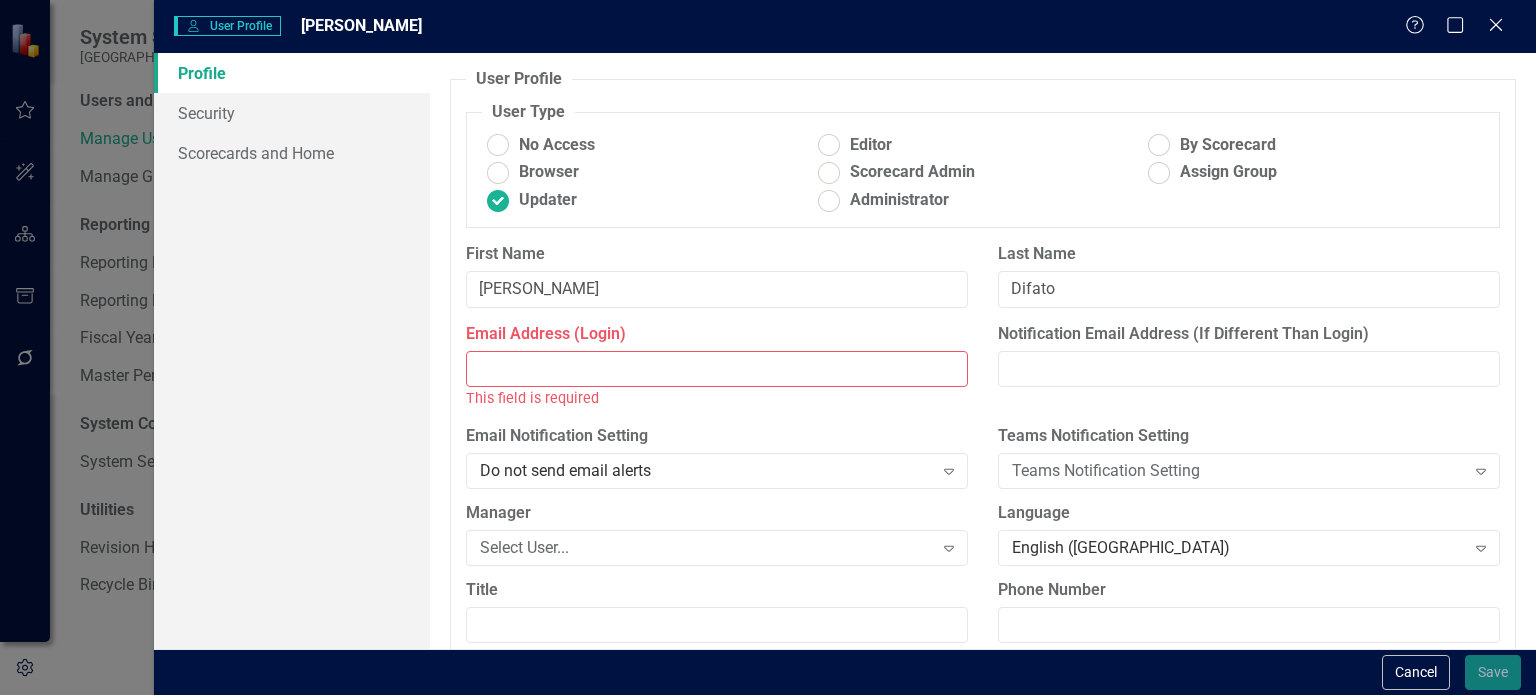 click on "Email Address (Login)" at bounding box center (717, 369) 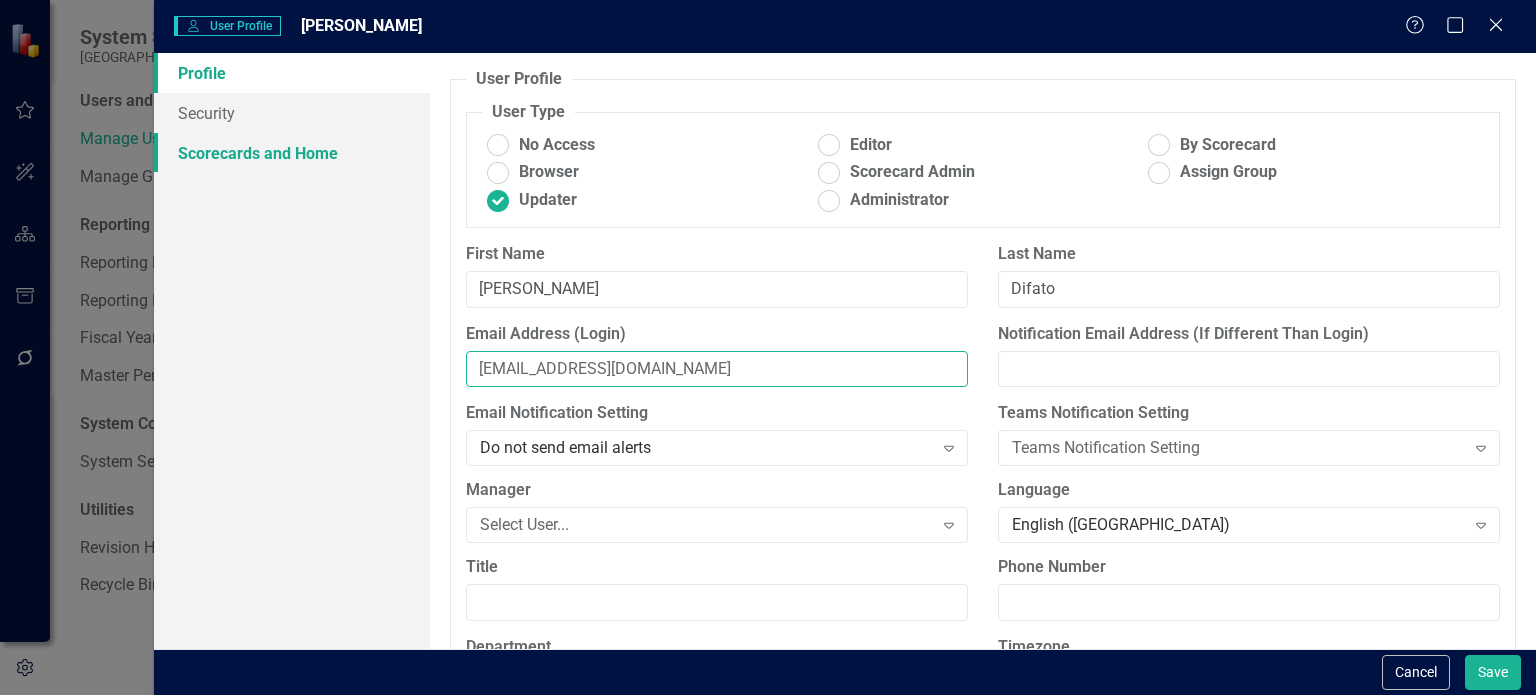 type on "[EMAIL_ADDRESS][DOMAIN_NAME]" 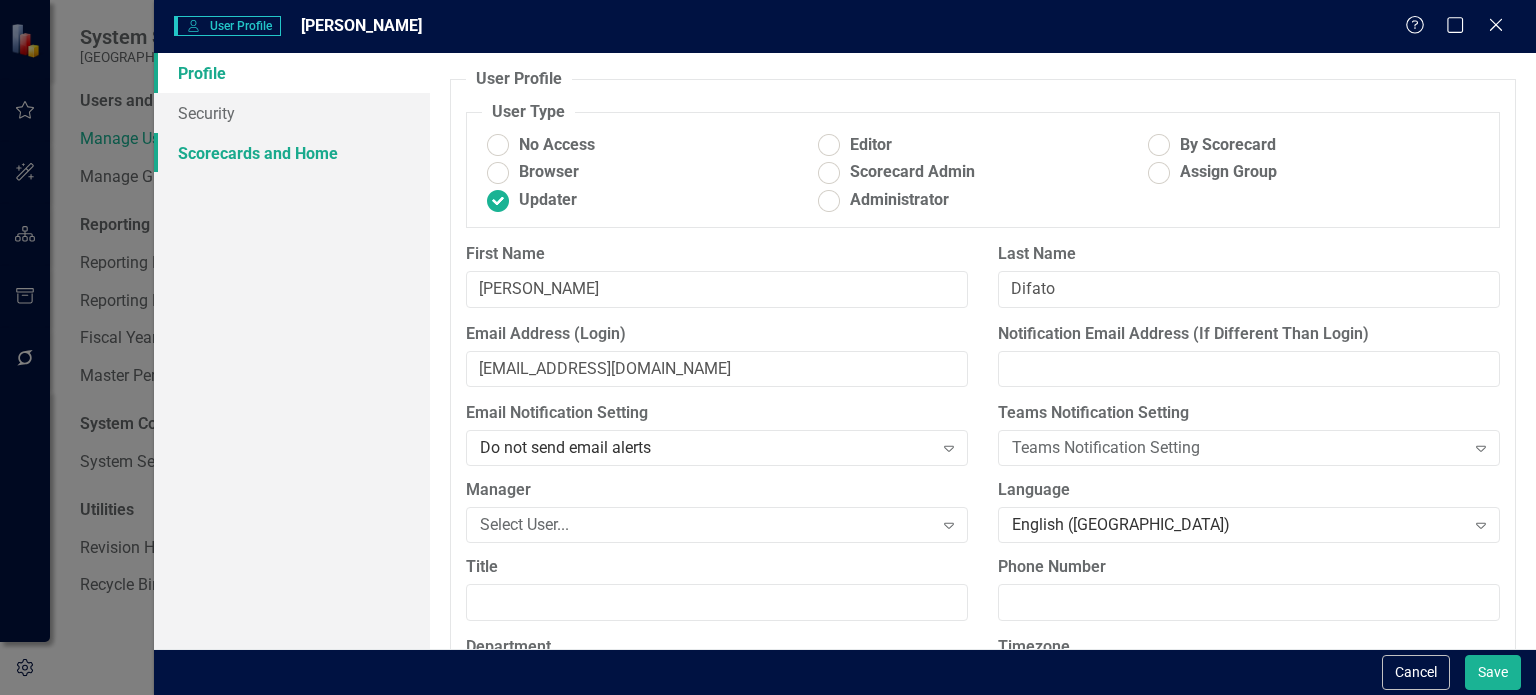 click on "Scorecards and Home" at bounding box center (292, 153) 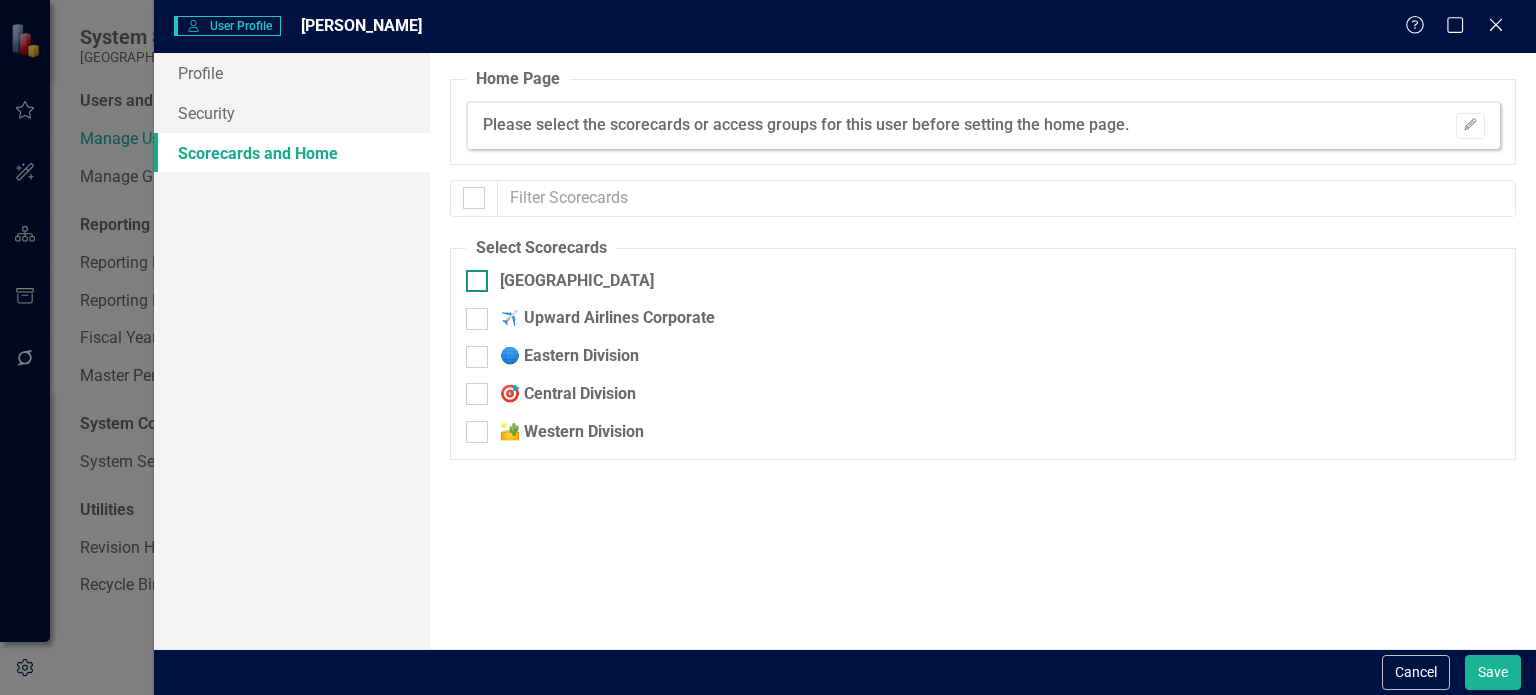 click on "[GEOGRAPHIC_DATA]" at bounding box center (577, 281) 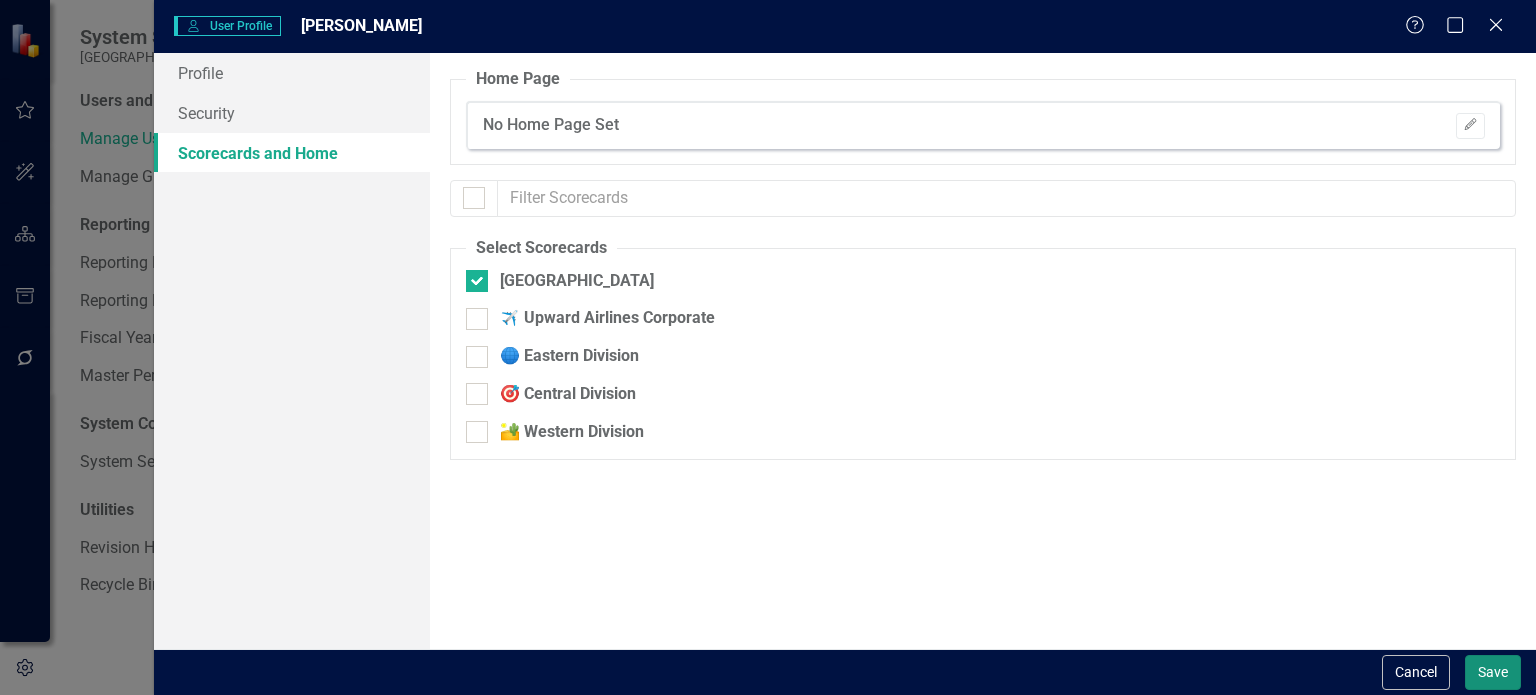 click on "Save" at bounding box center [1493, 672] 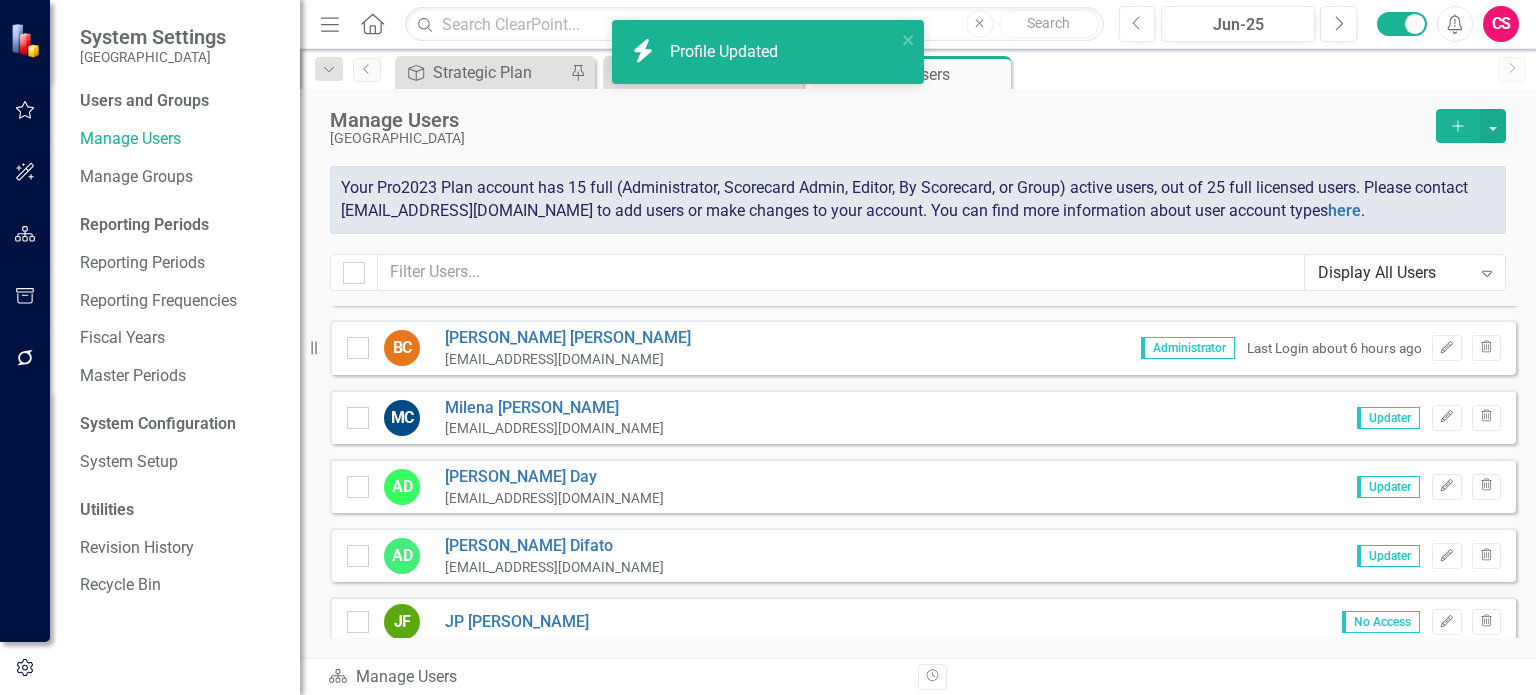 scroll, scrollTop: 0, scrollLeft: 0, axis: both 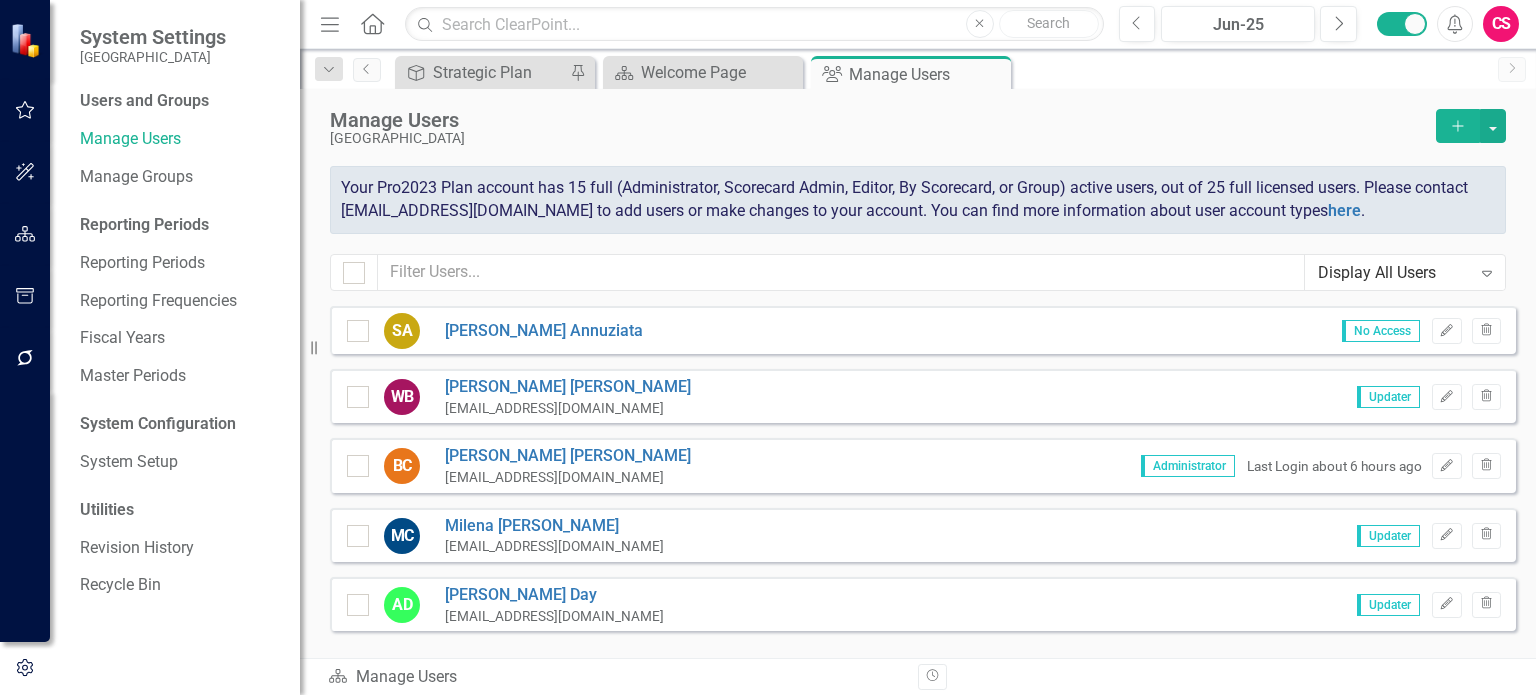 click on "Display All Users" at bounding box center [1394, 272] 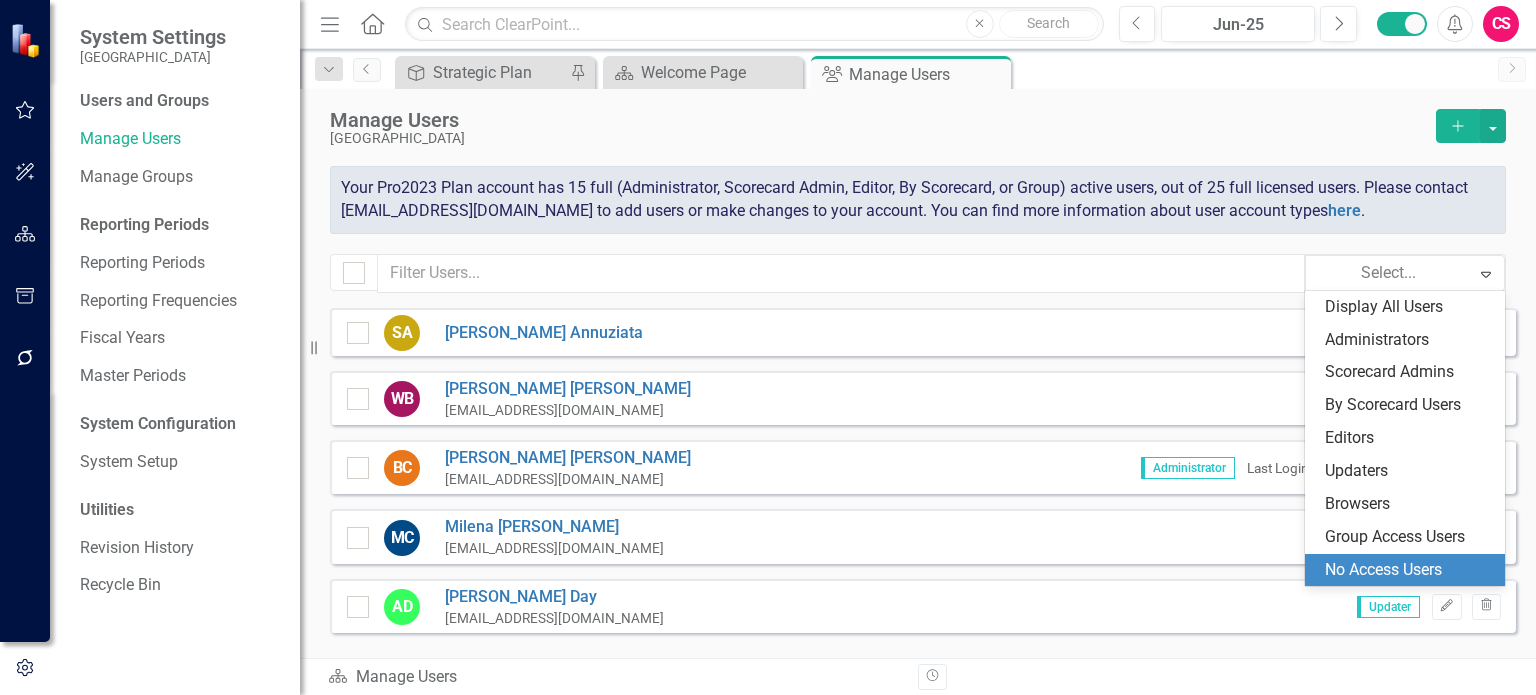 drag, startPoint x: 1336, startPoint y: 571, endPoint x: 1321, endPoint y: 563, distance: 17 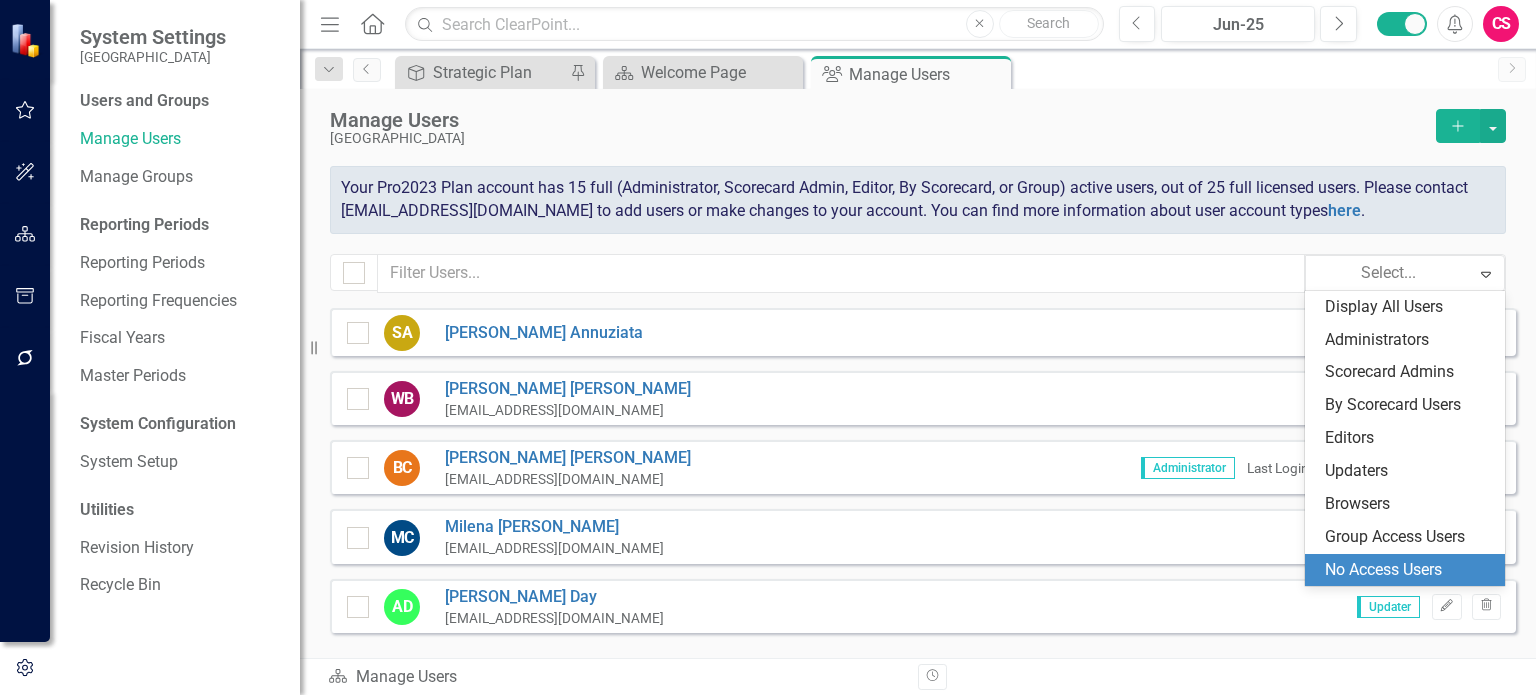 click on "No Access Users" at bounding box center (1409, 570) 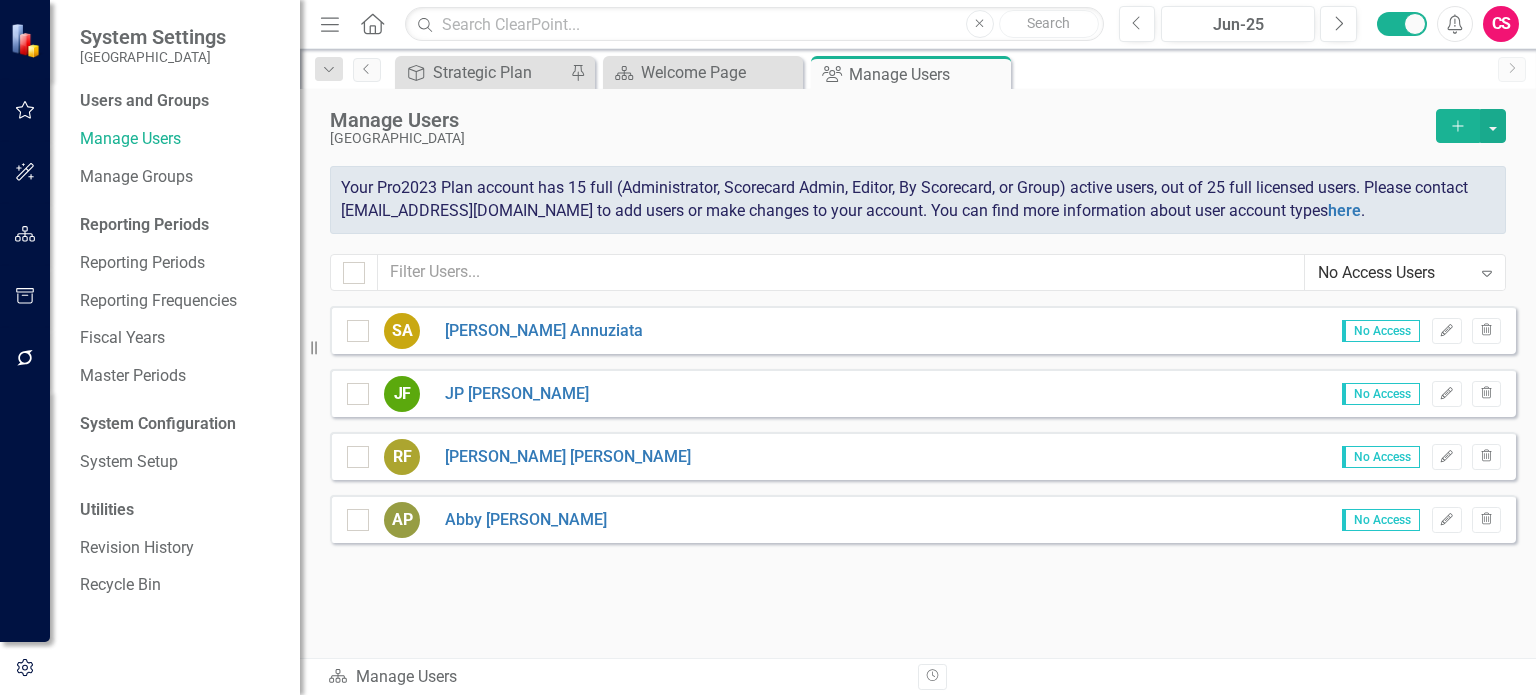 click on "Sorry, no results found. SA [PERSON_NAME] No Access Edit Trash JF [PERSON_NAME] No Access Edit Trash RF [PERSON_NAME] No Access Edit Trash AP [PERSON_NAME] No Access Edit Trash" at bounding box center (918, 472) 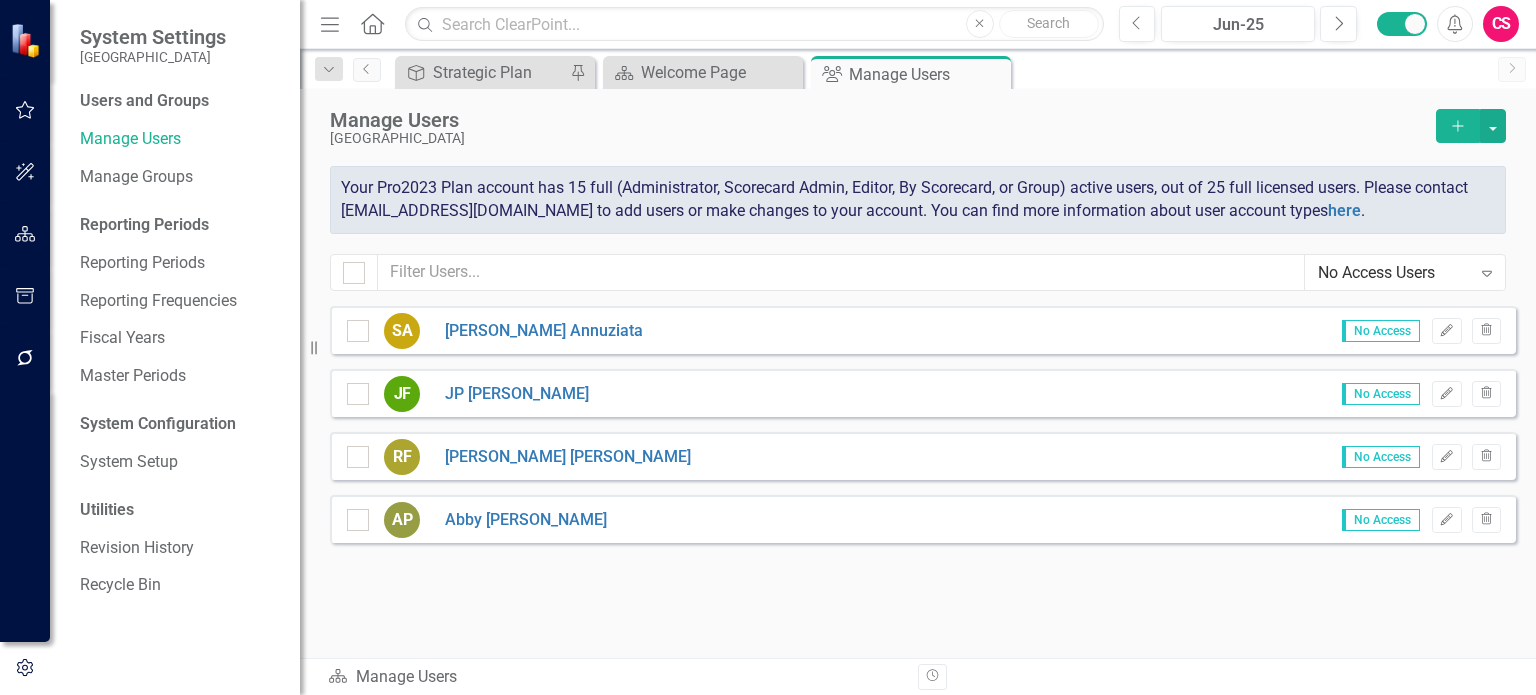 click on "No Access Users" at bounding box center (1394, 272) 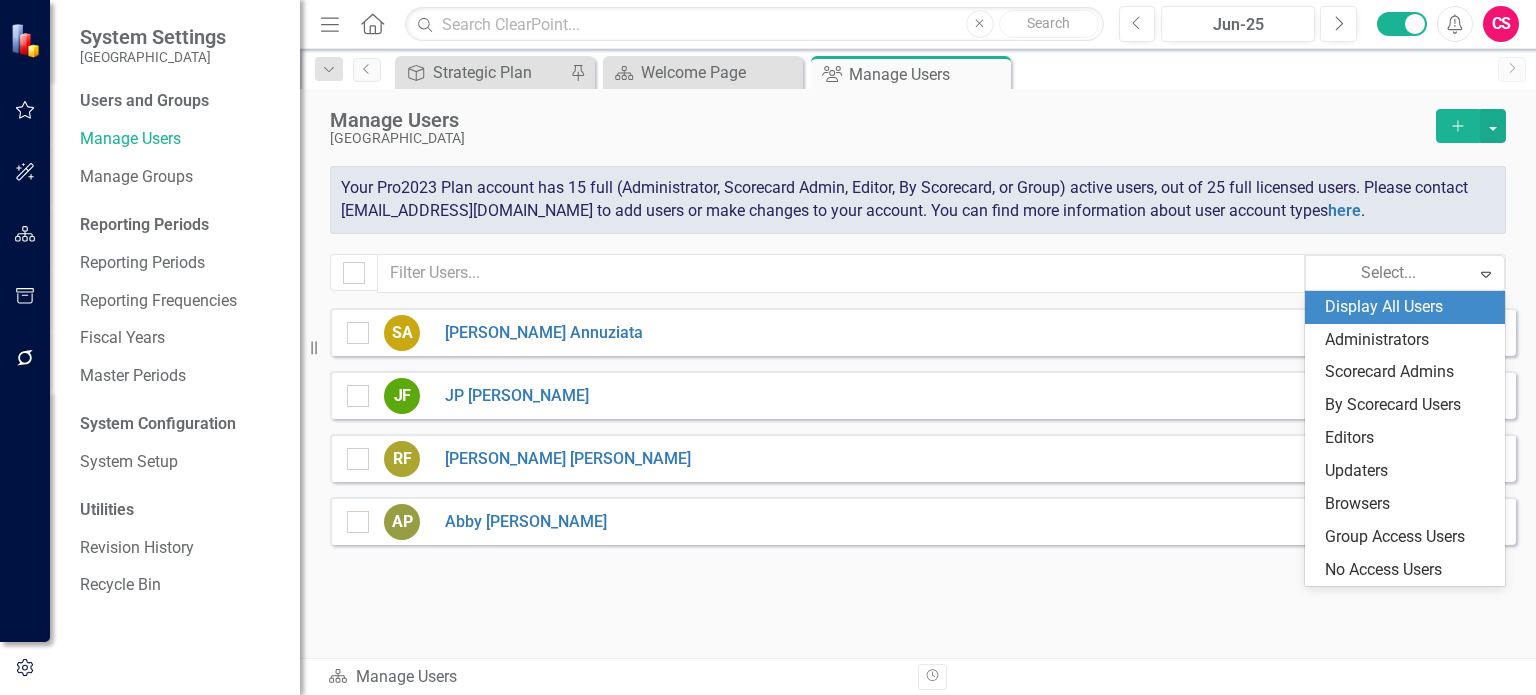 click on "Display All Users" at bounding box center [1409, 307] 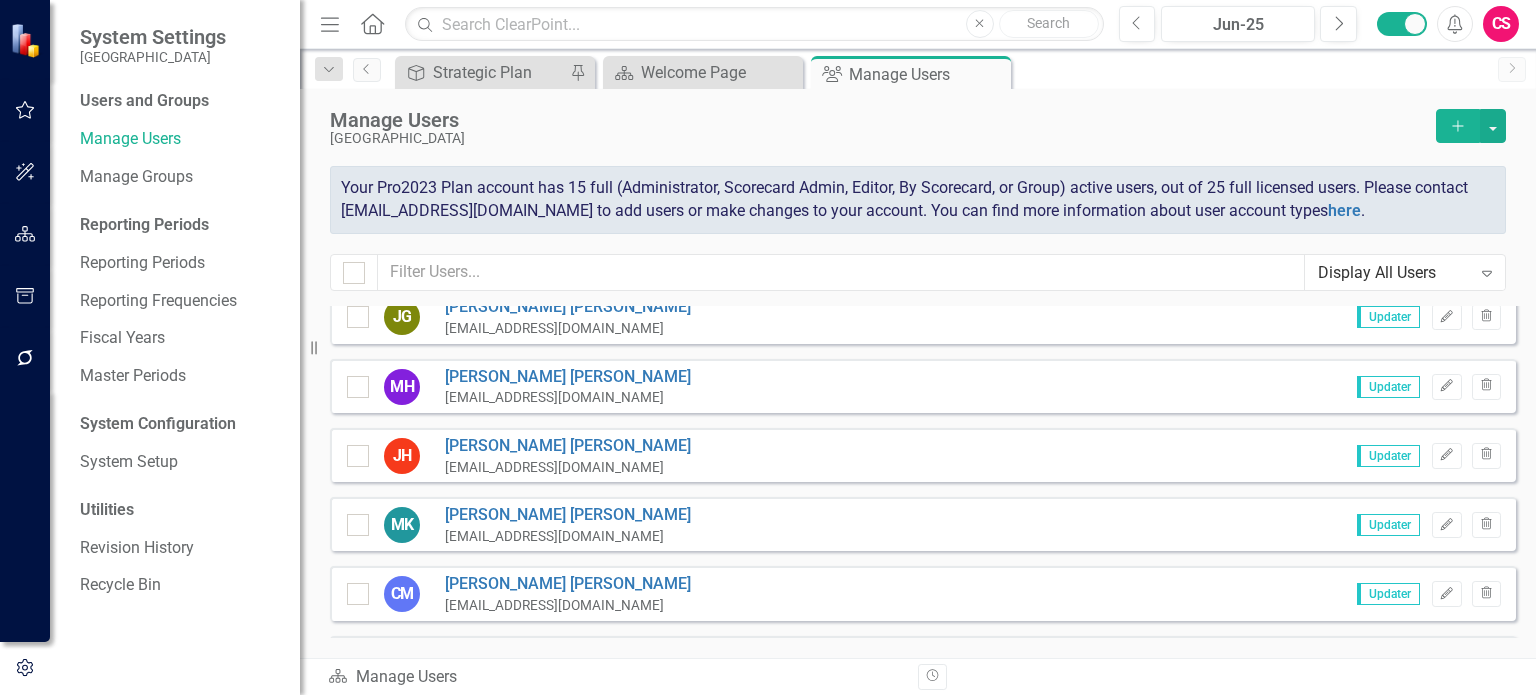 scroll, scrollTop: 1070, scrollLeft: 0, axis: vertical 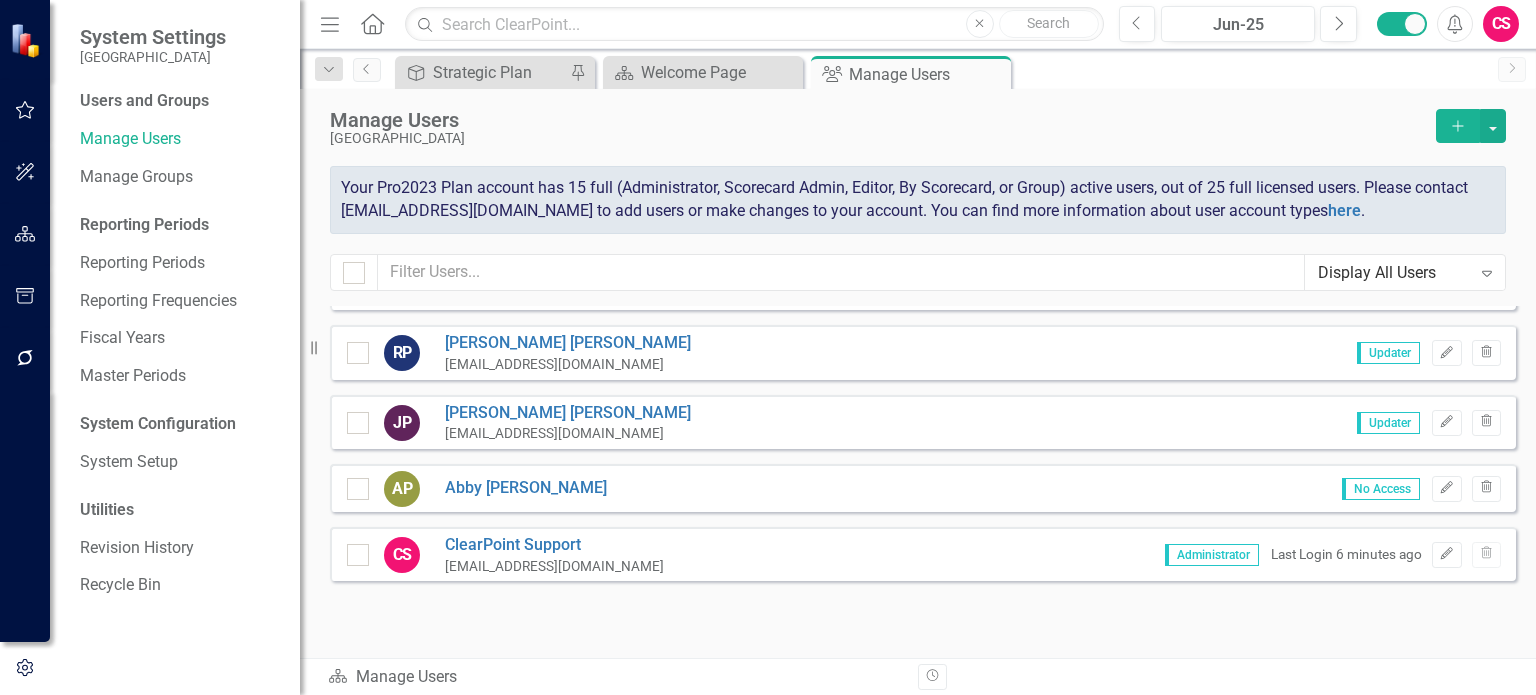 click on "Display All Users Expand" at bounding box center (1405, 273) 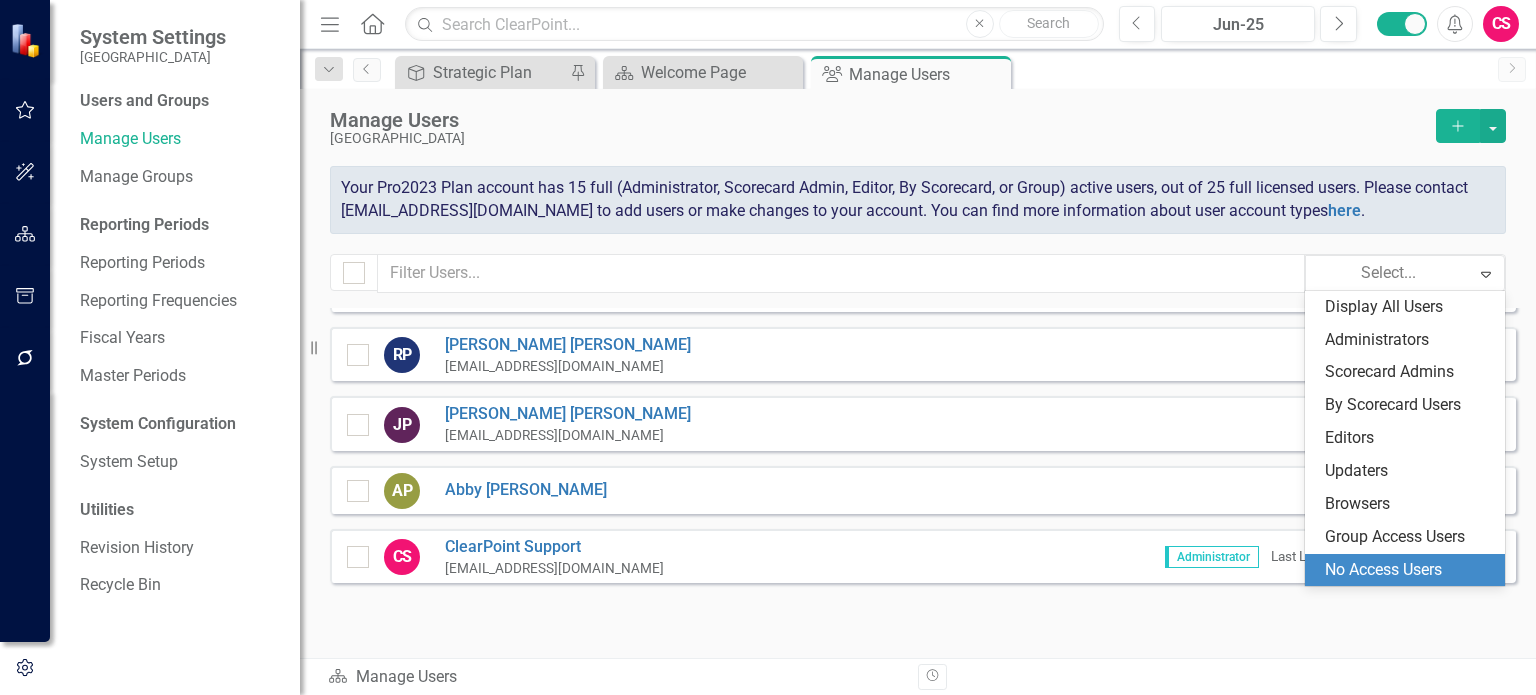 click on "No Access Users" at bounding box center [1409, 570] 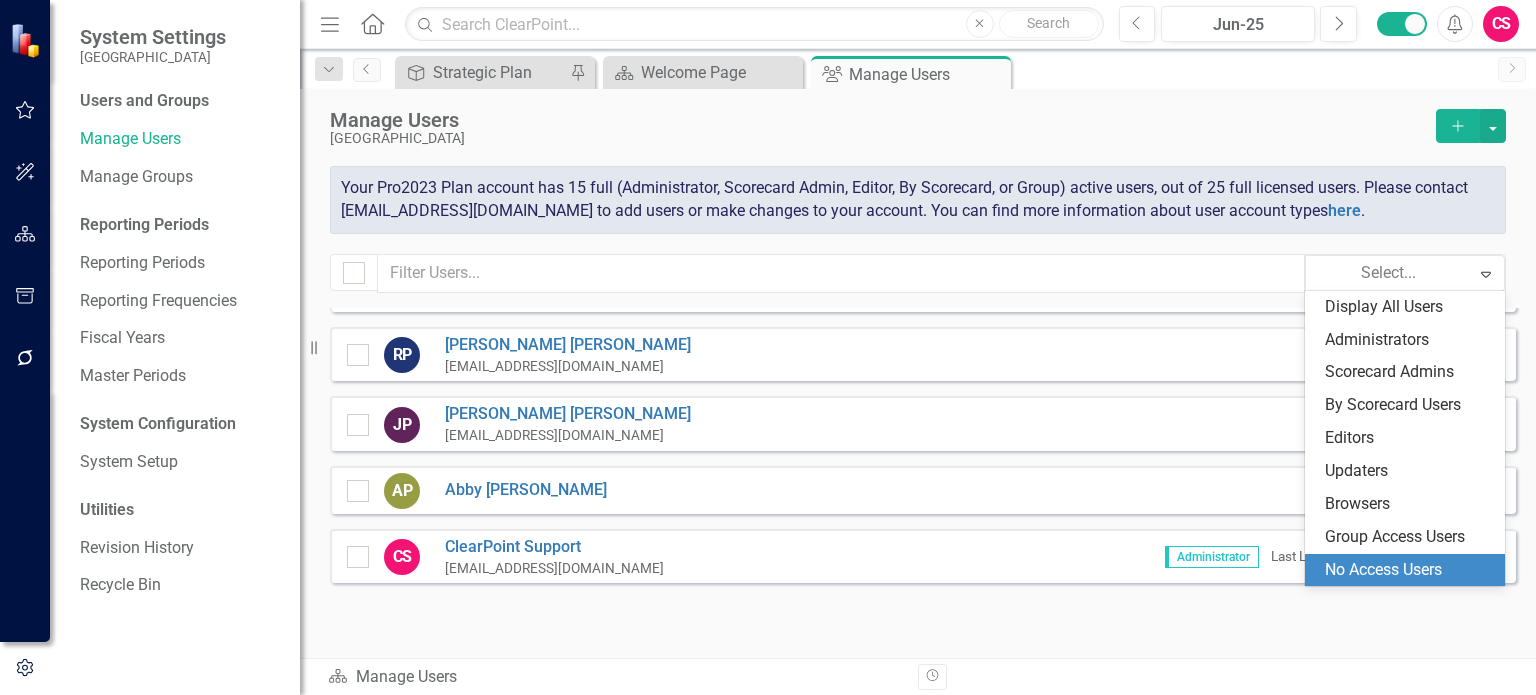 scroll, scrollTop: 0, scrollLeft: 0, axis: both 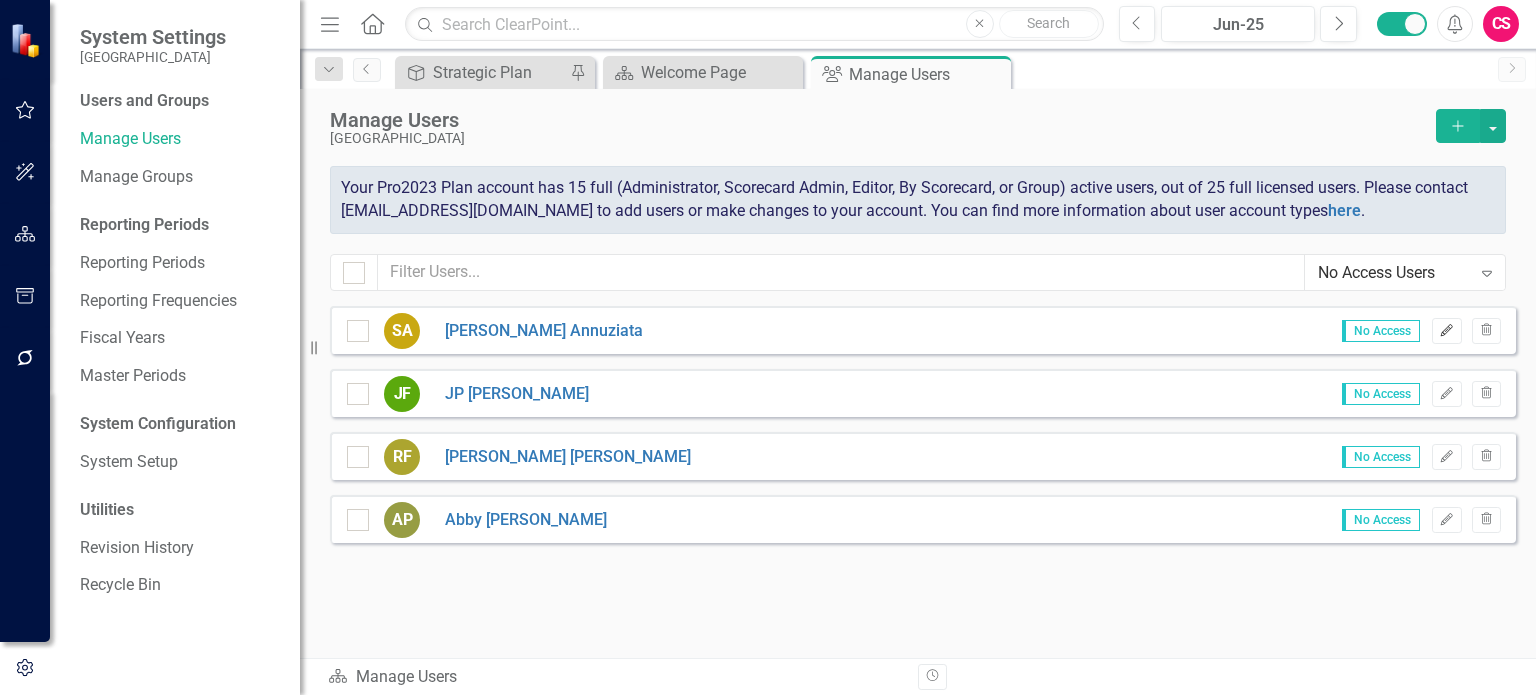 click on "Edit" 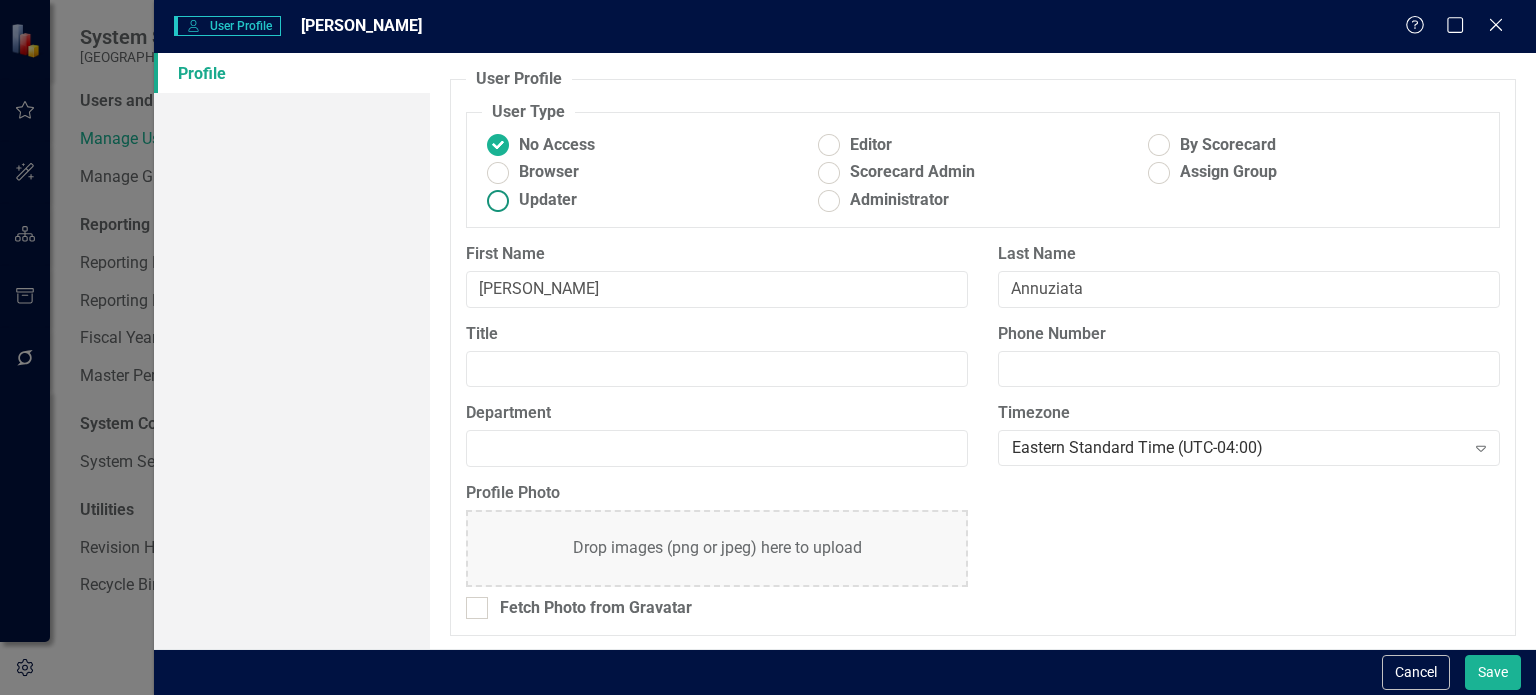 click on "Updater" at bounding box center [647, 200] 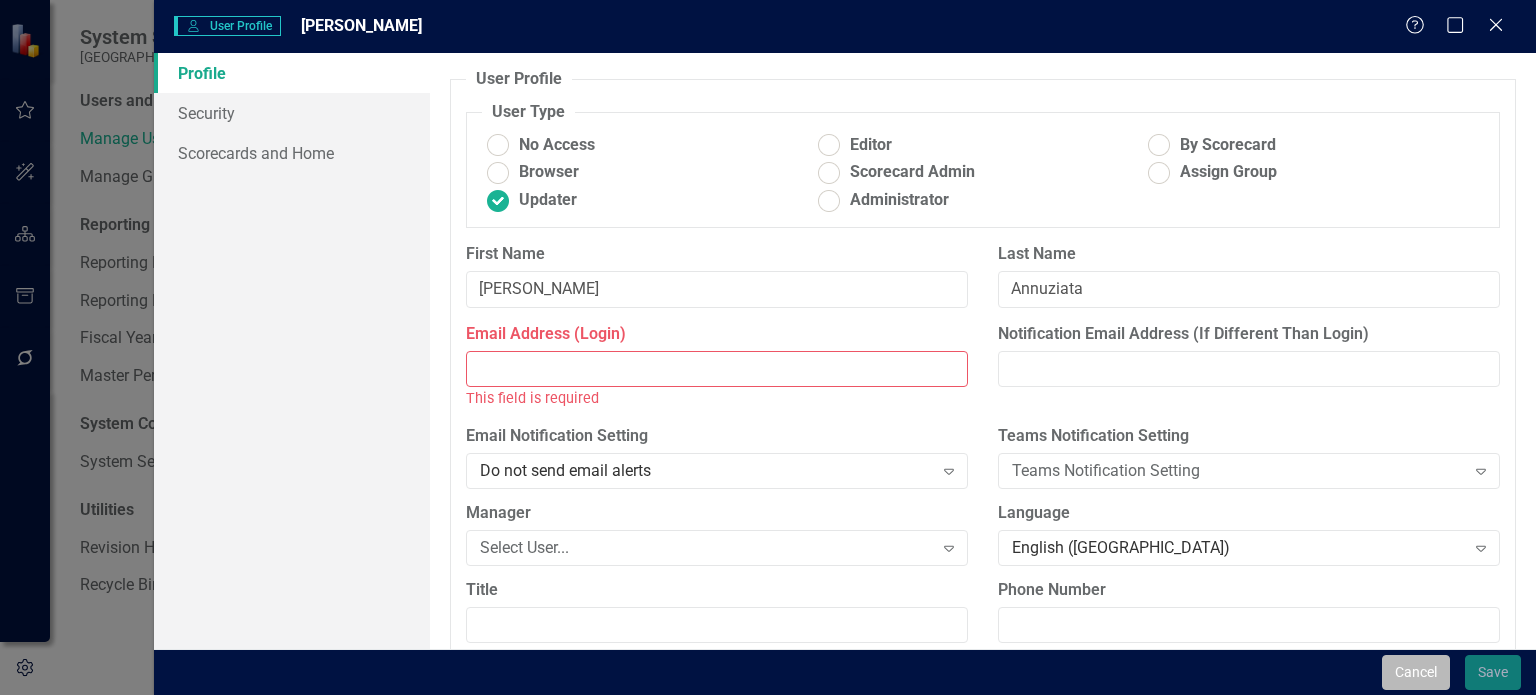 click on "Cancel" at bounding box center (1416, 672) 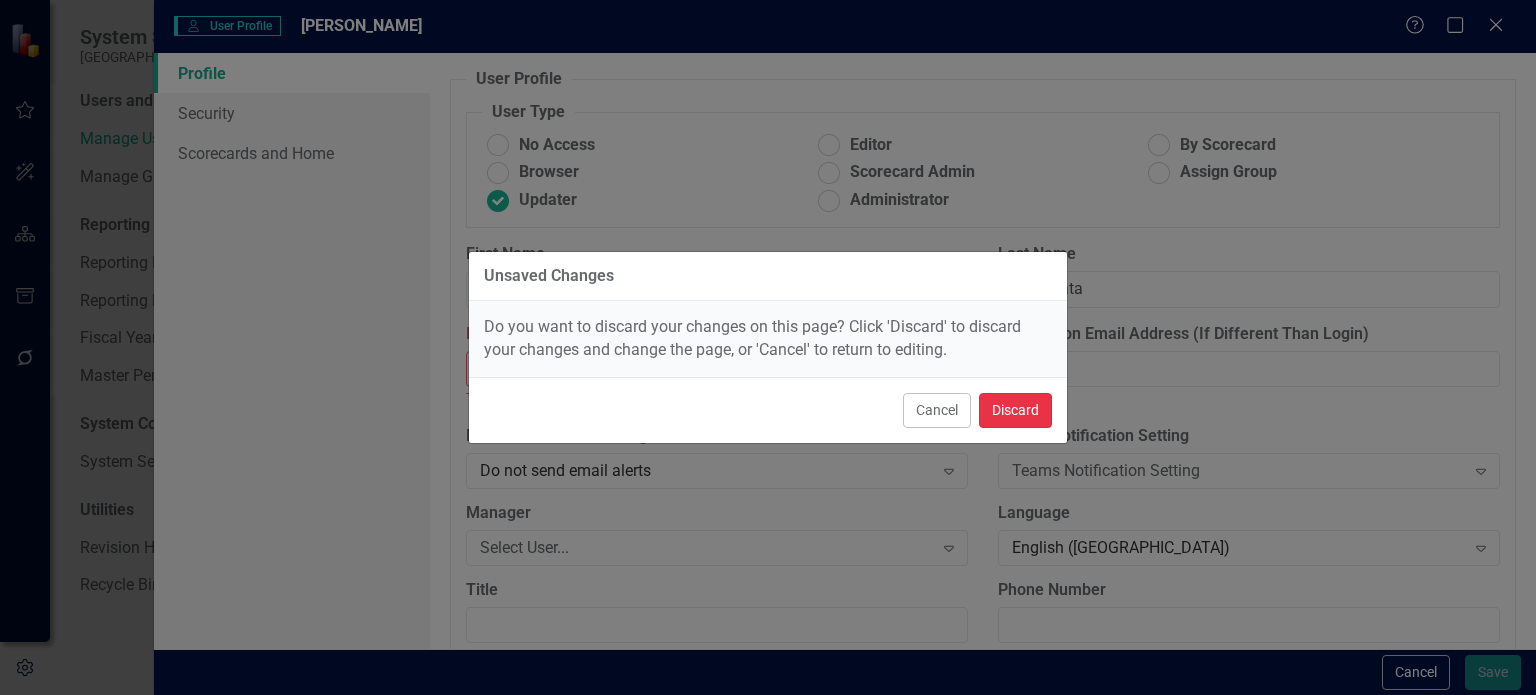 click on "Discard" at bounding box center (1015, 410) 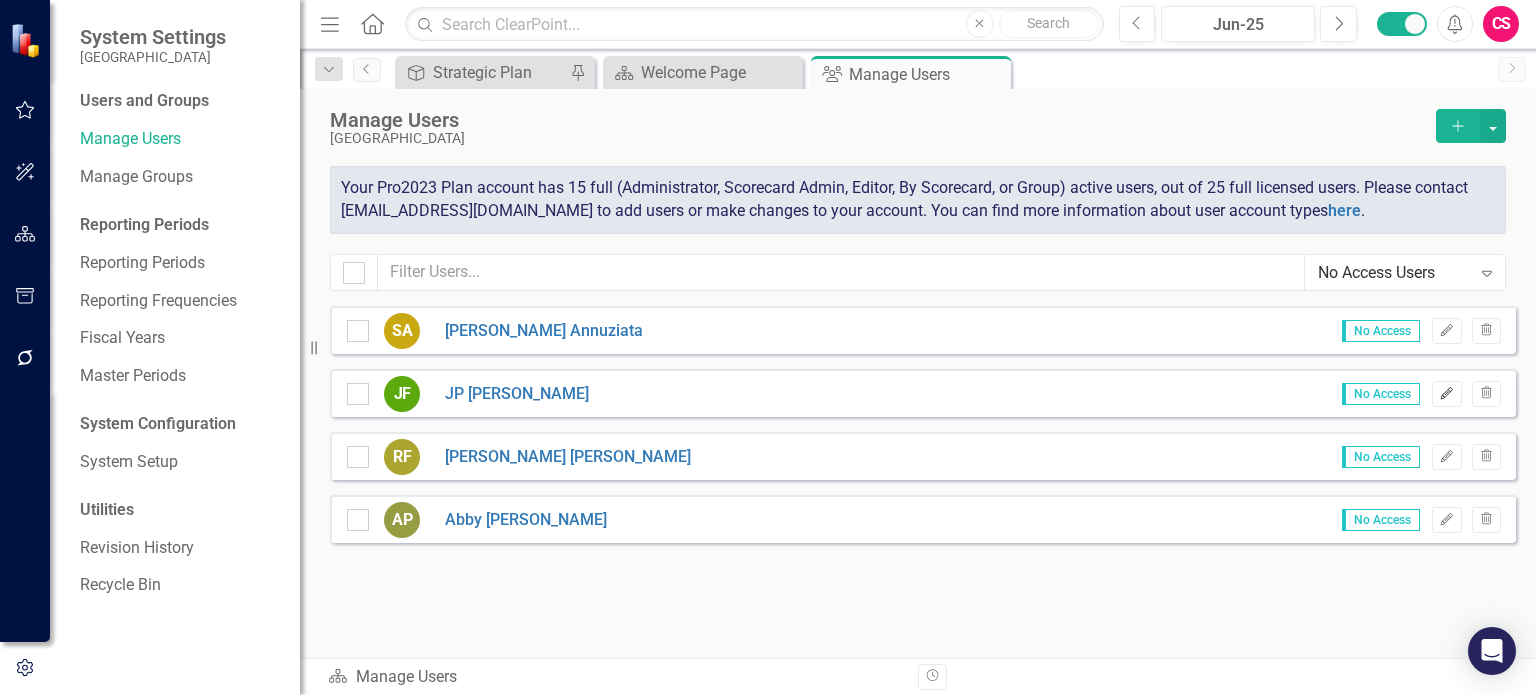 click on "Edit" 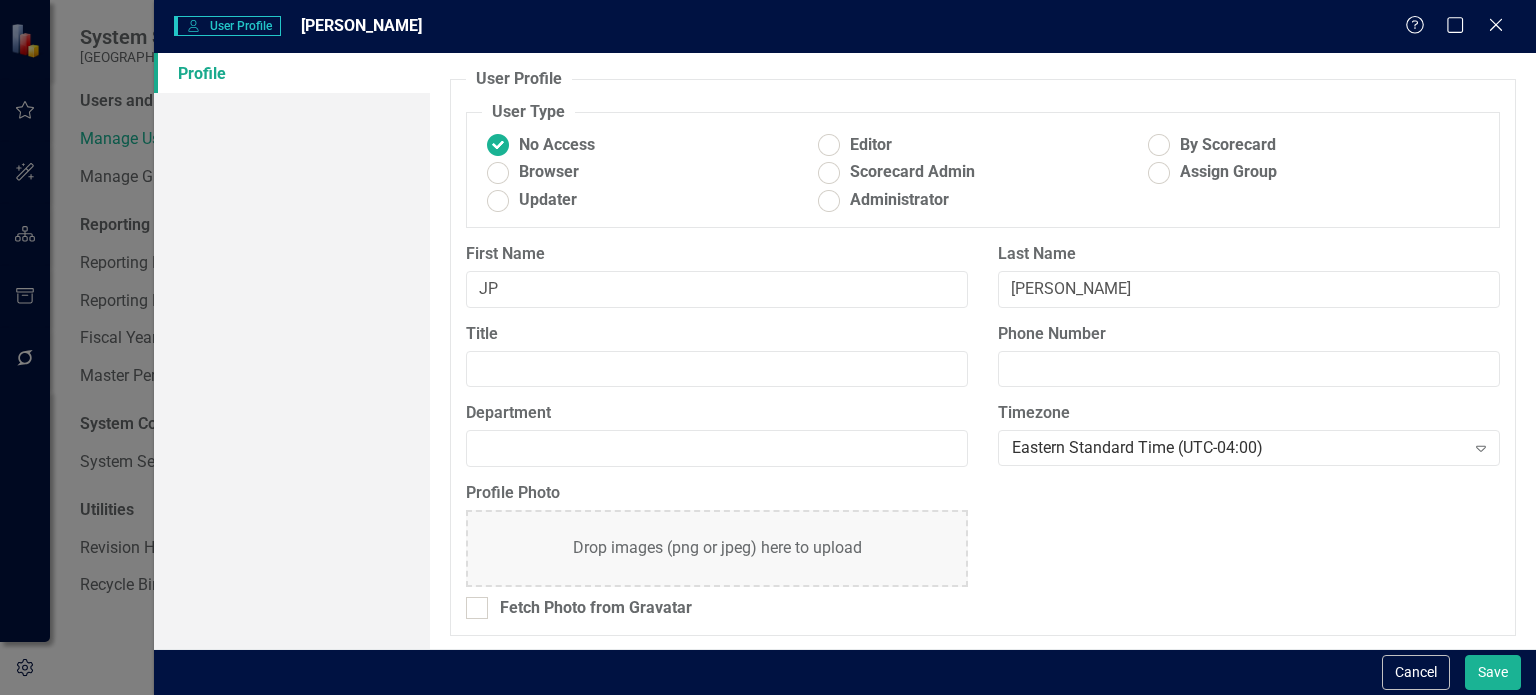 drag, startPoint x: 462, startPoint y: 191, endPoint x: 500, endPoint y: 201, distance: 39.293766 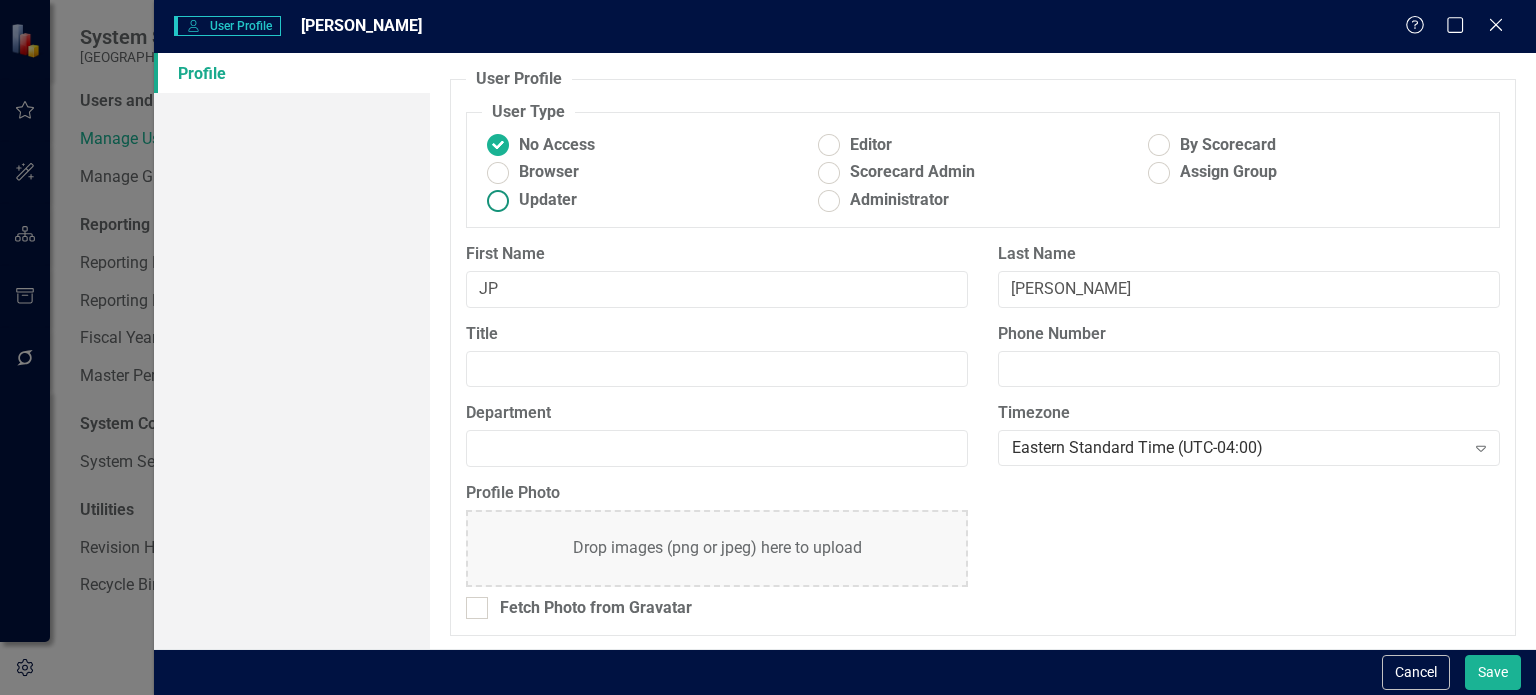click at bounding box center (498, 200) 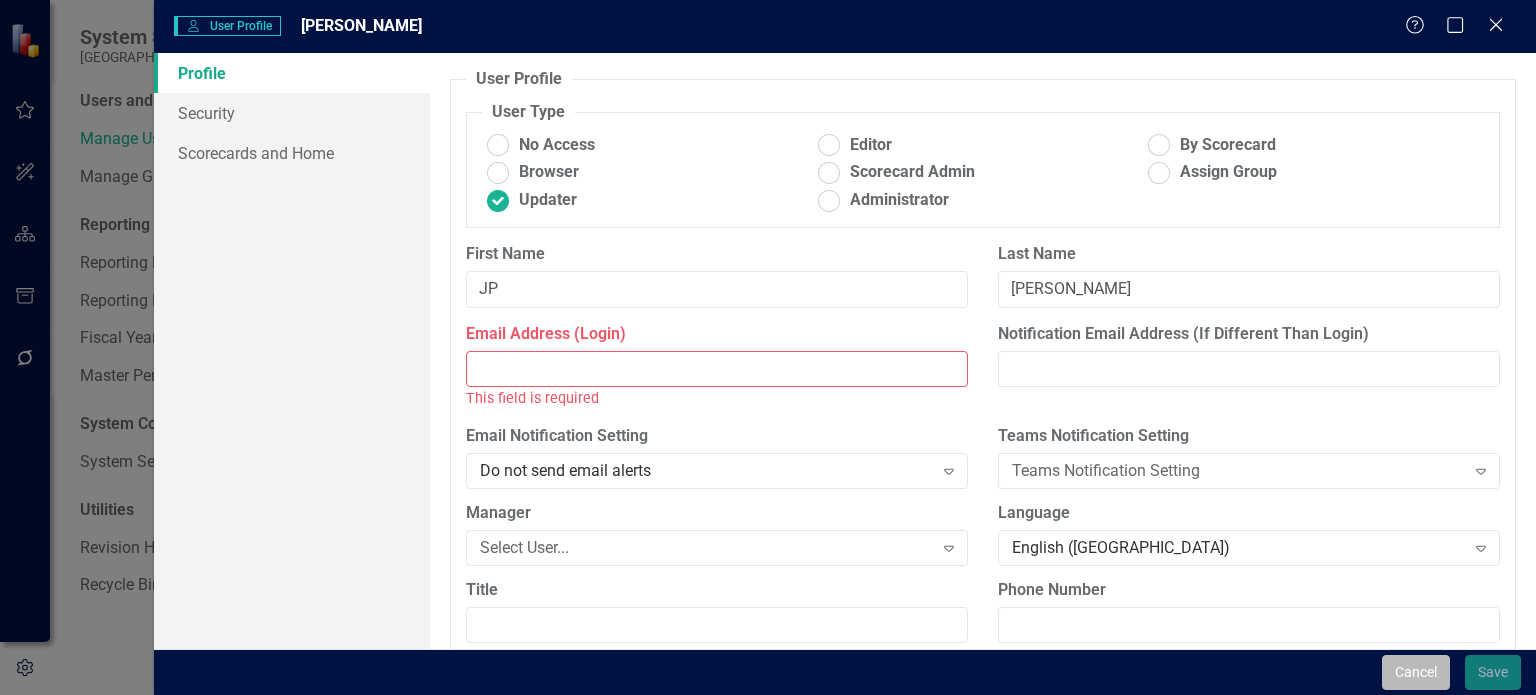 click on "Cancel" at bounding box center [1416, 672] 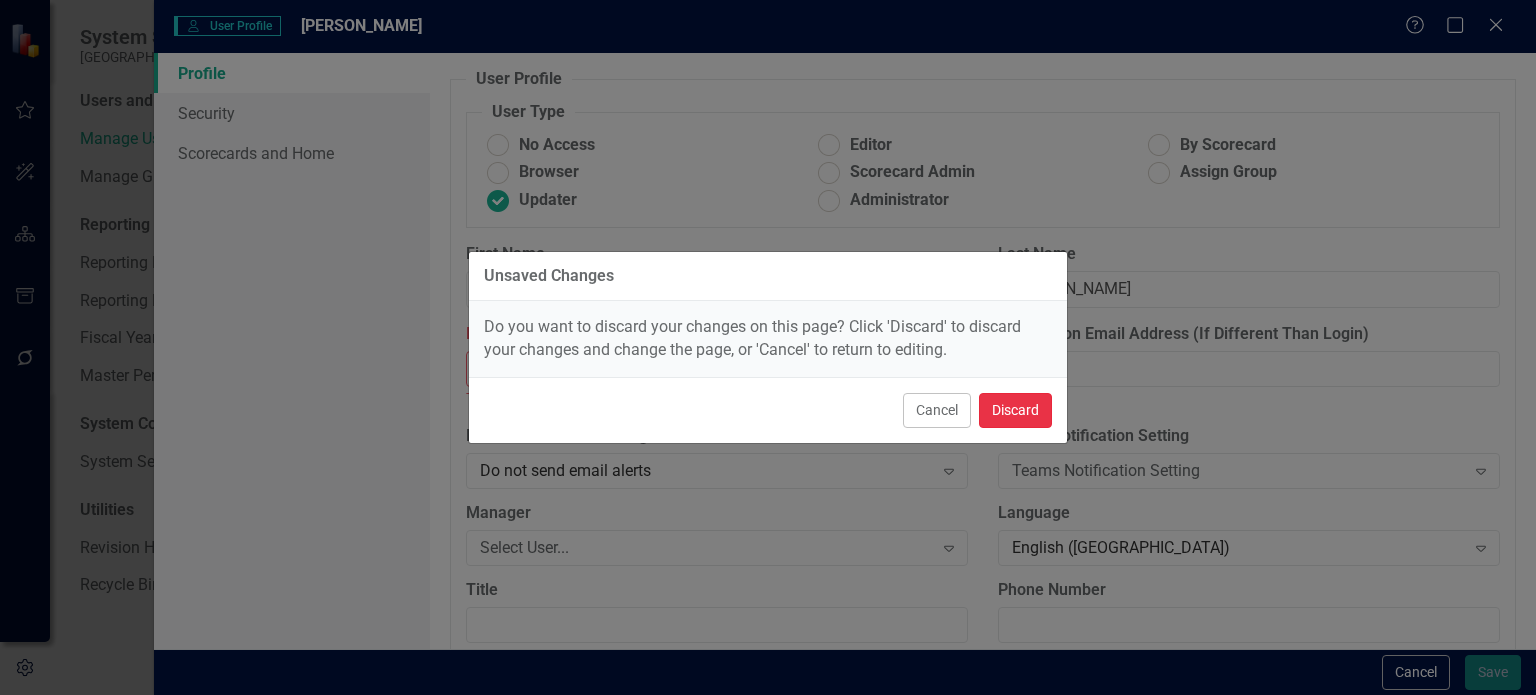 click on "Discard" at bounding box center (1015, 410) 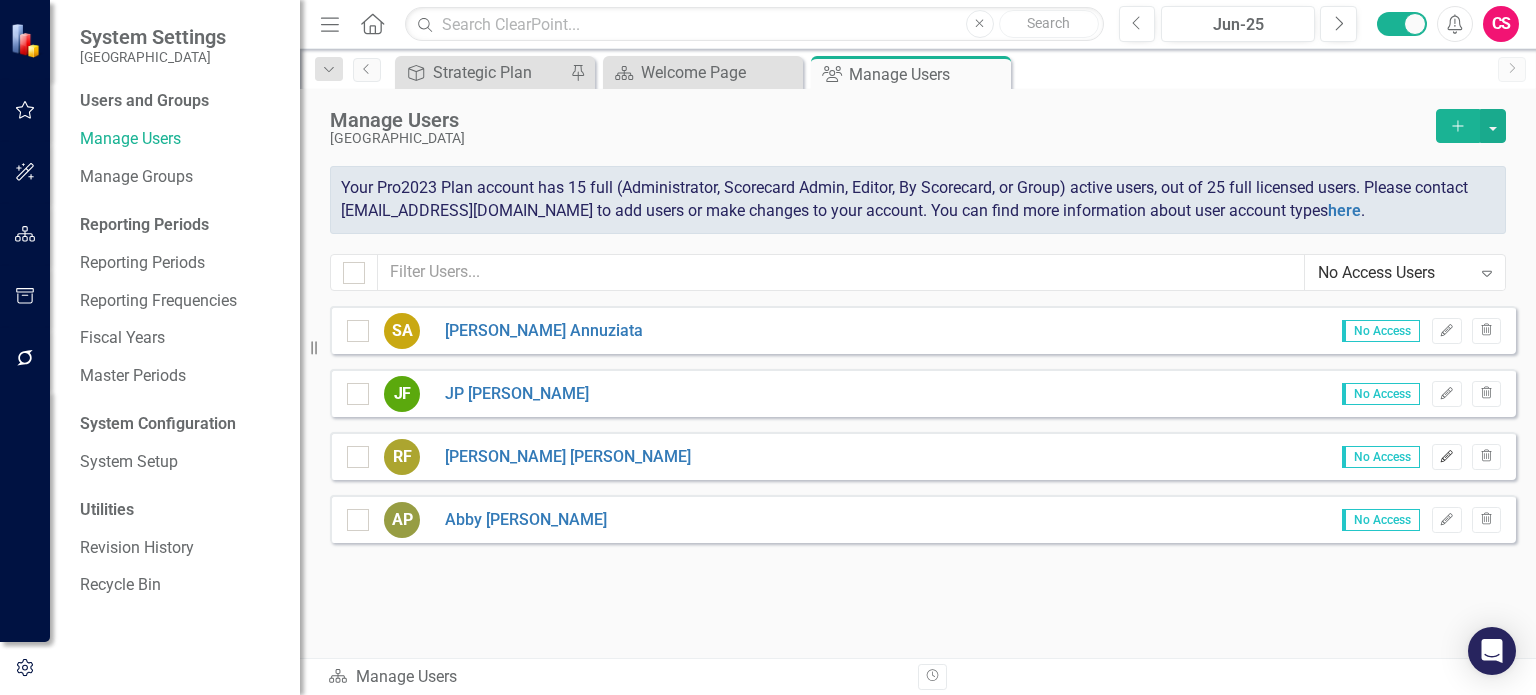 click on "Edit" 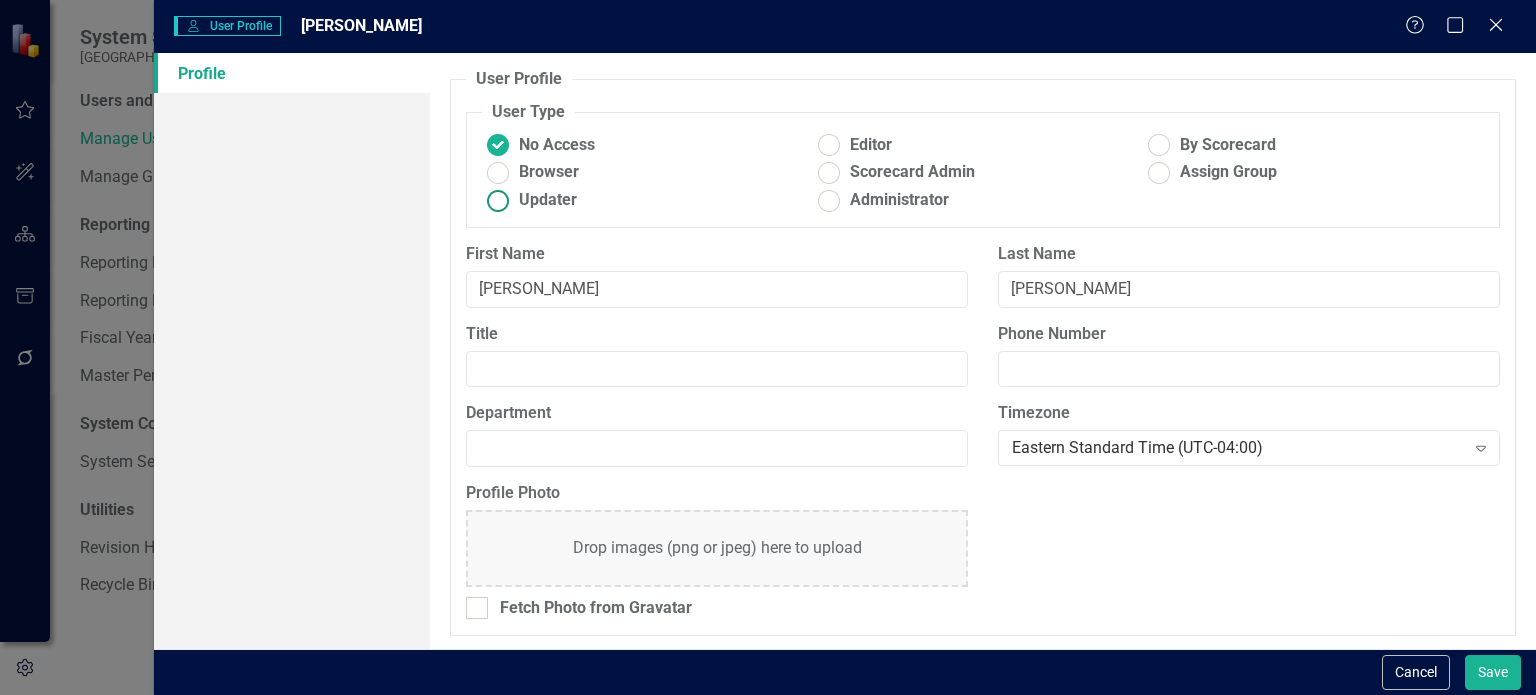 click at bounding box center (498, 200) 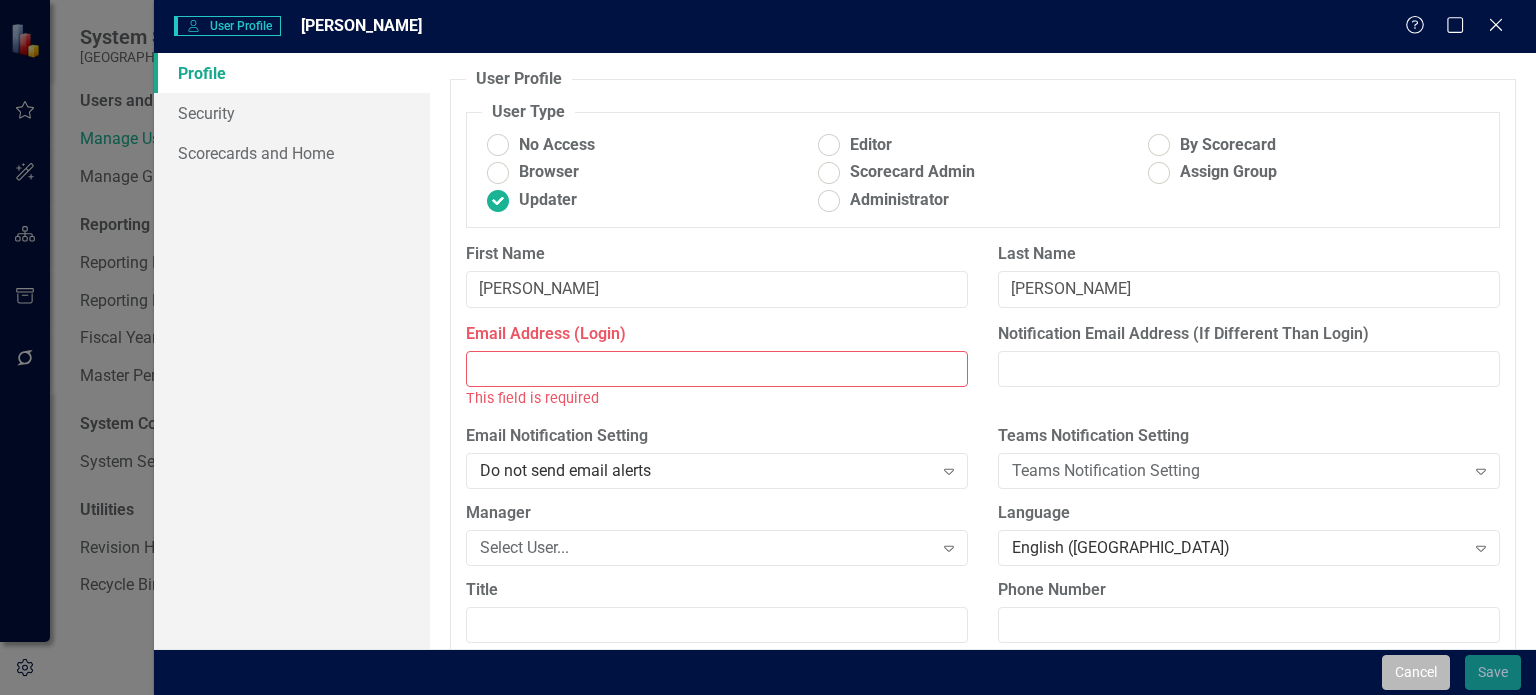 click on "Cancel" at bounding box center (1416, 672) 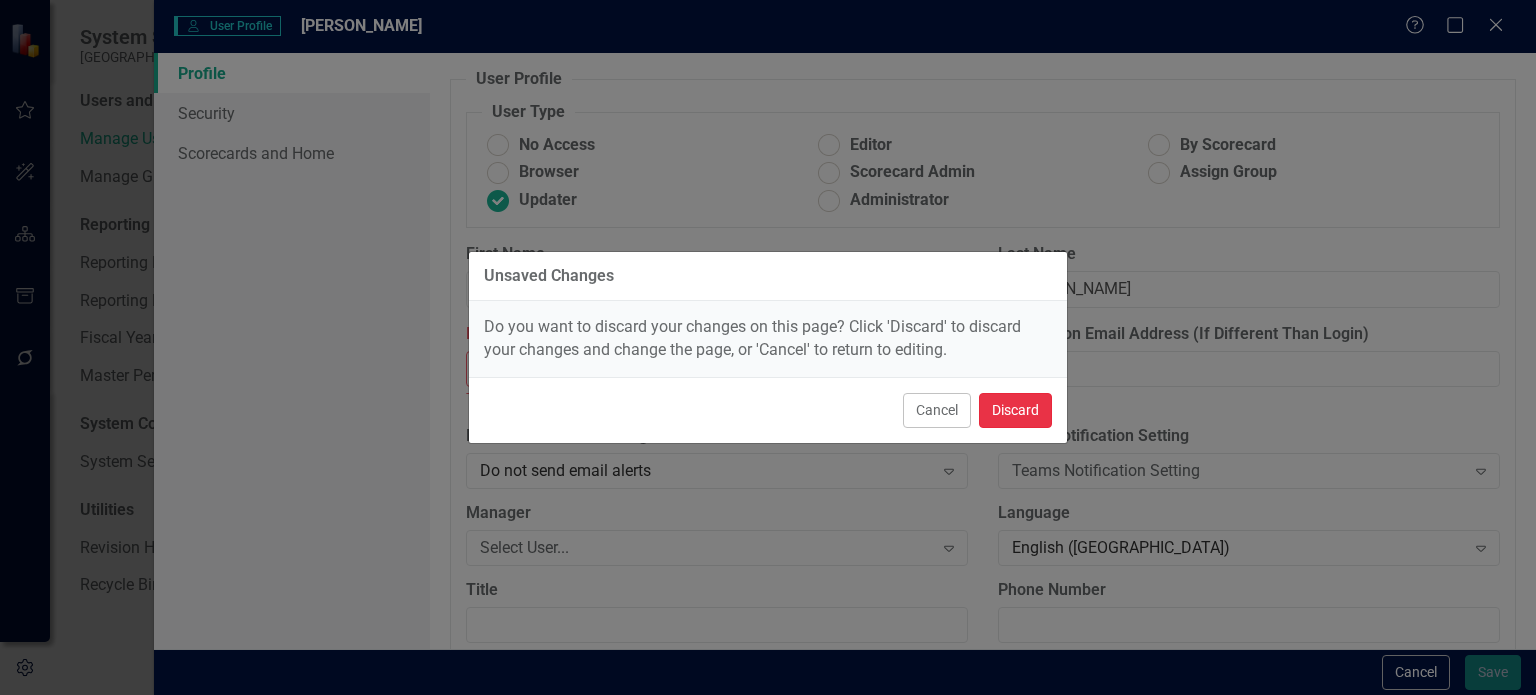 click on "Discard" at bounding box center (1015, 410) 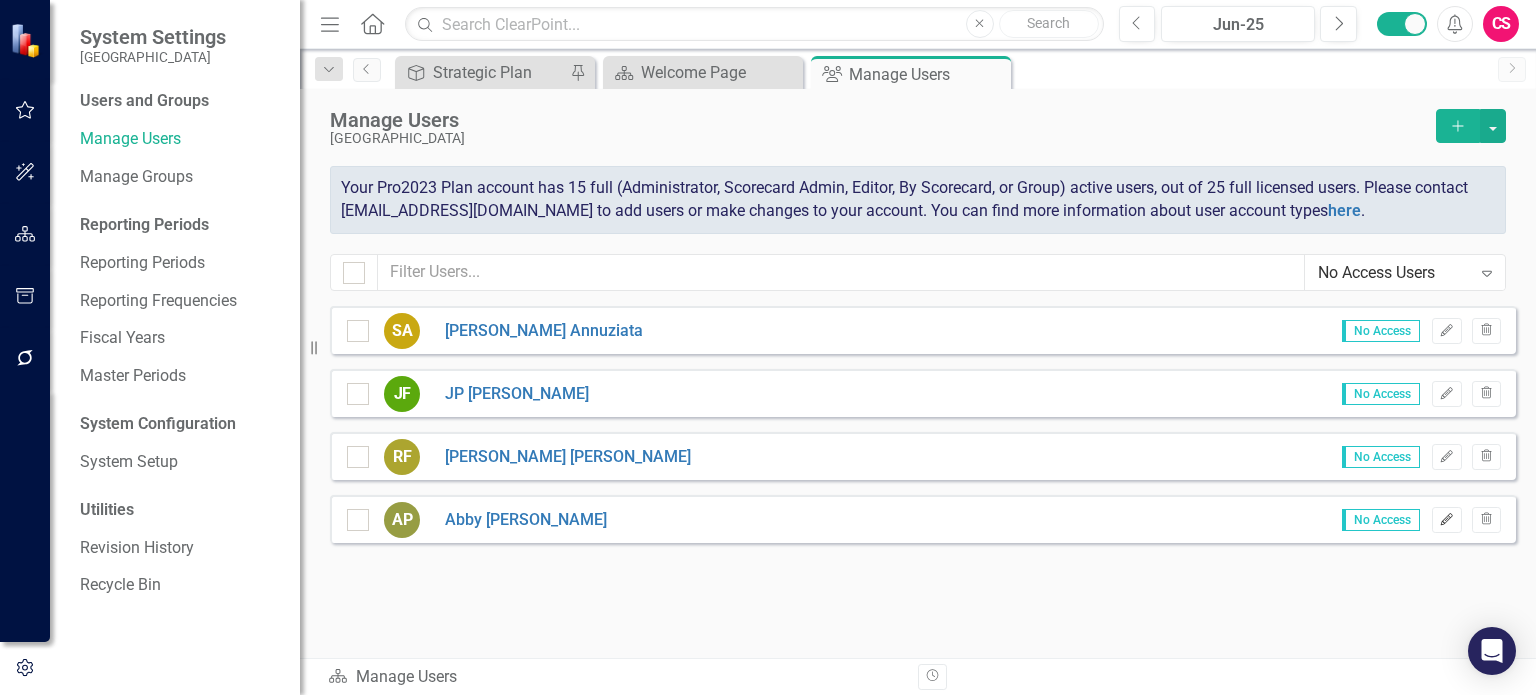 click on "Edit" at bounding box center [1446, 520] 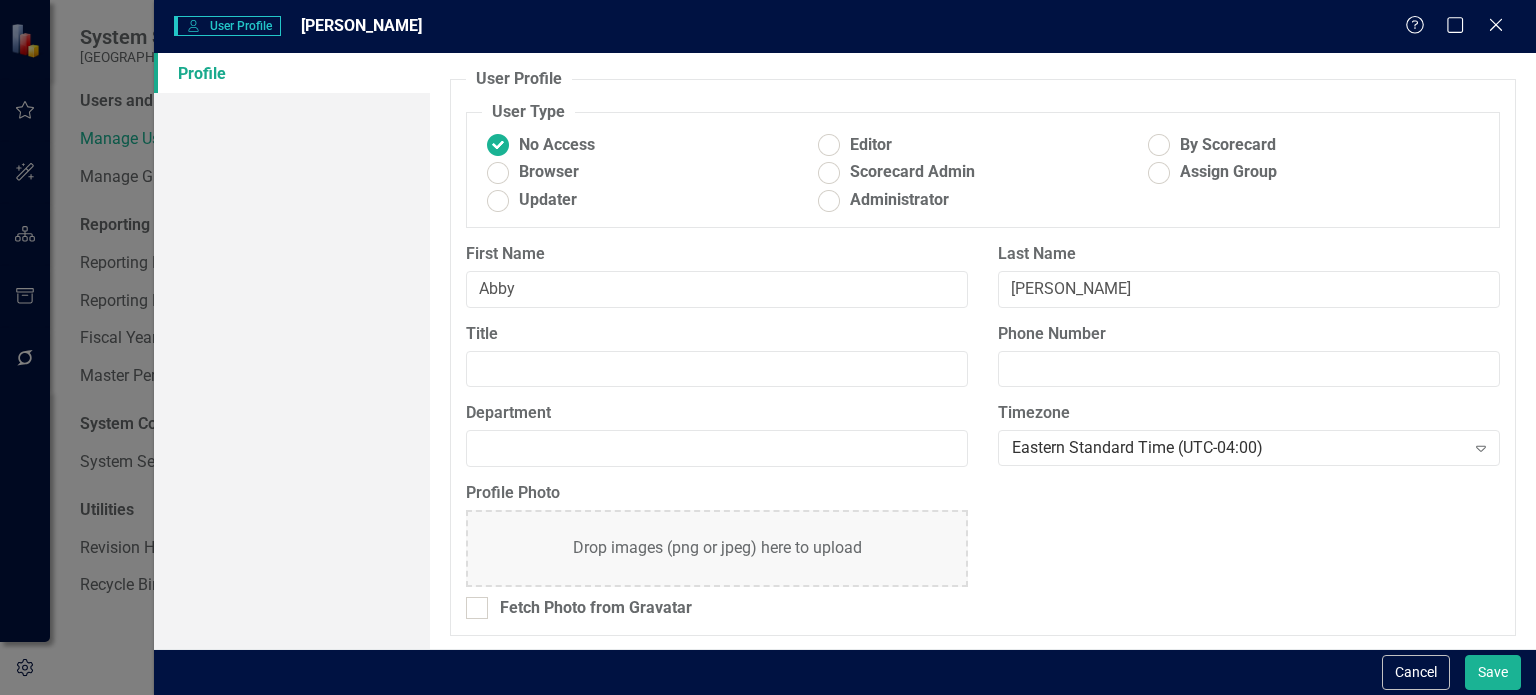 click on "Profile User Profile ClearPoint has a wealth of options to help you ensure that people only have access to the right data at the right time. Administrators (like you) can edit all information in the system. We suggest you have as few administrators as possible. Scorecard Admins are allowed to administer scorecards they own, while Editors can add, edit, and delete content. Updaters can only update information, and Browsers are view-only users. You can make permissions more granular by using "By Scorecard" users or by setting up user access by element using Access Groups.    Learn more in the ClearPoint Support Center. Close Help ClearPoint Can Do More! How ClearPoint Can Help Close Enterprise  plan customers can create User Groups for fine-grained element-level control over user permissions.  Please contact   [EMAIL_ADDRESS][DOMAIN_NAME]   for more information or to upgrade your account View Plans Learn More User Type No Access Editor By Scorecard Browser Scorecard Admin Assign Group Updater Administrator" at bounding box center [845, 351] 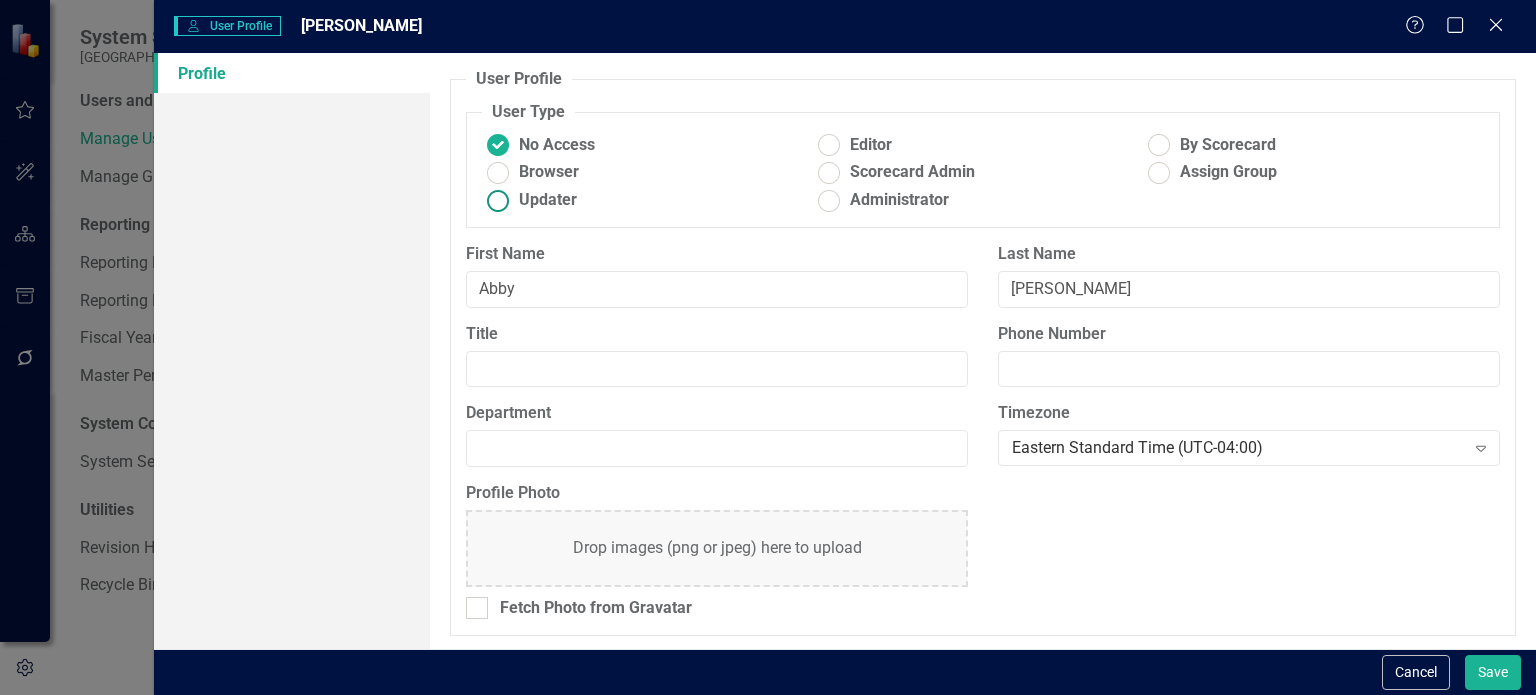 click on "Updater" at bounding box center (548, 200) 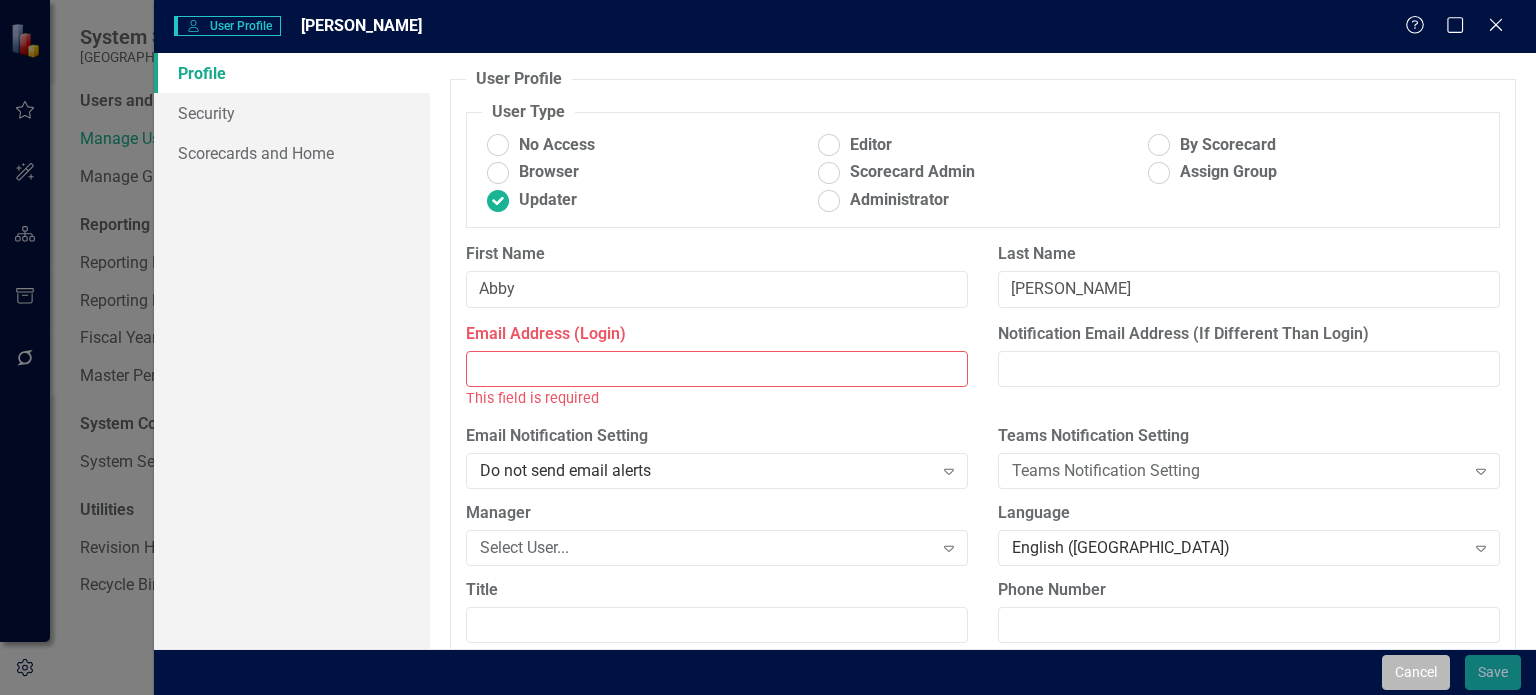 click on "Cancel" at bounding box center [1416, 672] 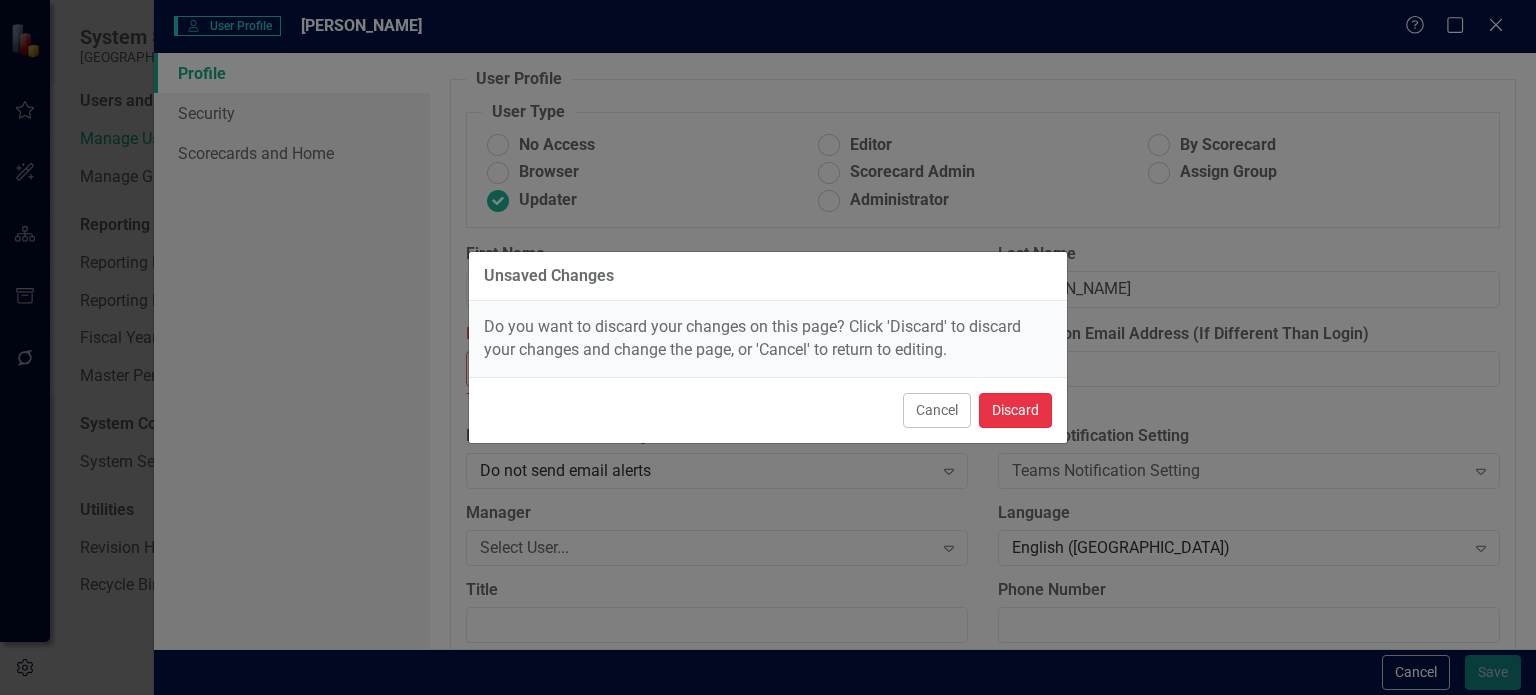 drag, startPoint x: 1032, startPoint y: 421, endPoint x: 1028, endPoint y: 410, distance: 11.7046995 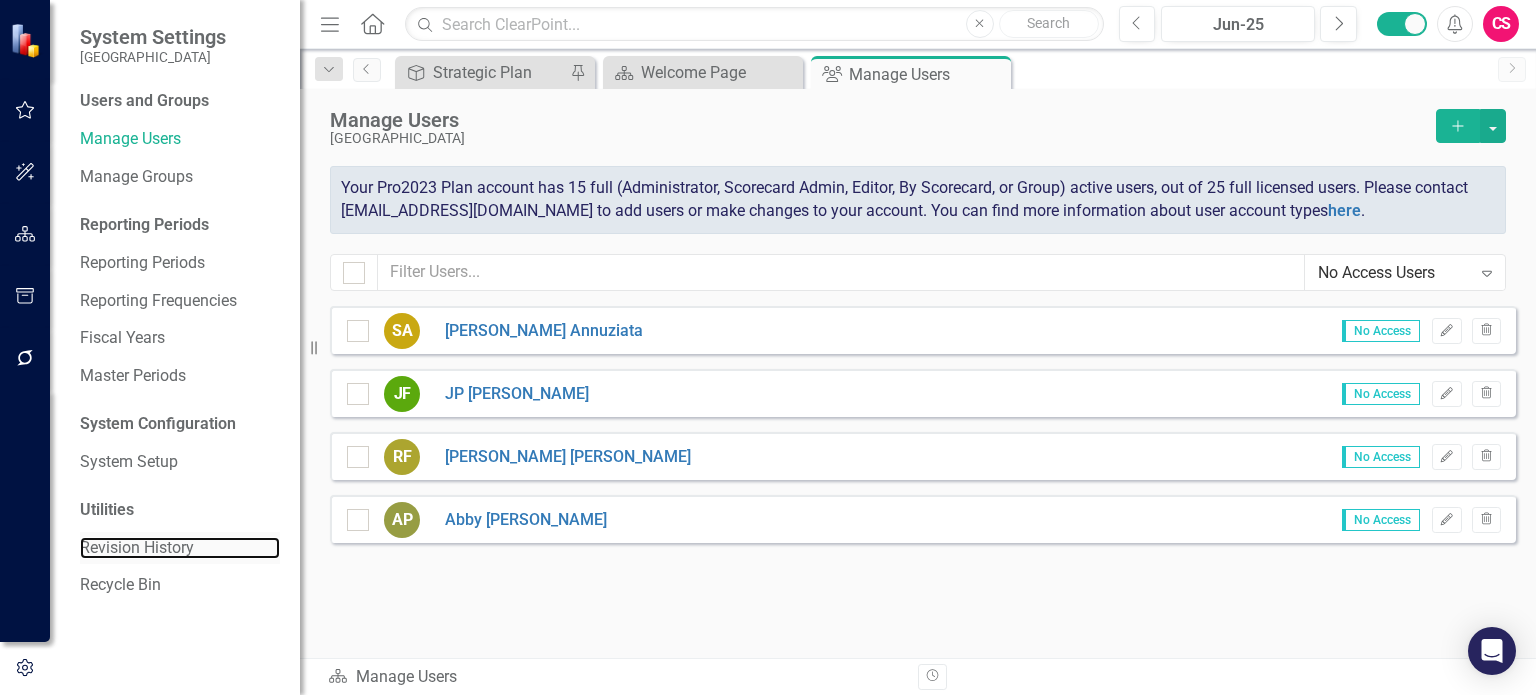 click on "Revision History" at bounding box center (180, 548) 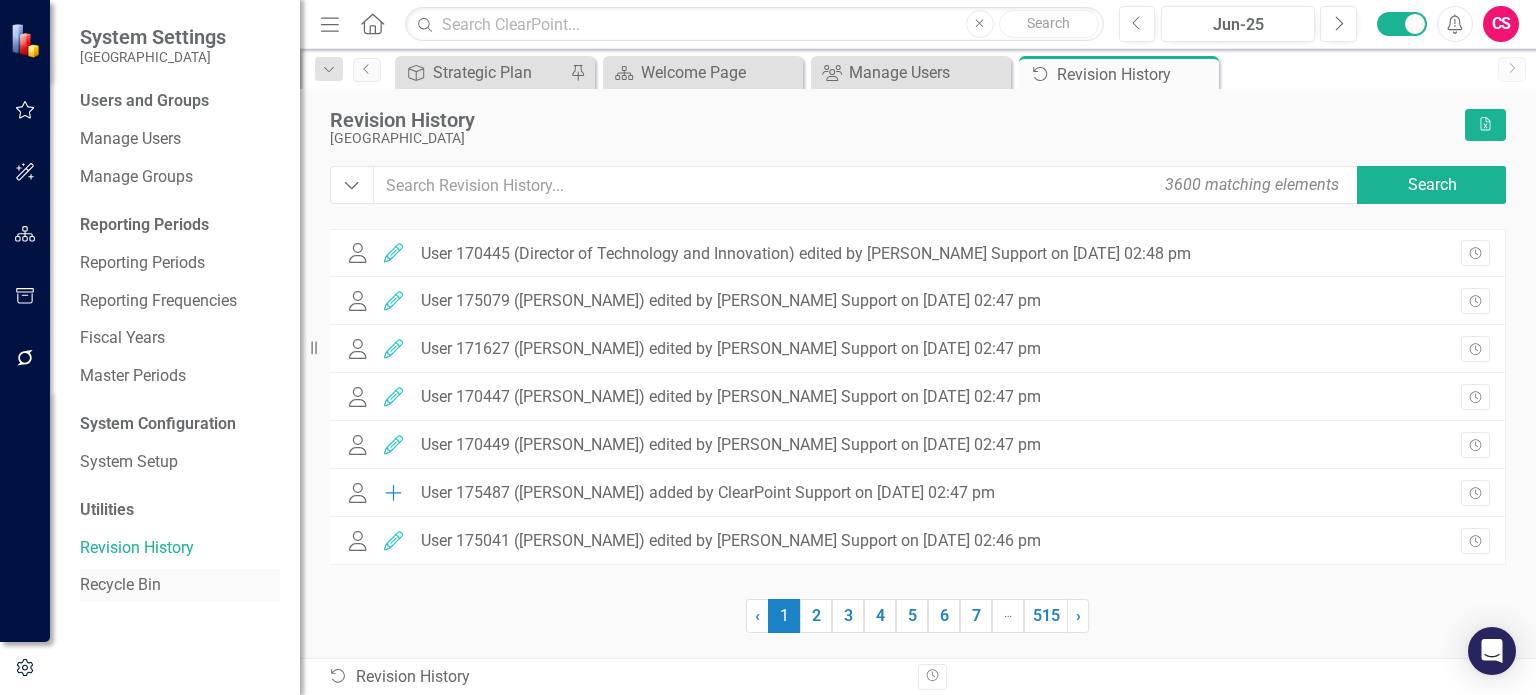 click on "Recycle Bin" at bounding box center (180, 585) 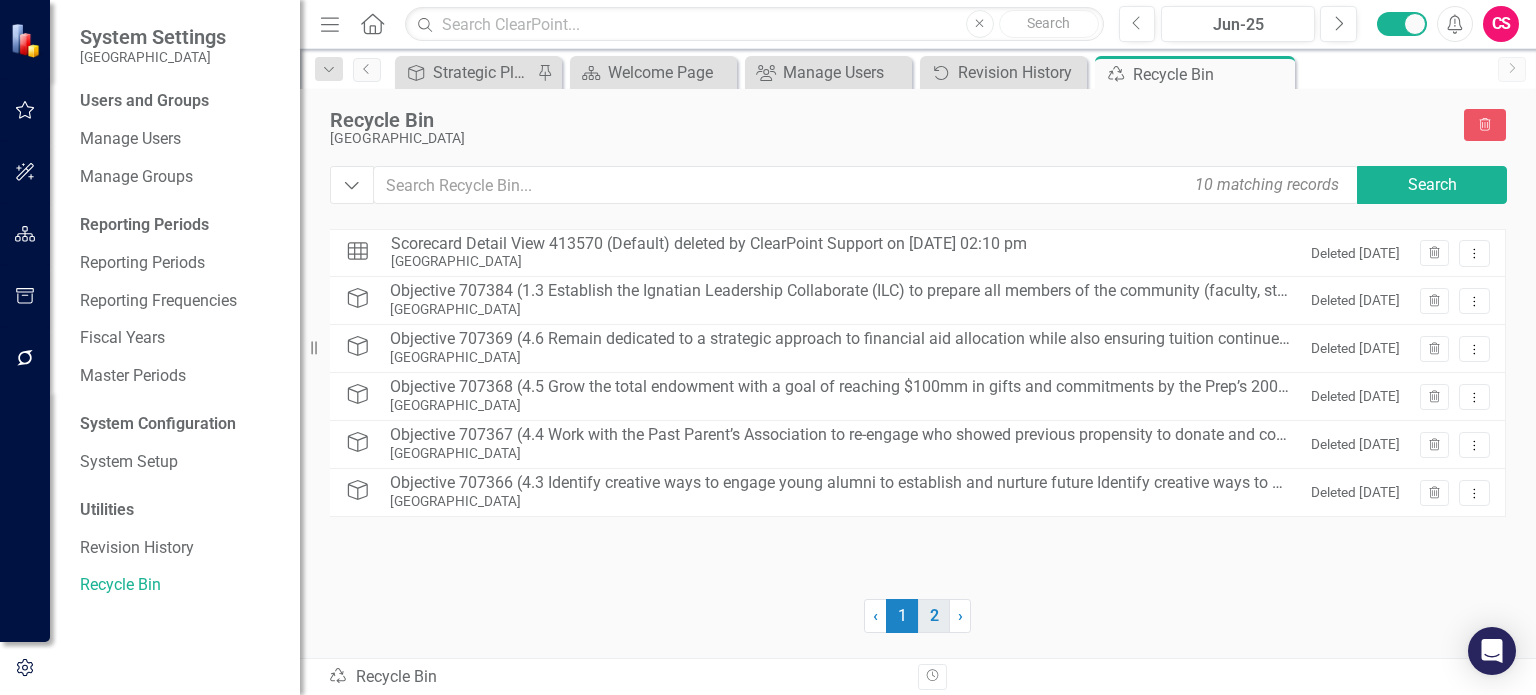 click on "2" at bounding box center [934, 616] 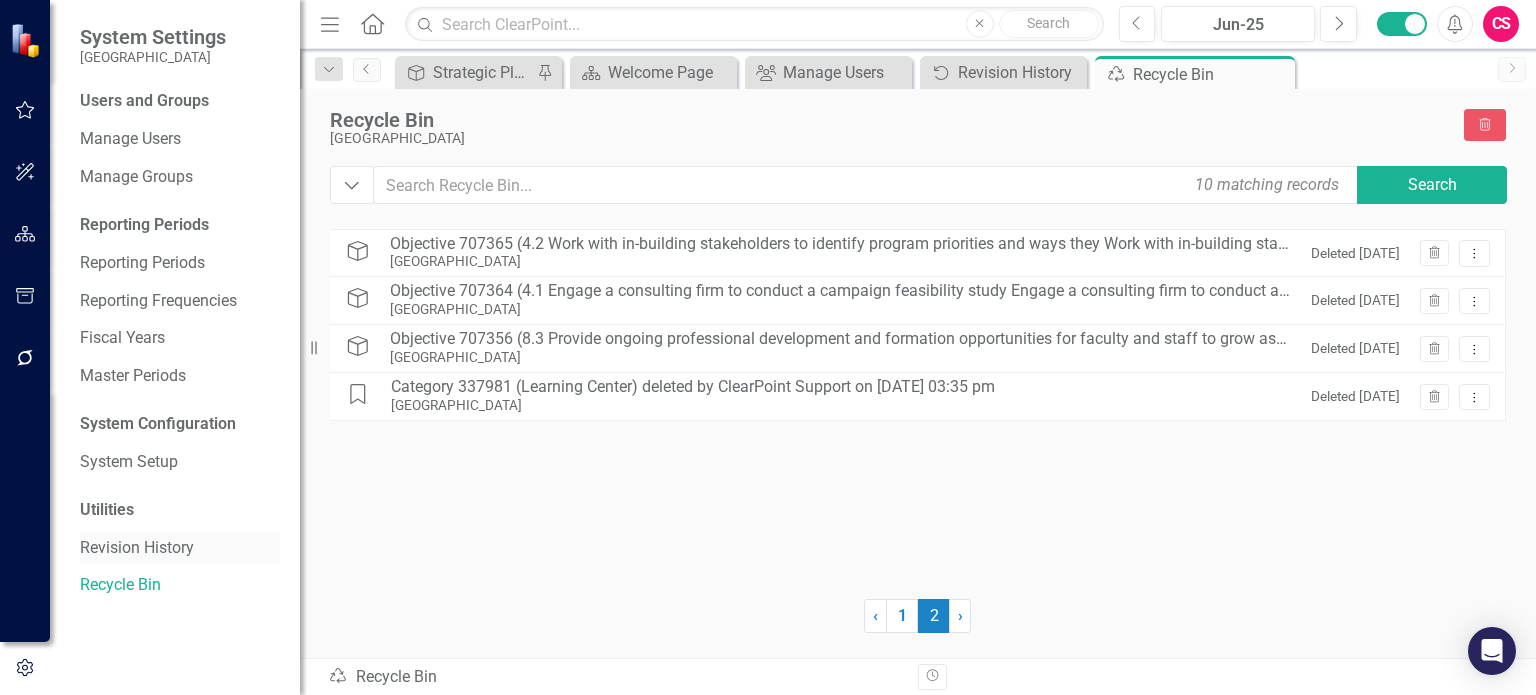click on "Revision History" at bounding box center (180, 548) 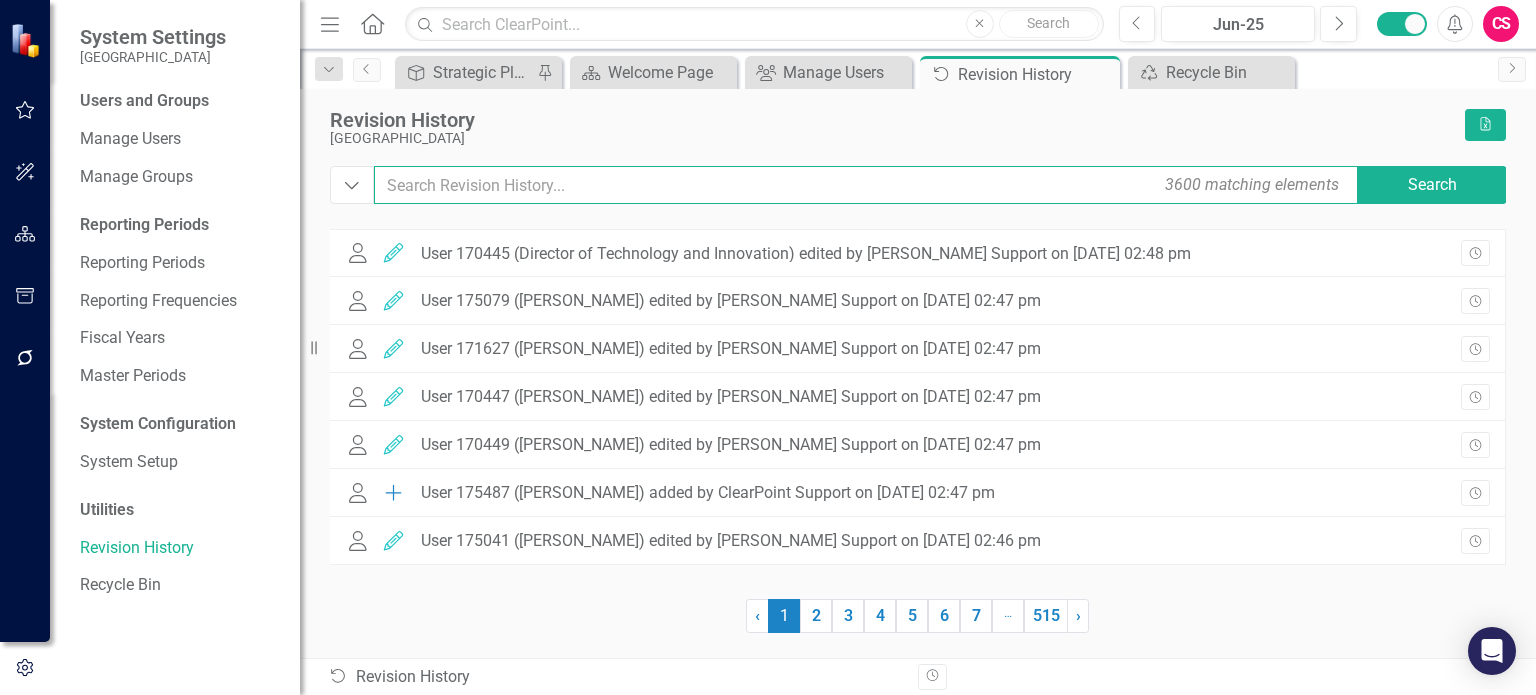 click at bounding box center [867, 185] 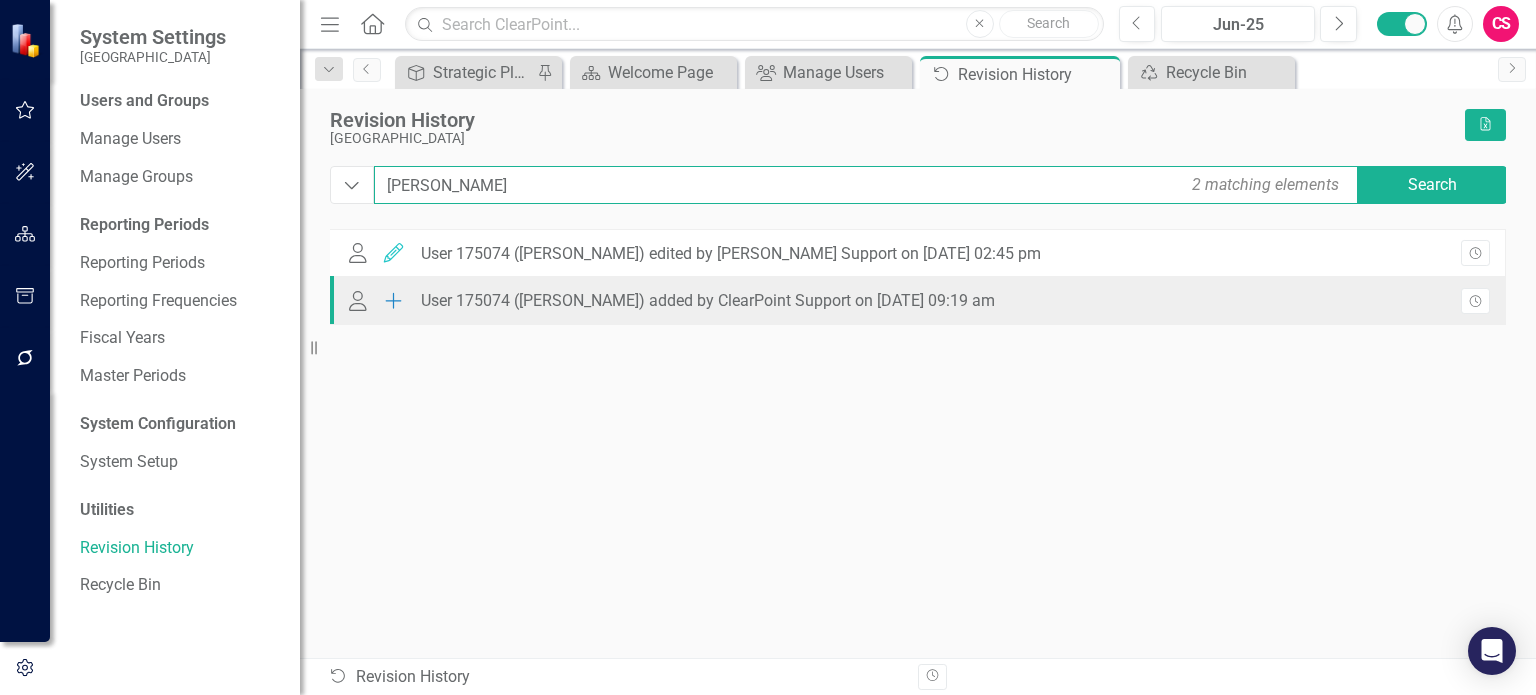 type on "[PERSON_NAME]" 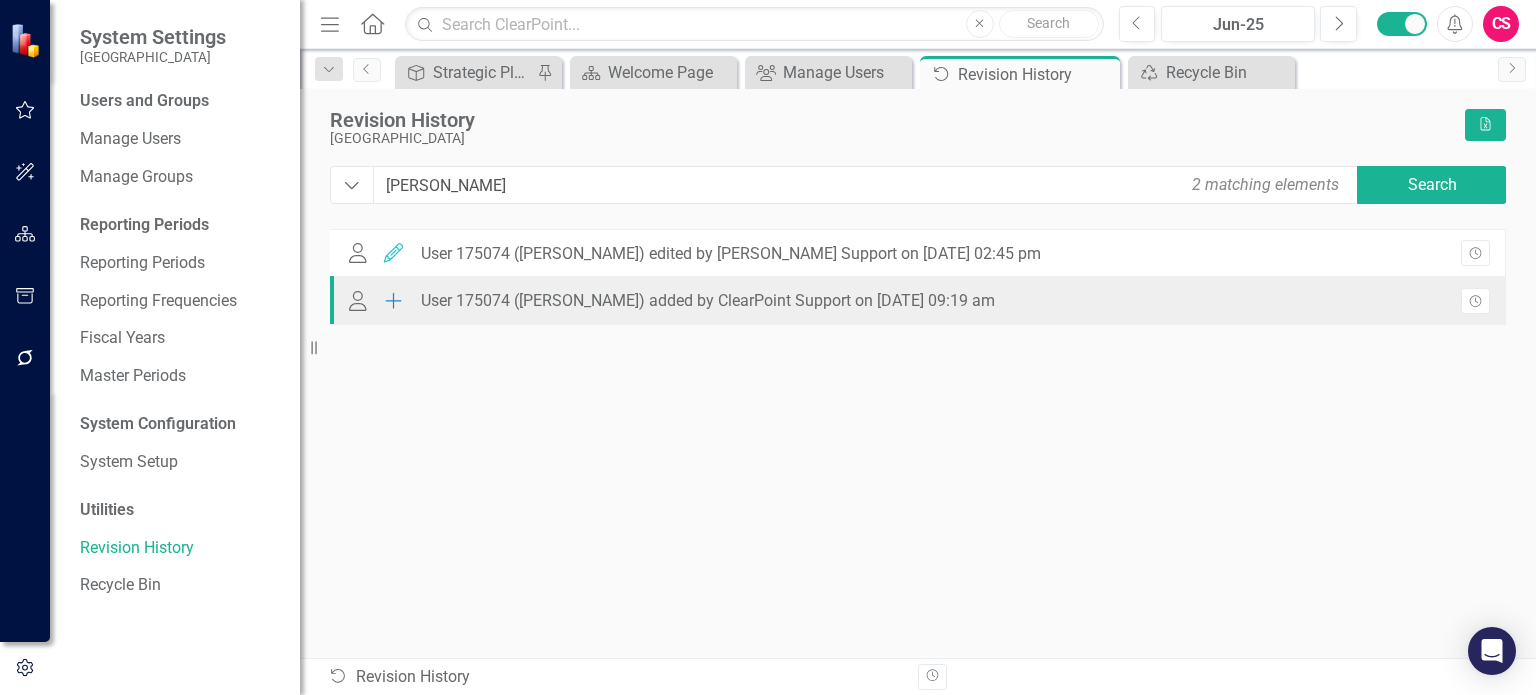 click on "User 175074 ([PERSON_NAME]) added by ClearPoint Support on [DATE] 09:19 am" at bounding box center [708, 301] 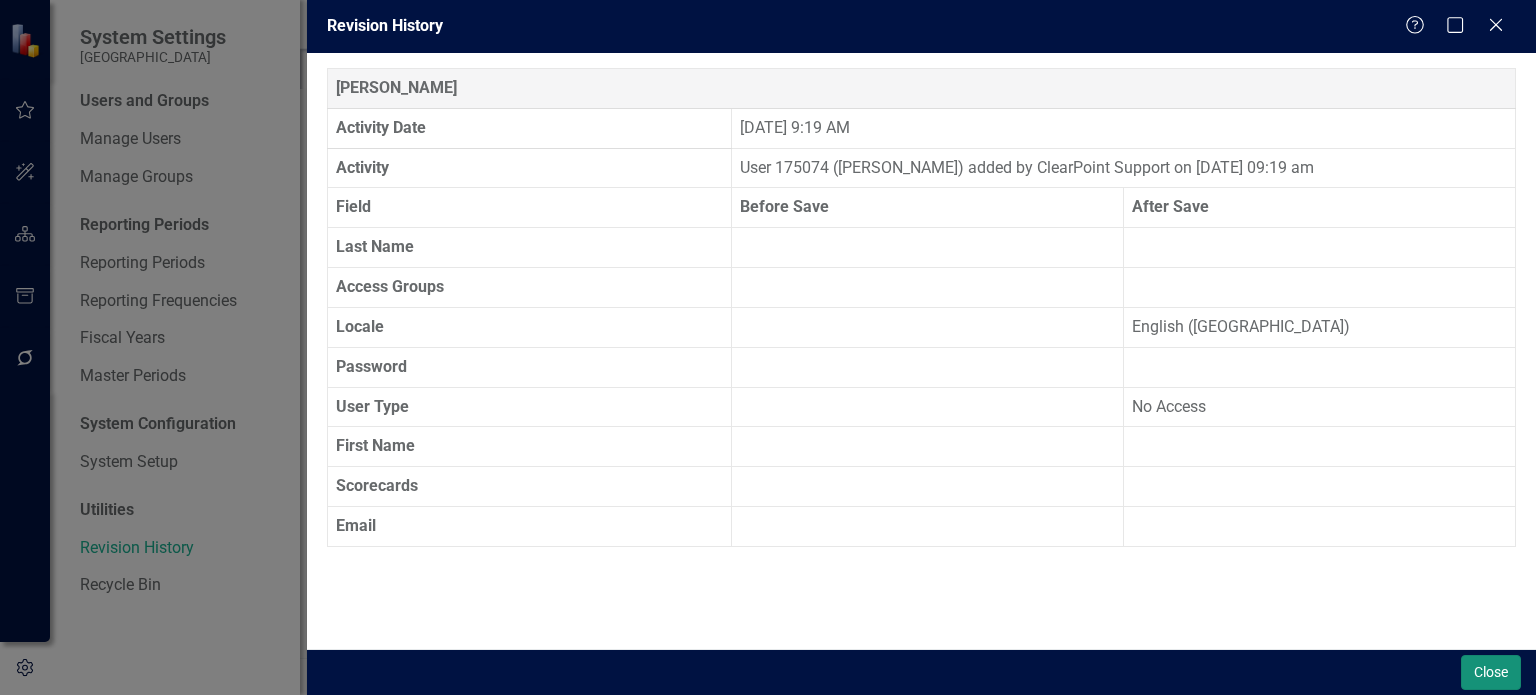 click on "Close" at bounding box center (1491, 672) 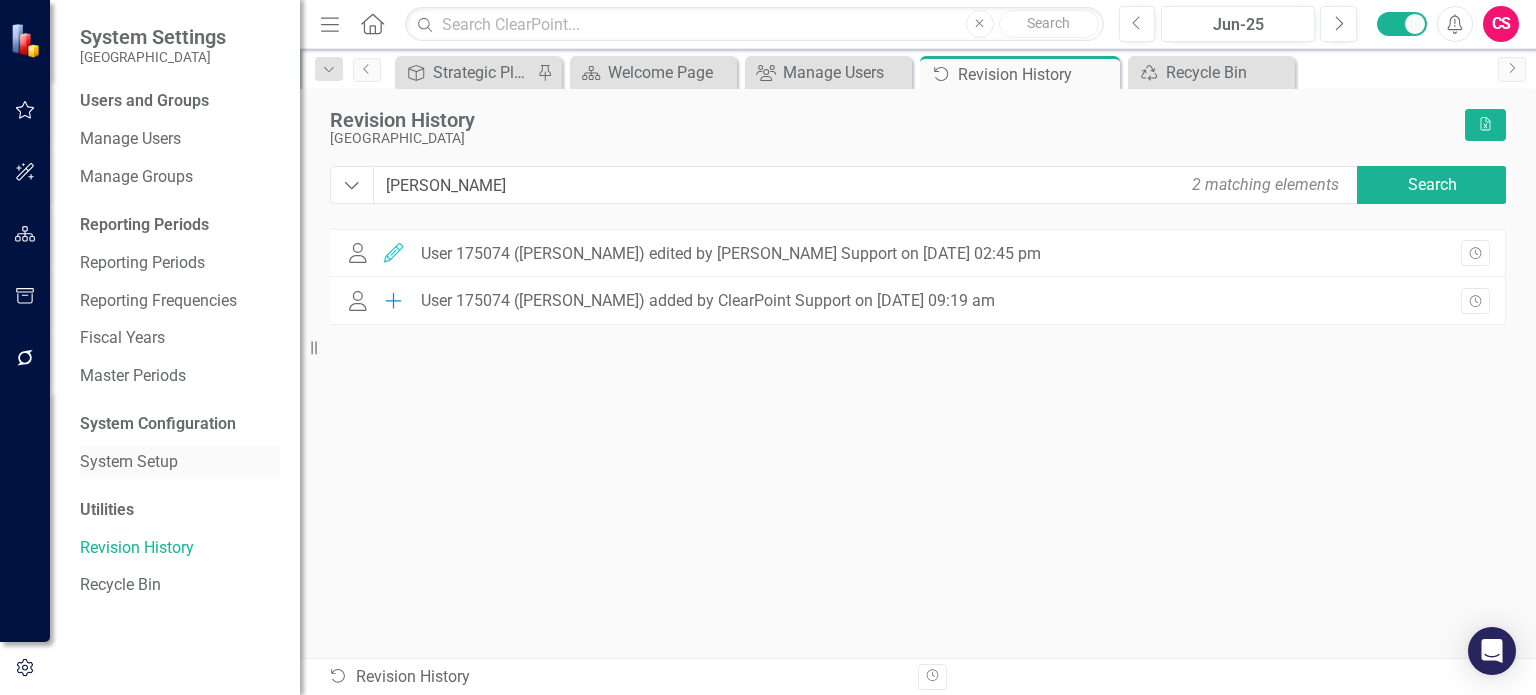 click on "System Setup" at bounding box center (180, 462) 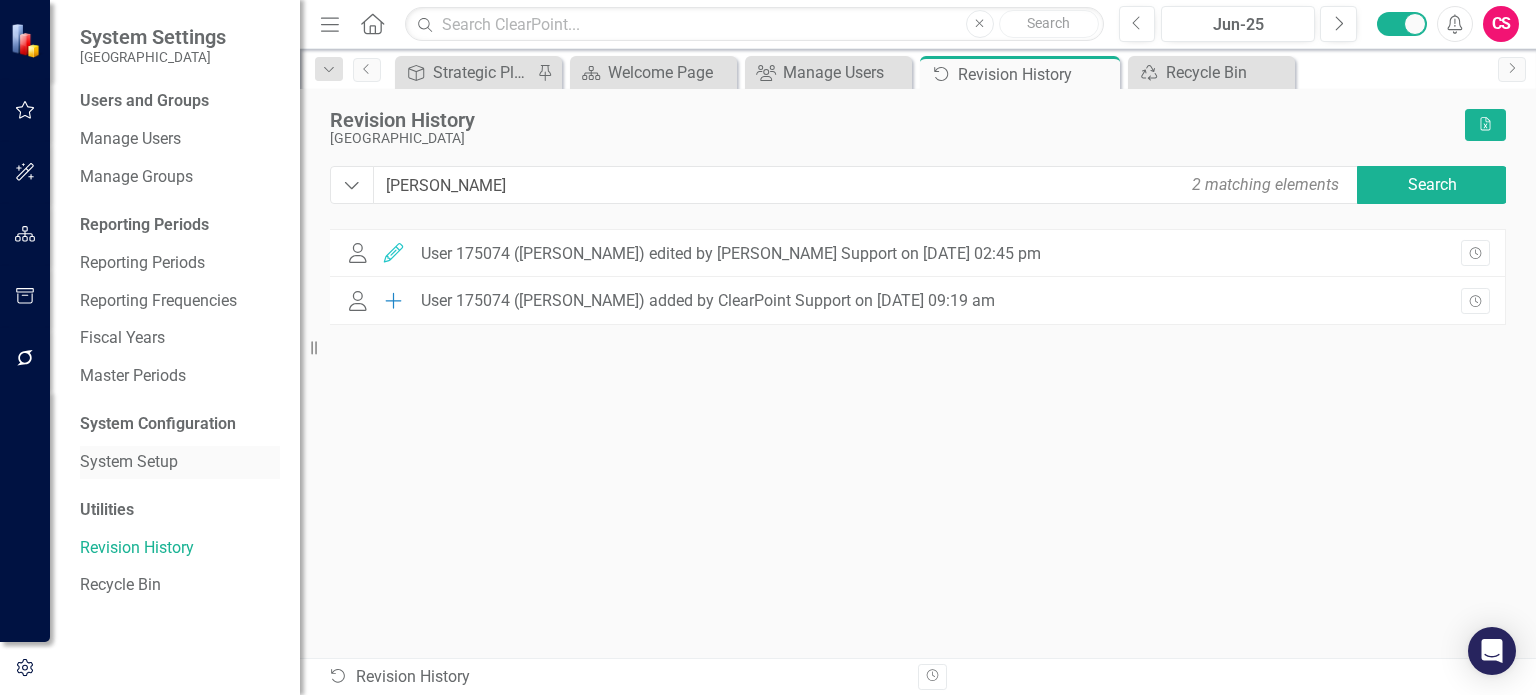 click on "System Setup" at bounding box center (180, 462) 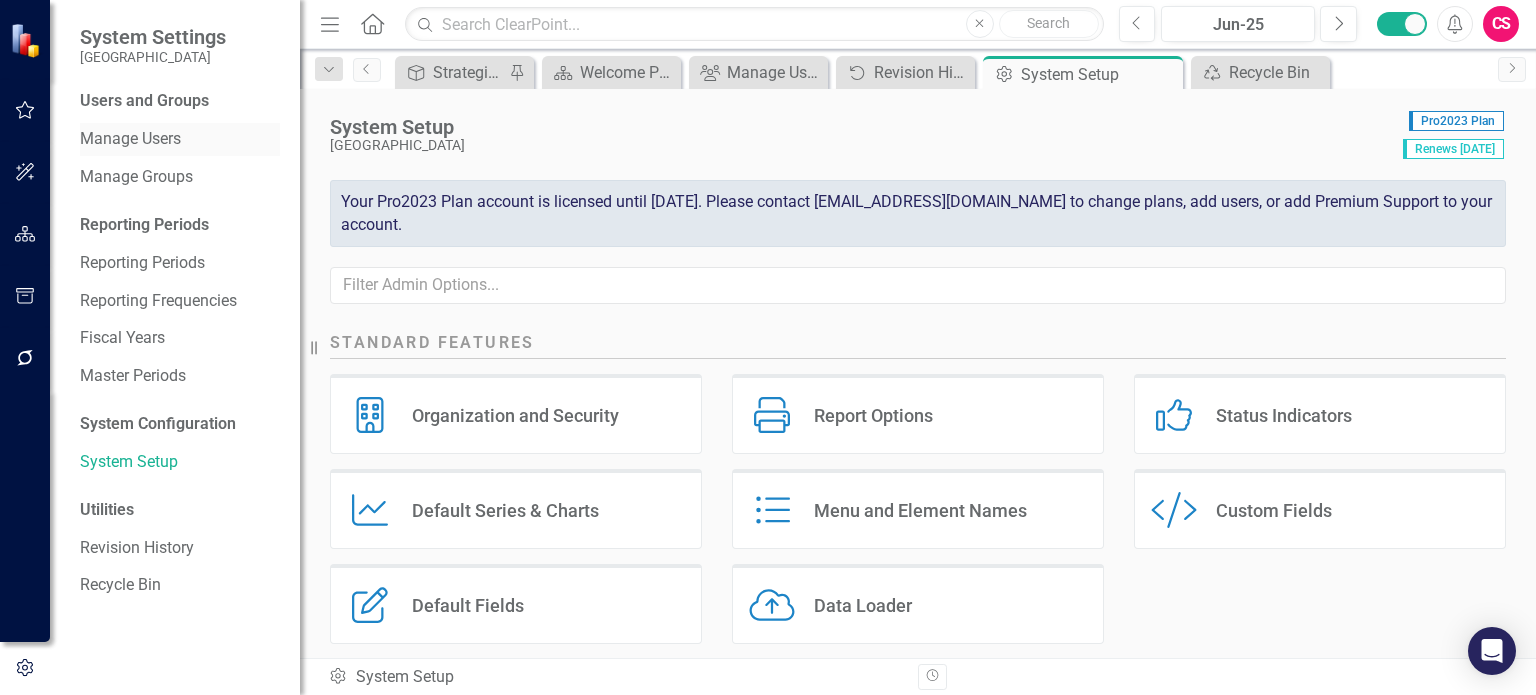 click on "Manage Users" at bounding box center (180, 139) 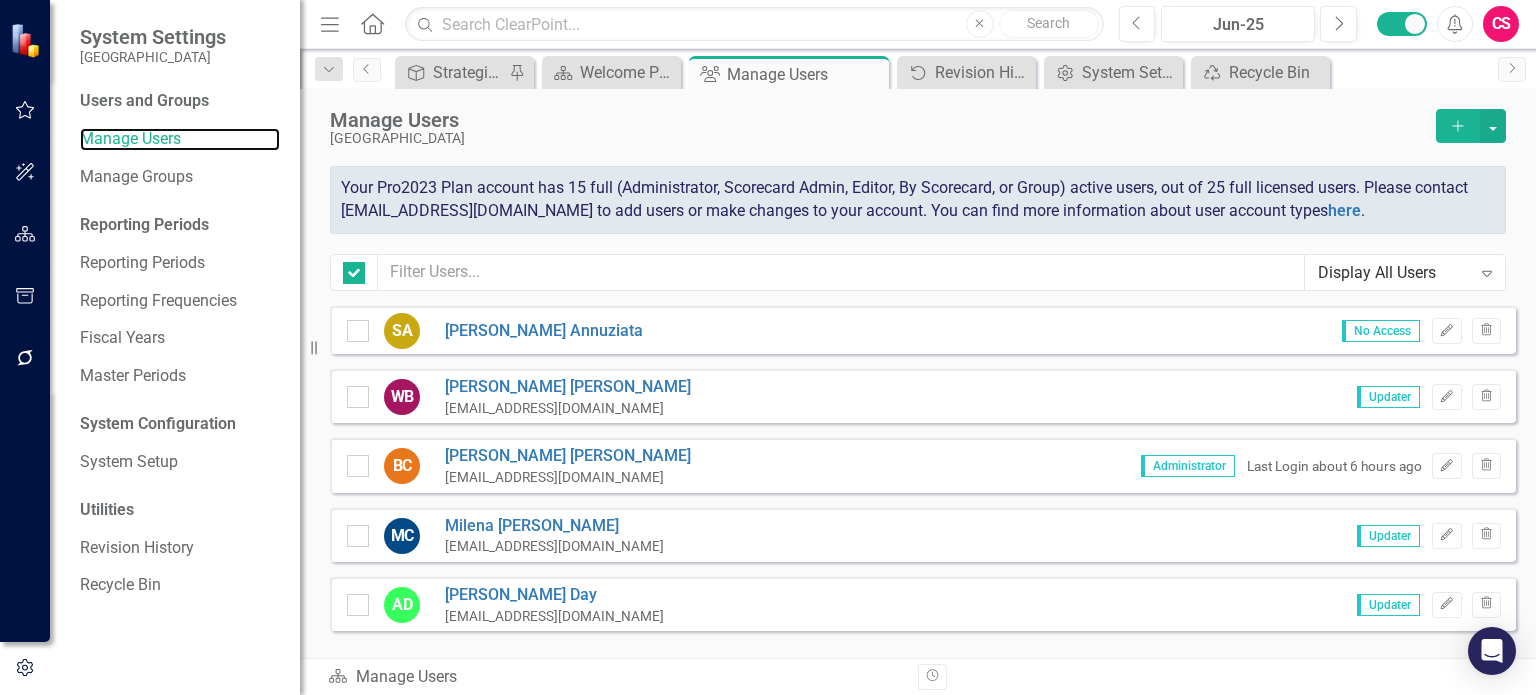 checkbox on "false" 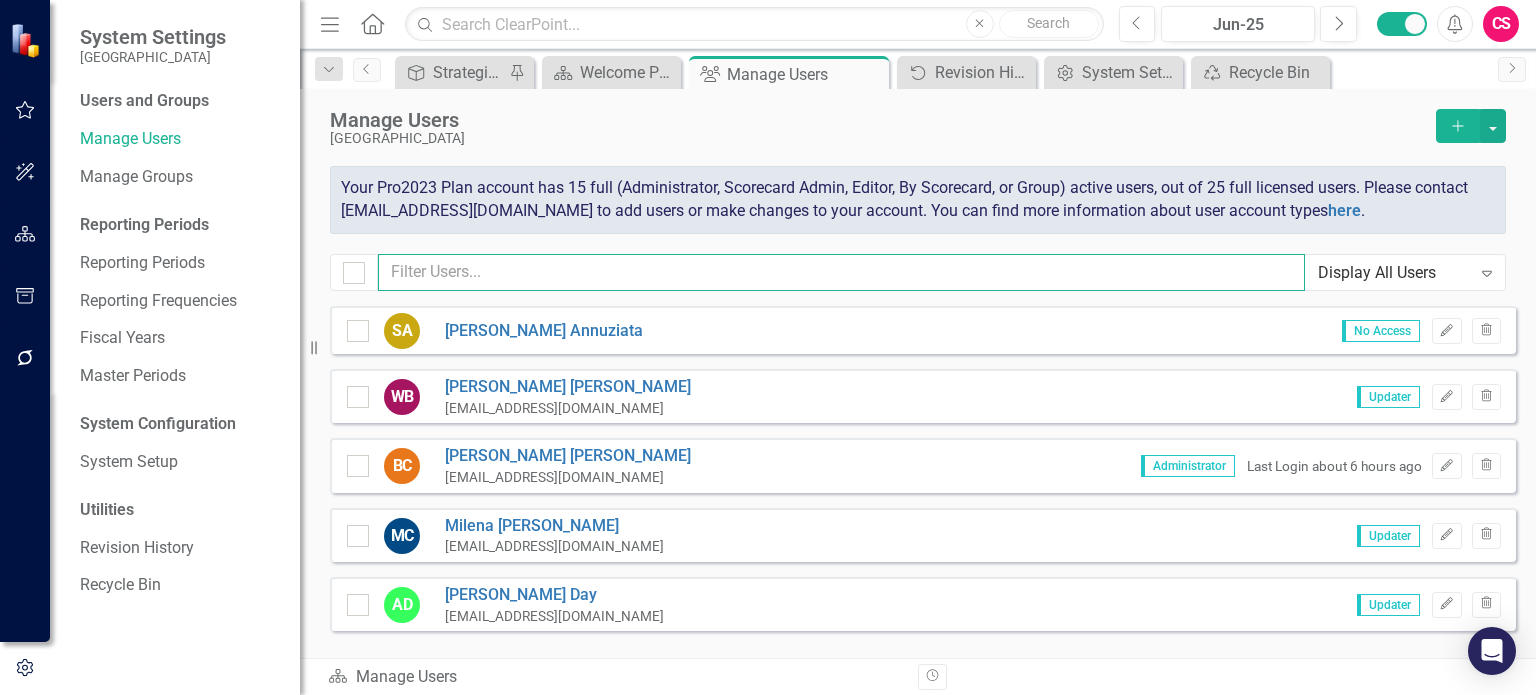 click at bounding box center (841, 272) 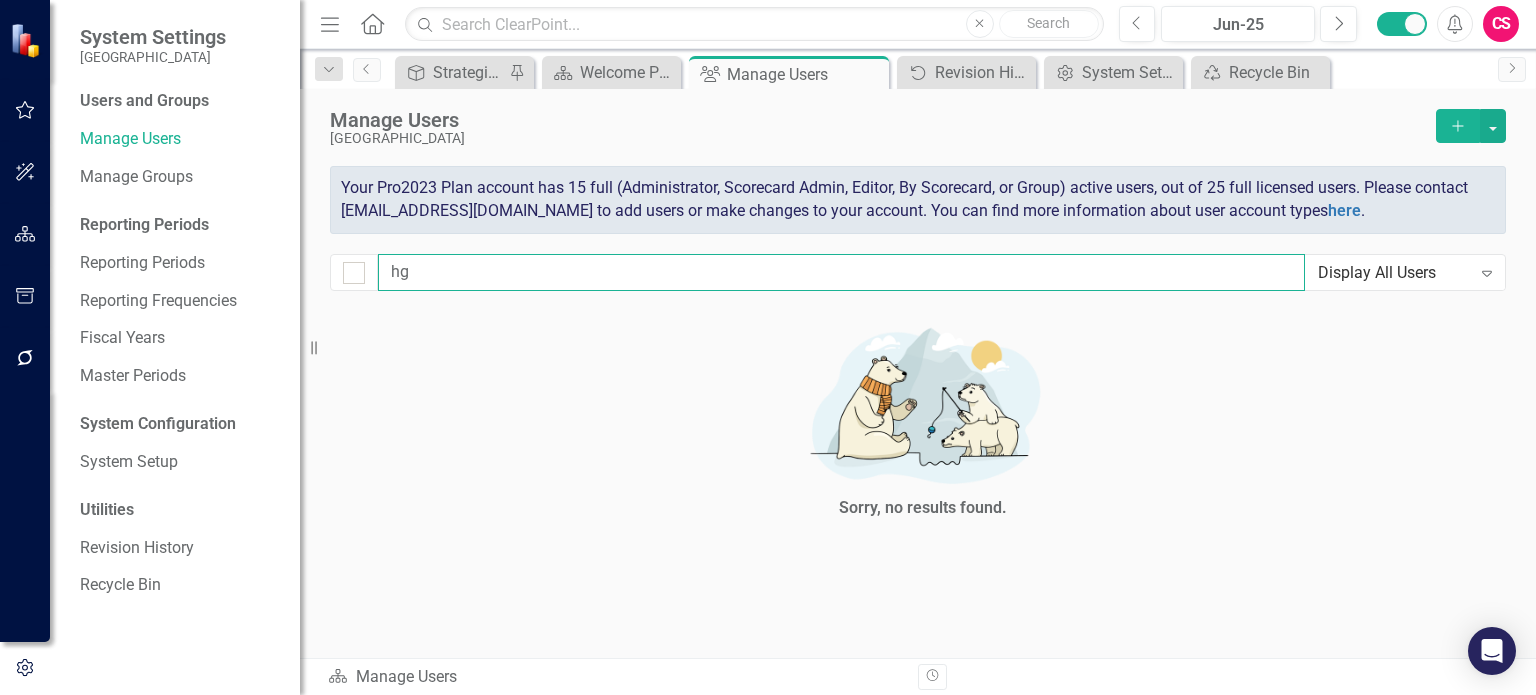 type on "h" 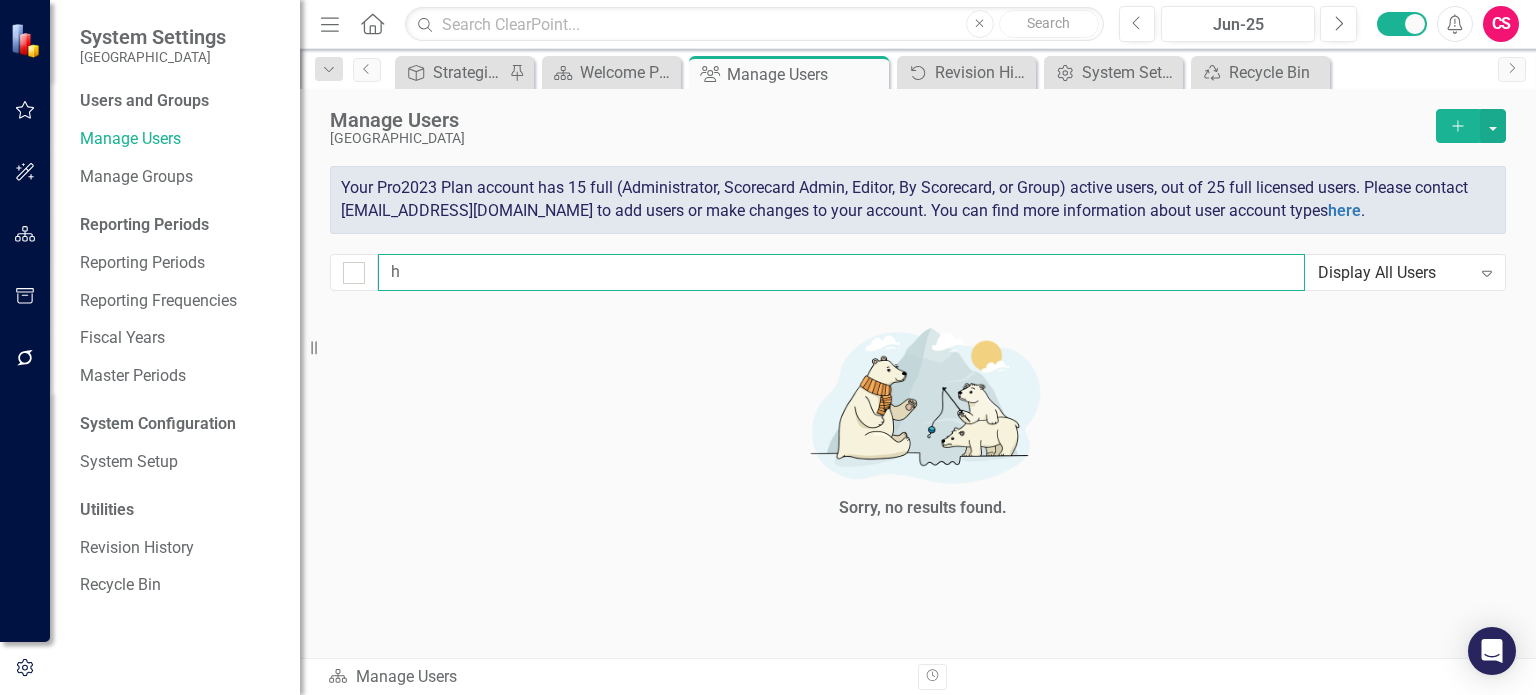 checkbox on "false" 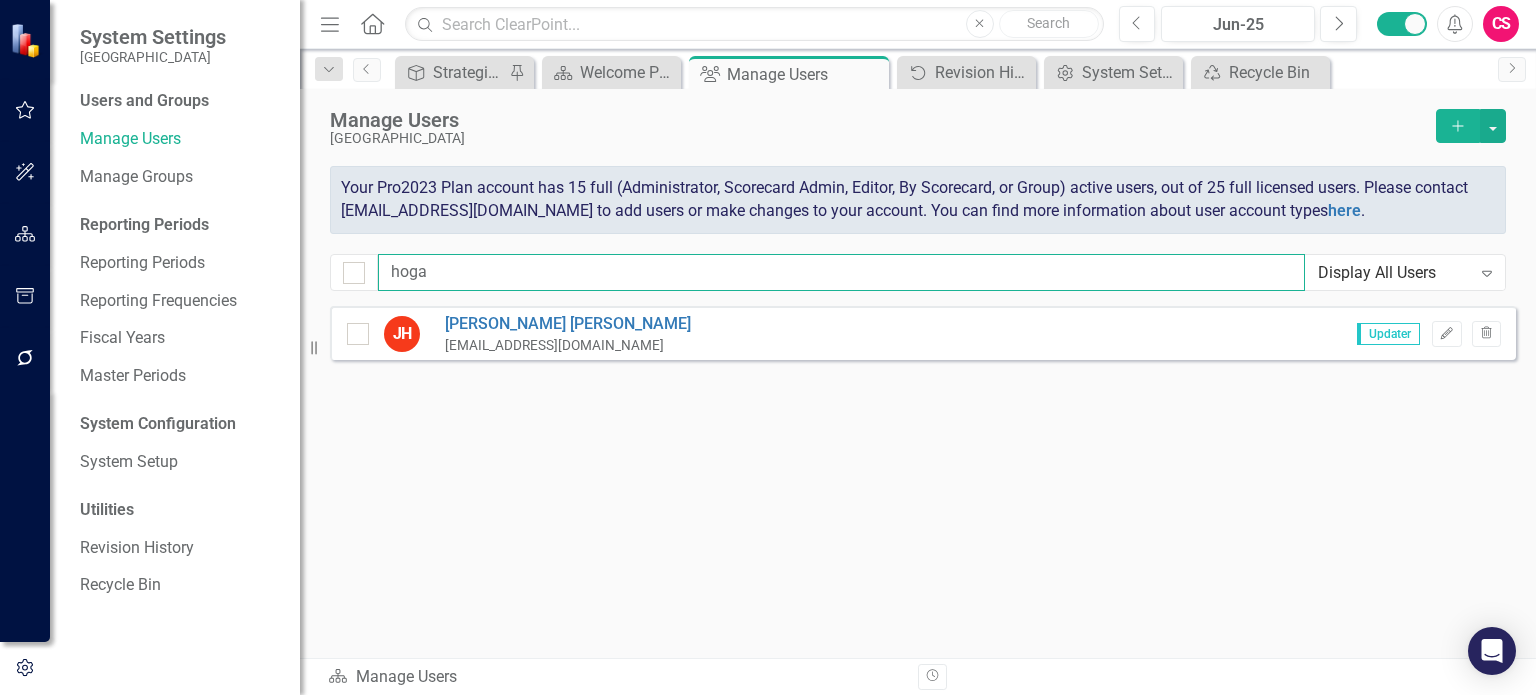 type on "hoga" 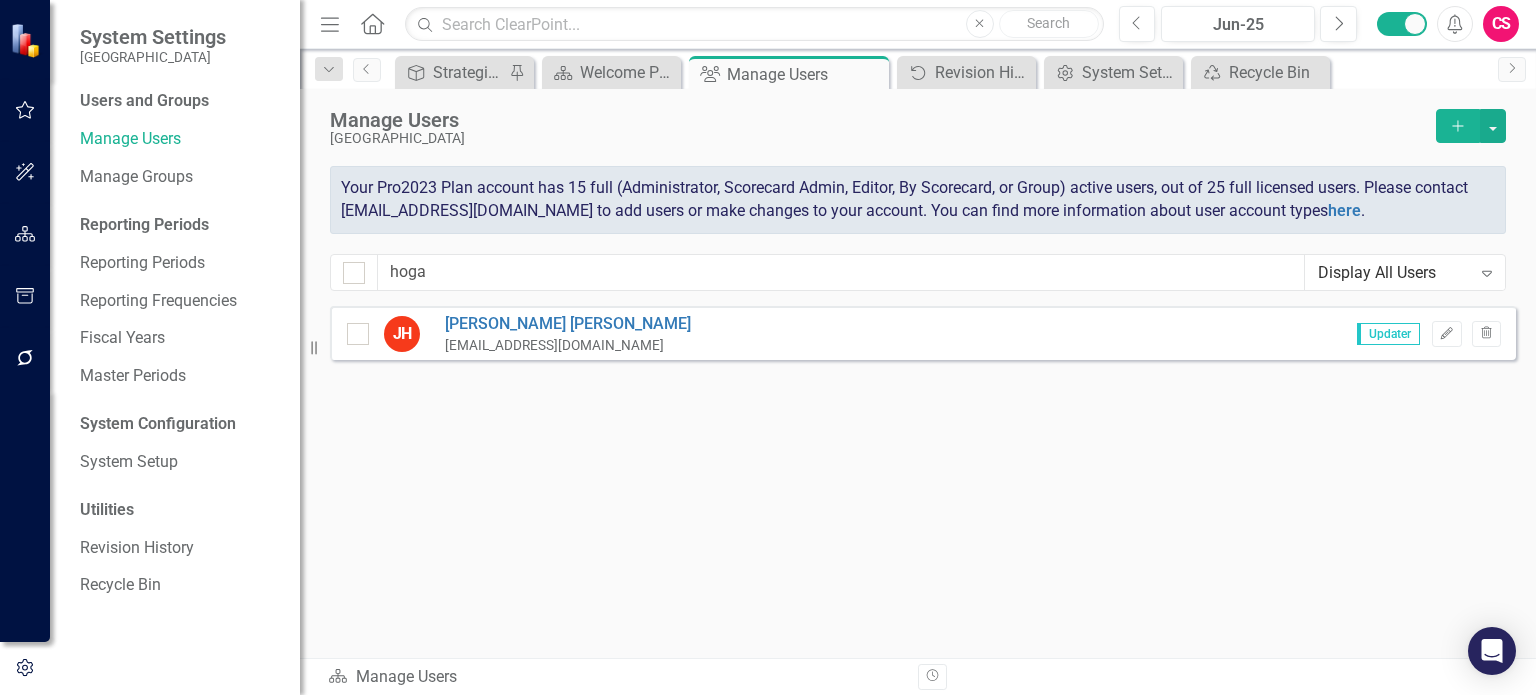 click on "JH [PERSON_NAME] [PERSON_NAME][EMAIL_ADDRESS][DOMAIN_NAME] Updater Edit Trash" at bounding box center [923, 333] 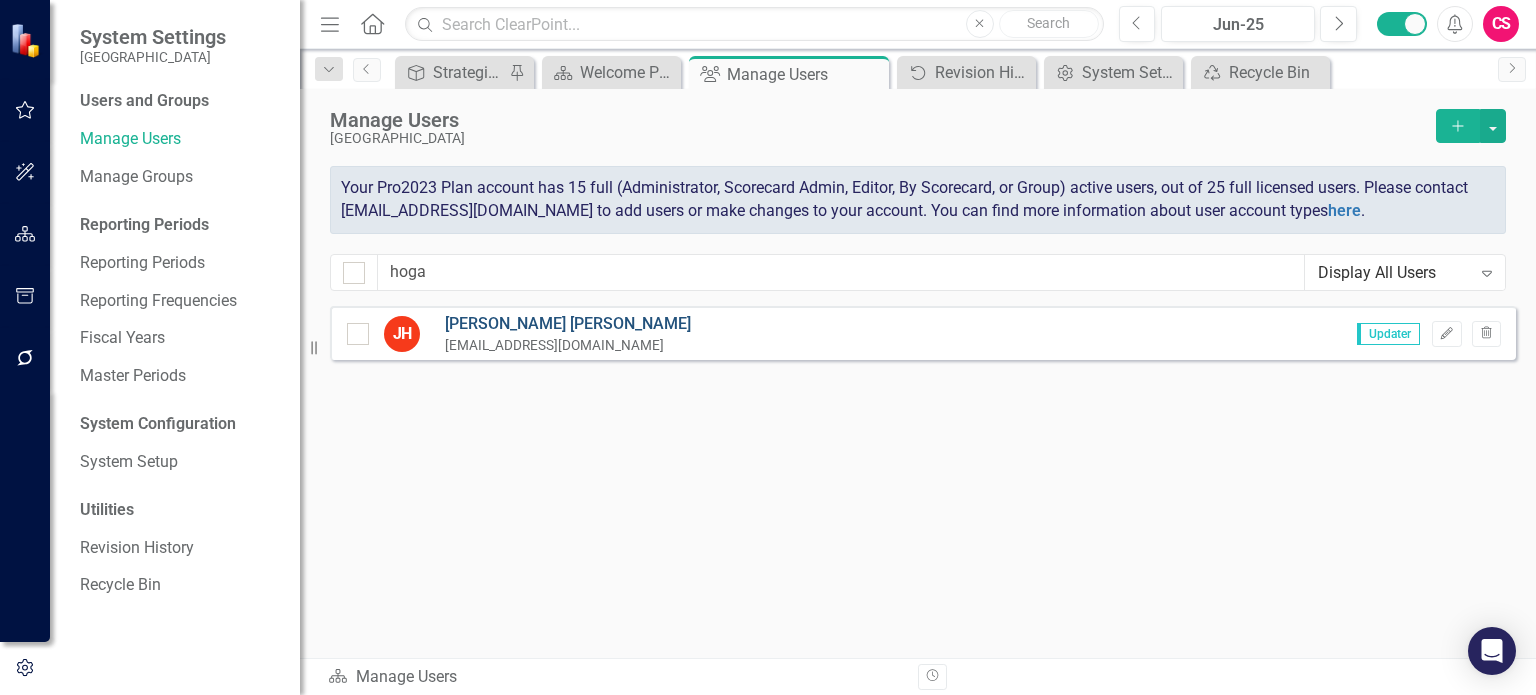 click on "[PERSON_NAME]" at bounding box center (568, 324) 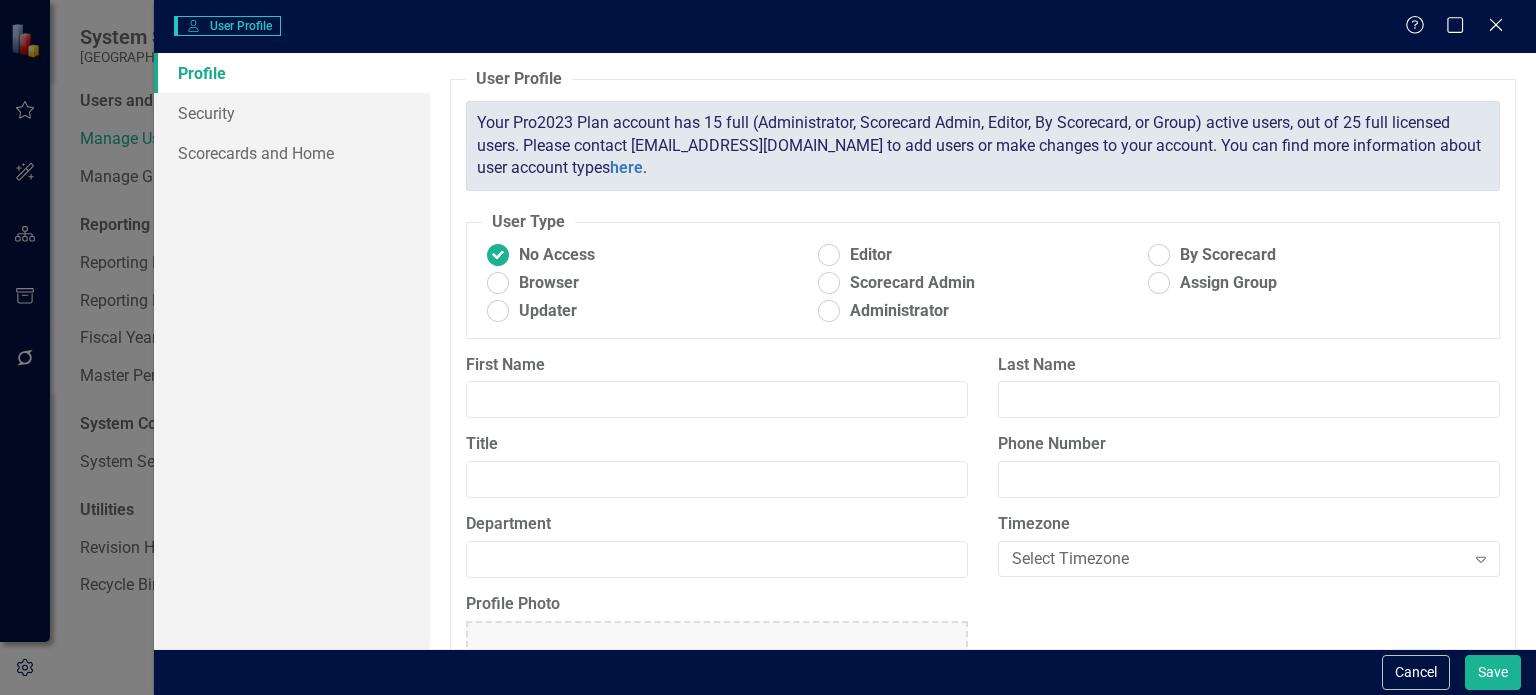 type on "[PERSON_NAME]" 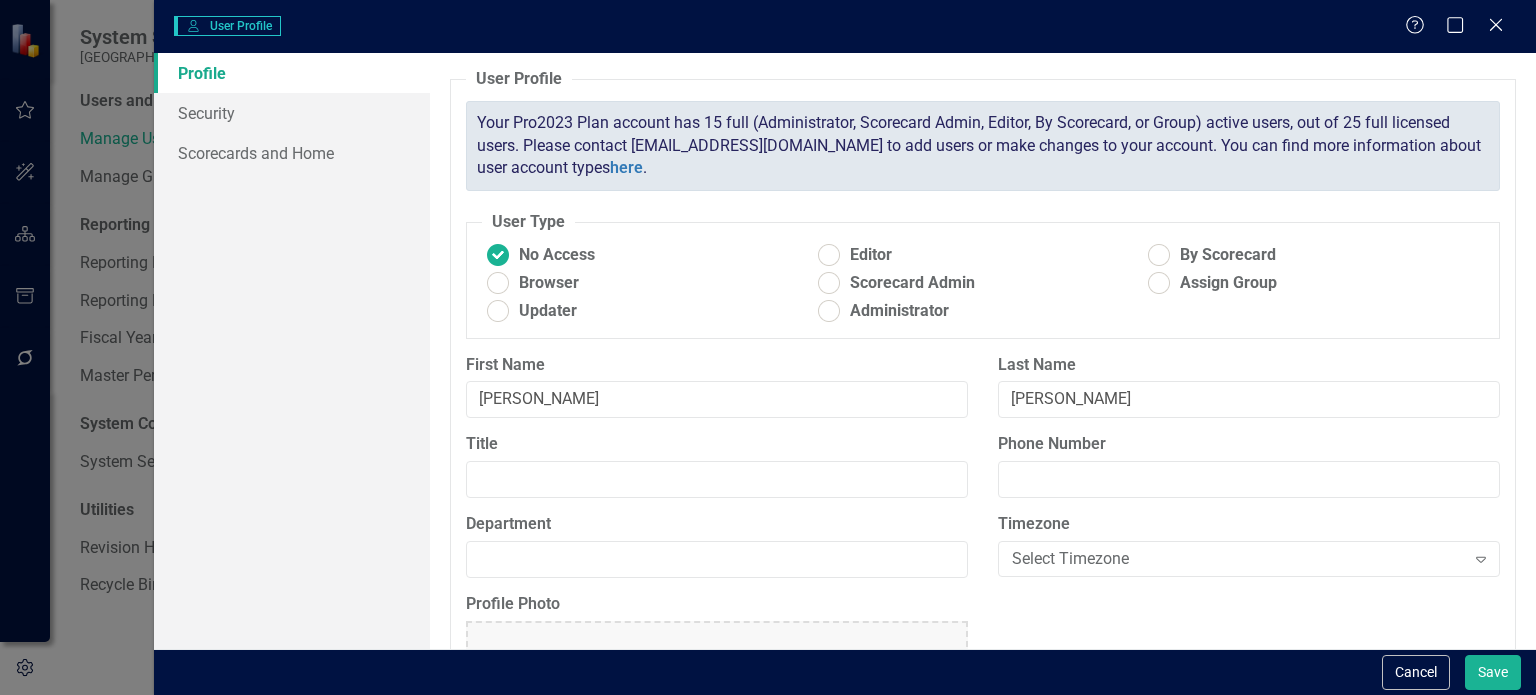 radio on "false" 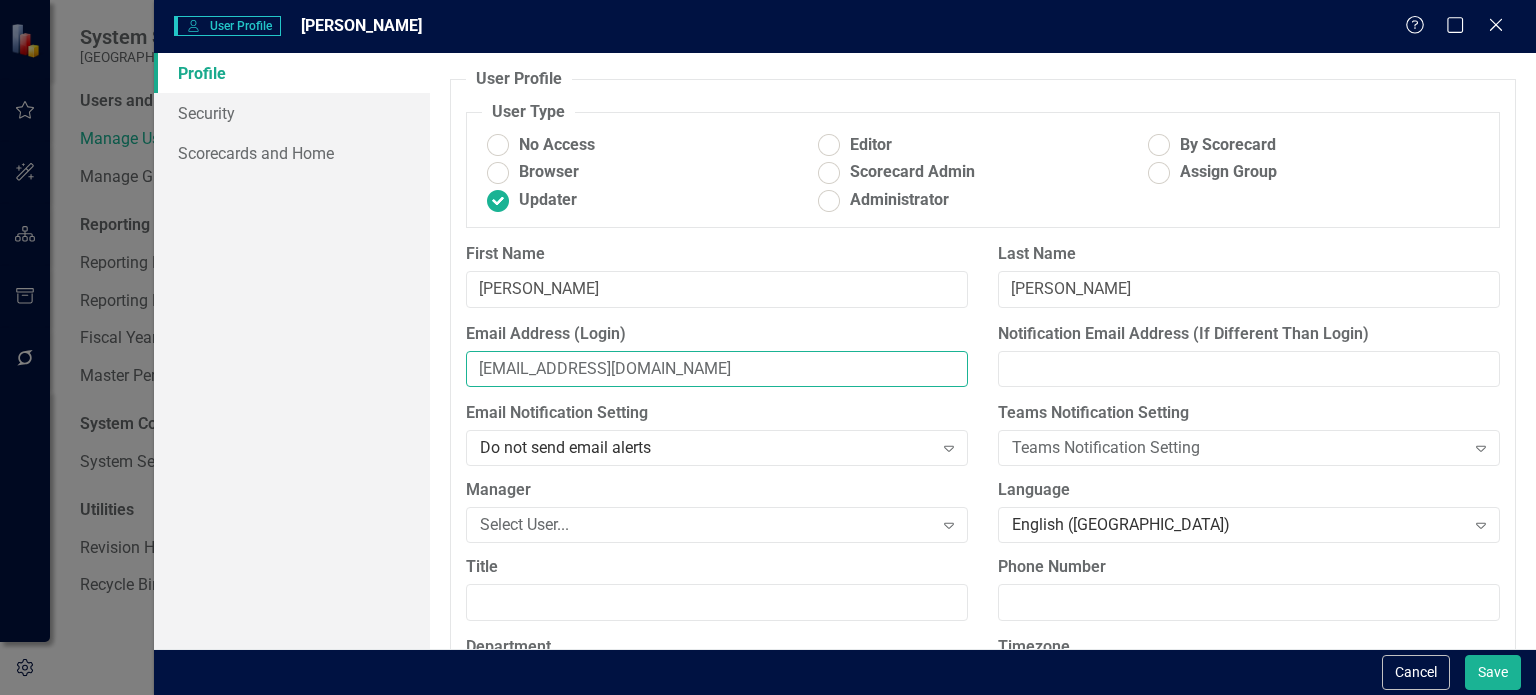 click on "[EMAIL_ADDRESS][DOMAIN_NAME]" at bounding box center (717, 369) 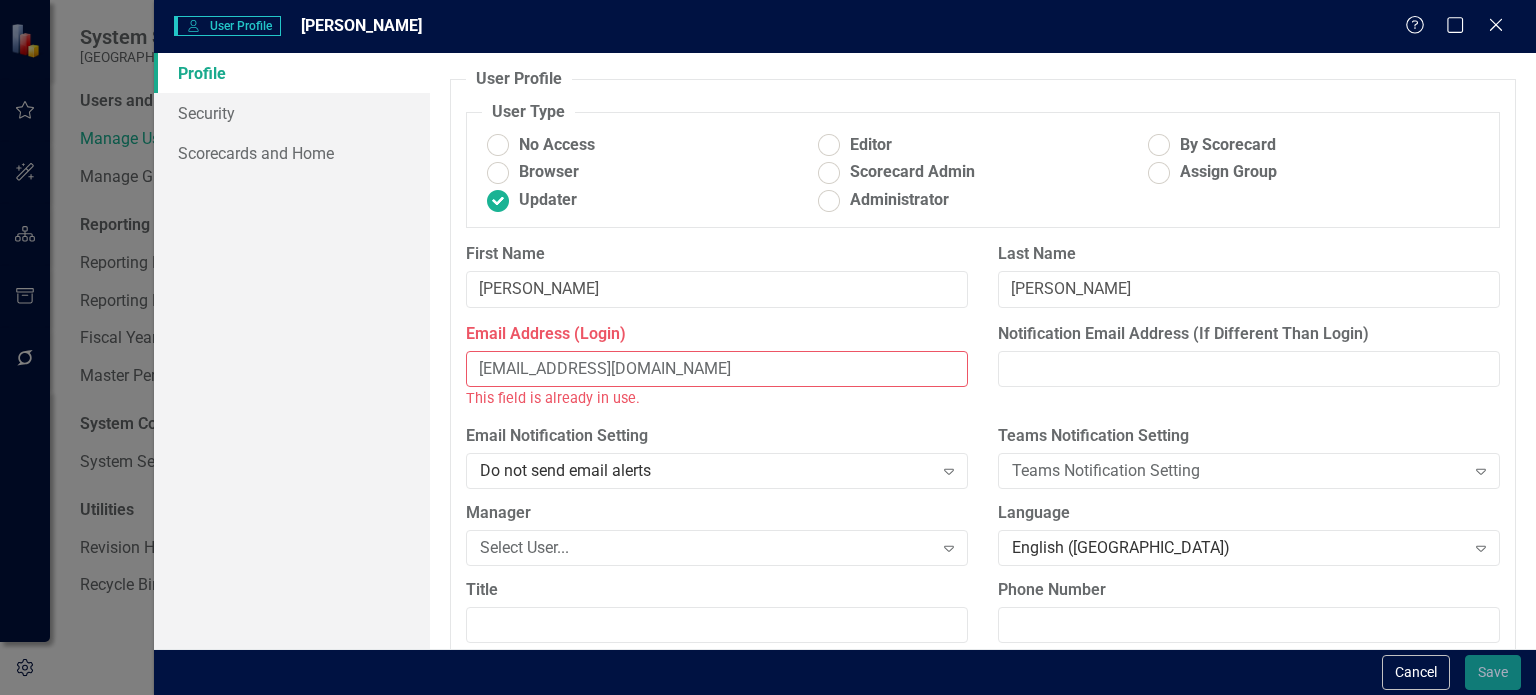 click on "[EMAIL_ADDRESS][DOMAIN_NAME]" at bounding box center [717, 369] 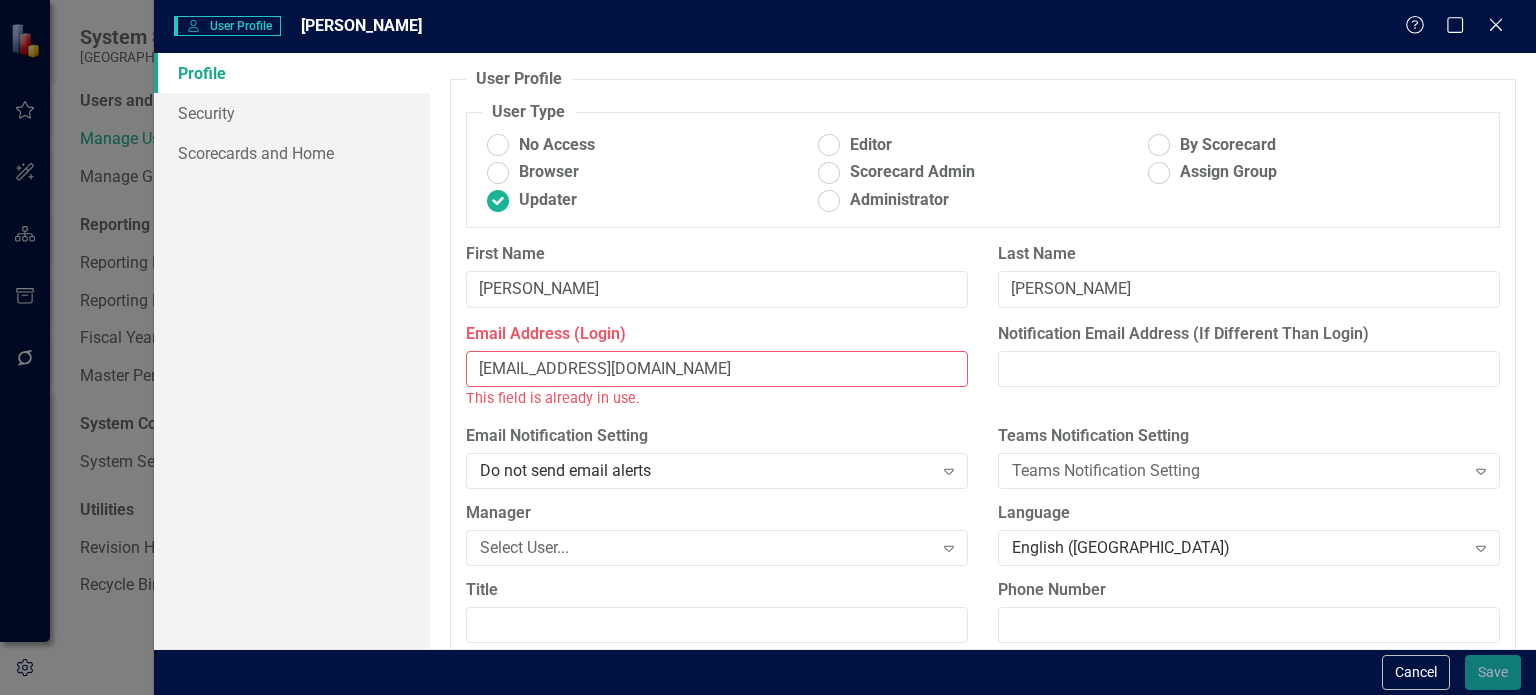 click on "This field is already in use." at bounding box center (717, 398) 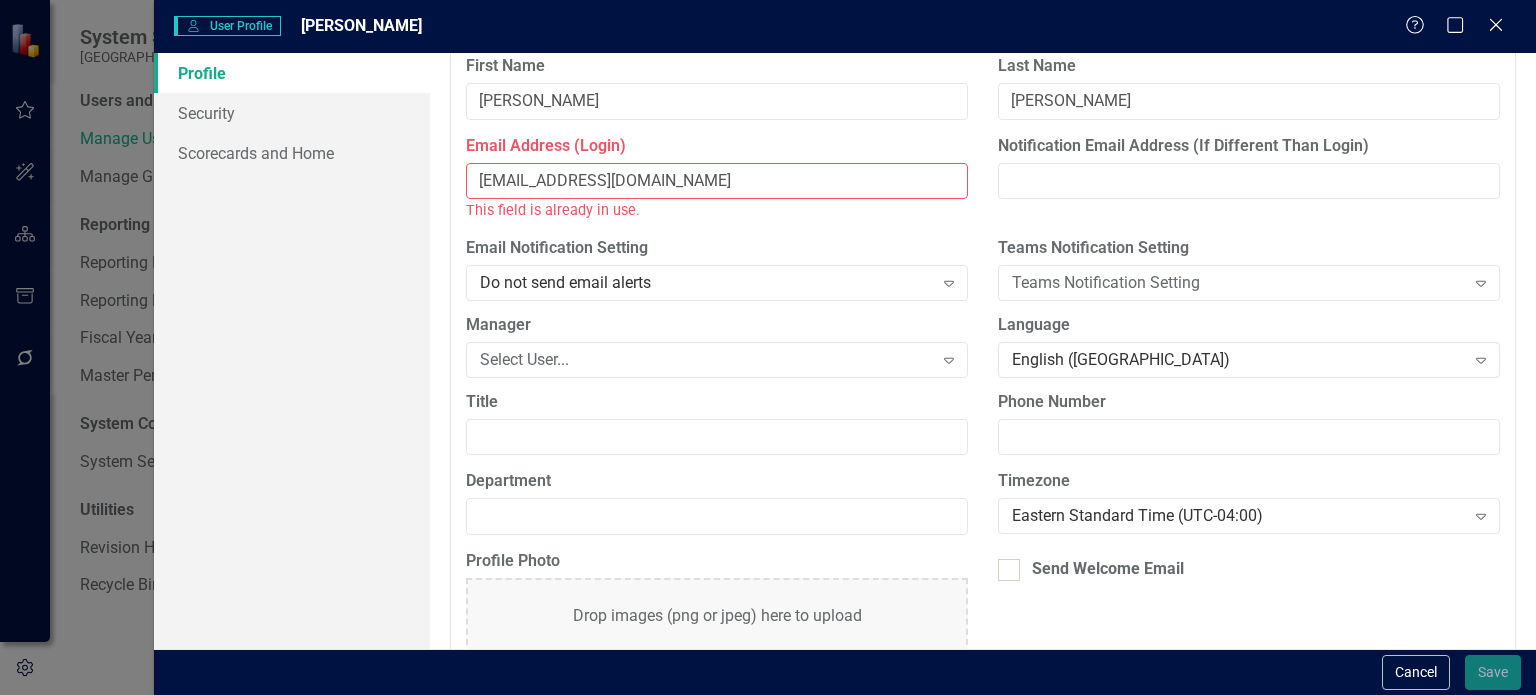 scroll, scrollTop: 0, scrollLeft: 0, axis: both 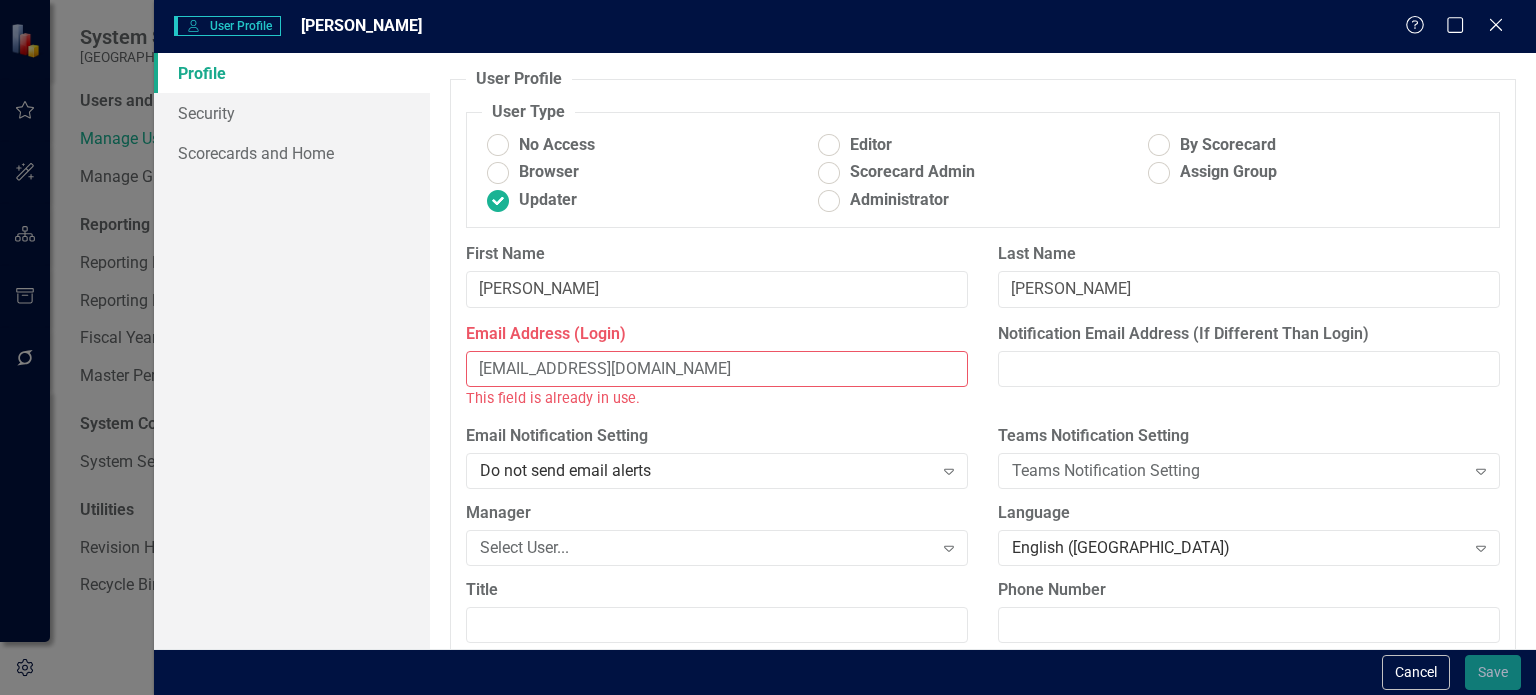 drag, startPoint x: 712, startPoint y: 355, endPoint x: 326, endPoint y: 365, distance: 386.12952 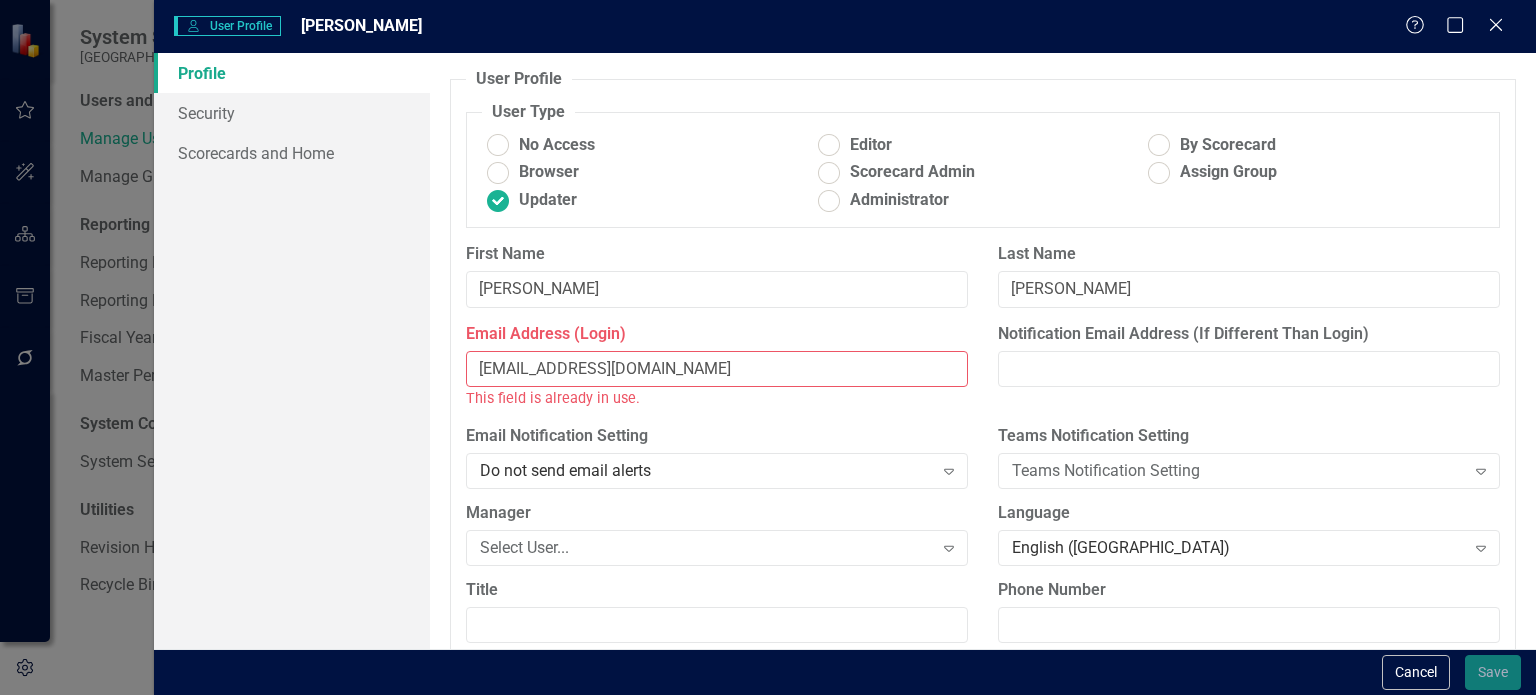 click on "Profile Security Scorecards and Home" at bounding box center (292, 351) 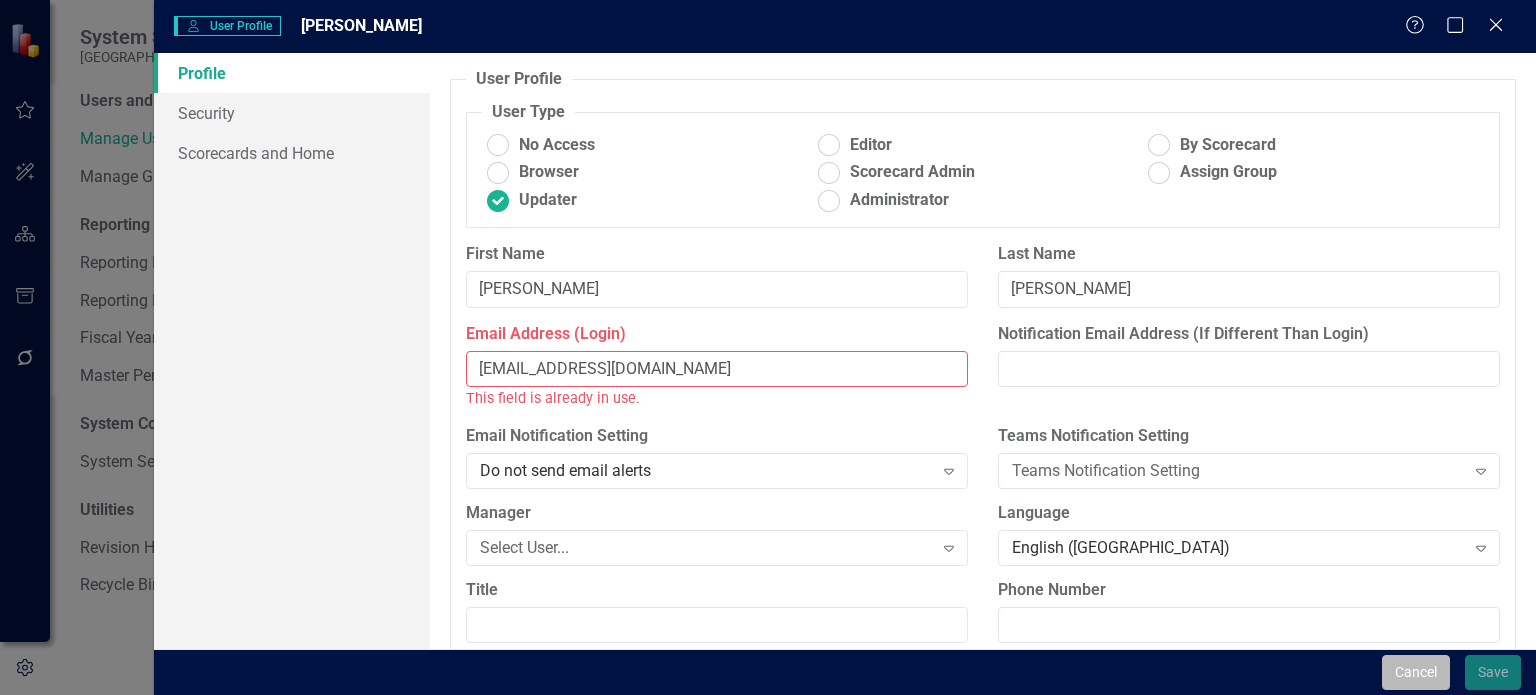 click on "Cancel" at bounding box center (1416, 672) 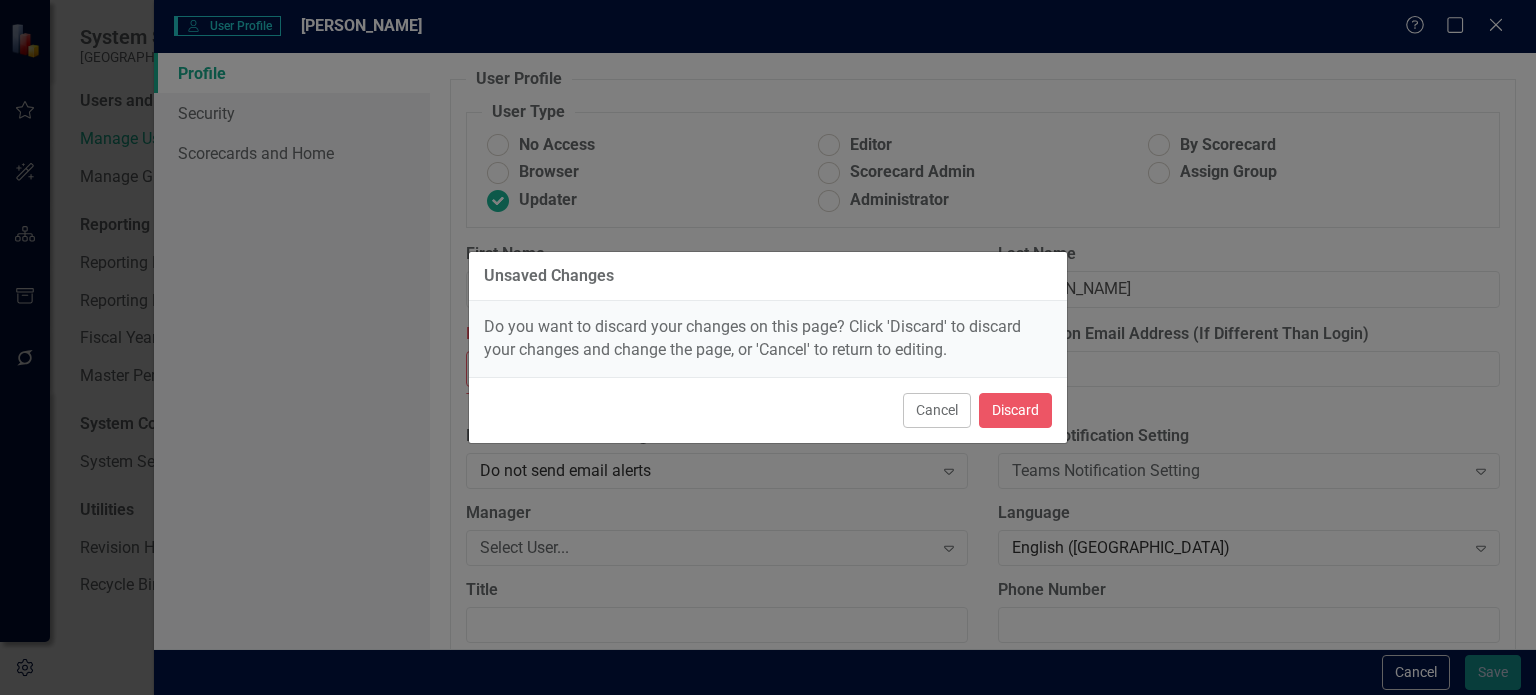 click on "Cancel" at bounding box center [937, 410] 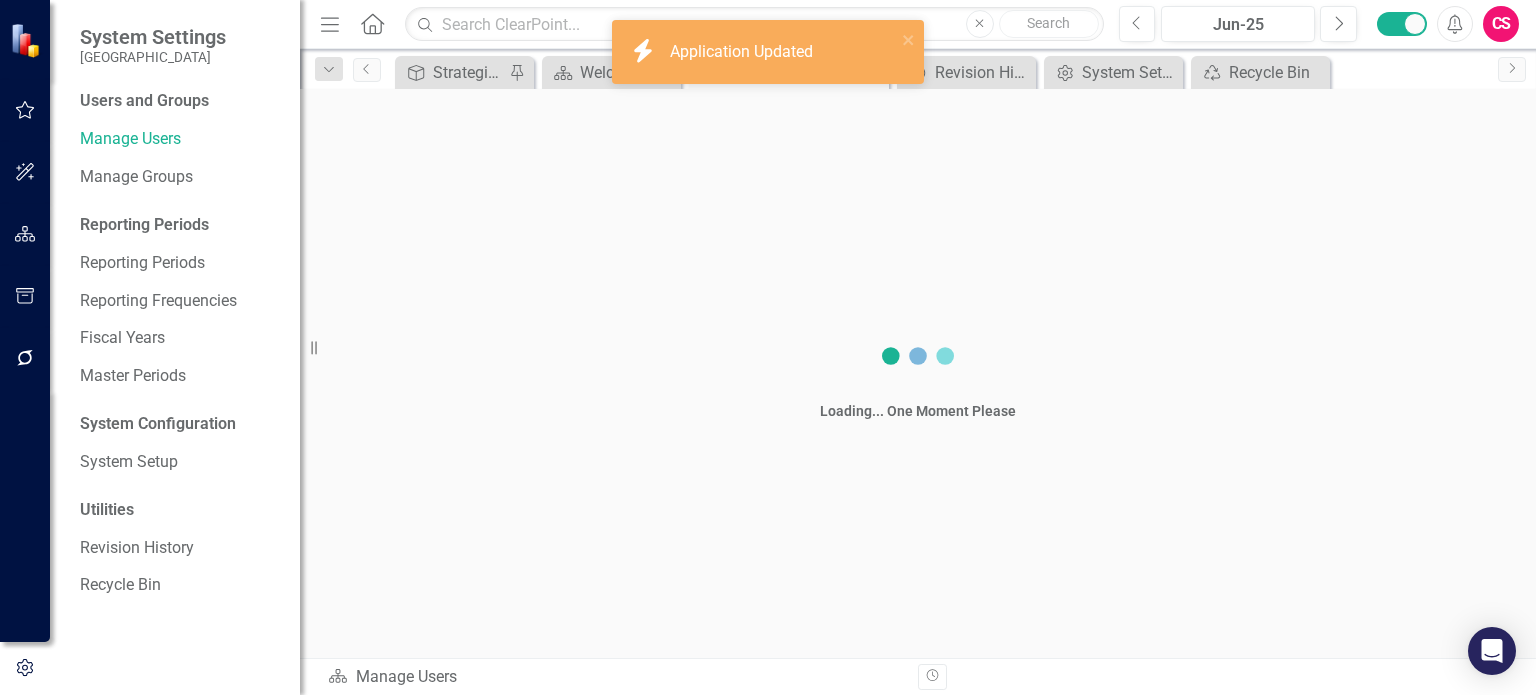 scroll, scrollTop: 0, scrollLeft: 0, axis: both 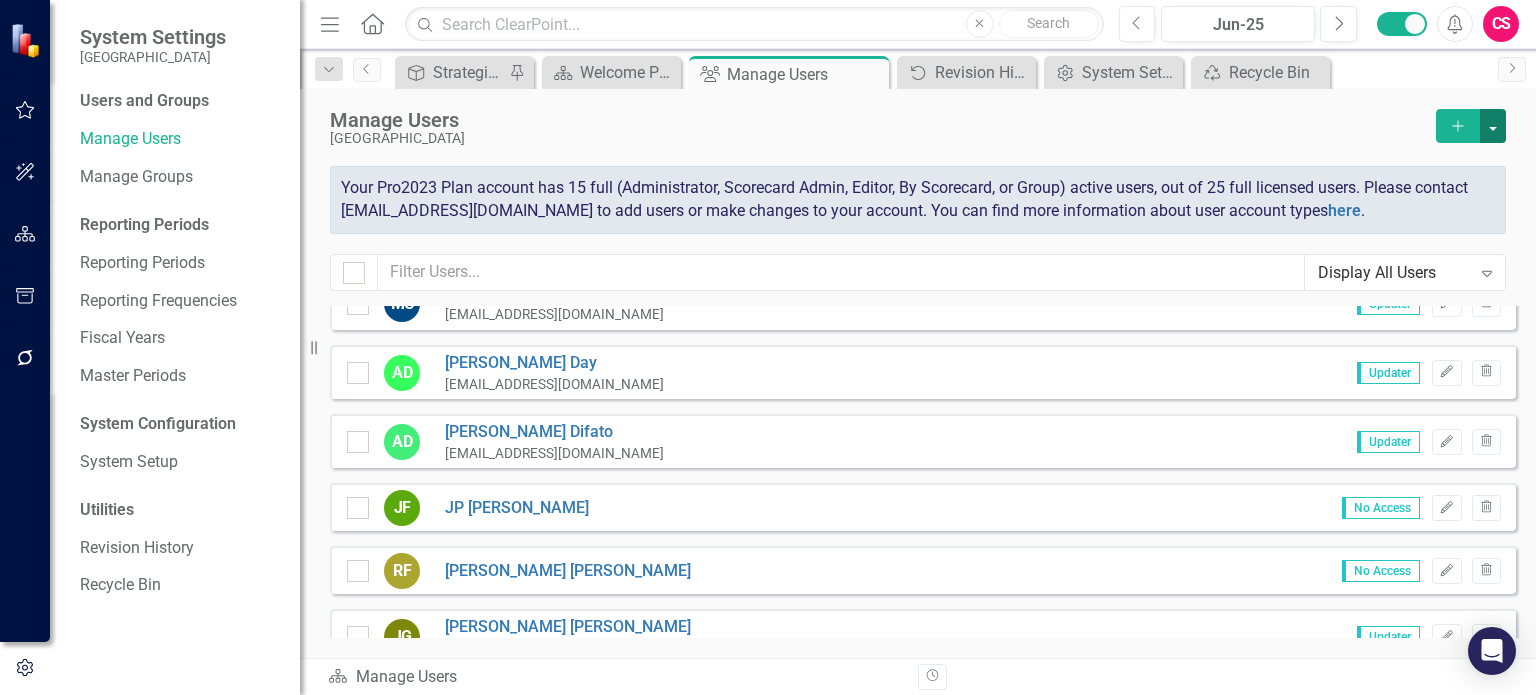 click at bounding box center (1493, 126) 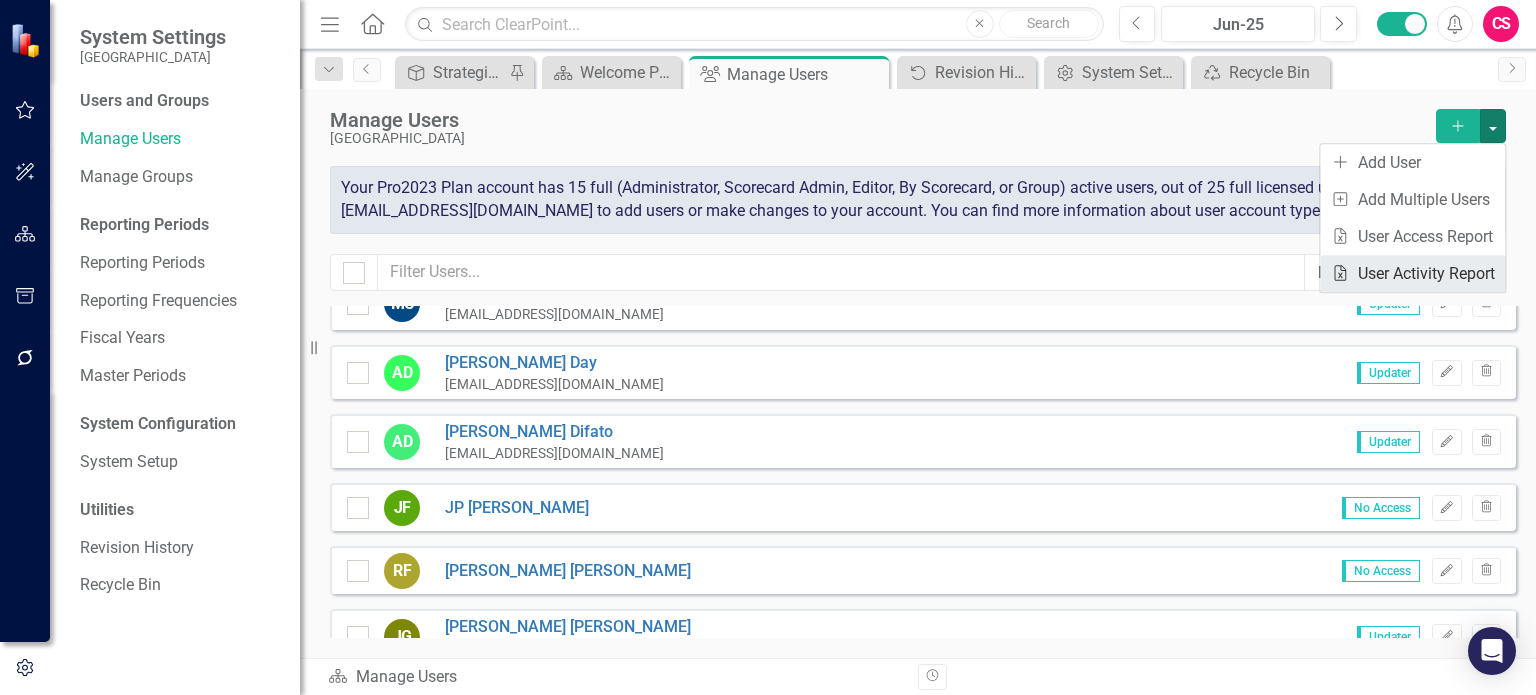click on "Excel File User Activity Report" at bounding box center (1412, 273) 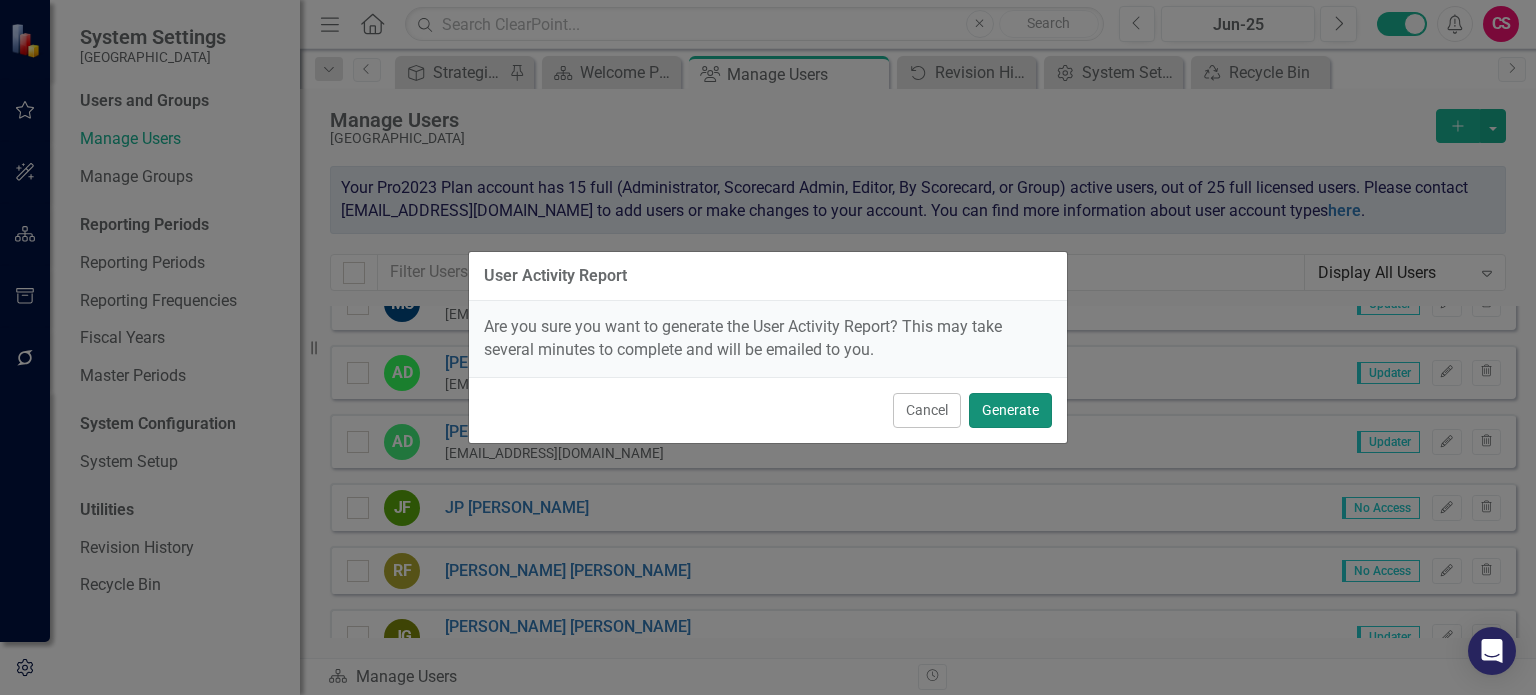 click on "Generate" at bounding box center [1010, 410] 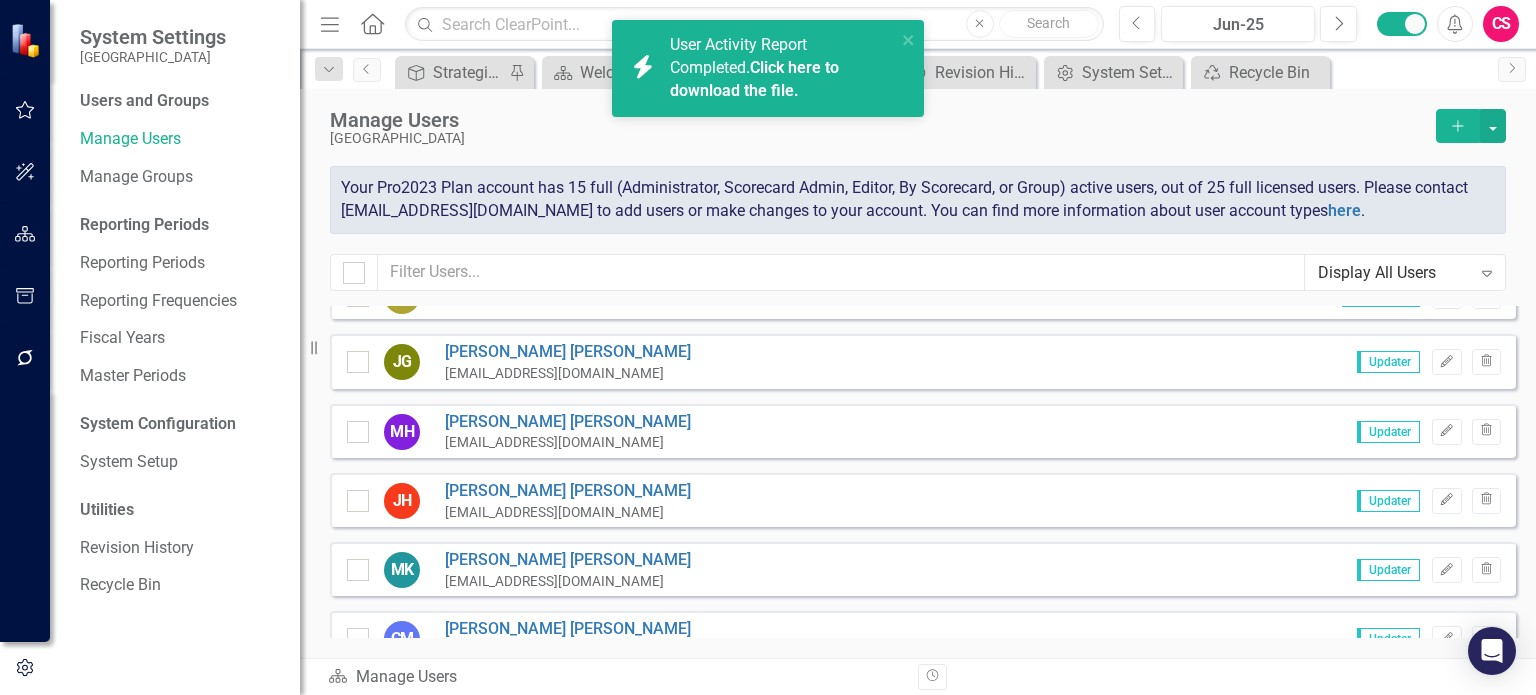 scroll, scrollTop: 508, scrollLeft: 0, axis: vertical 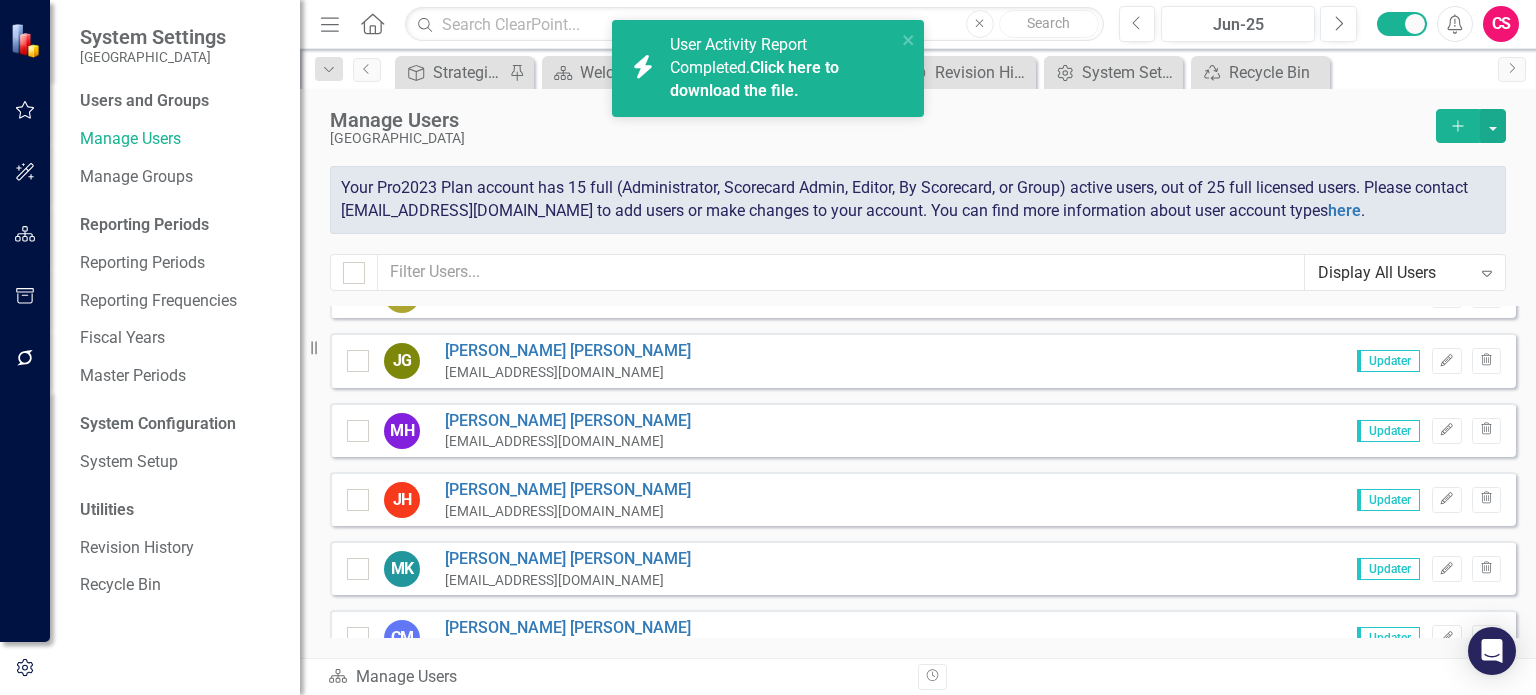 click on "Click here to download the file." at bounding box center (754, 79) 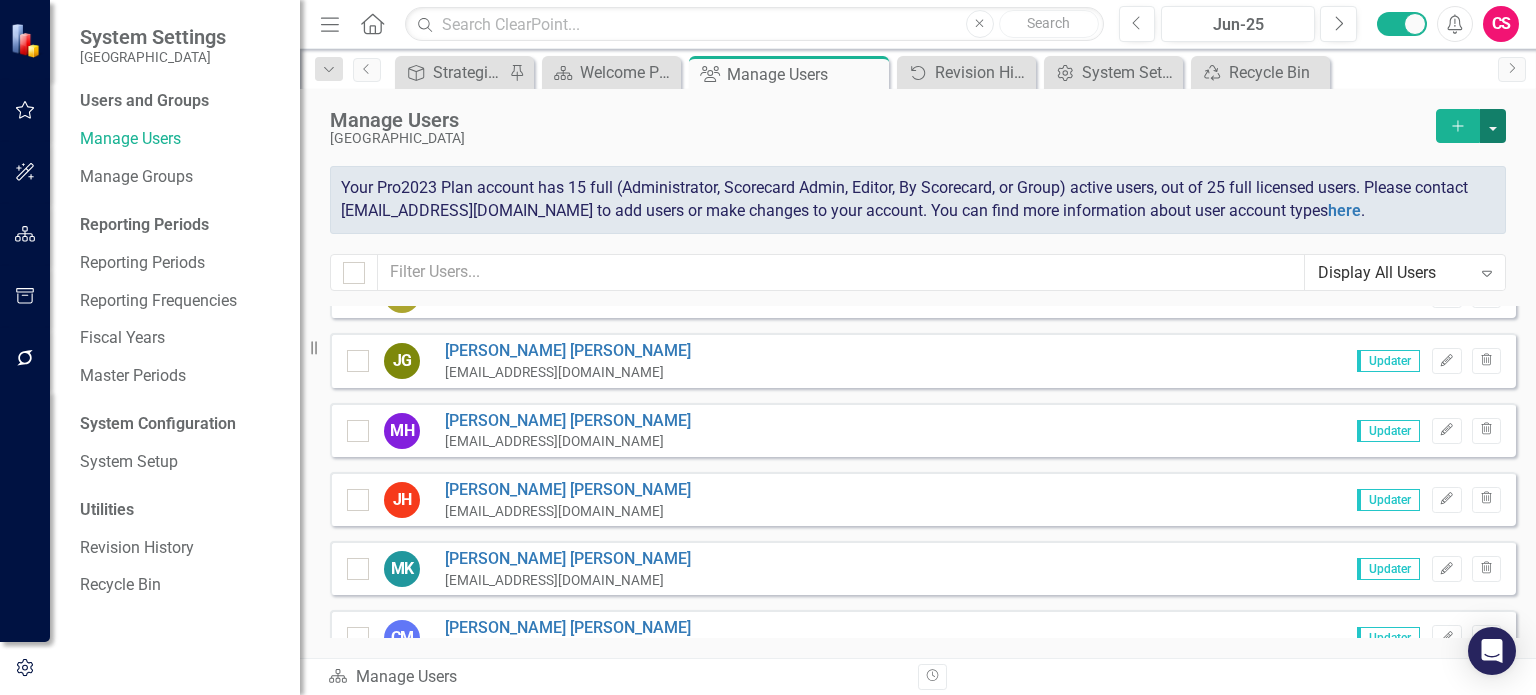 click at bounding box center (1493, 126) 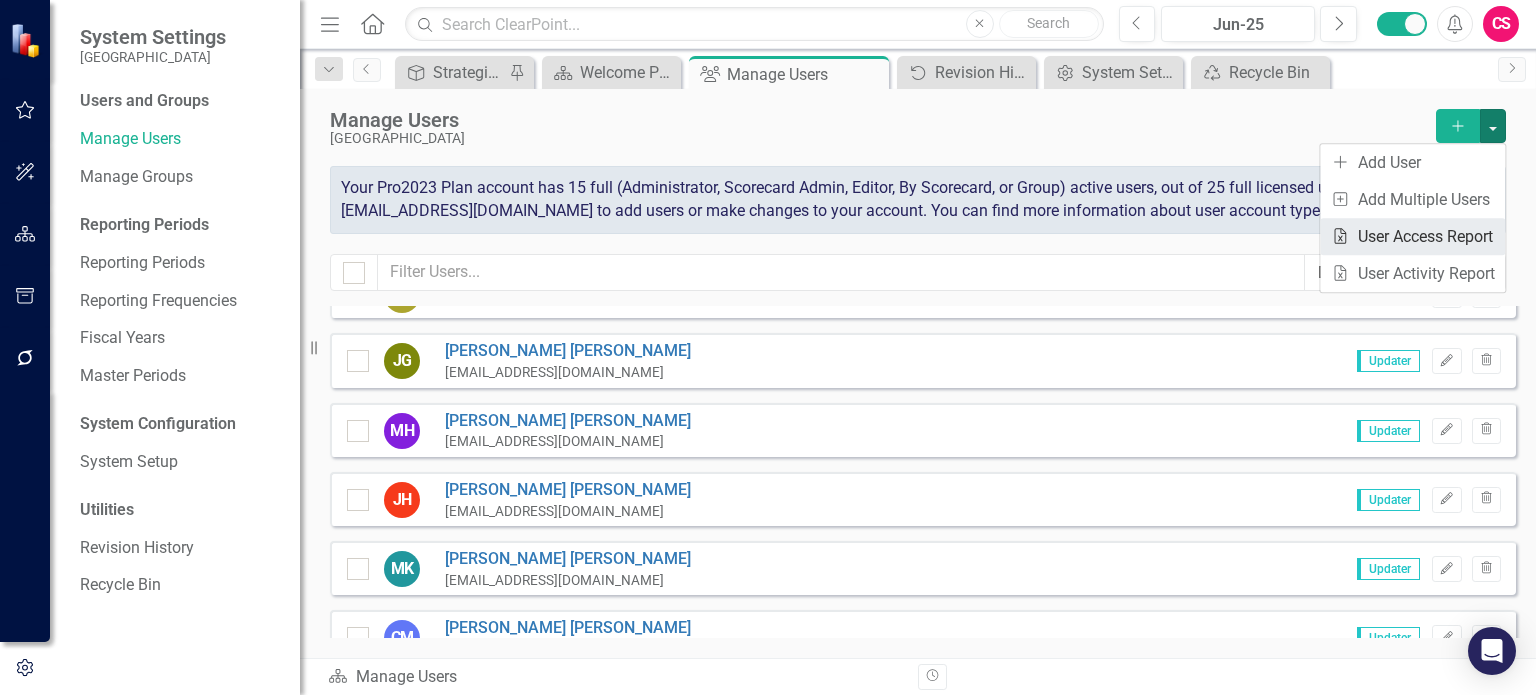 click on "Excel File User Access Report" at bounding box center (1412, 236) 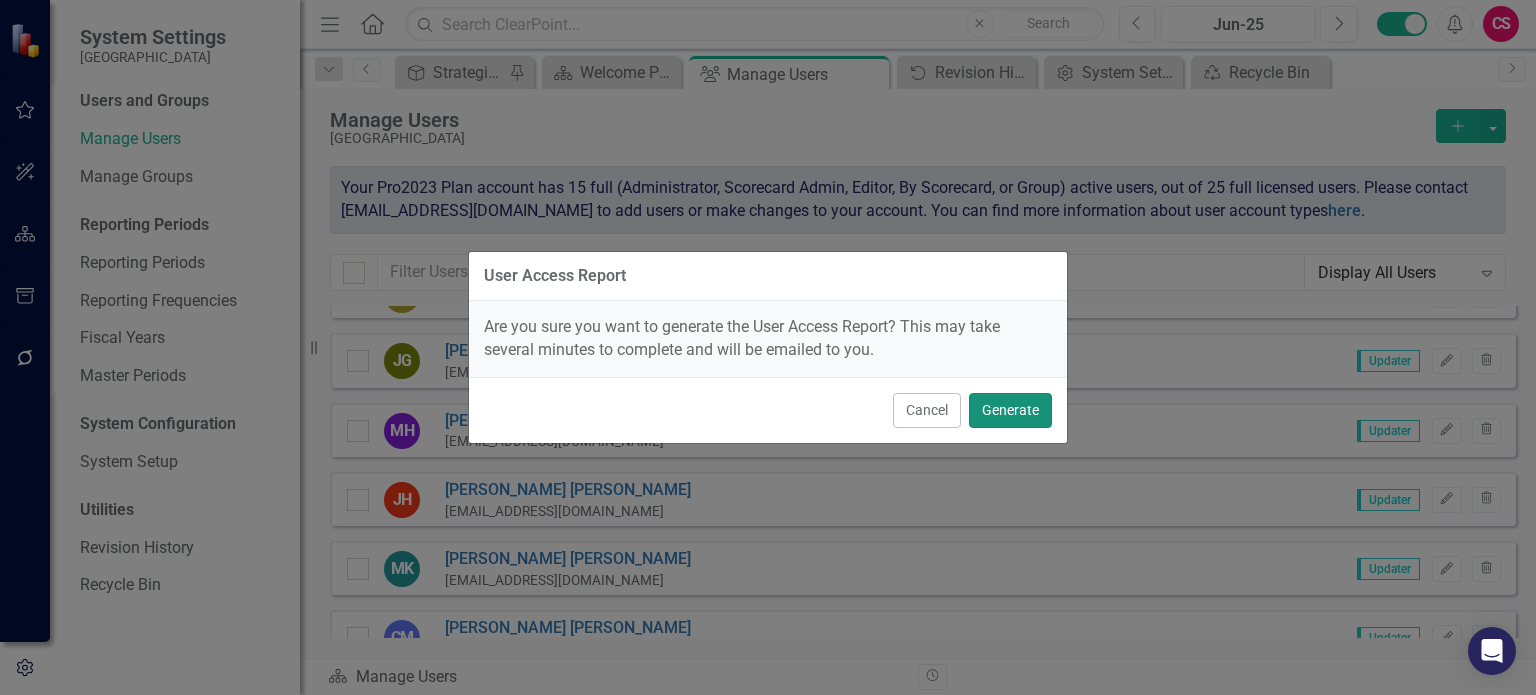 click on "Generate" at bounding box center (1010, 410) 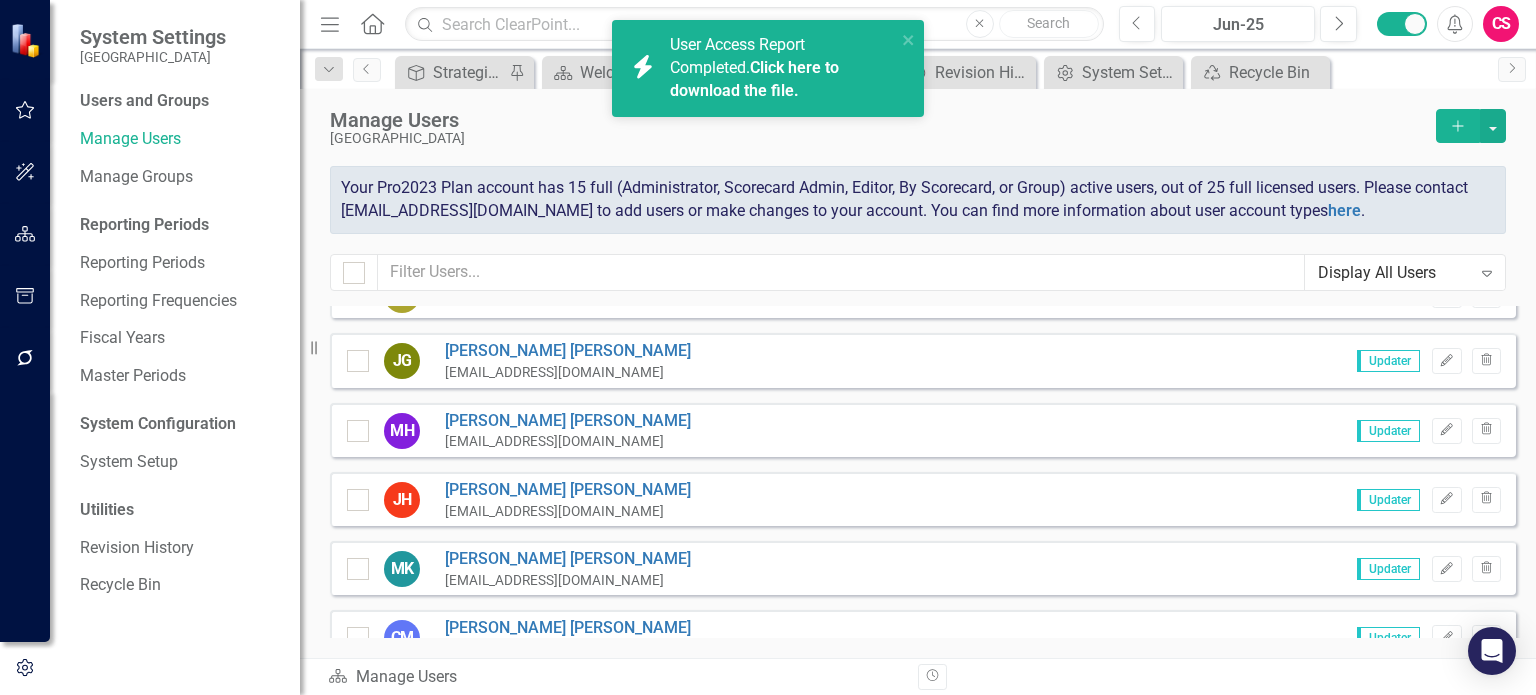 click on "Click here to download the file." at bounding box center [754, 79] 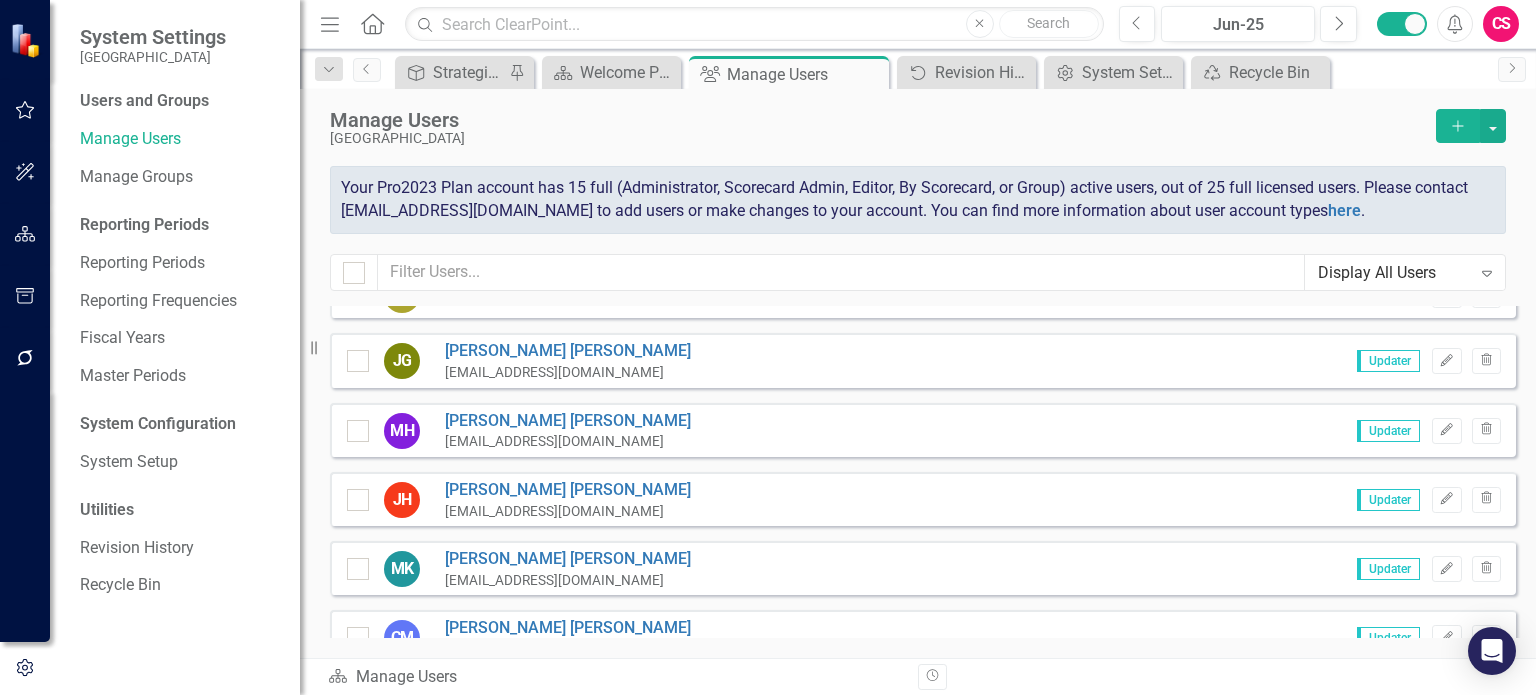 scroll, scrollTop: 0, scrollLeft: 0, axis: both 